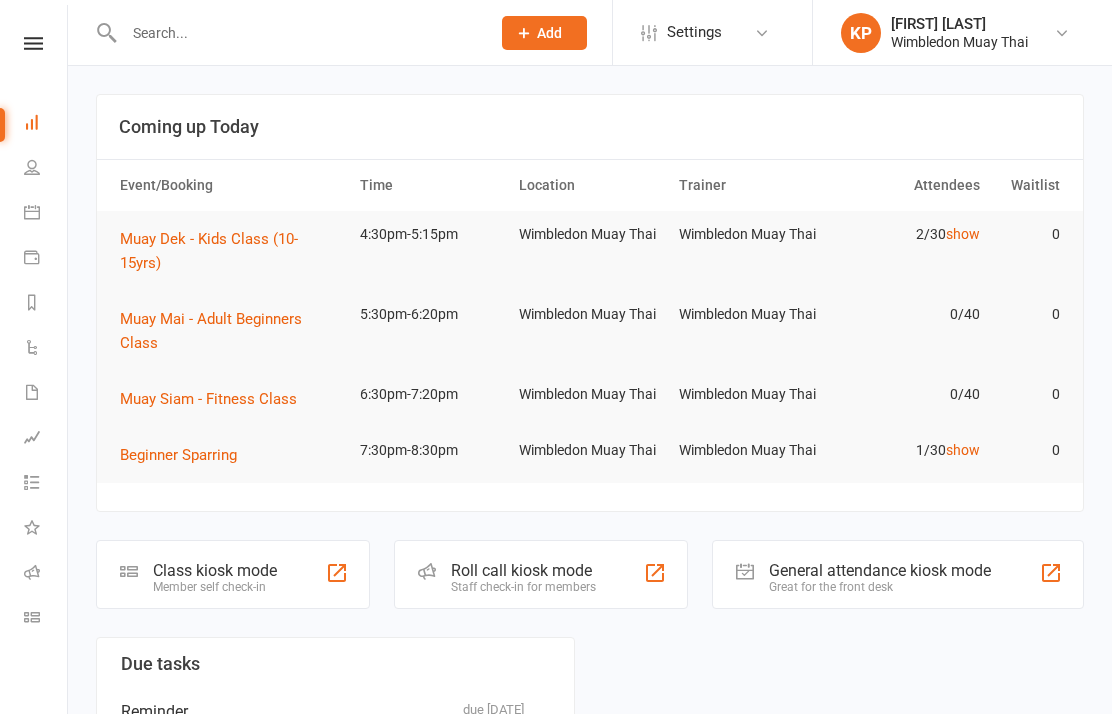 scroll, scrollTop: 0, scrollLeft: 0, axis: both 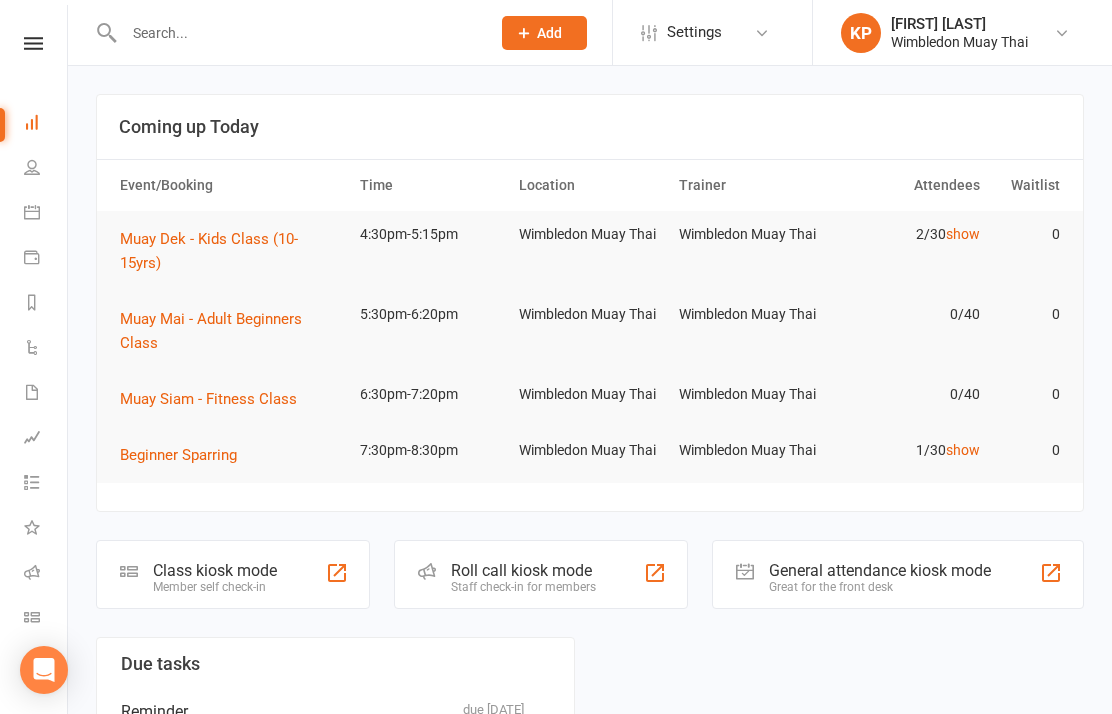 click at bounding box center (32, 617) 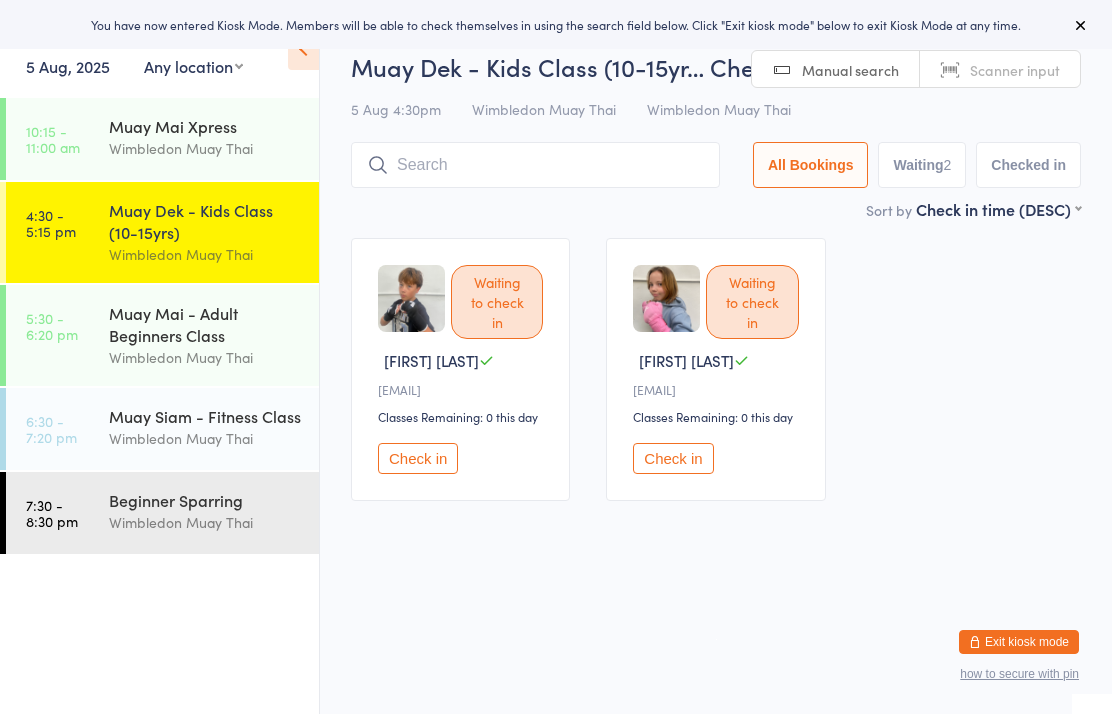 scroll, scrollTop: 0, scrollLeft: 0, axis: both 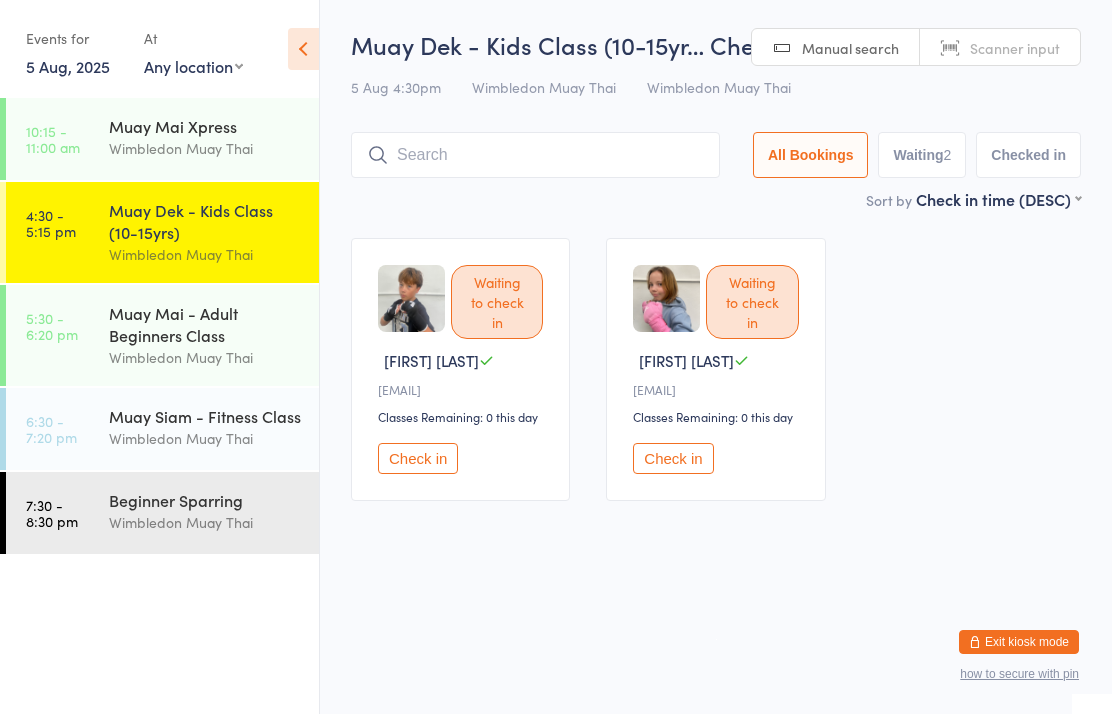 click at bounding box center [535, 155] 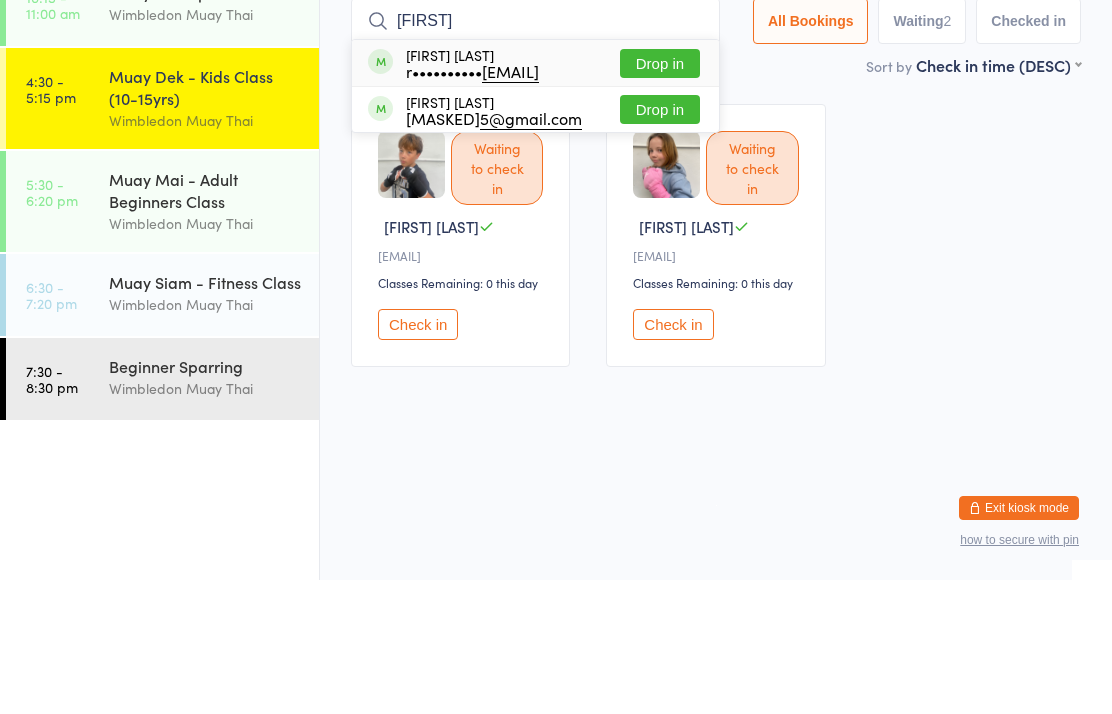 type on "[FIRST]" 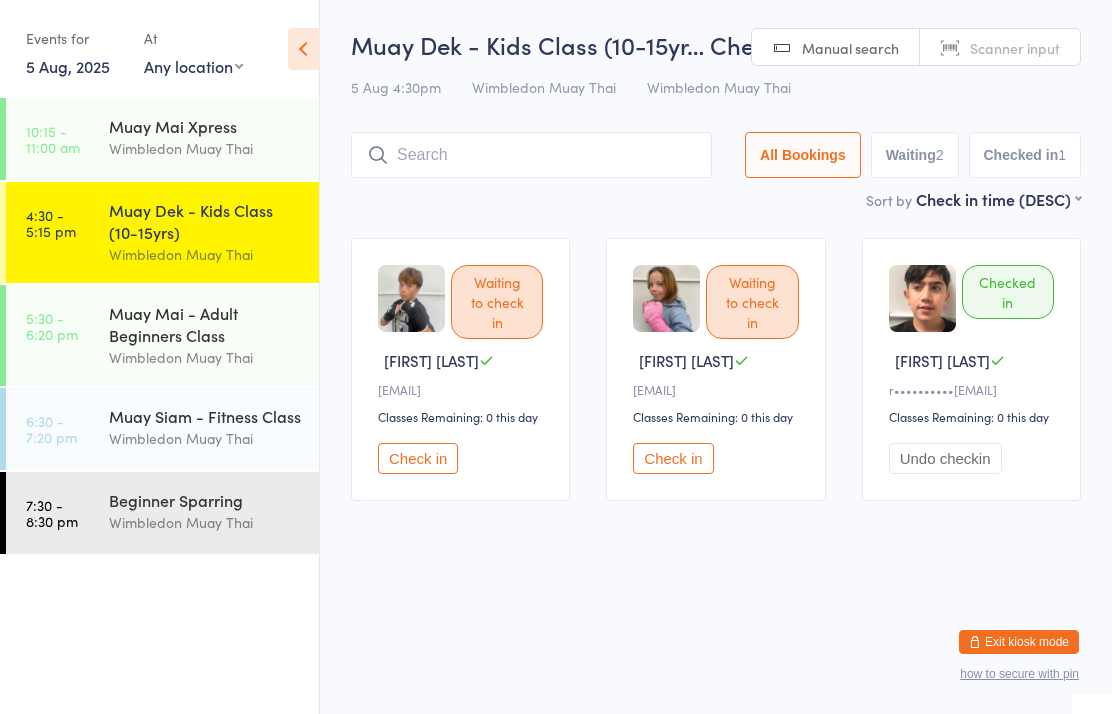 click at bounding box center (531, 155) 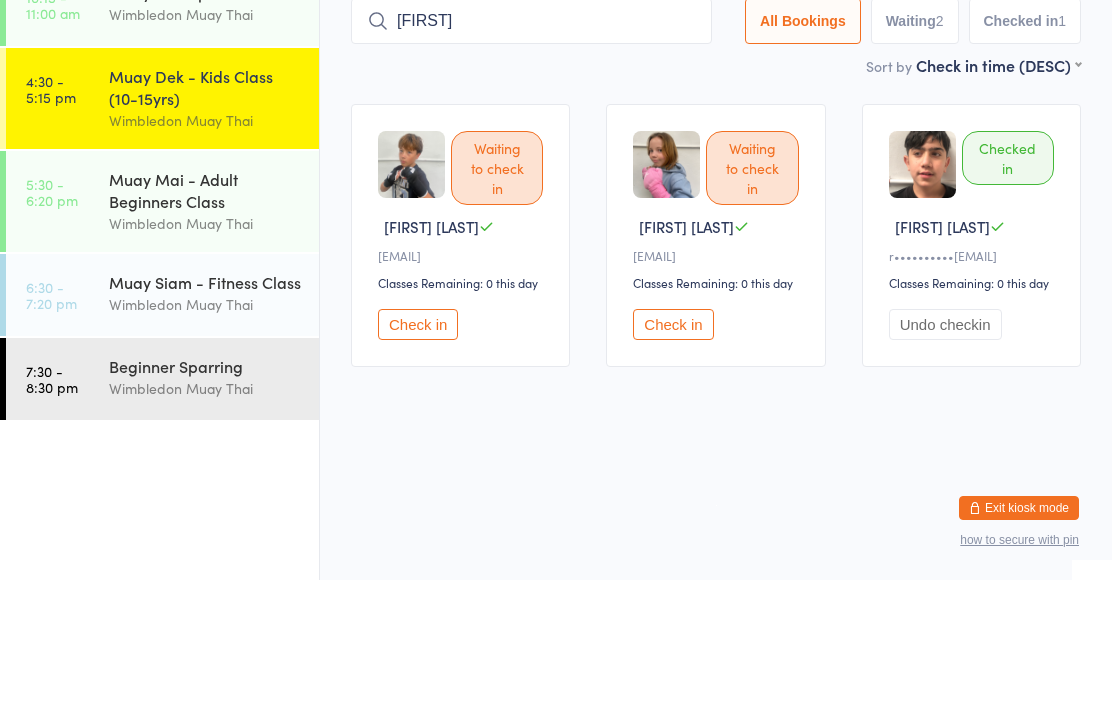 type on "[FIRST]" 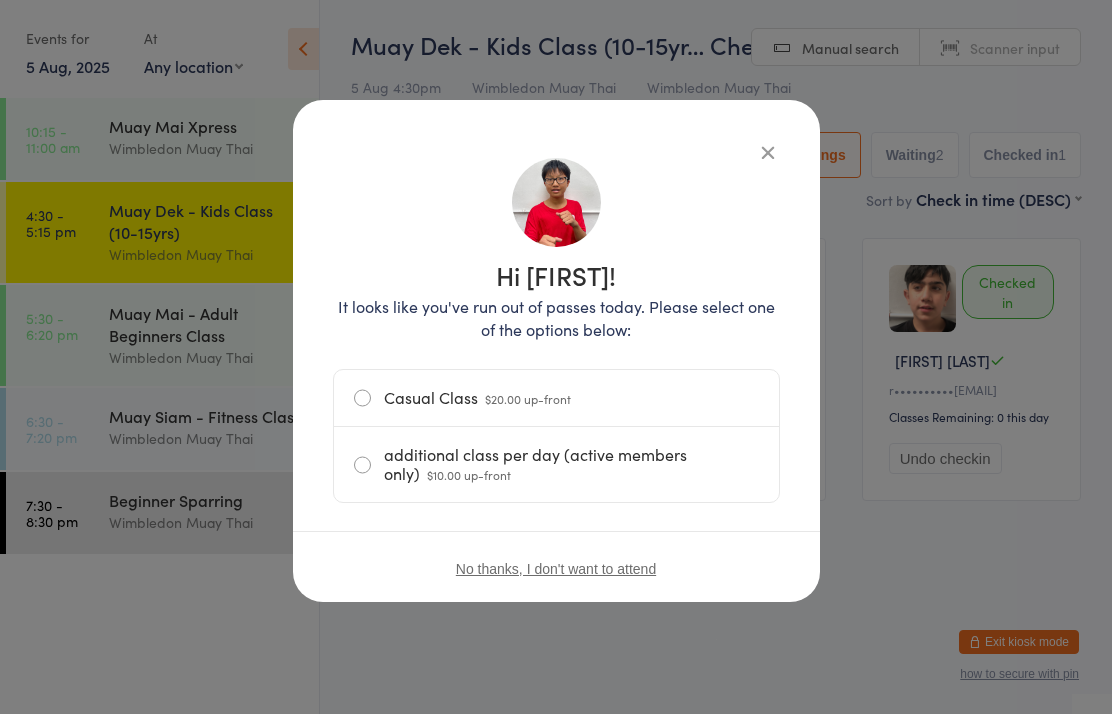 click on "$20.00 up-front" at bounding box center [528, 398] 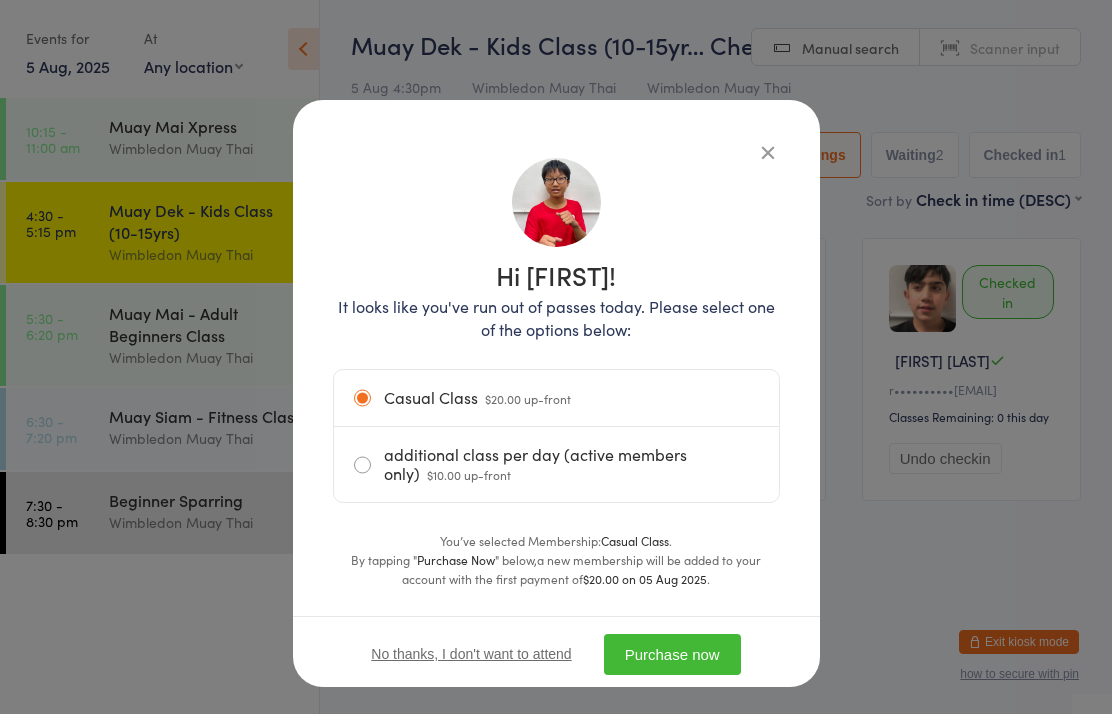 click on "Purchase now" at bounding box center [672, 654] 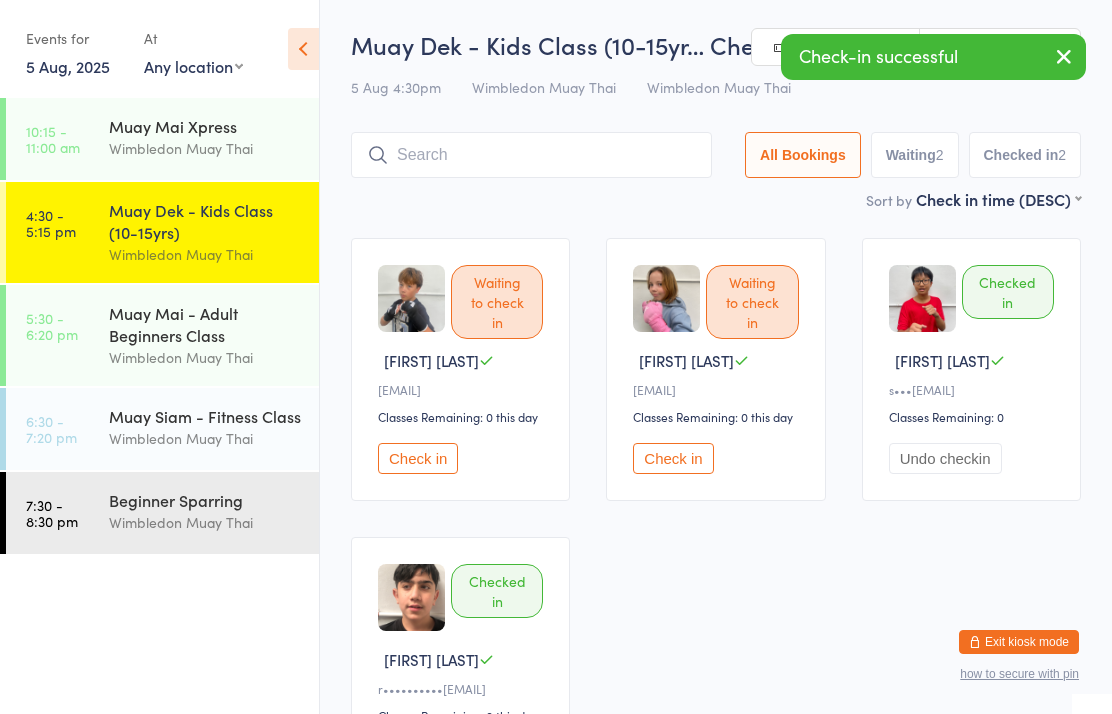 click at bounding box center [531, 155] 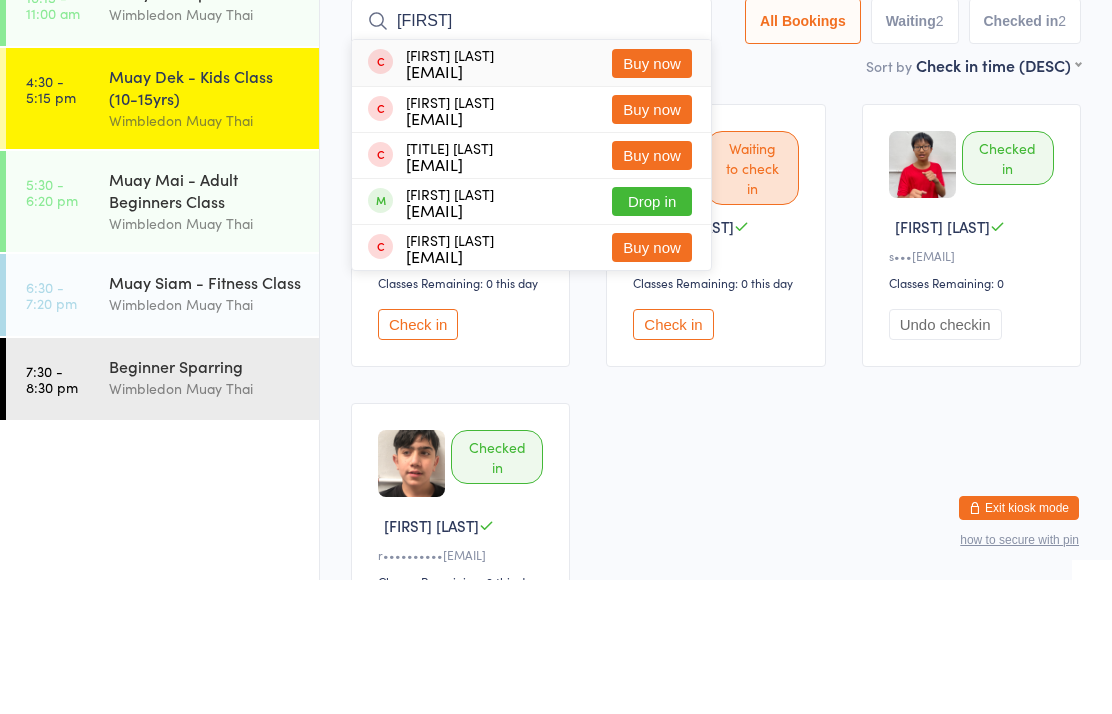 type on "[FIRST]" 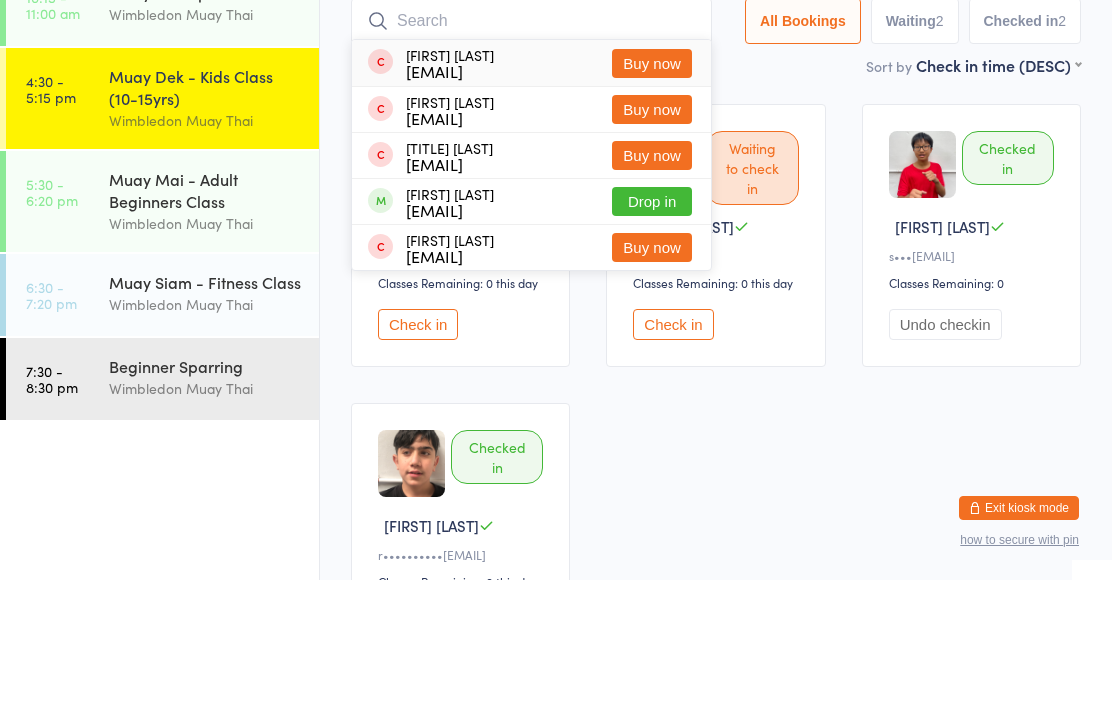 scroll, scrollTop: 134, scrollLeft: 0, axis: vertical 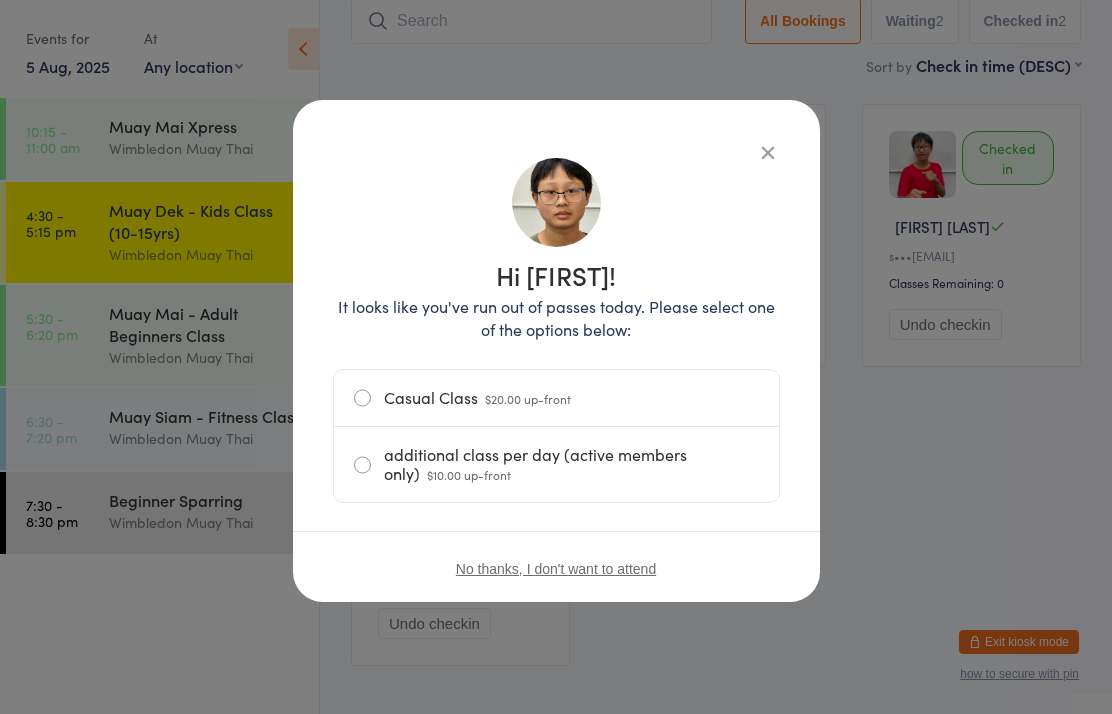 click on "Casual Class  $20.00 up-front" at bounding box center [556, 398] 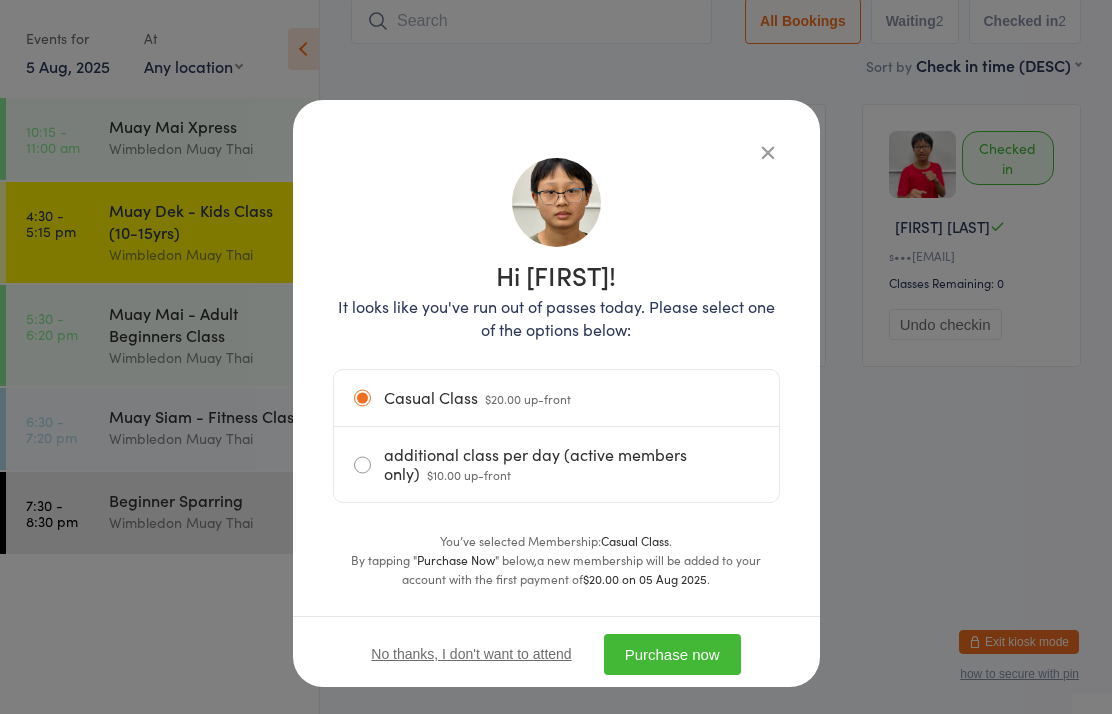 click on "Purchase now" at bounding box center (672, 654) 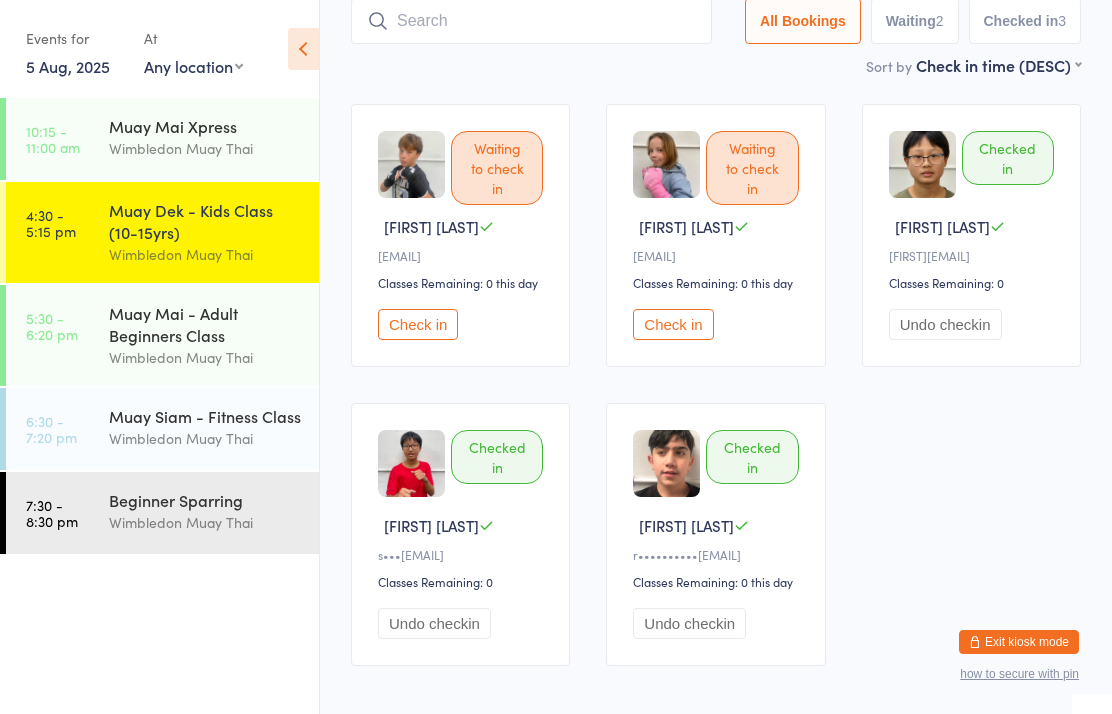 click at bounding box center [531, 21] 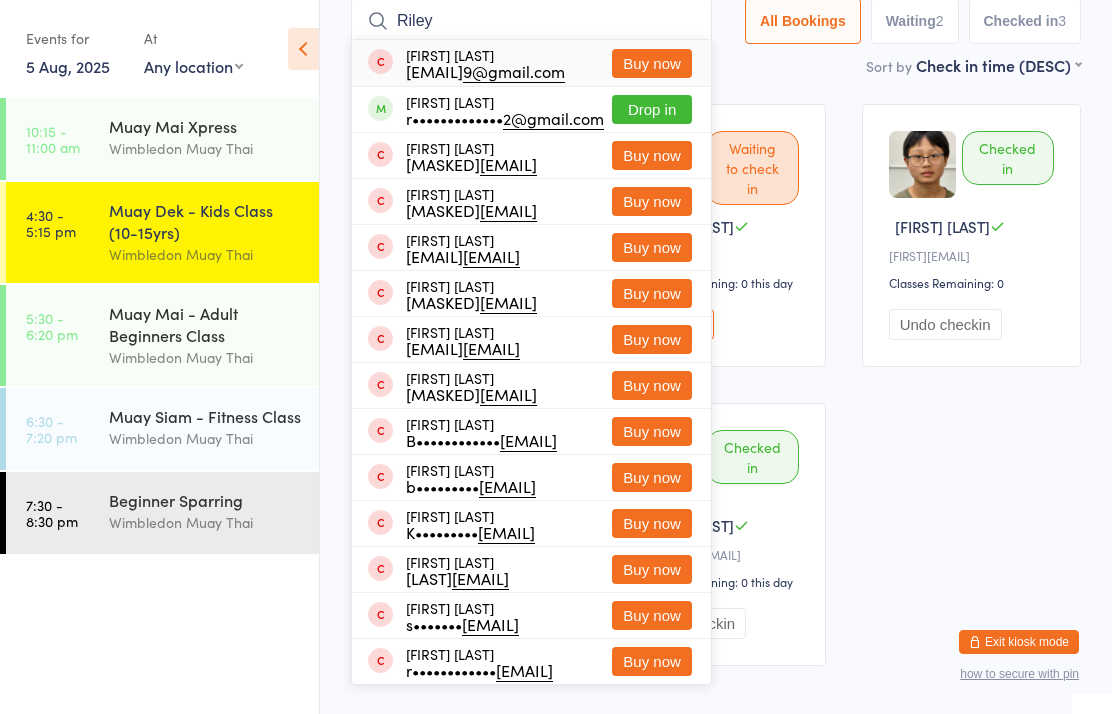 type on "Riley" 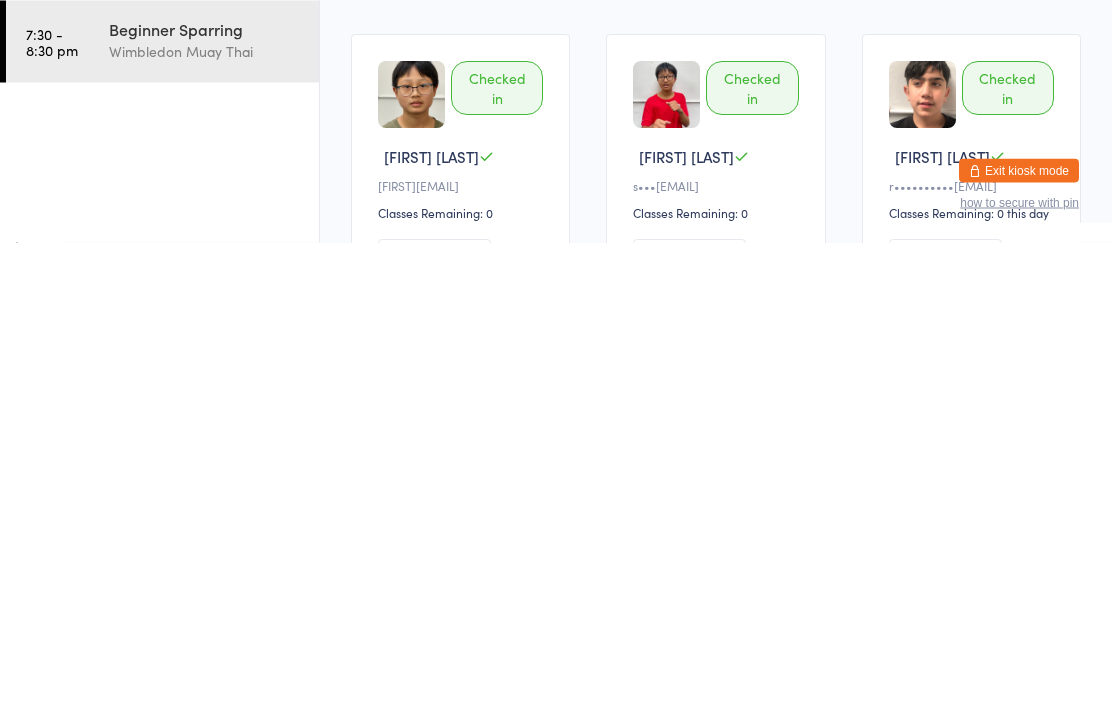scroll, scrollTop: 0, scrollLeft: 0, axis: both 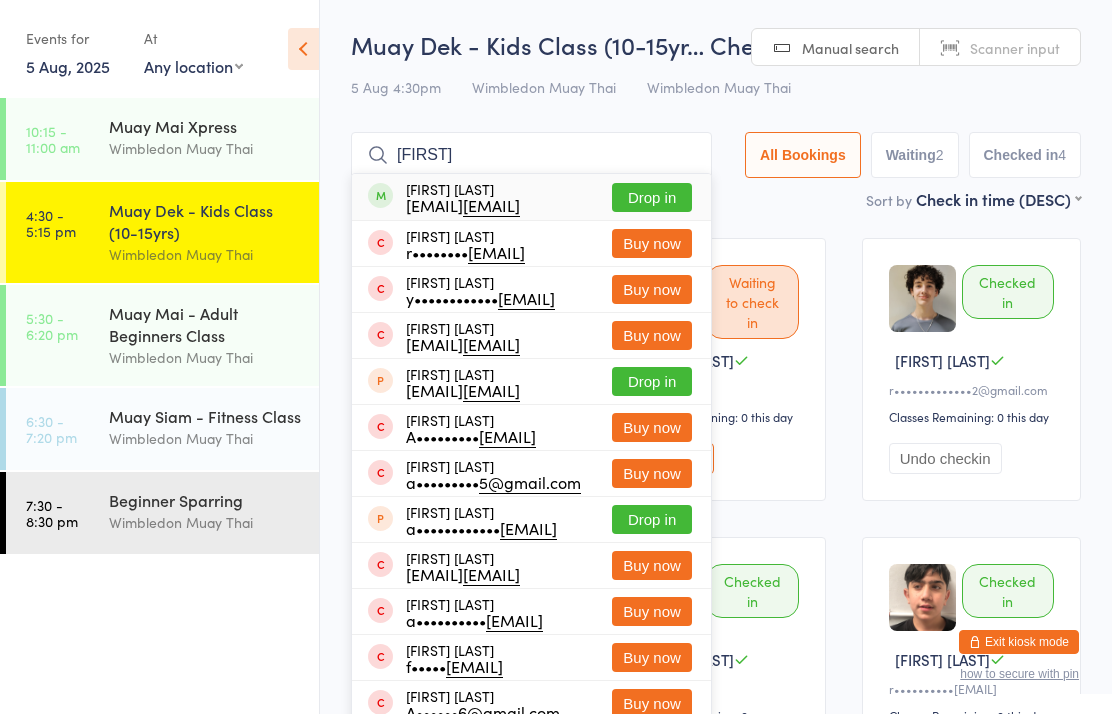 type on "[FIRST]" 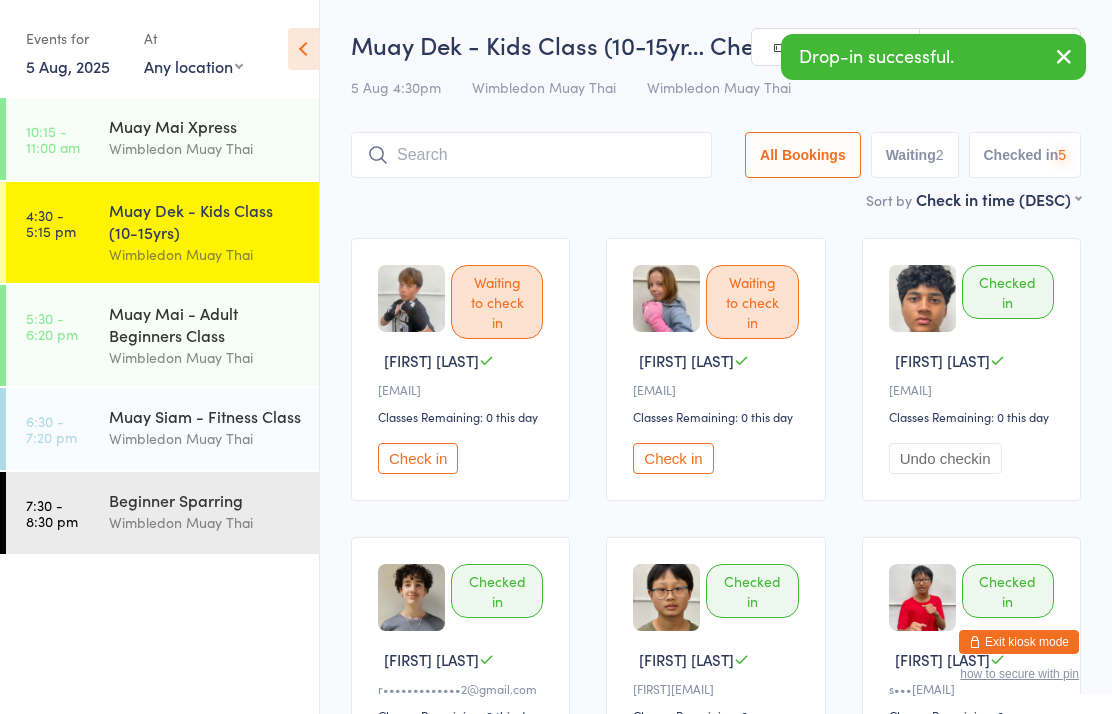 click at bounding box center (531, 155) 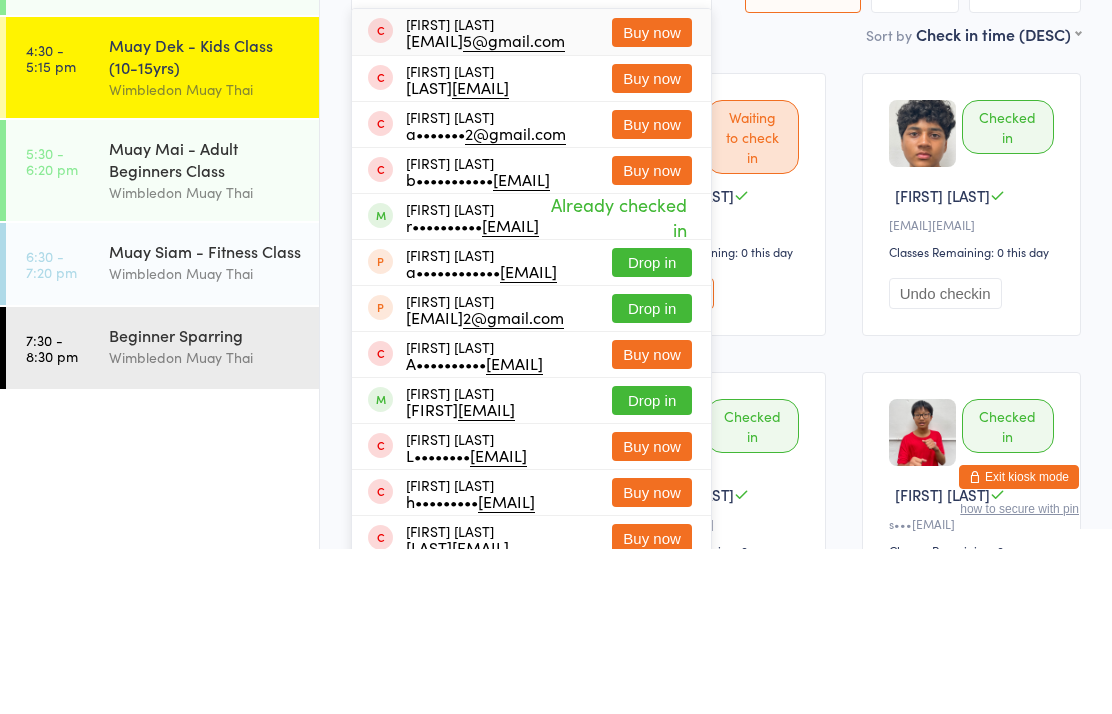 type on "A" 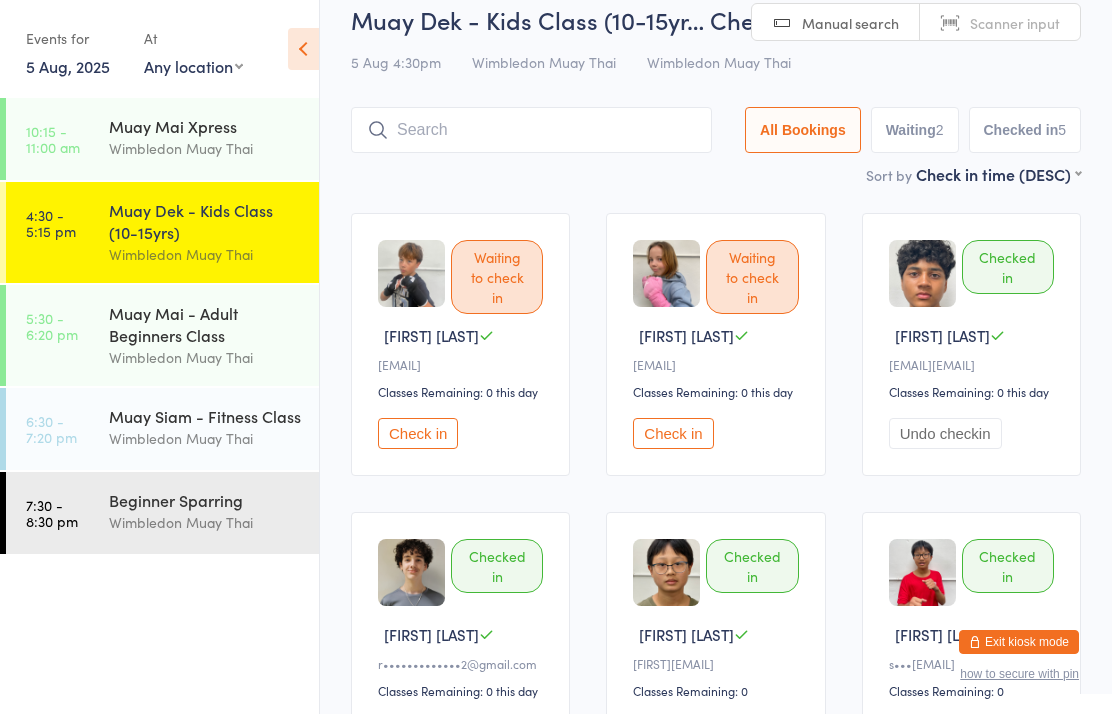 scroll, scrollTop: 0, scrollLeft: 0, axis: both 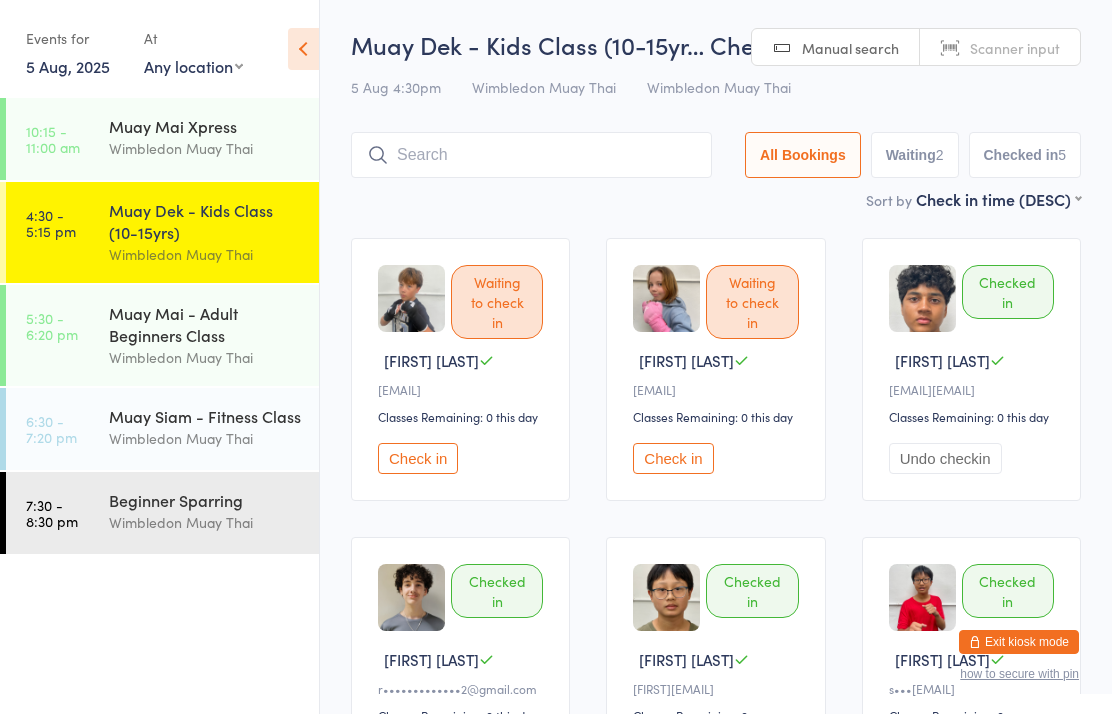 click on "Muay Mai Xpress Check-in" at bounding box center (716, 108) 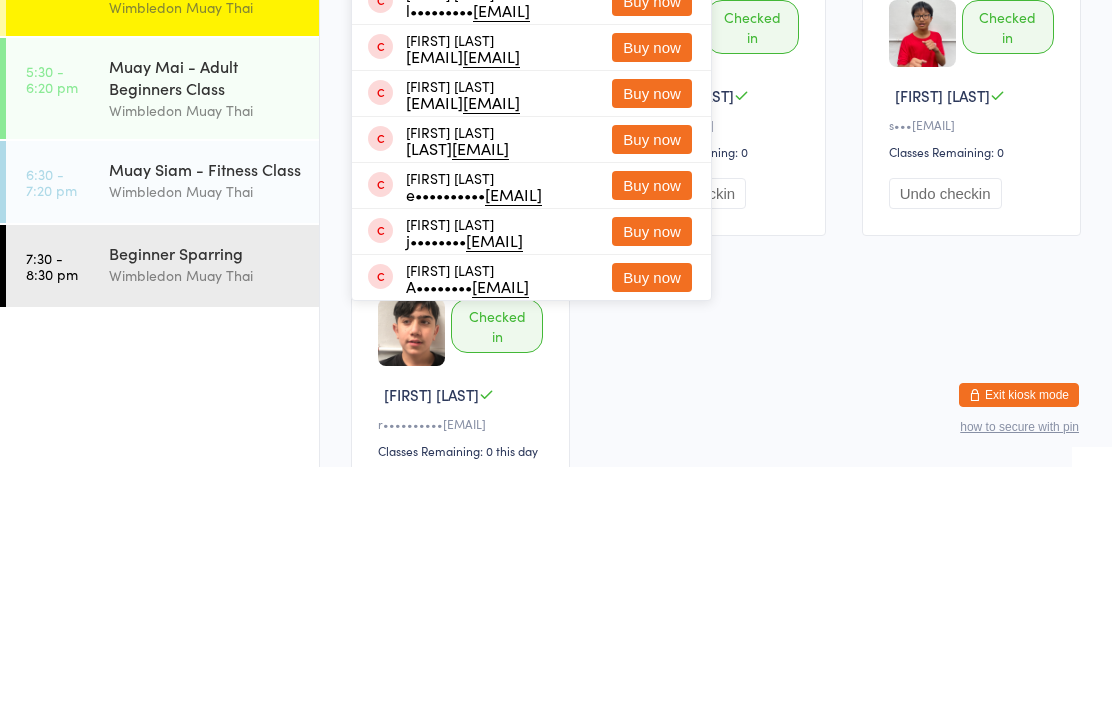 scroll, scrollTop: 346, scrollLeft: 0, axis: vertical 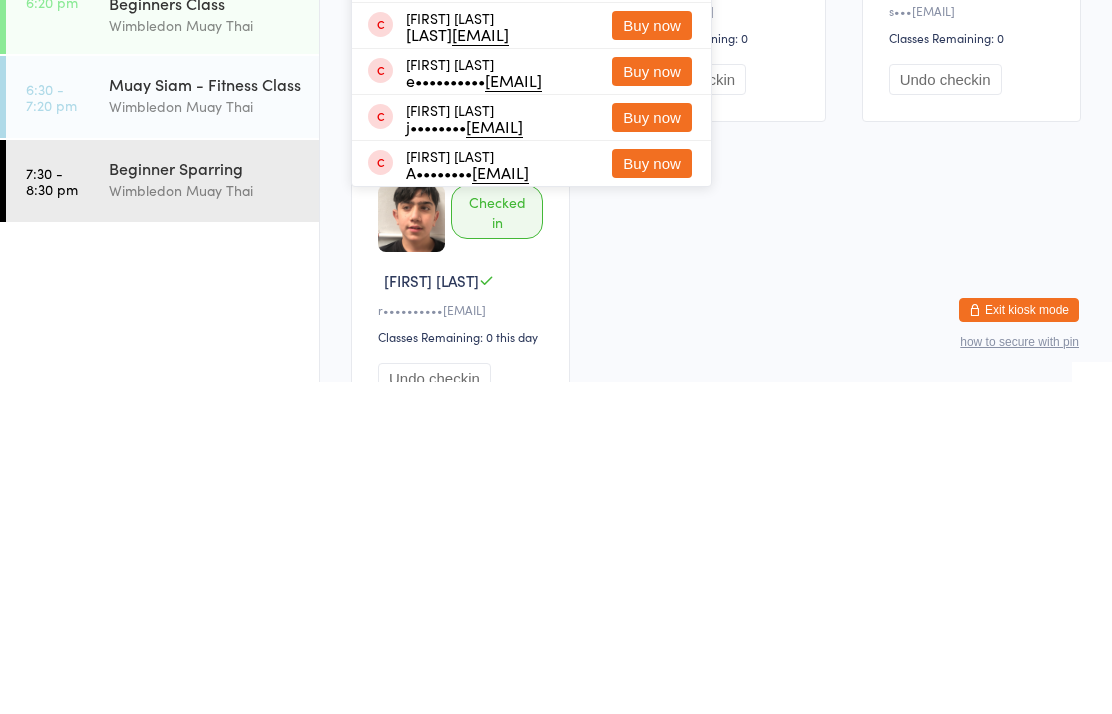 click on "Waiting to check in [FIRST] [LAST] [EMAIL] Classes Remaining: 0 this day   Check in Waiting to check in [FIRST] [LAST] [EMAIL] Classes Remaining: 0 this day   Check in Checked in [FIRST] [LAST] [EMAIL] Classes Remaining: 0 this day   Undo checkin Checked in [FIRST] [LAST] [EMAIL] Classes Remaining: 0 this day   Undo checkin Checked in [FIRST] [LAST] [EMAIL] Classes Remaining: 0    Undo checkin Checked in [FIRST] [LAST] [EMAIL] Classes Remaining: 0    Undo checkin Checked in [FIRST] [LAST] [EMAIL] Classes Remaining: 0 this day   Undo checkin" at bounding box center (716, 322) 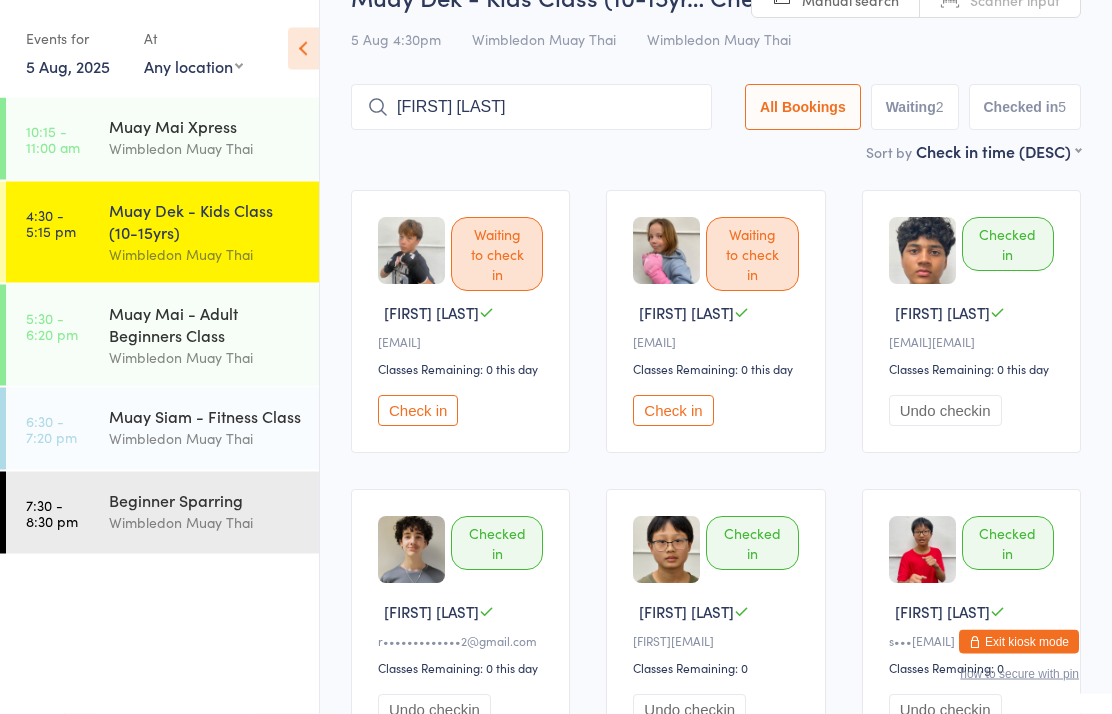 scroll, scrollTop: 0, scrollLeft: 0, axis: both 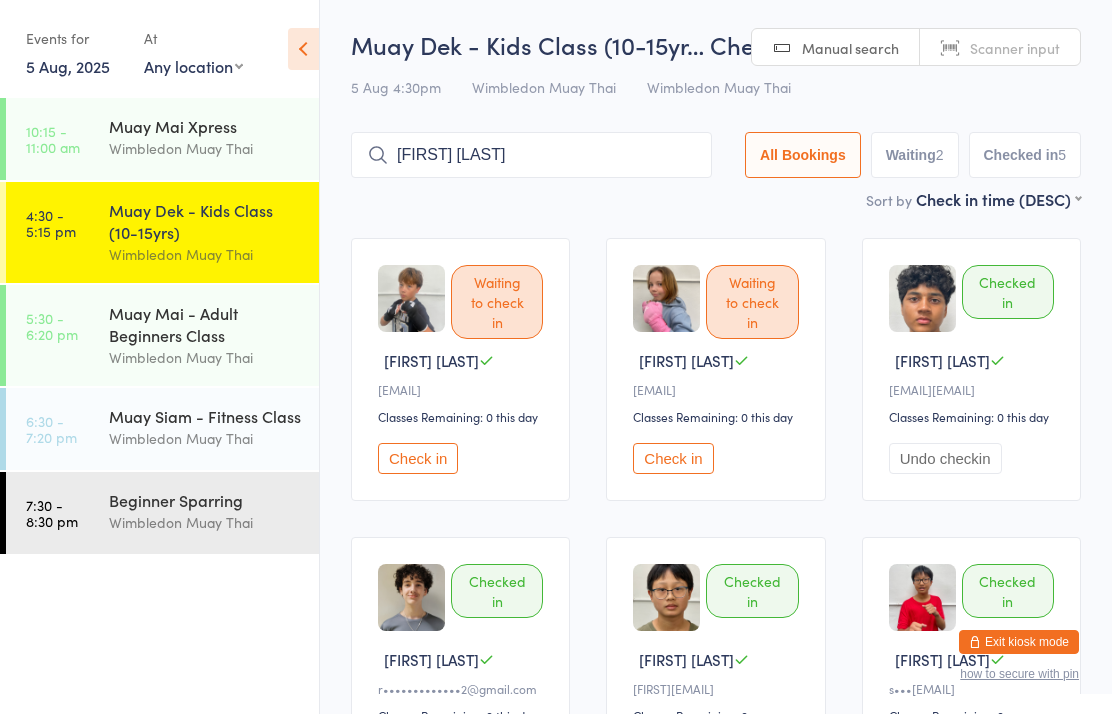 click on "[FIRST] [LAST]" at bounding box center (531, 155) 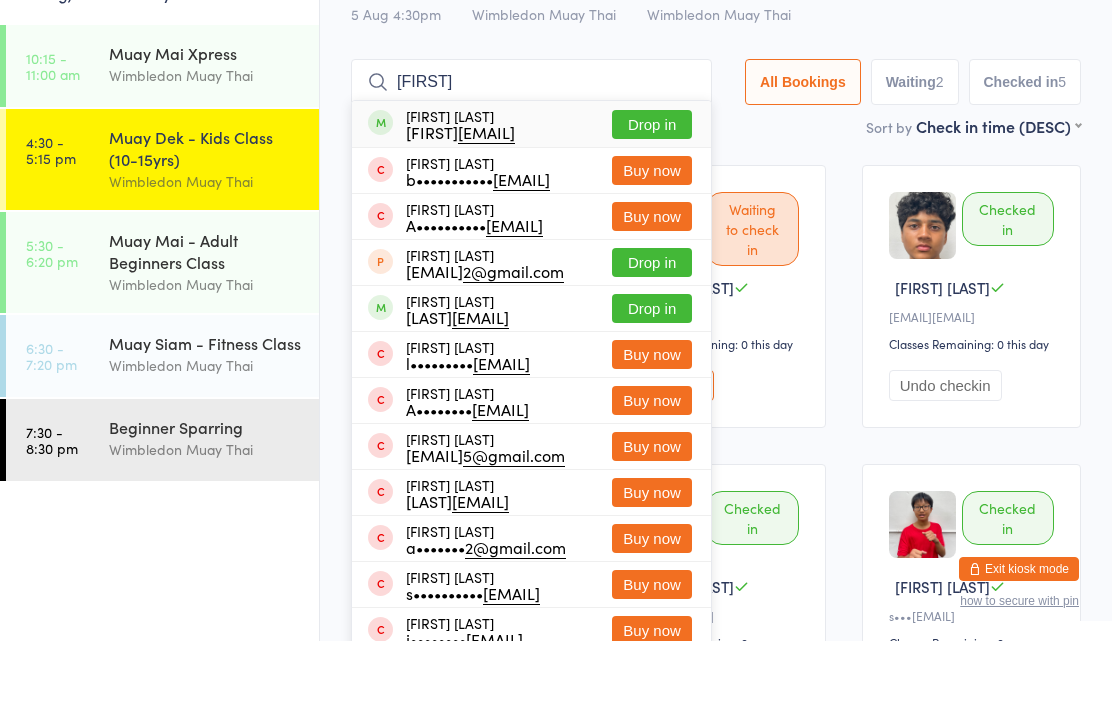 type on "[FIRST]" 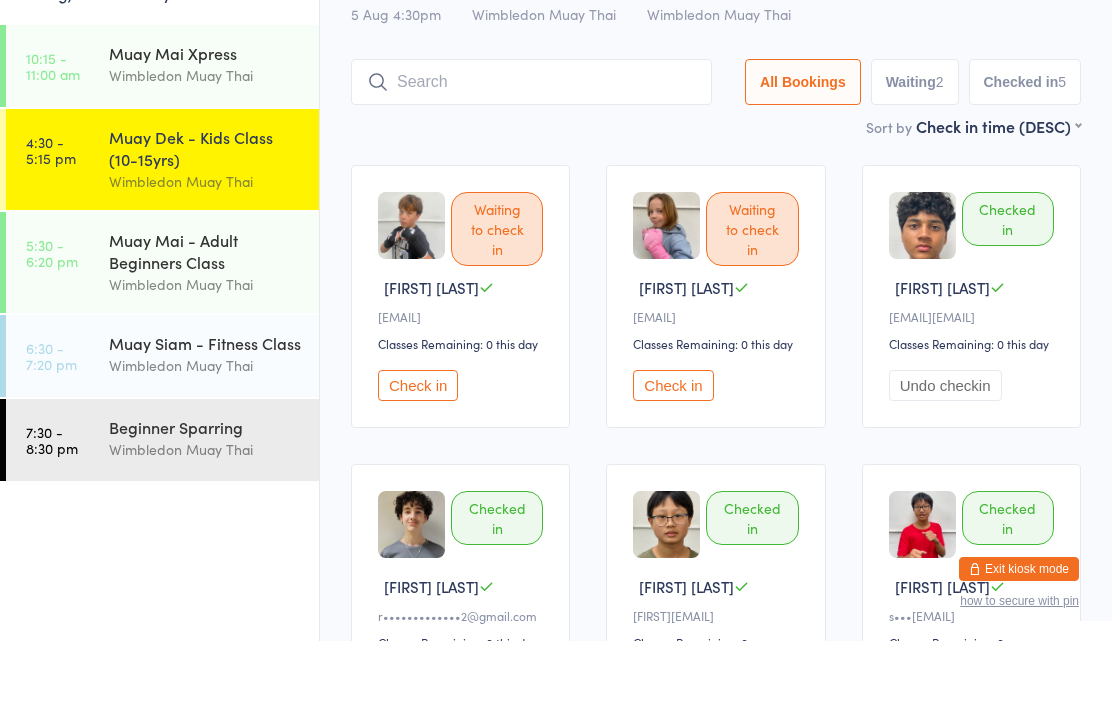 scroll, scrollTop: 73, scrollLeft: 0, axis: vertical 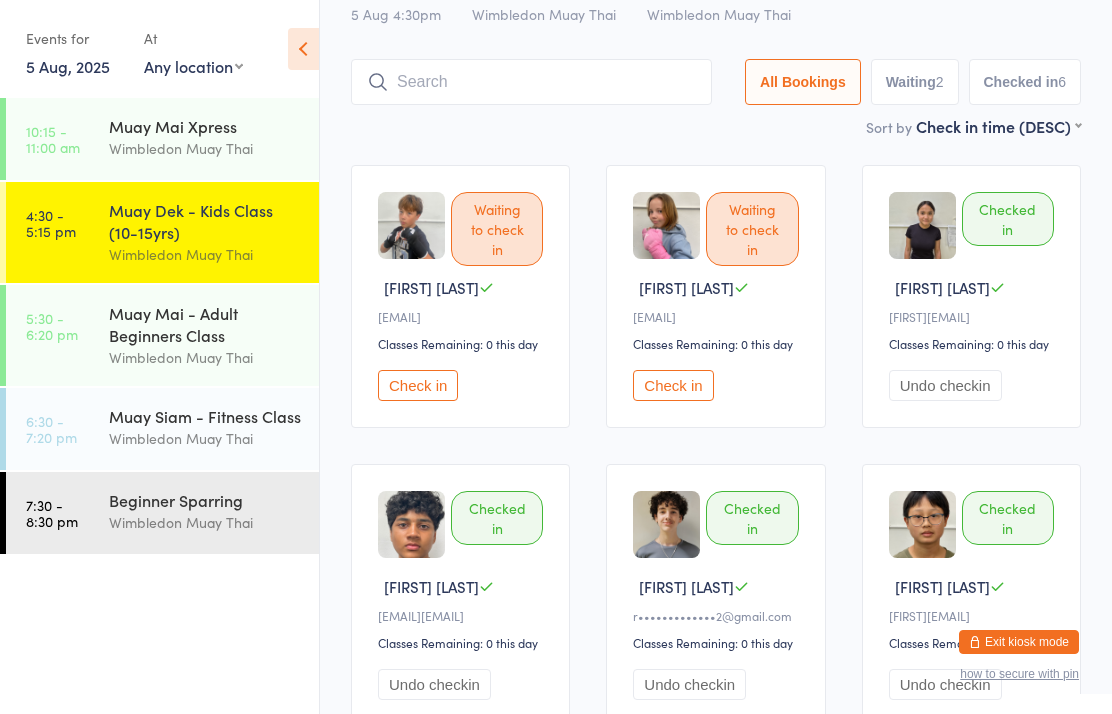 click at bounding box center [531, 82] 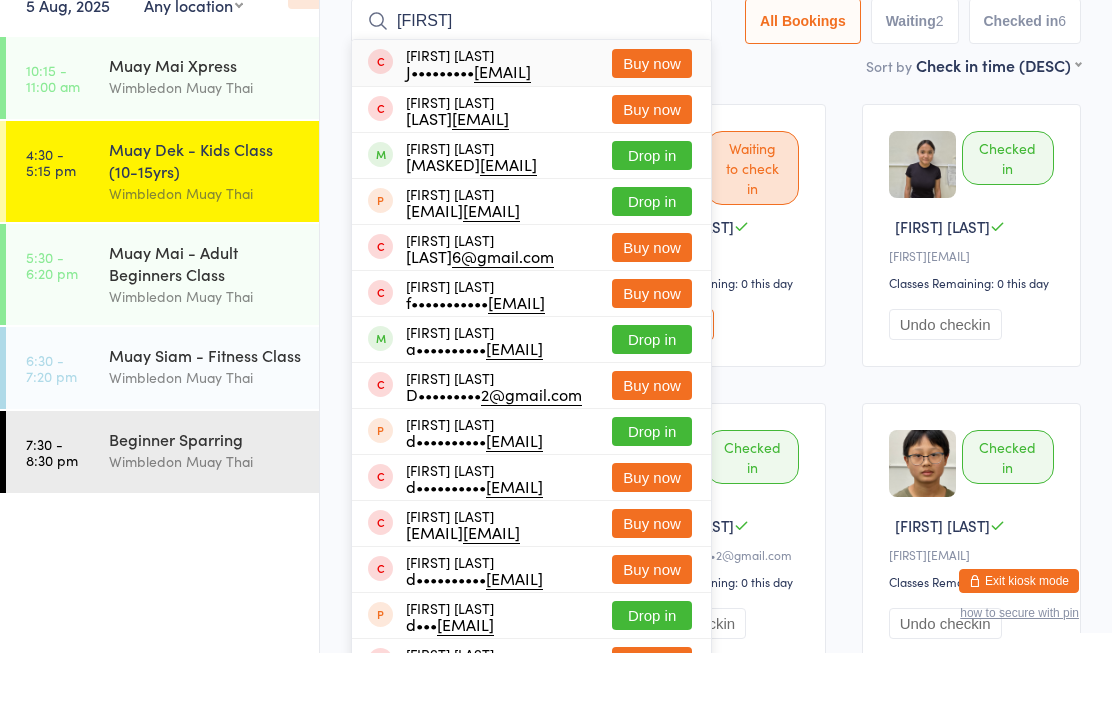 type on "[FIRST]" 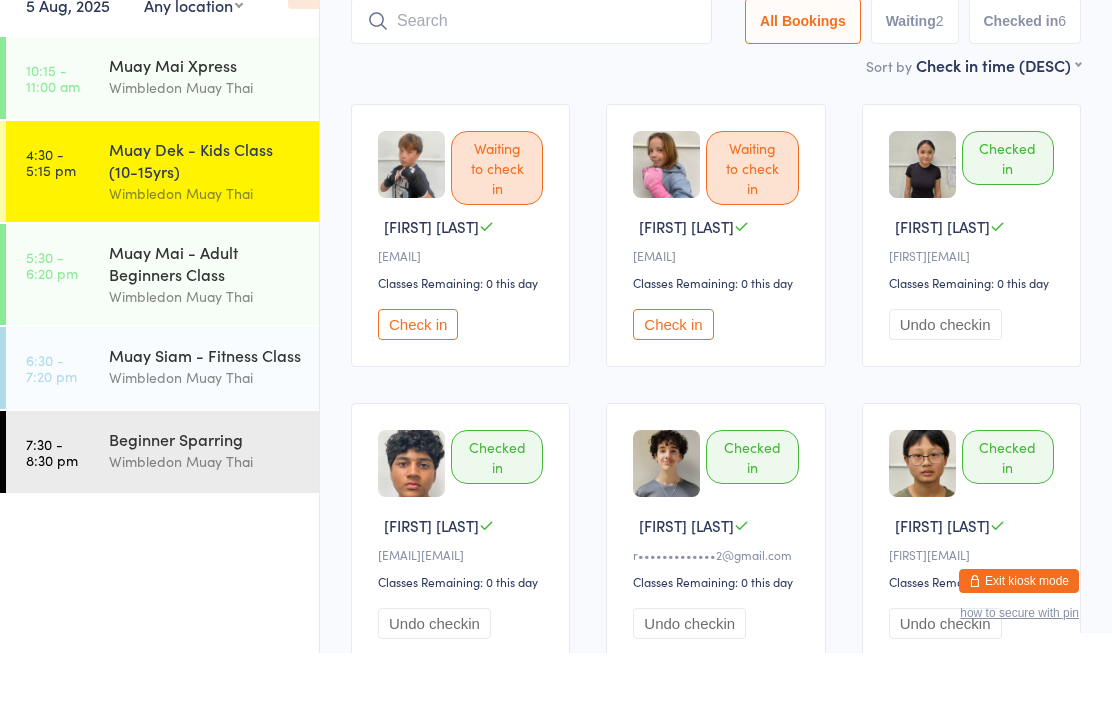 scroll, scrollTop: 134, scrollLeft: 0, axis: vertical 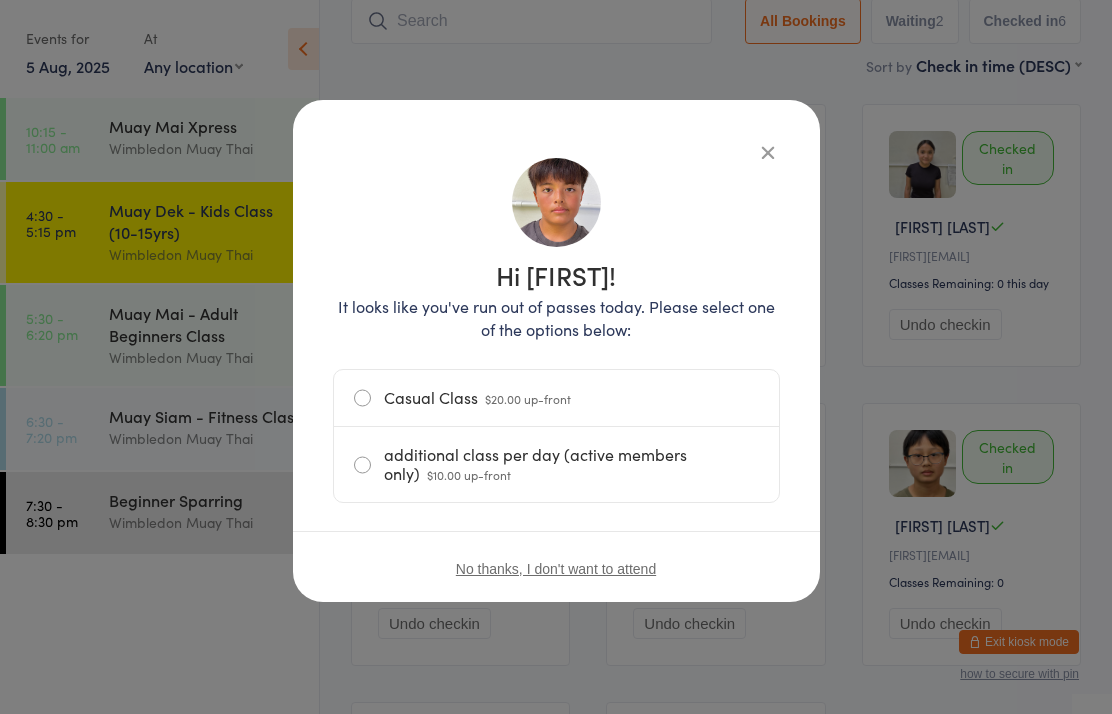 click on "Casual Class  $20.00 up-front" at bounding box center (556, 398) 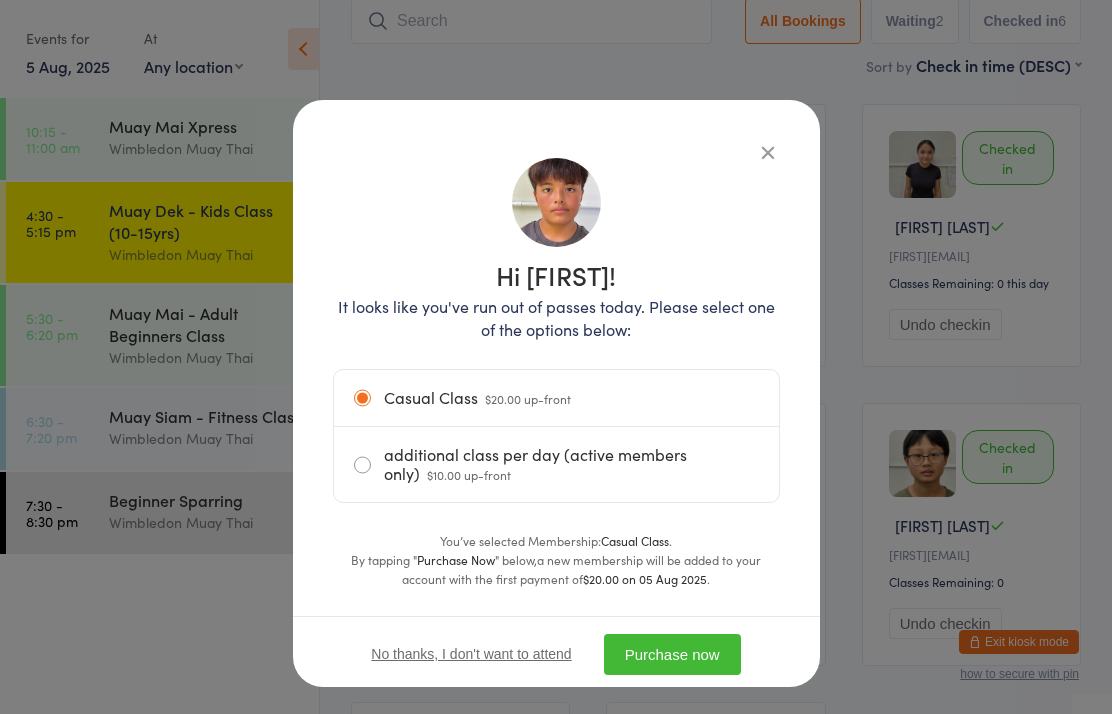 click on "Purchase now" at bounding box center (672, 654) 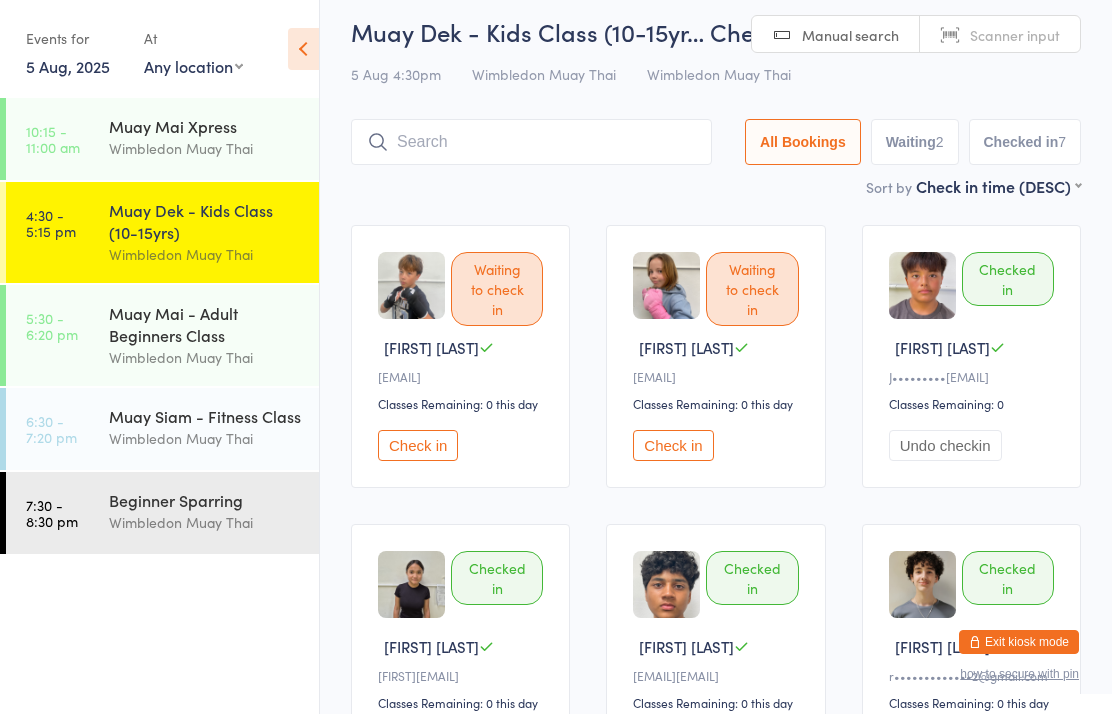 scroll, scrollTop: 0, scrollLeft: 0, axis: both 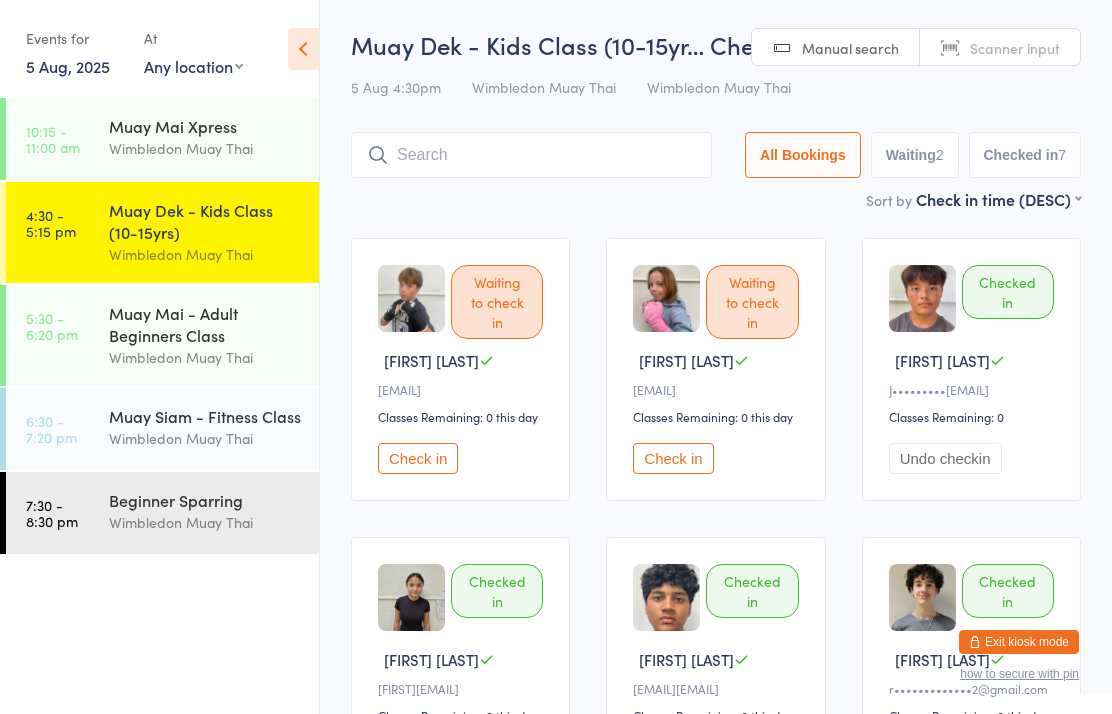 click at bounding box center [531, 155] 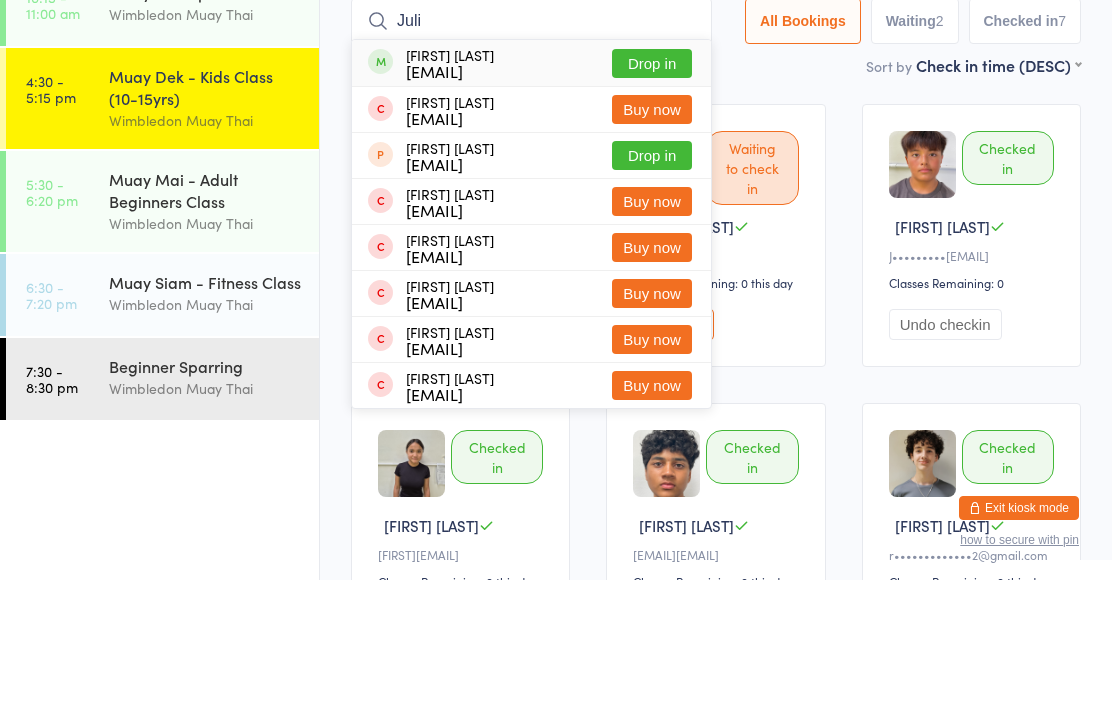 type on "Juli" 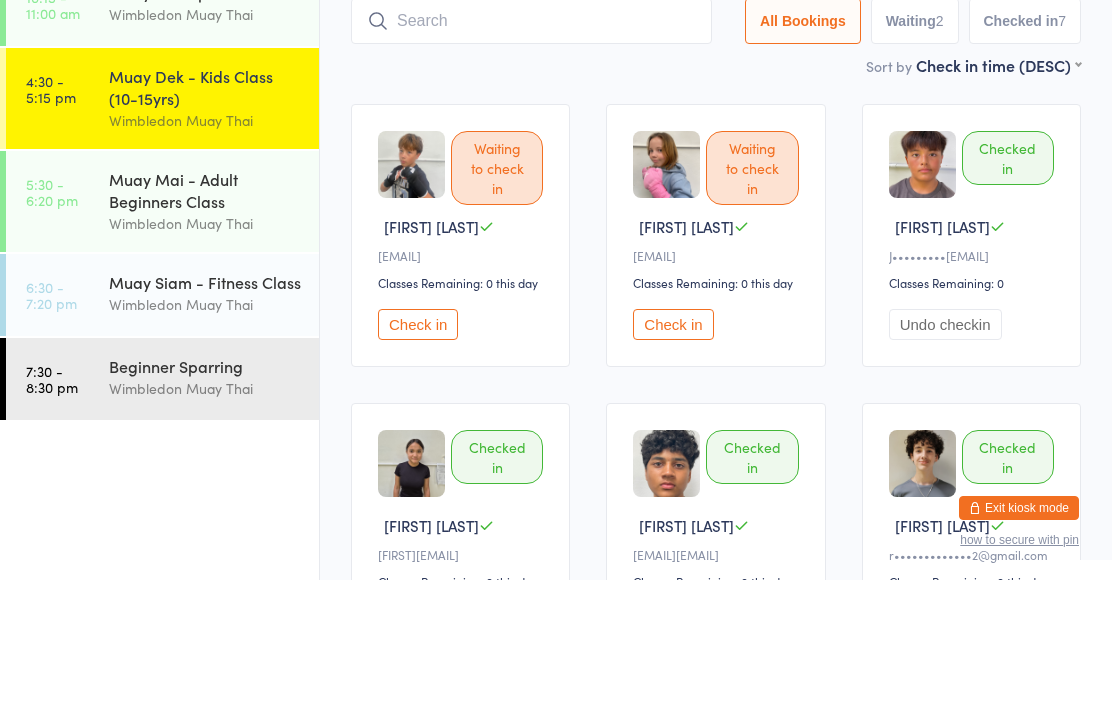 scroll, scrollTop: 134, scrollLeft: 0, axis: vertical 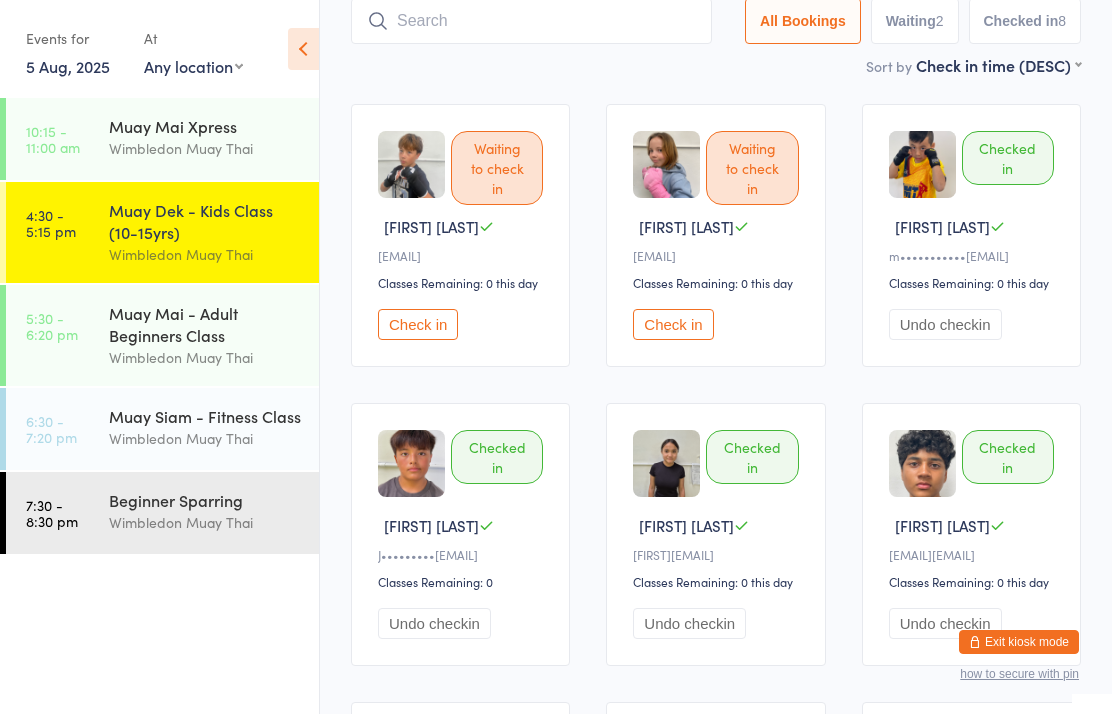 click at bounding box center [531, 21] 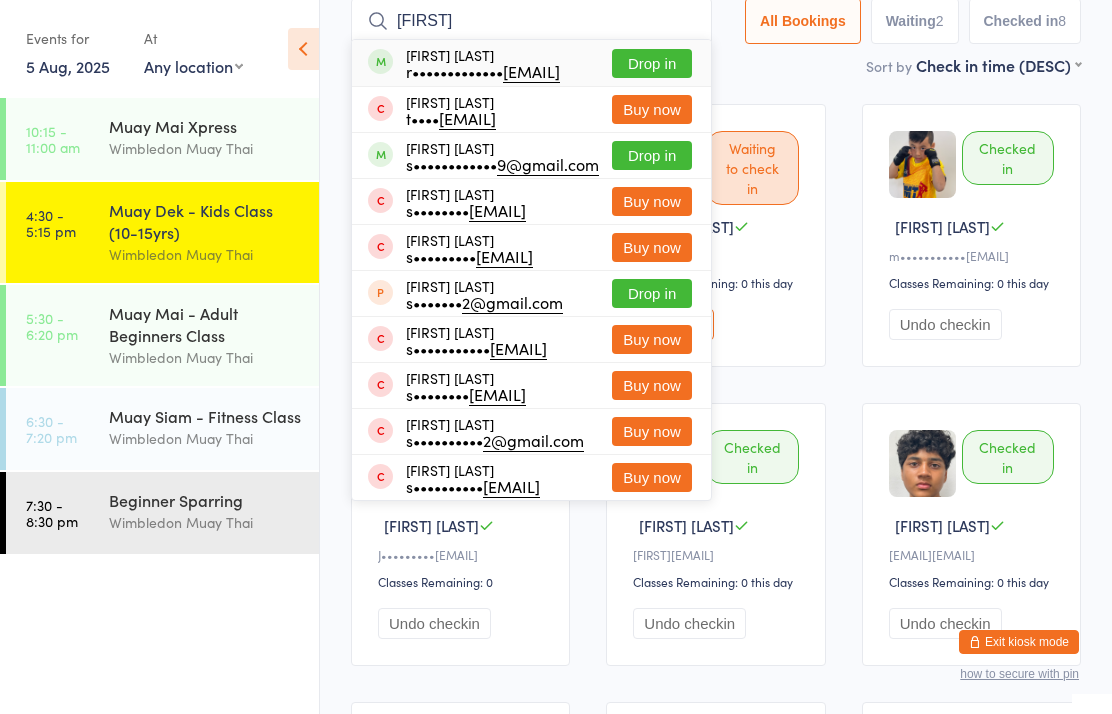 type on "[FIRST]" 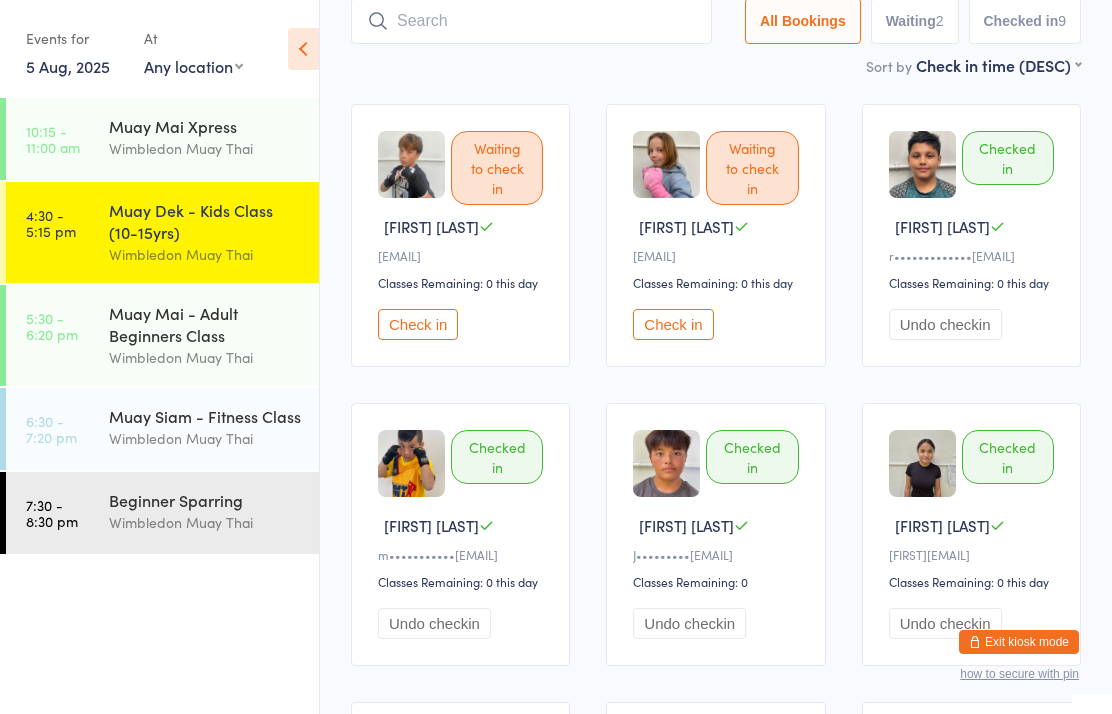 click at bounding box center [531, 21] 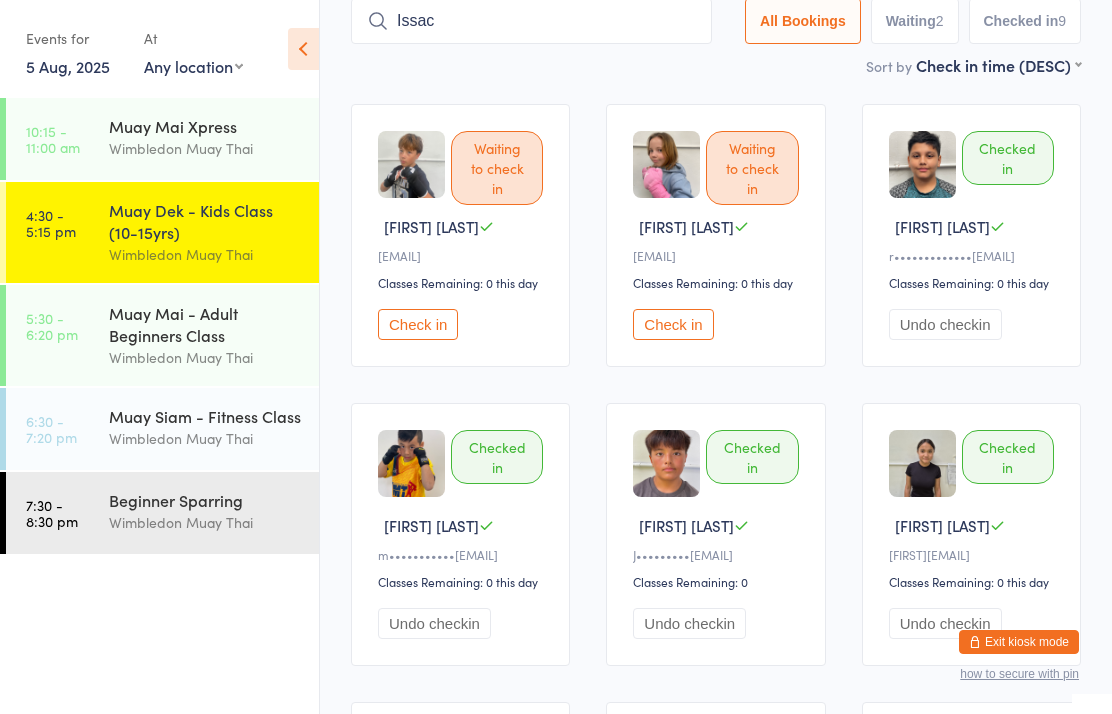 click on "Issac" at bounding box center [531, 21] 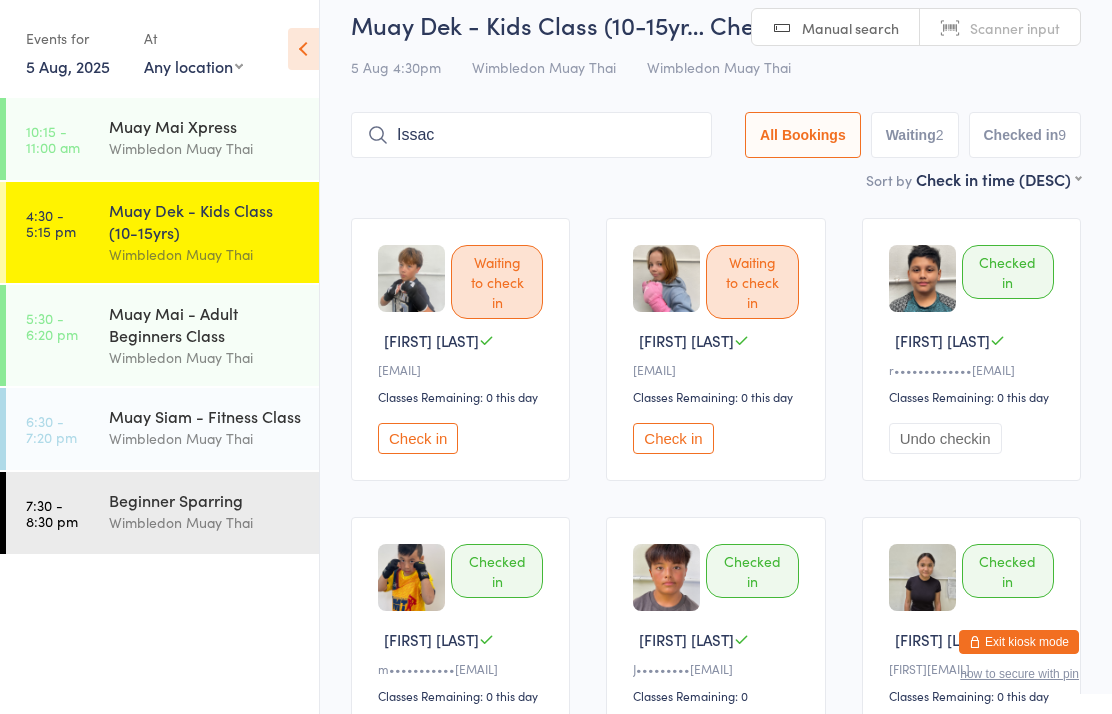 scroll, scrollTop: 0, scrollLeft: 0, axis: both 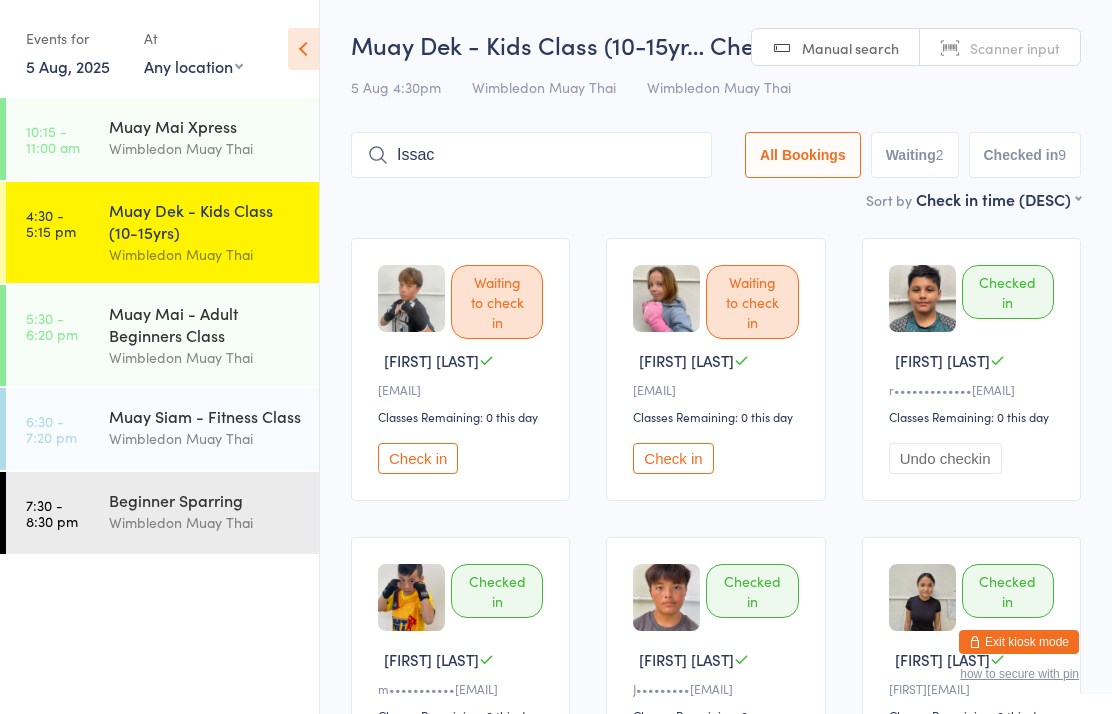 click on "Issac" at bounding box center [531, 155] 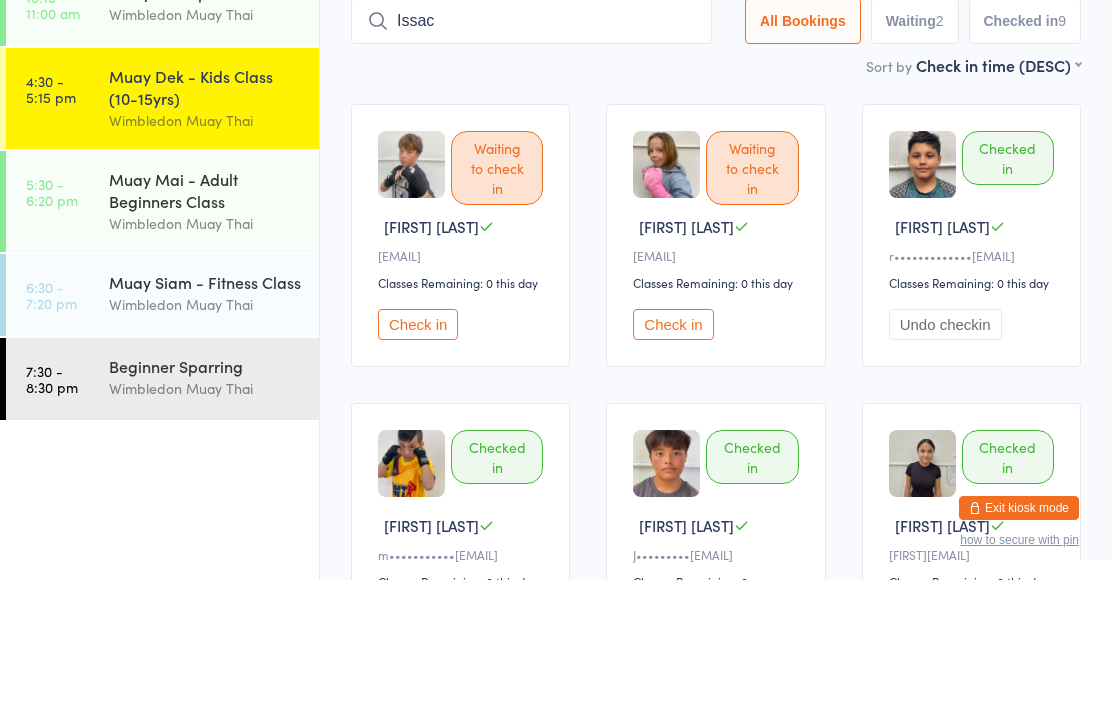 click on "Issac" at bounding box center [531, 155] 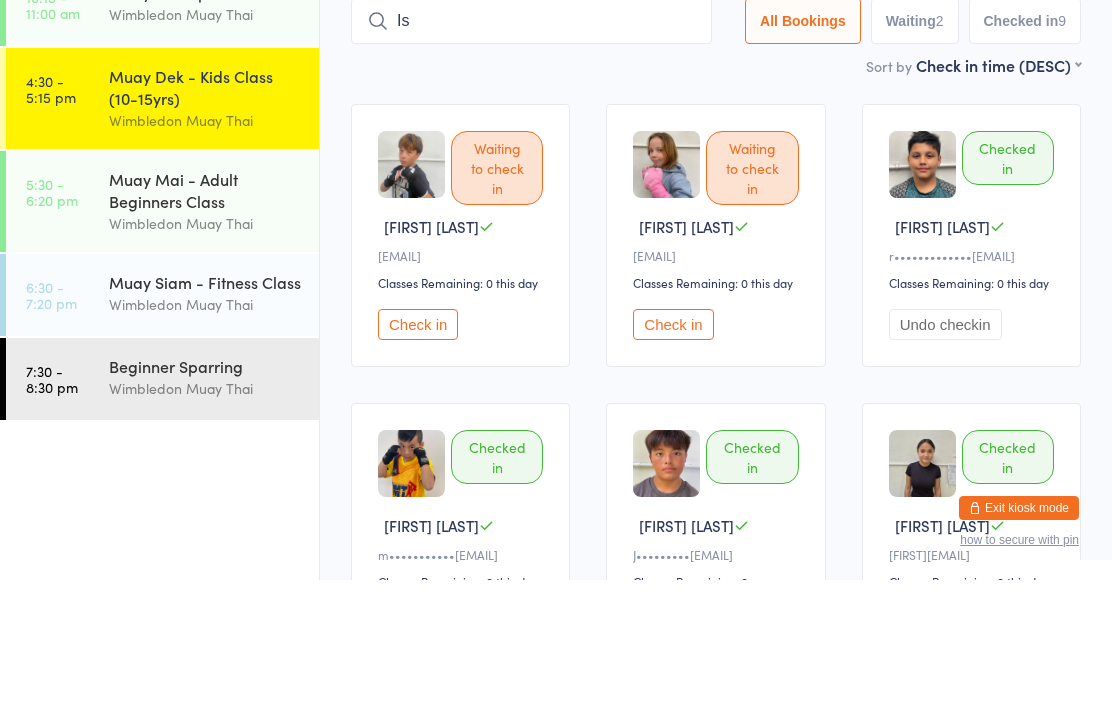 type on "I" 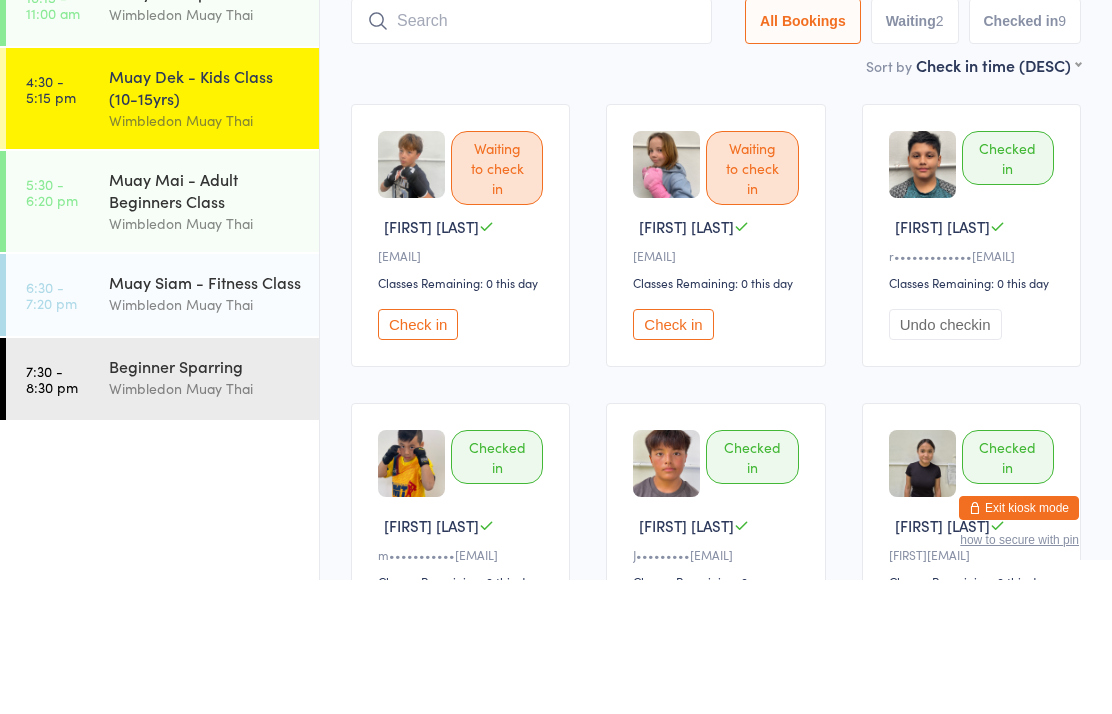 scroll, scrollTop: 134, scrollLeft: 0, axis: vertical 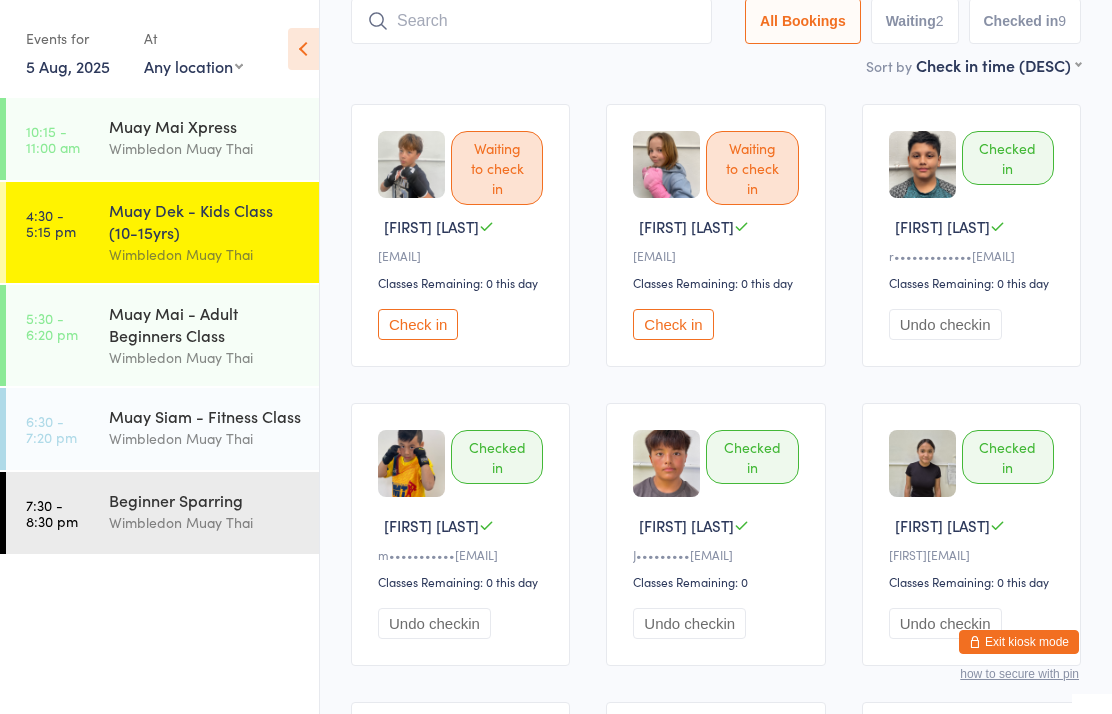 click at bounding box center [531, 21] 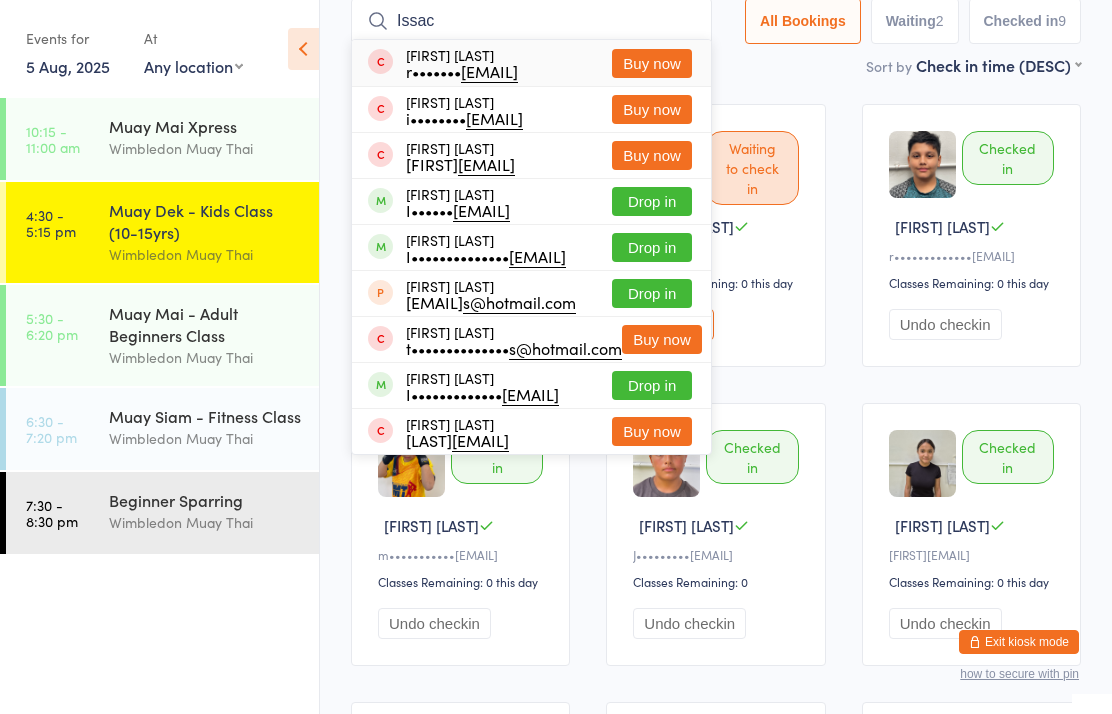 type on "Issac" 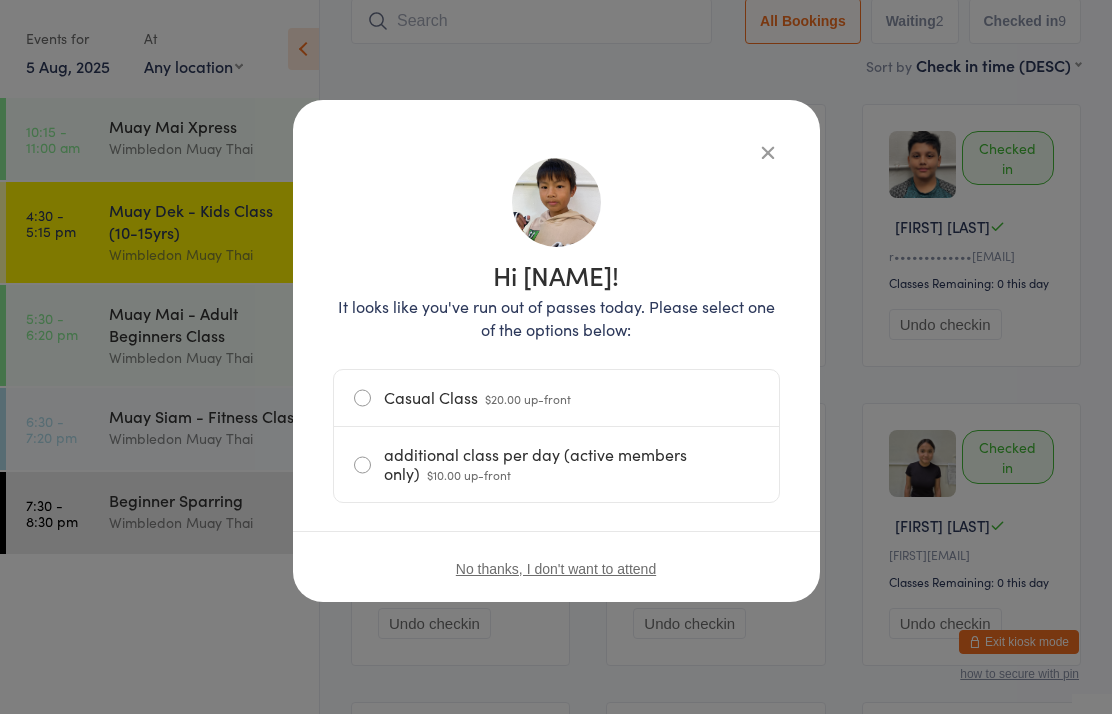 click on "Casual Class  $20.00 up-front" at bounding box center [556, 398] 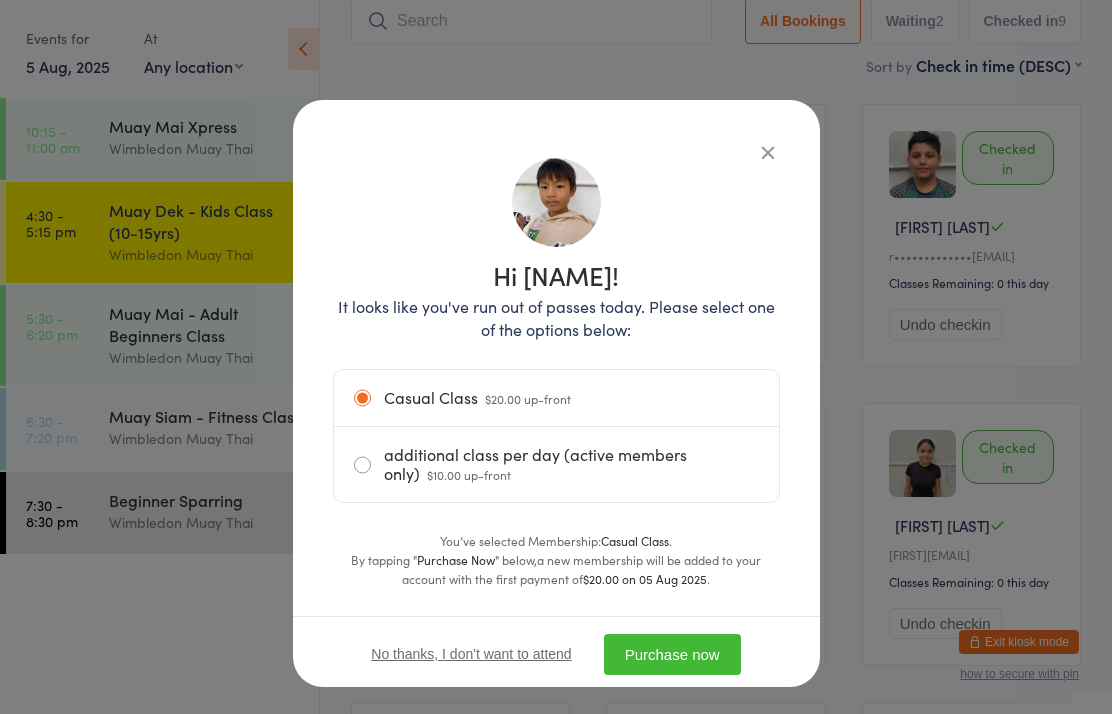 click on "Purchase now" at bounding box center (672, 654) 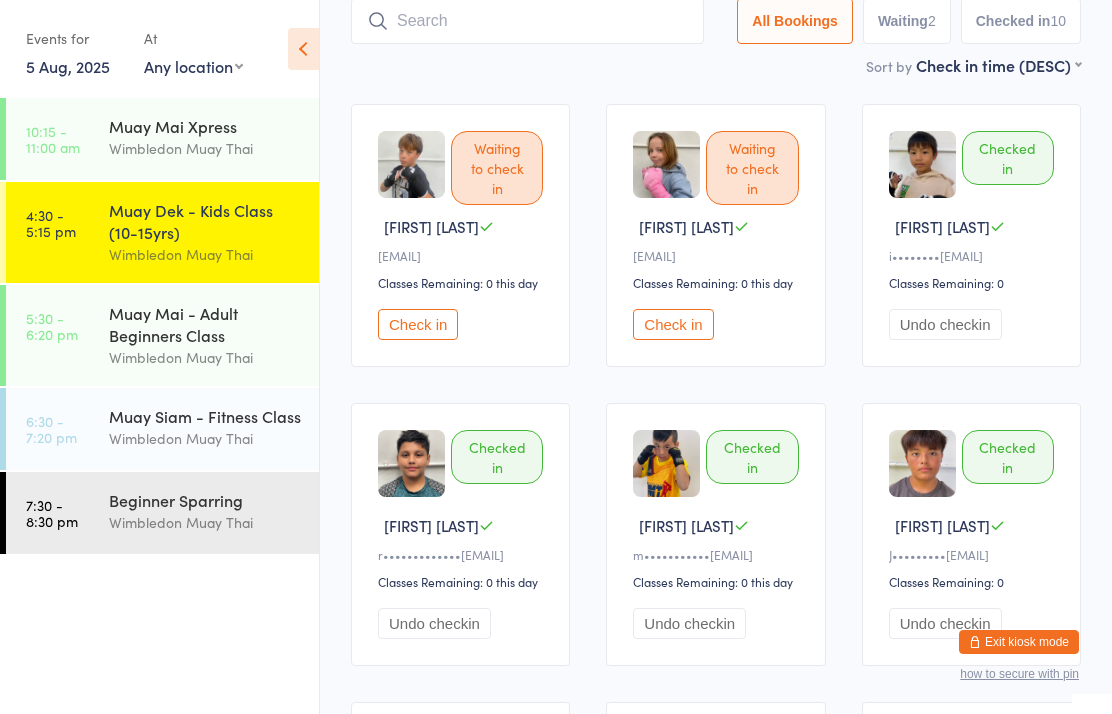 click at bounding box center (527, 21) 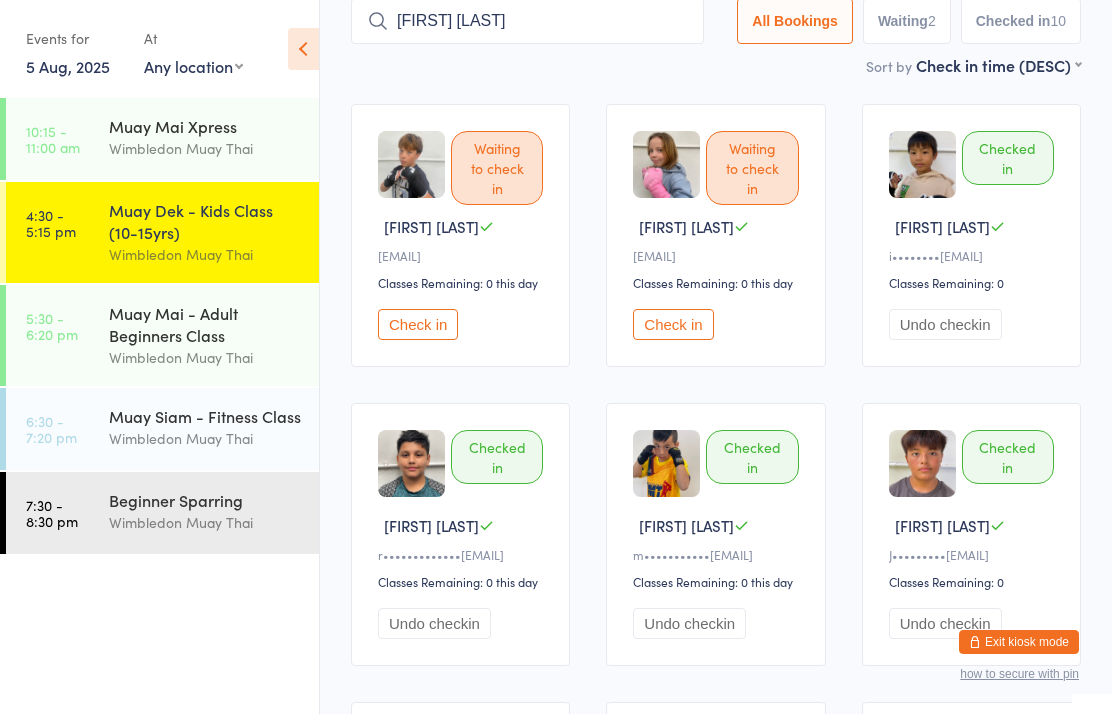 type on "[FIRST] [LAST]" 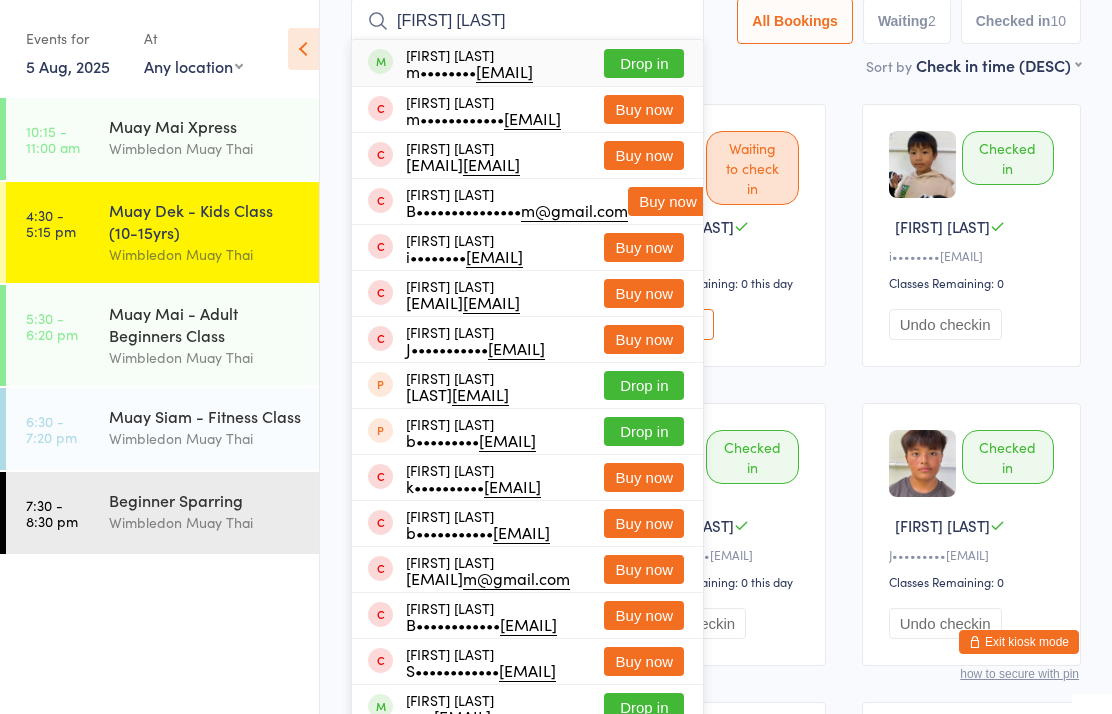 click on "[FIRST] [LAST] [EVENT]" at bounding box center [527, 63] 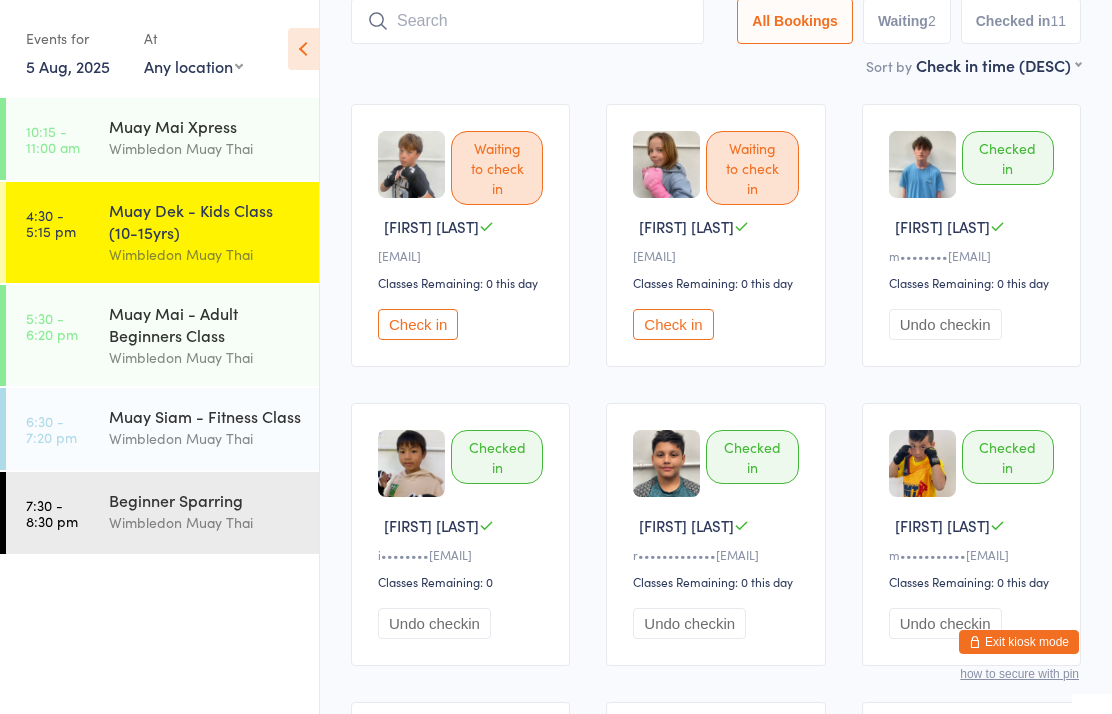 click at bounding box center (527, 21) 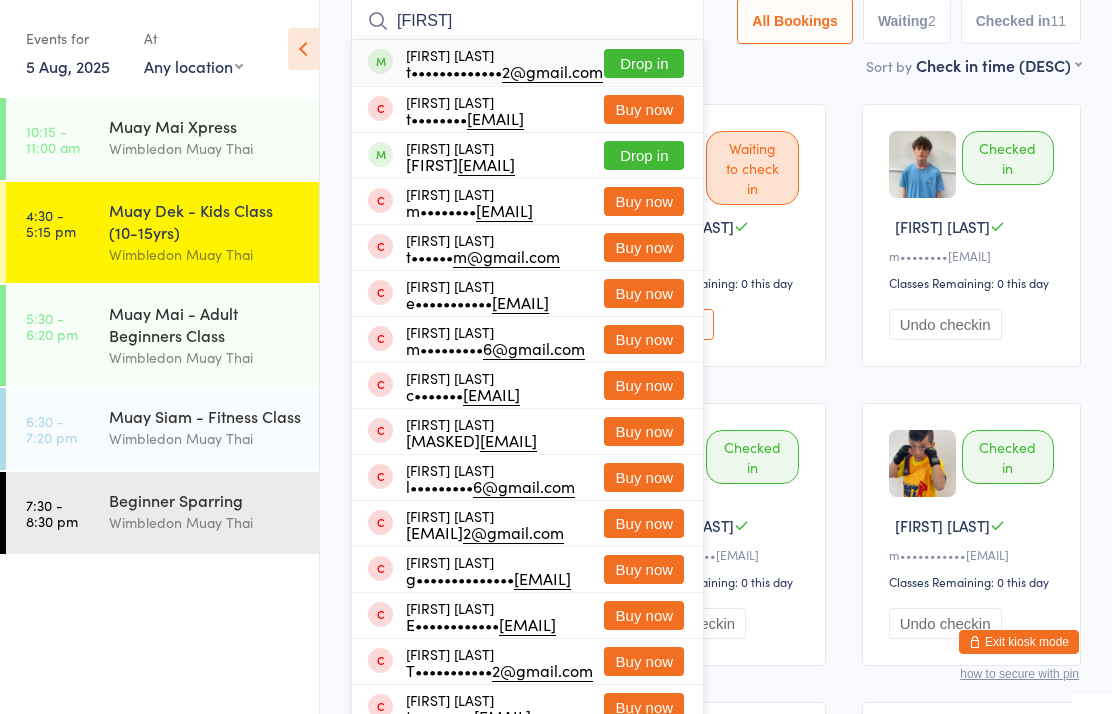 type on "[FIRST]" 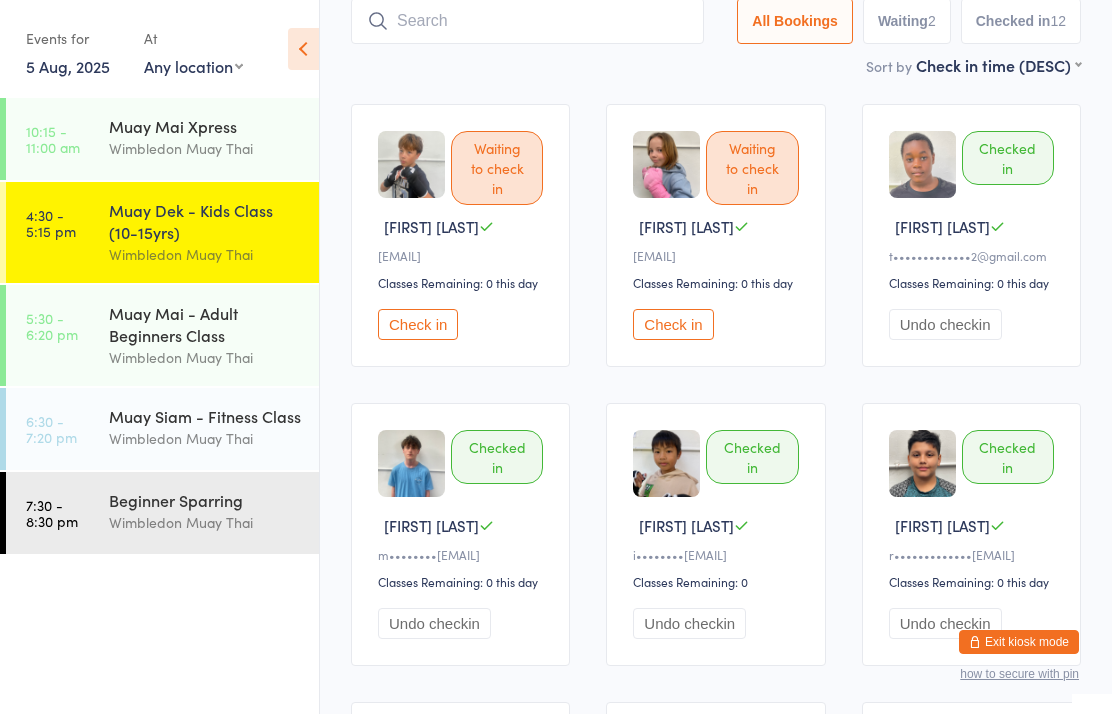 click on "[TIME] - [TIME] [PERIOD] [CLASS_NAME] ([AGE_RANGE]) Wimbledon Muay Thai" at bounding box center [162, 232] 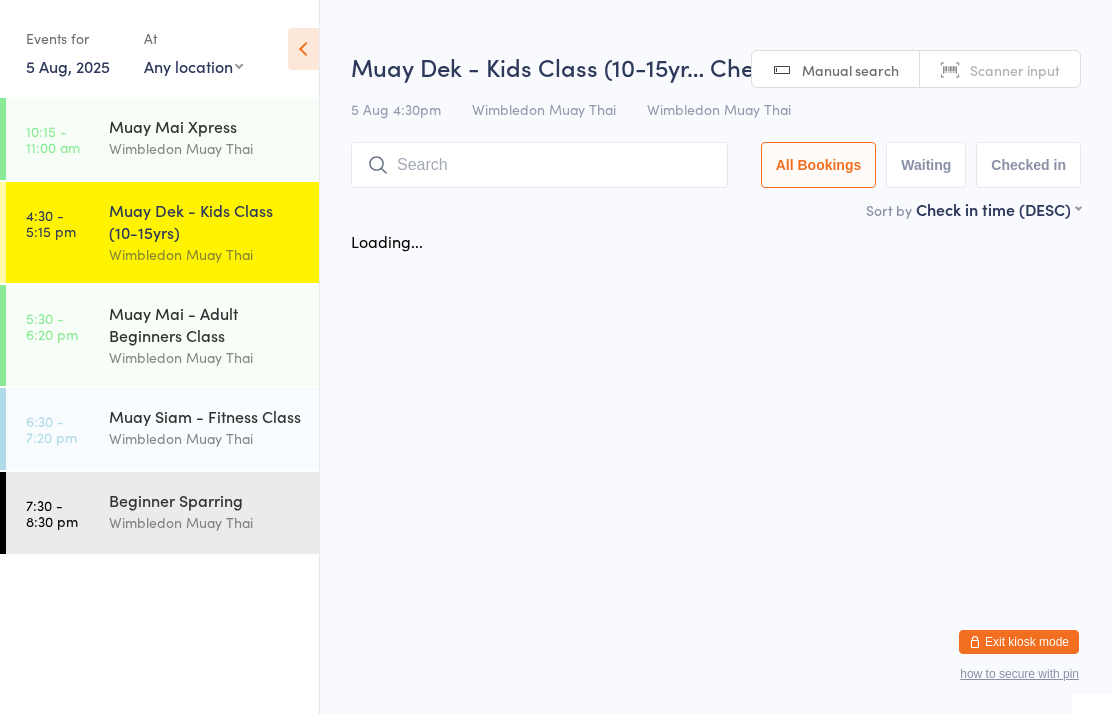 scroll, scrollTop: 0, scrollLeft: 0, axis: both 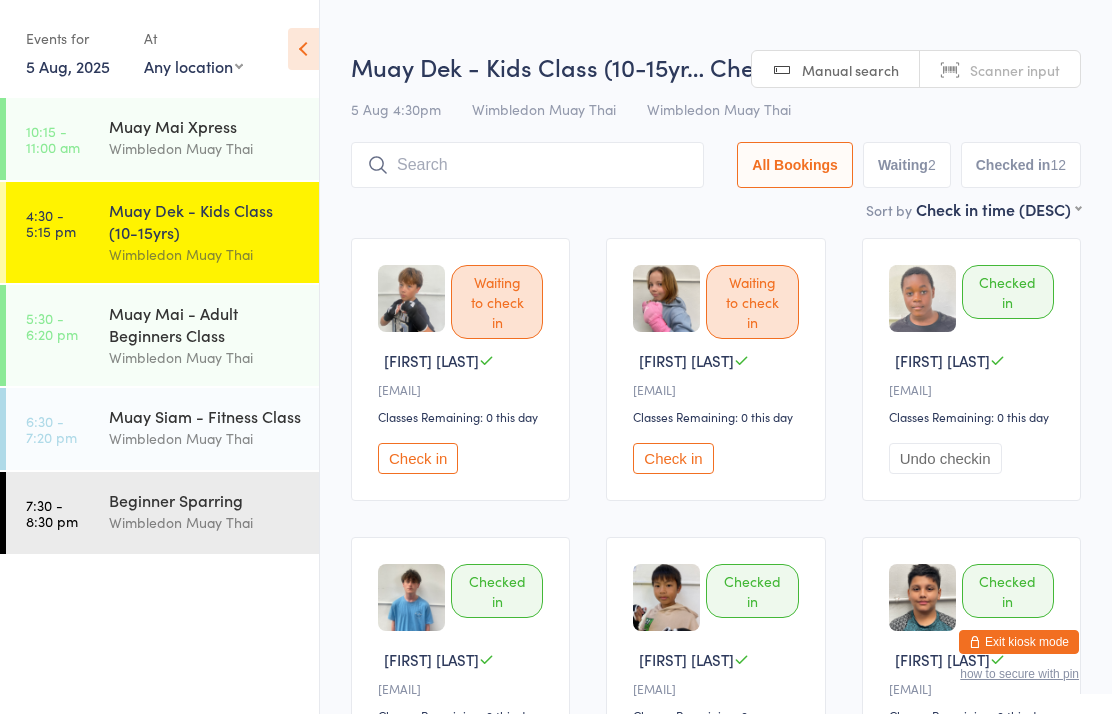 click at bounding box center (527, 165) 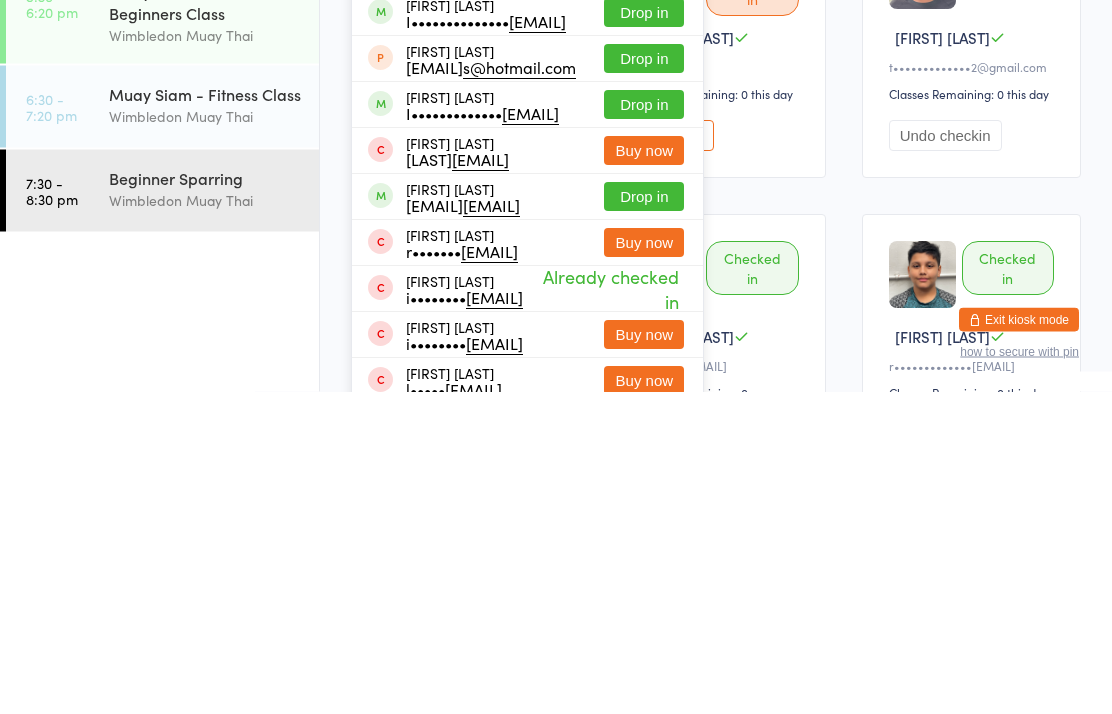 type on "Isaac" 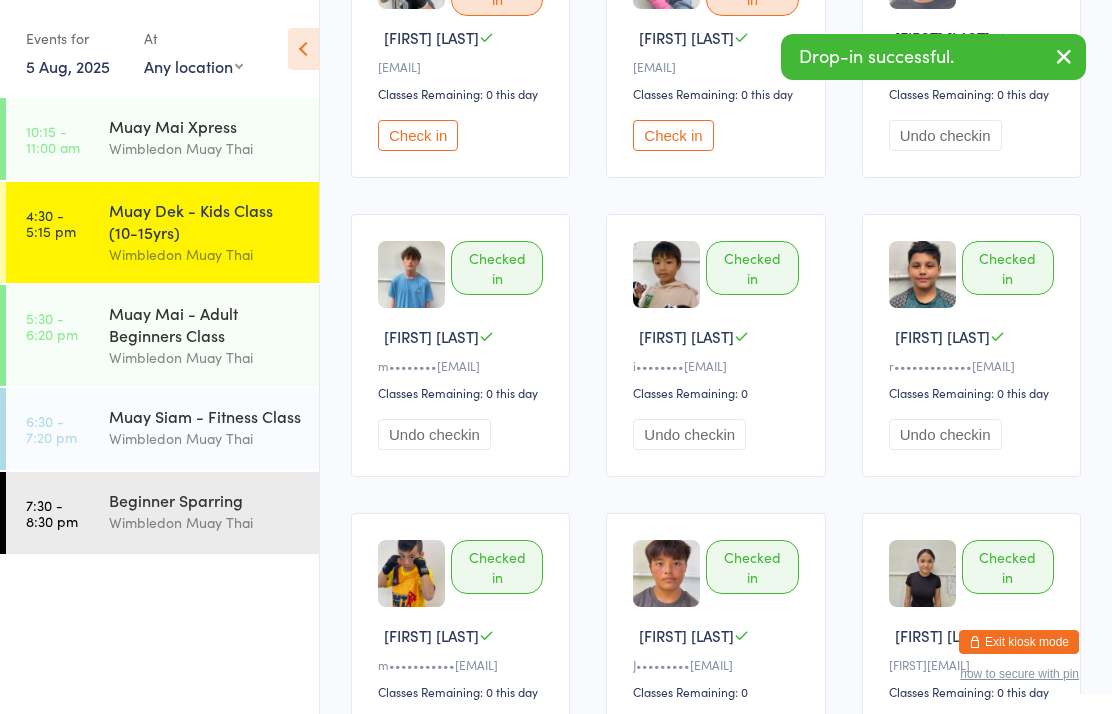 scroll, scrollTop: 0, scrollLeft: 0, axis: both 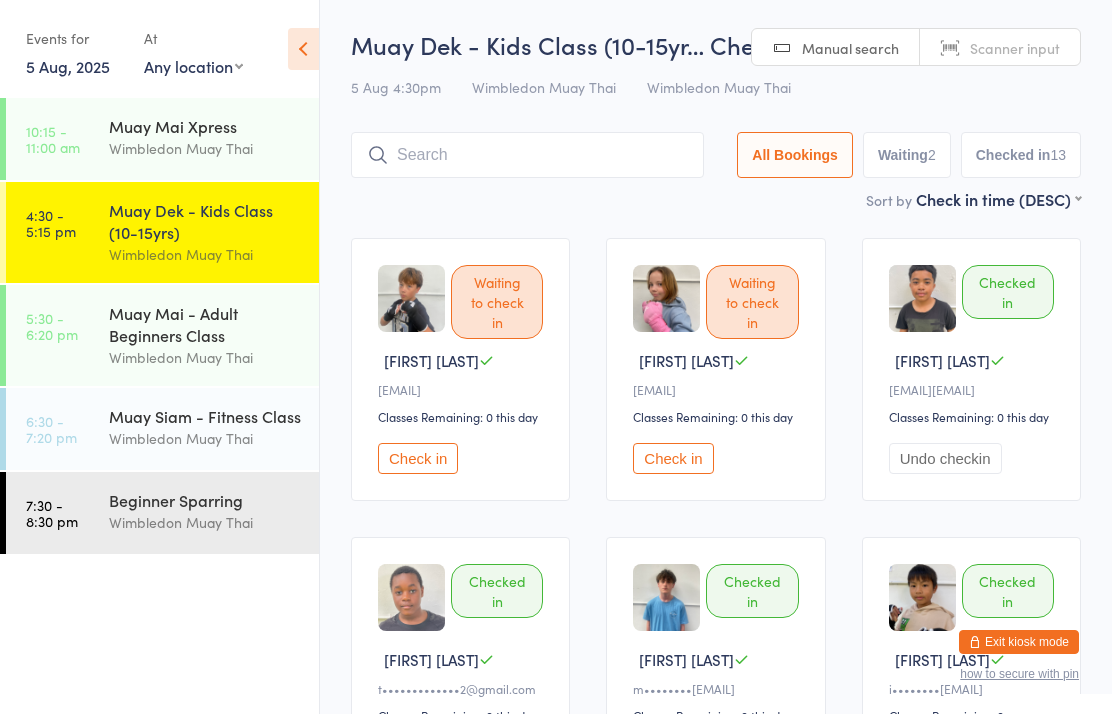 click at bounding box center [527, 155] 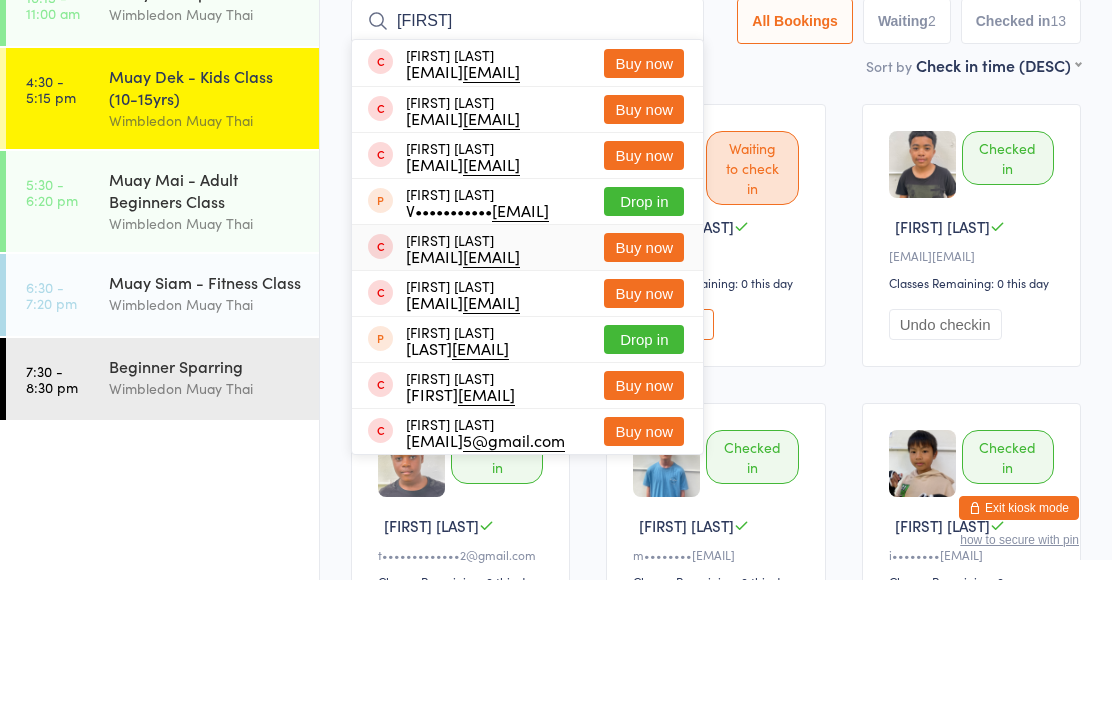 type on "[FIRST]" 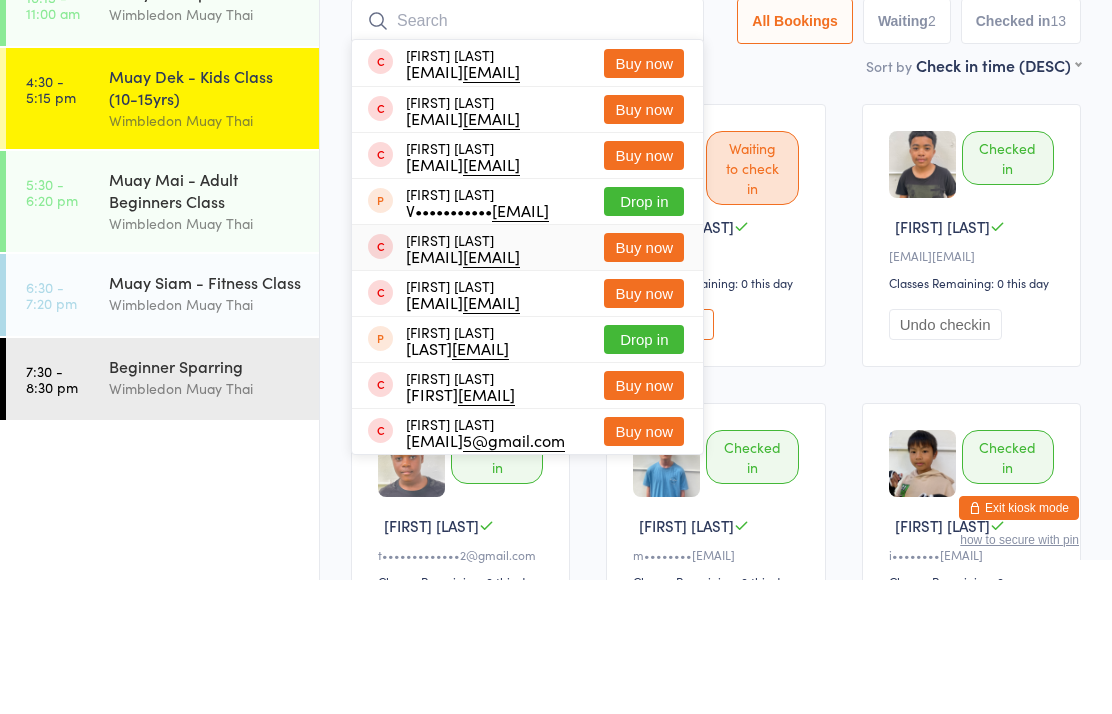scroll, scrollTop: 134, scrollLeft: 0, axis: vertical 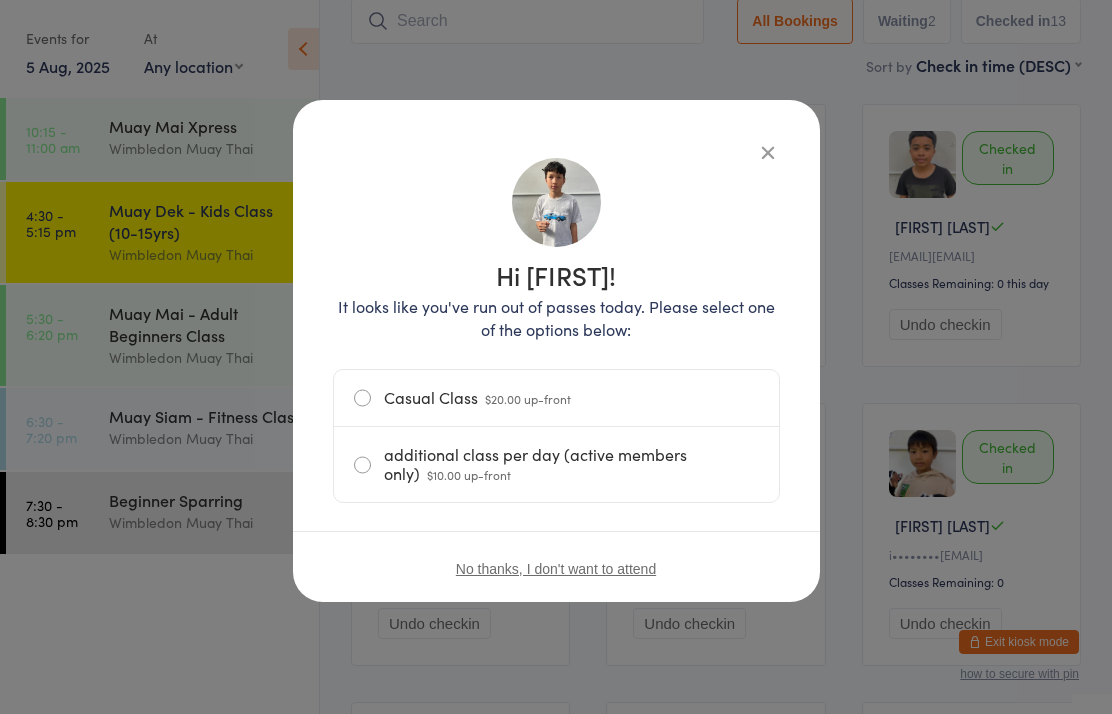 click at bounding box center (768, 152) 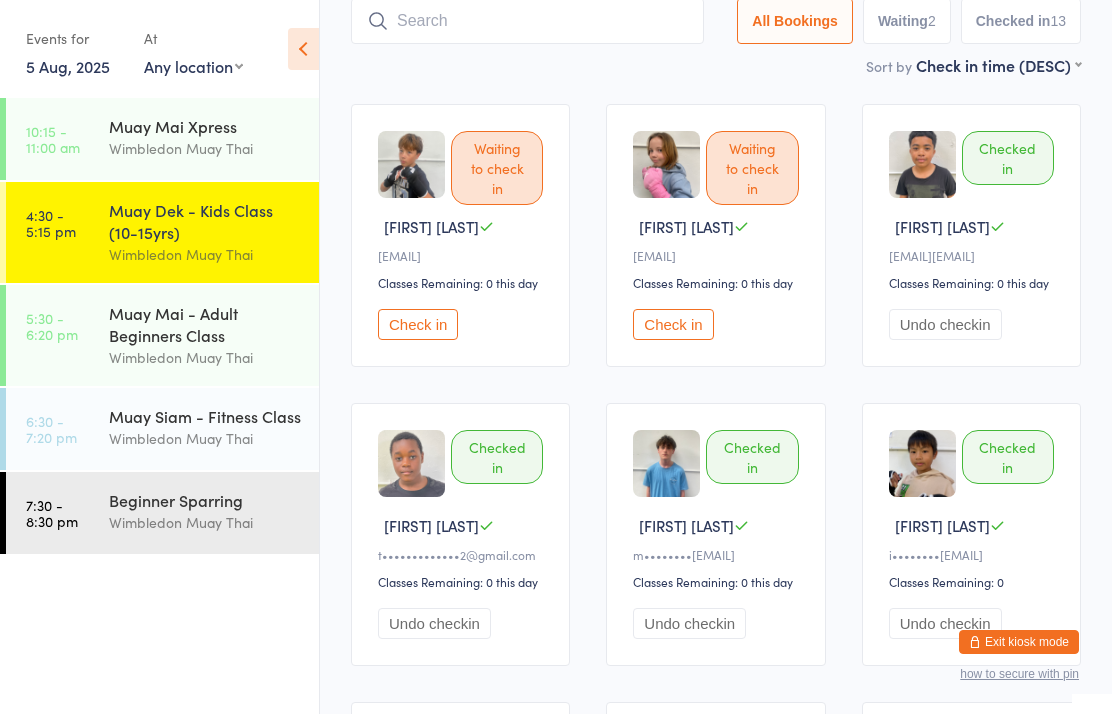 click at bounding box center [527, 21] 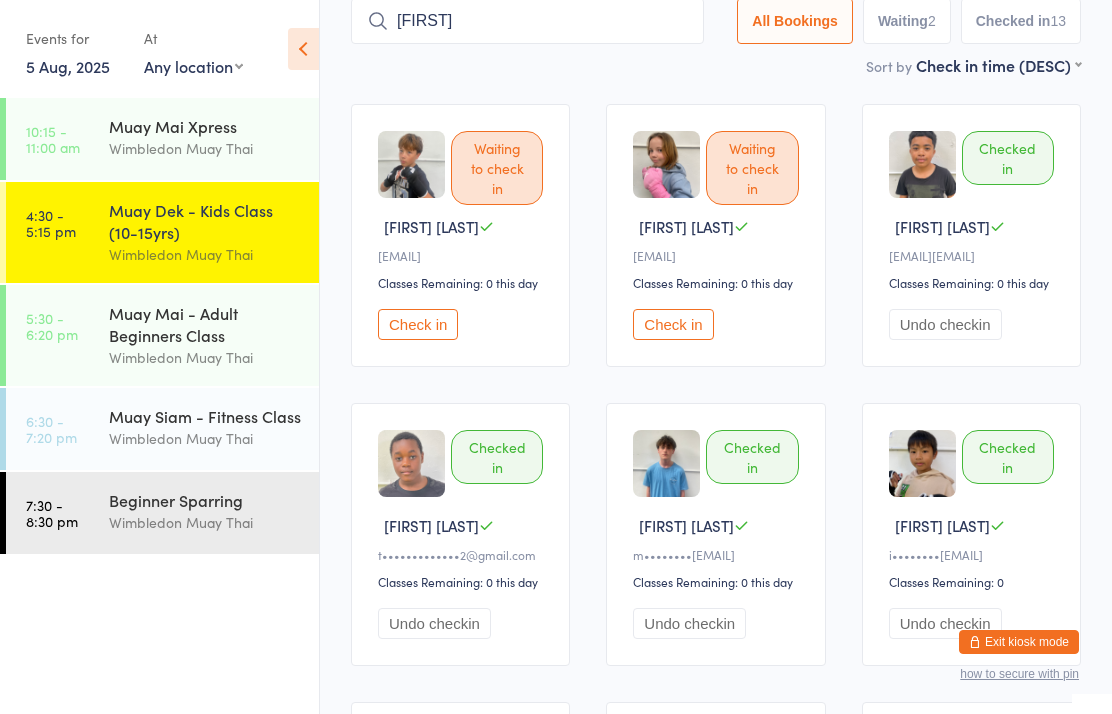 type on "[FIRST]" 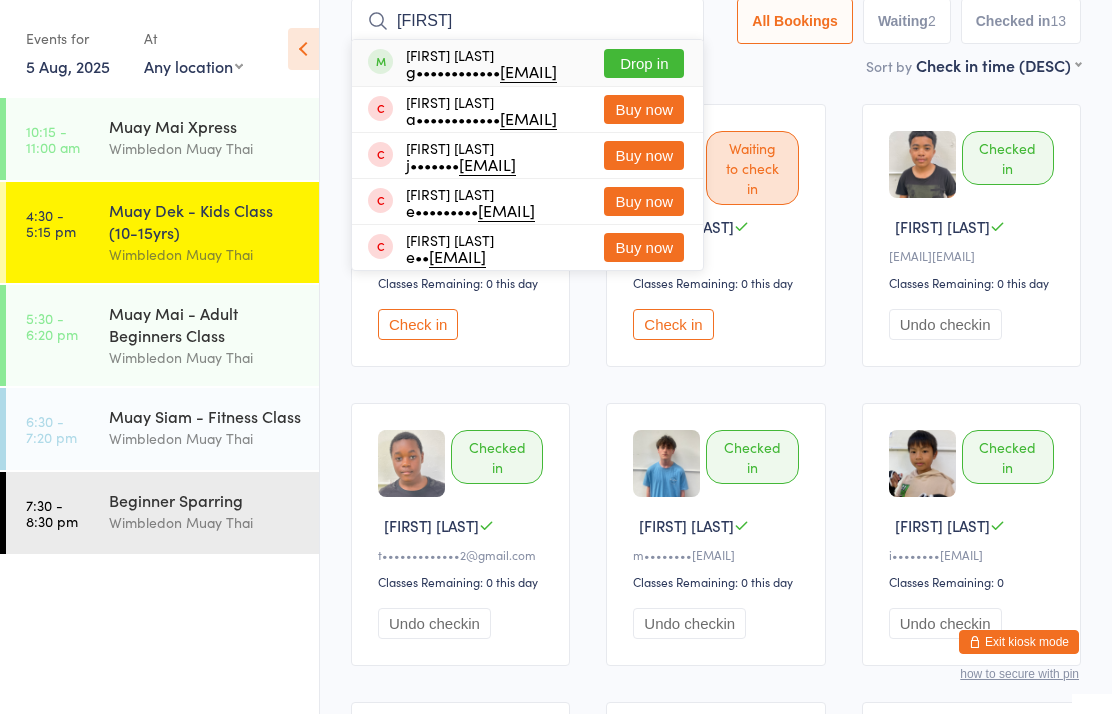 click on "Drop in" at bounding box center [644, 63] 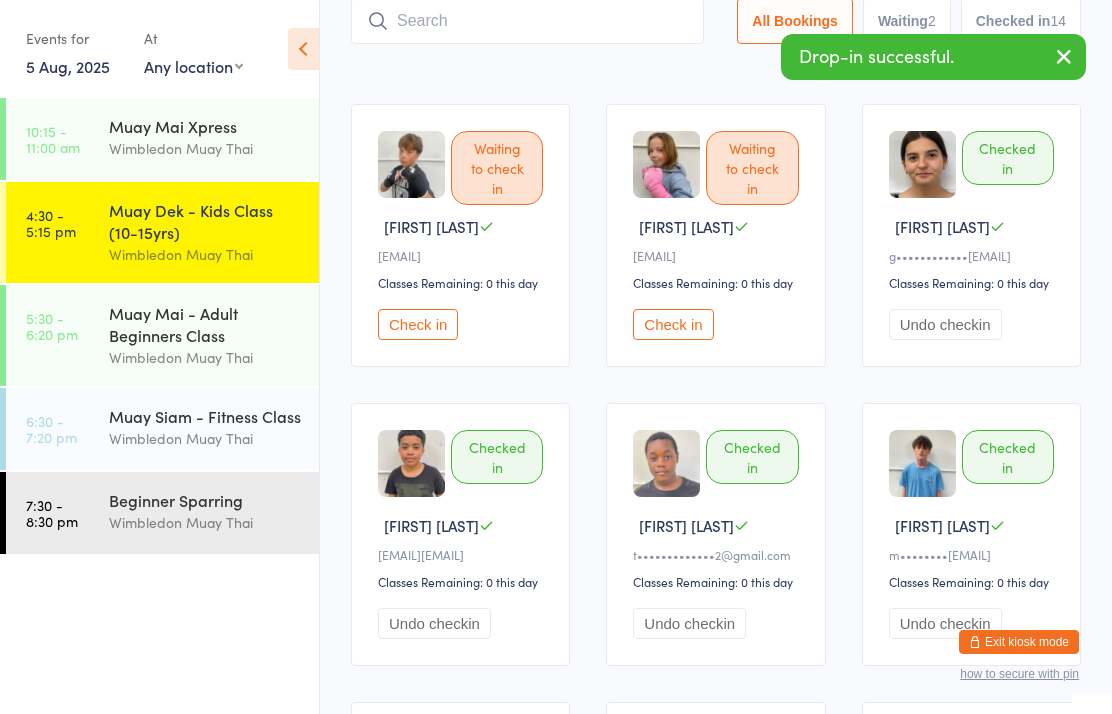 click at bounding box center (527, 21) 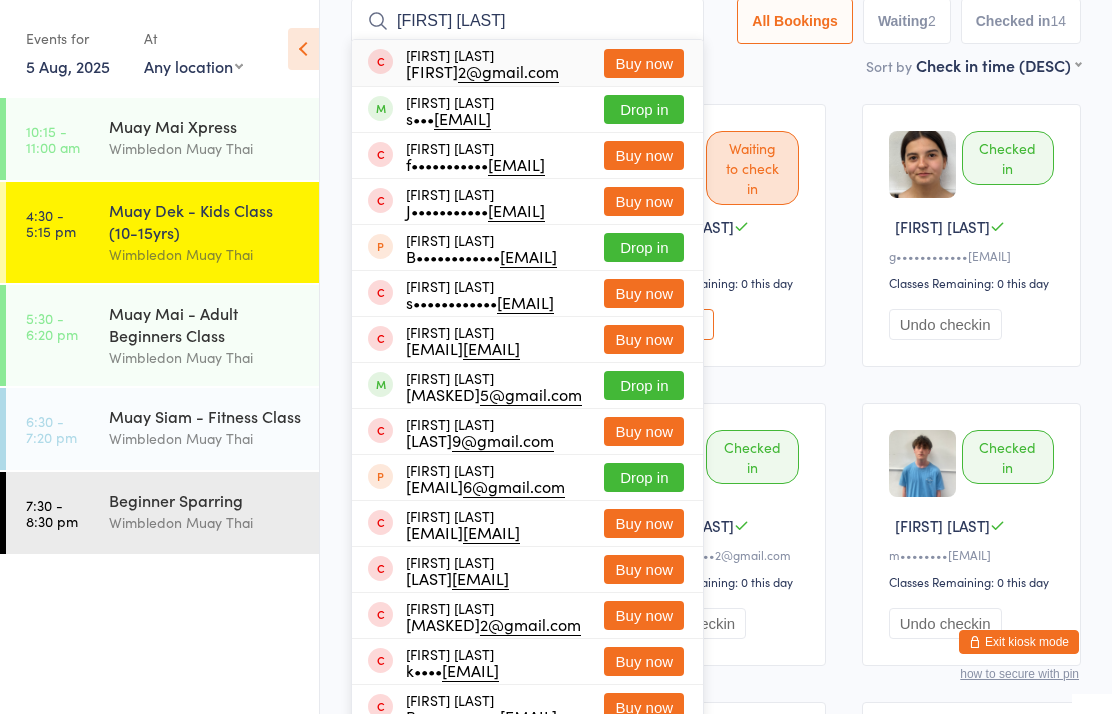 type on "[FIRST] [LAST]" 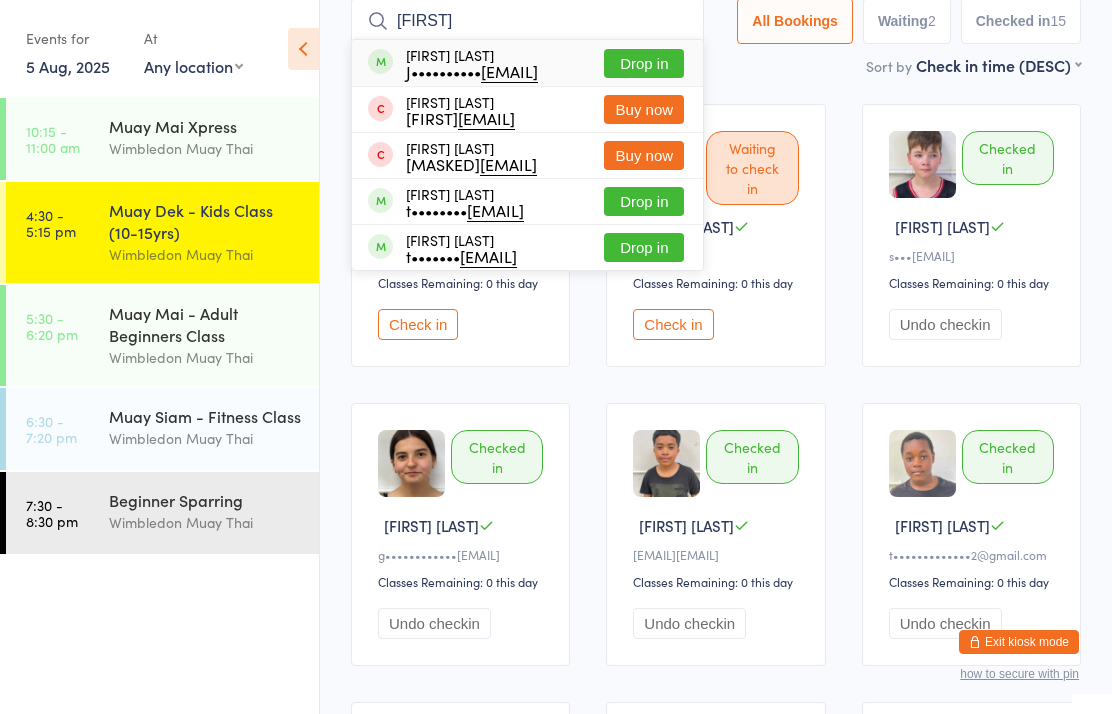 type on "[FIRST]" 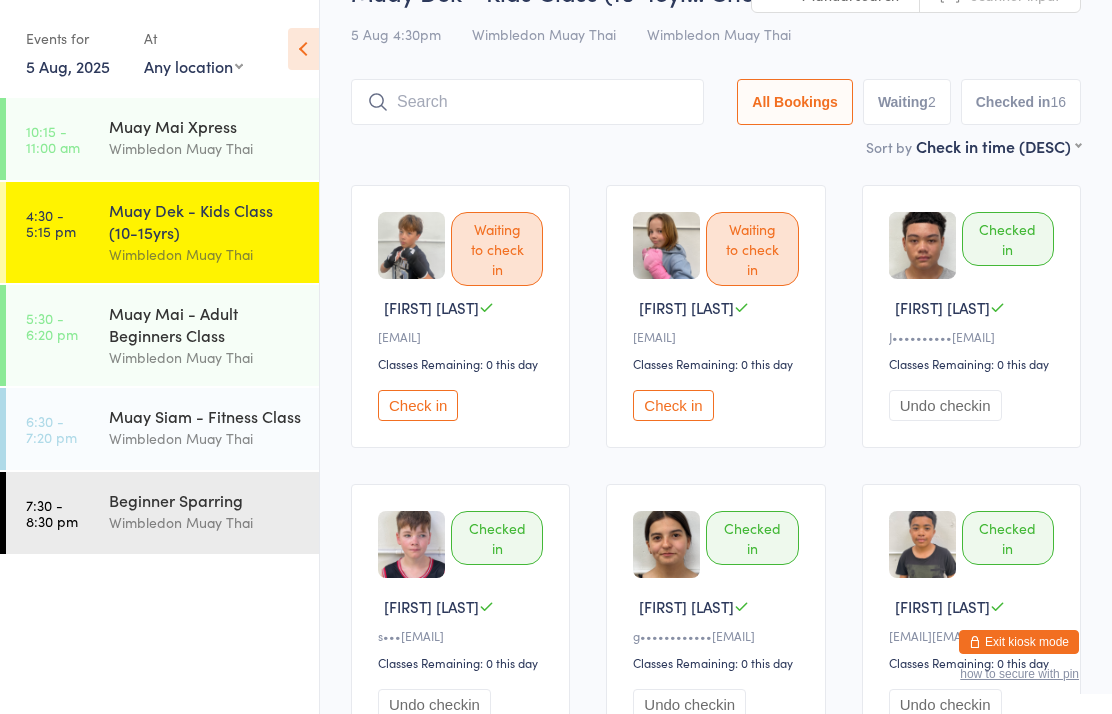 scroll, scrollTop: 13, scrollLeft: 0, axis: vertical 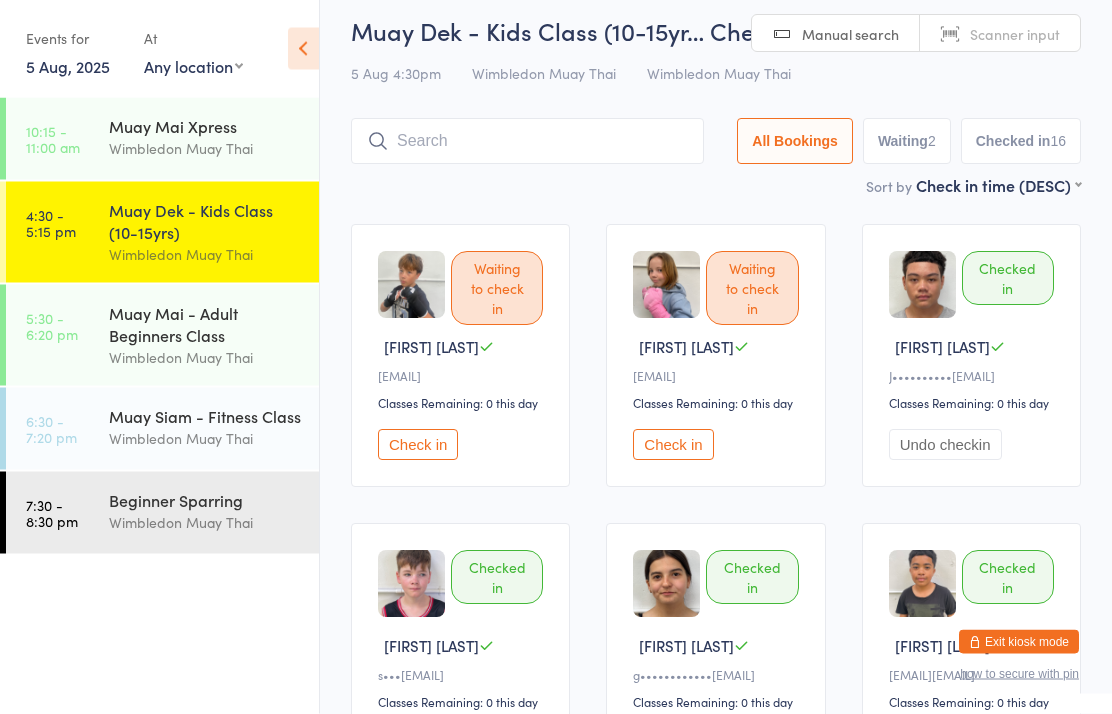 click at bounding box center (527, 142) 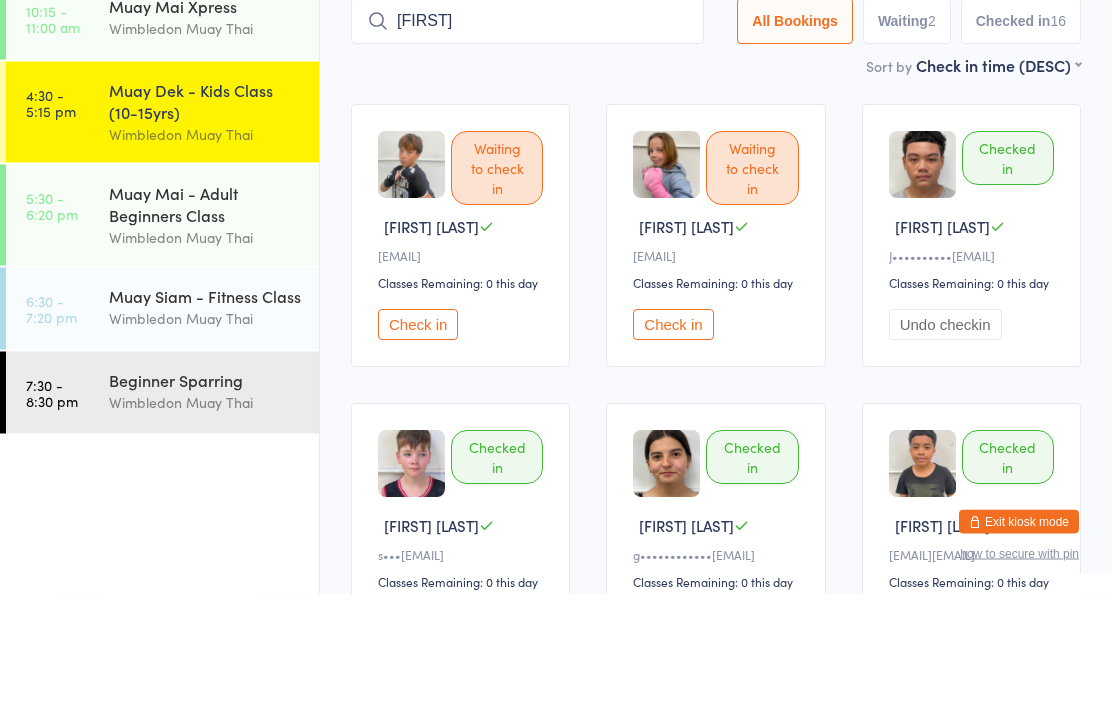type on "[FIRST]" 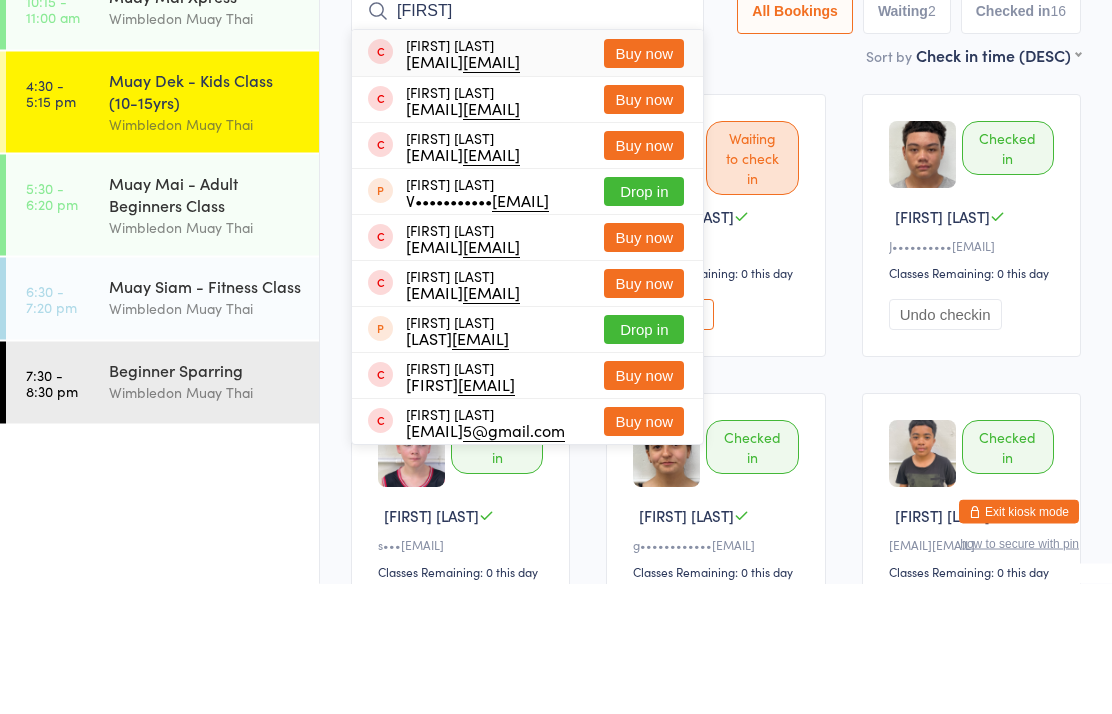 click on "Buy now" at bounding box center (644, 368) 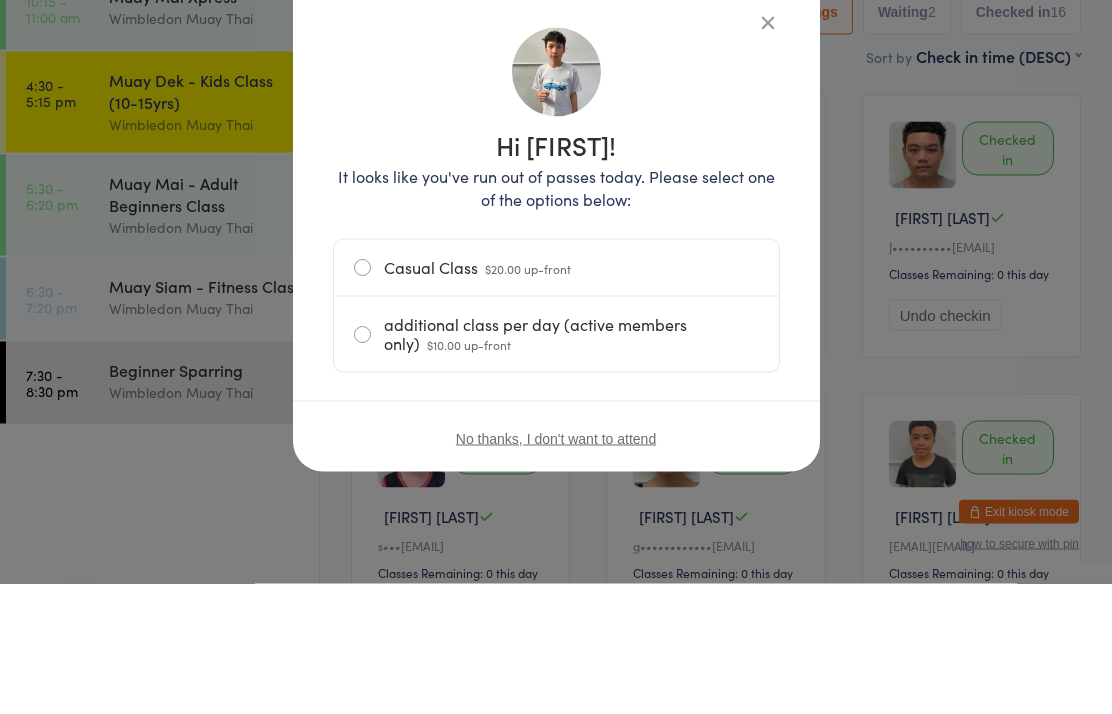 scroll, scrollTop: 144, scrollLeft: 0, axis: vertical 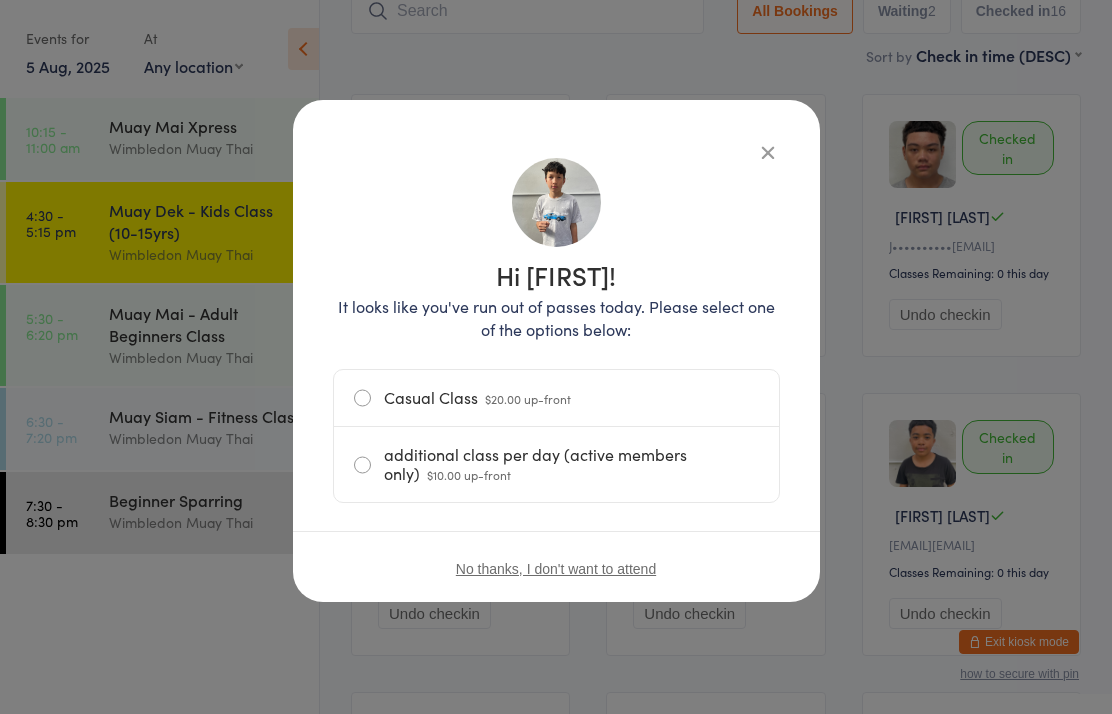 click on "Casual Class  $20.00 up-front" at bounding box center [556, 398] 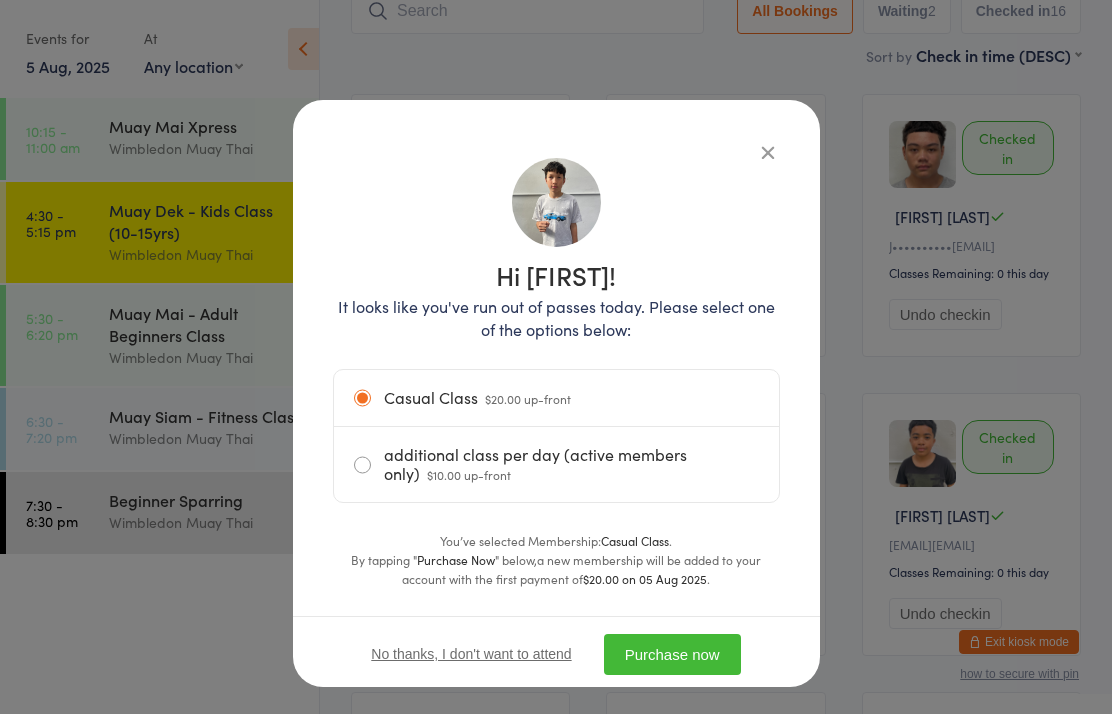 click on "Purchase now" at bounding box center [672, 654] 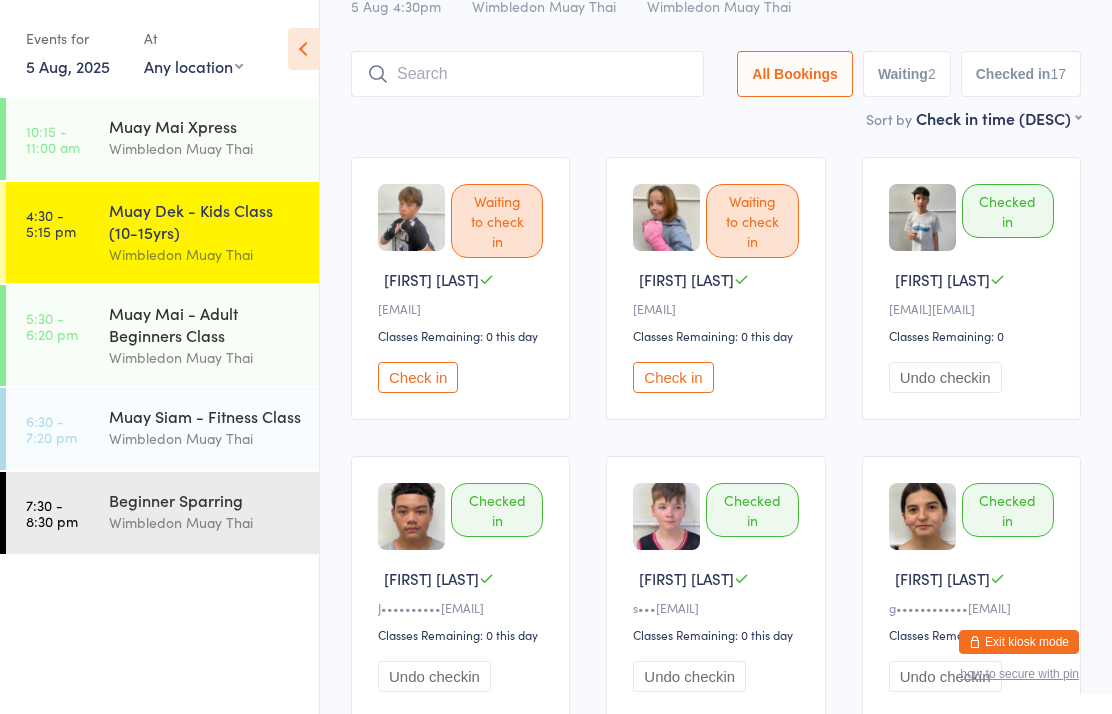 scroll, scrollTop: 75, scrollLeft: 0, axis: vertical 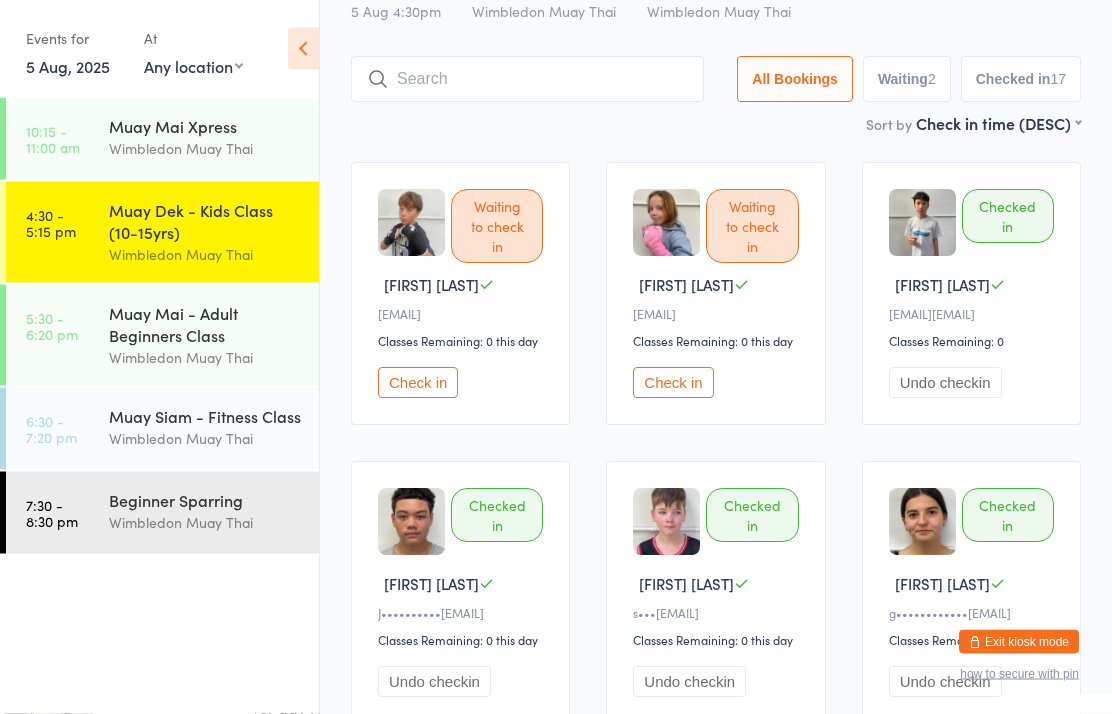 click at bounding box center (527, 80) 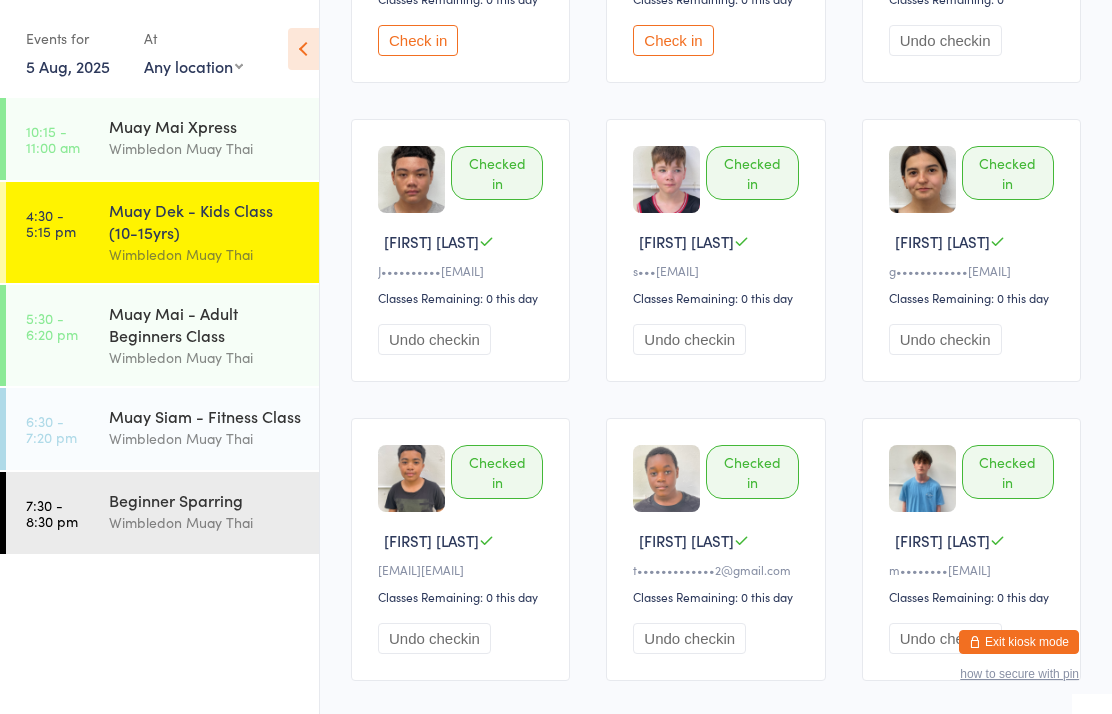 scroll, scrollTop: 26, scrollLeft: 0, axis: vertical 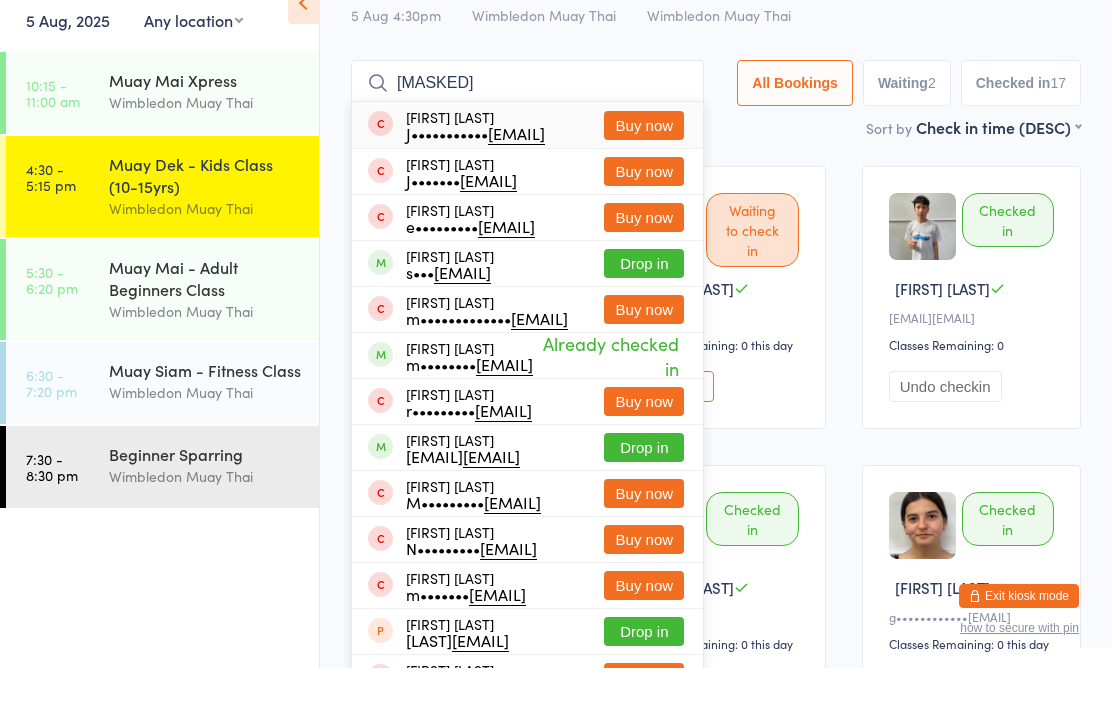 type on "[MASKED]" 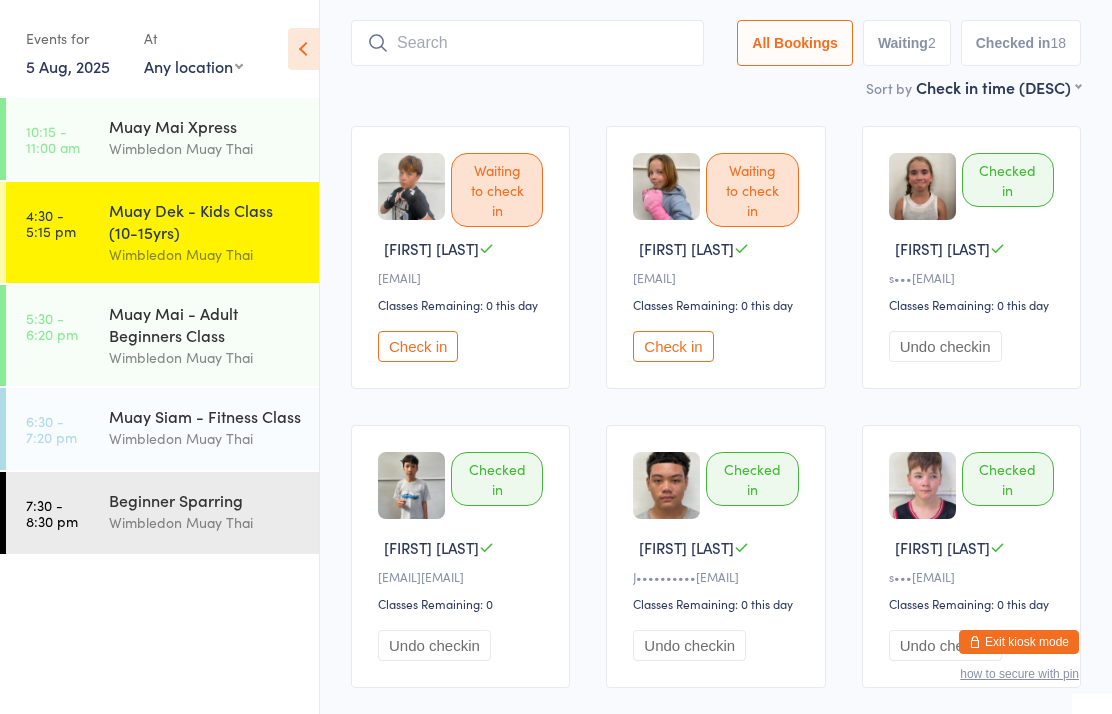 scroll, scrollTop: 0, scrollLeft: 0, axis: both 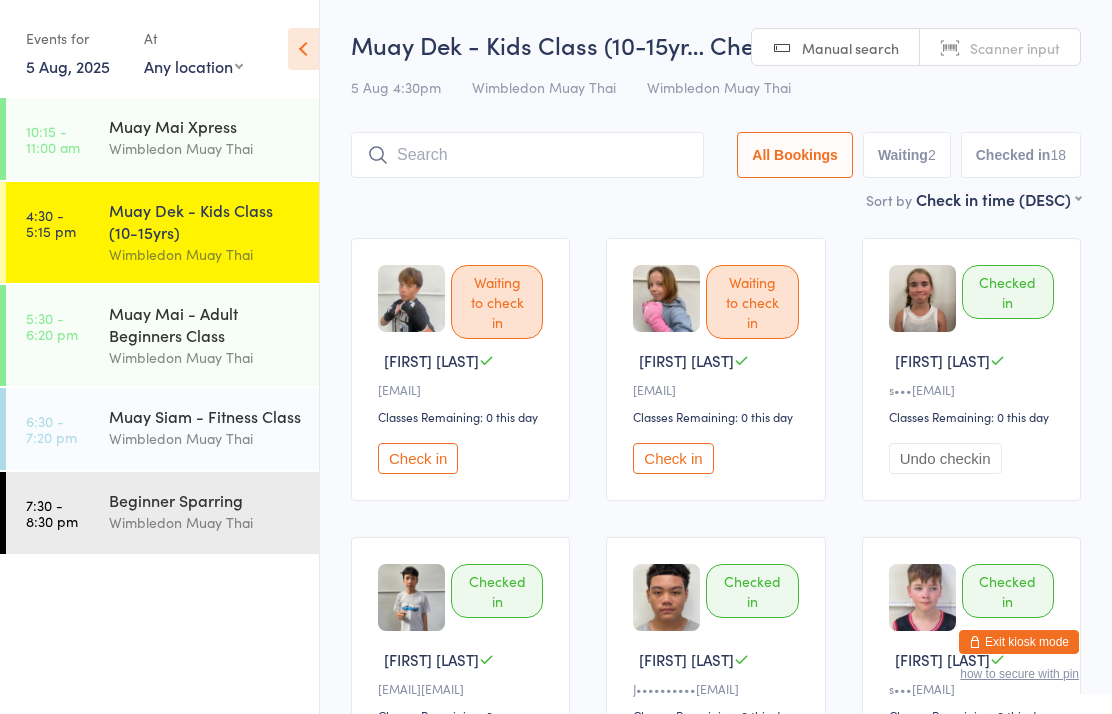 click on "Muay Mai - Adult Beginners Class" at bounding box center [205, 324] 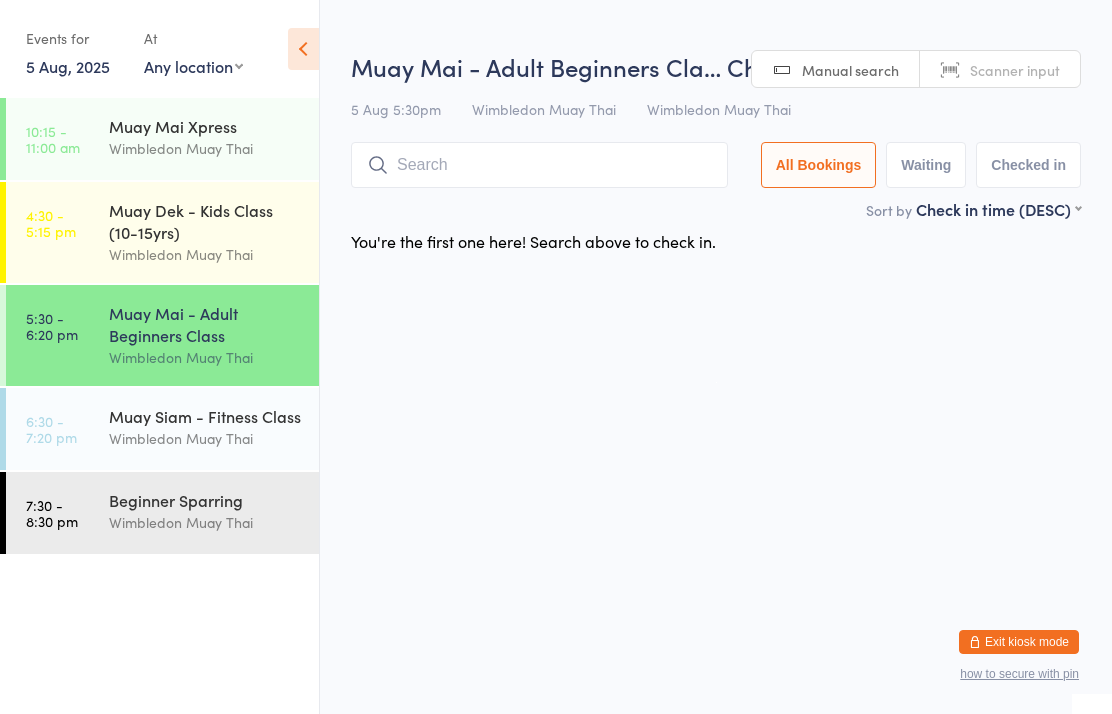 click at bounding box center (539, 165) 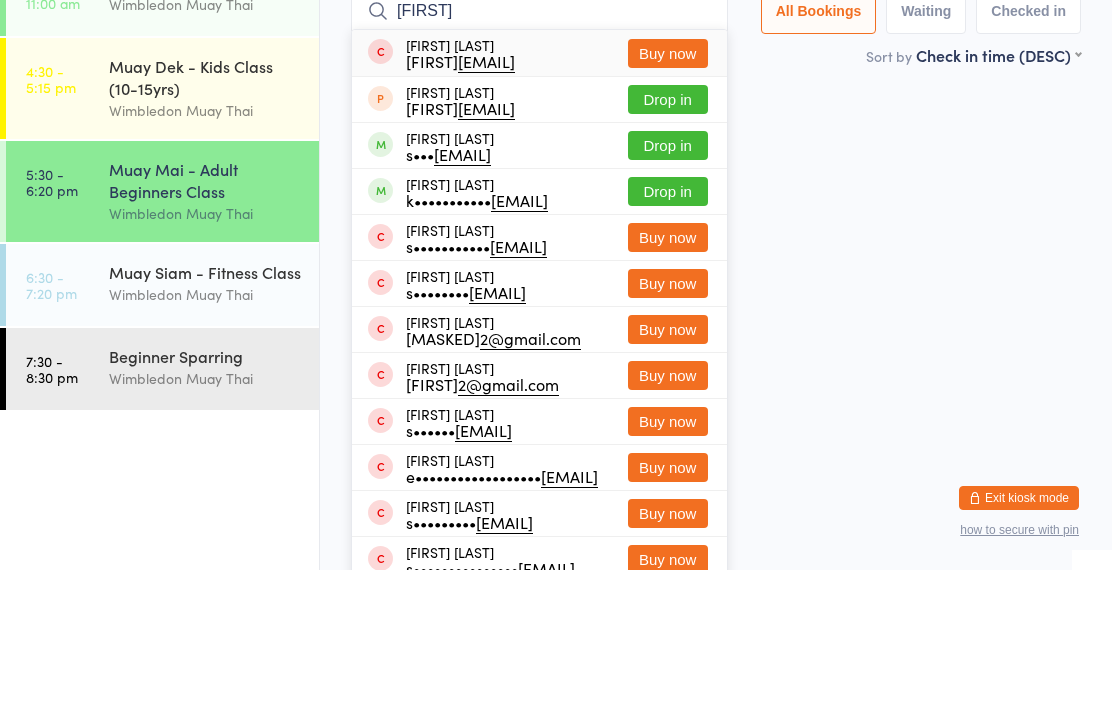 type on "[FIRST]" 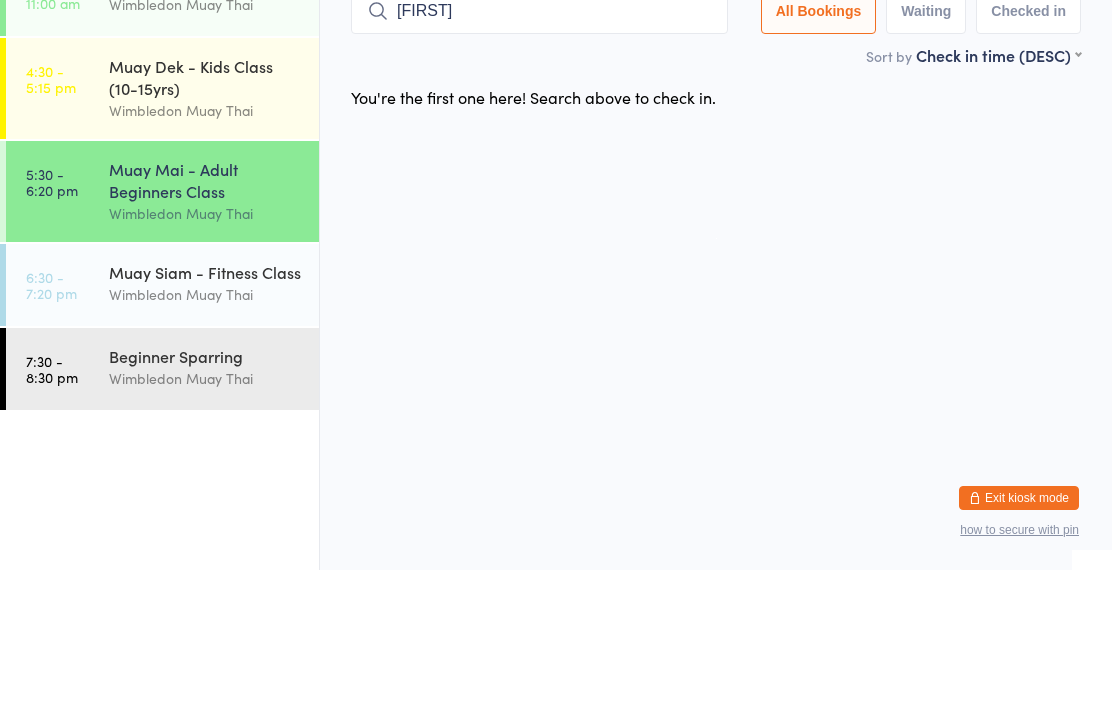 type 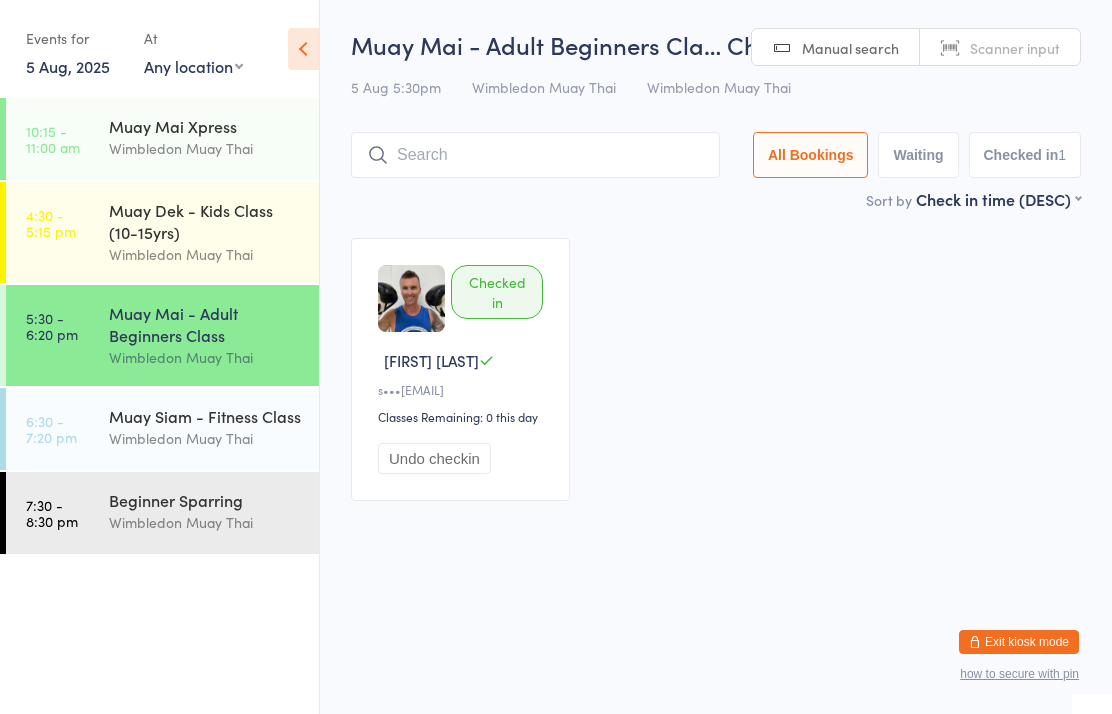 click on "Checked in [FIRST] [LAST]  s••• [EMAIL] Classes Remaining: 0 this day   Undo checkin" at bounding box center [716, 369] 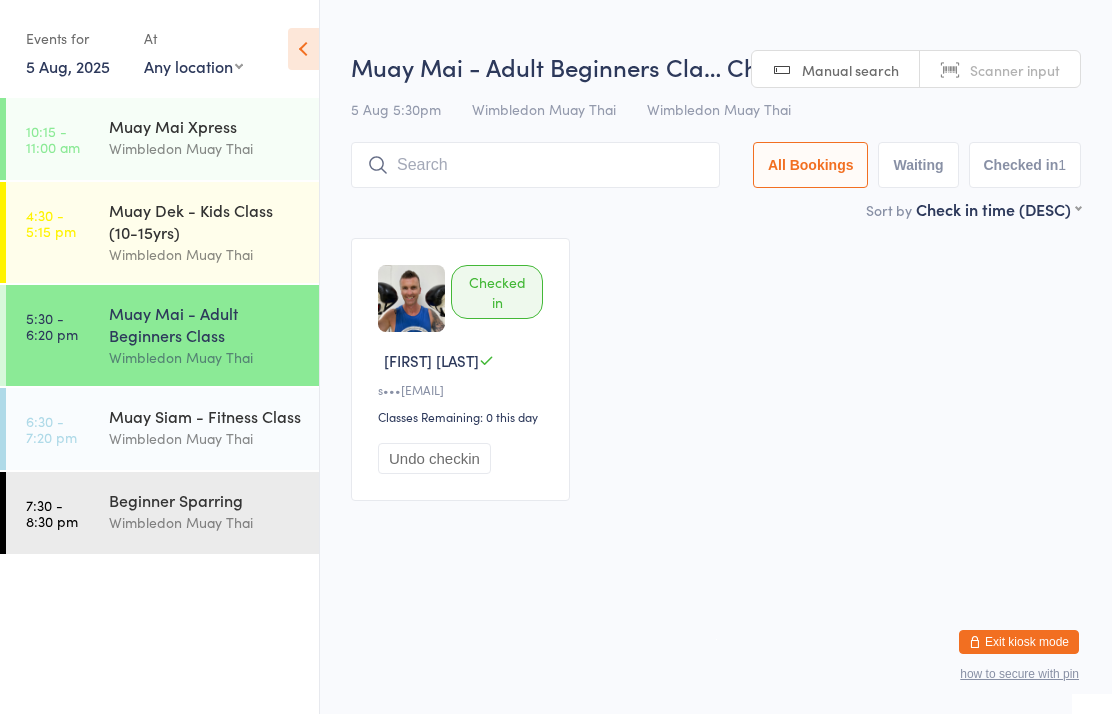 click at bounding box center (535, 165) 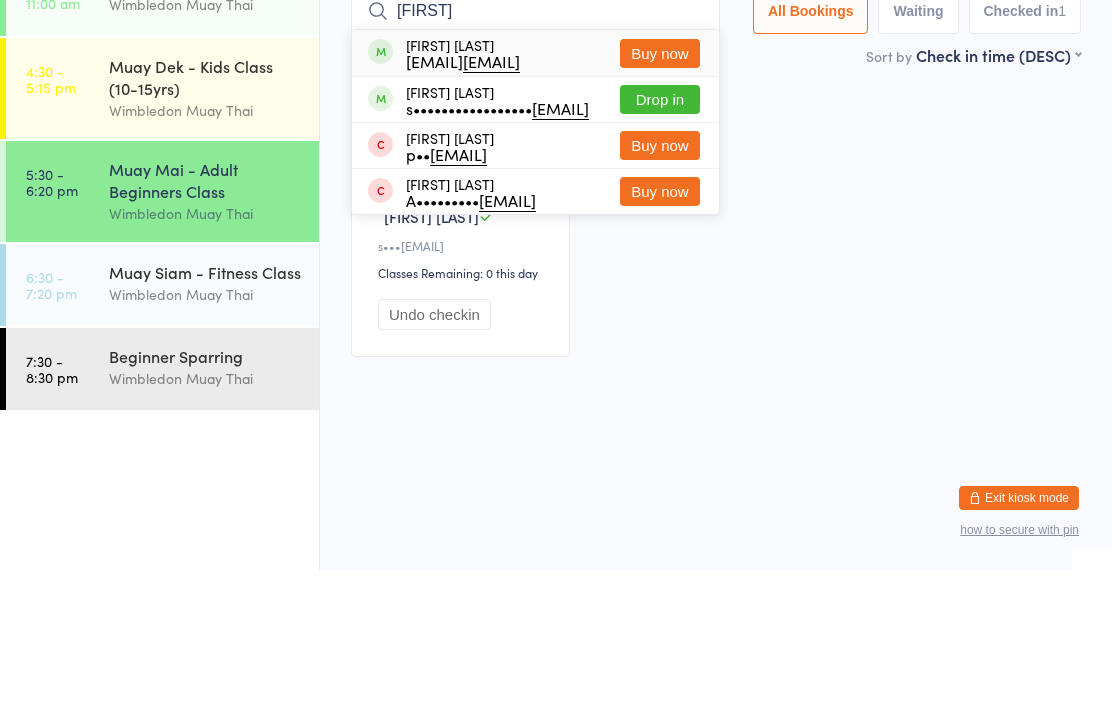 type on "[FIRST]" 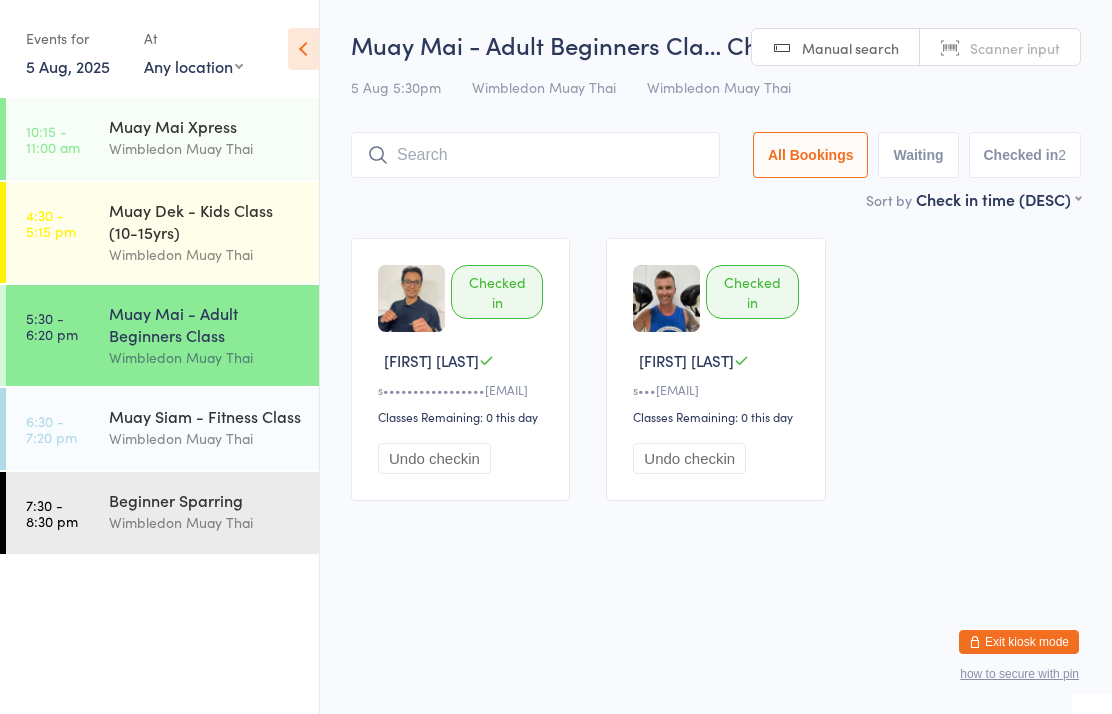 click at bounding box center (535, 155) 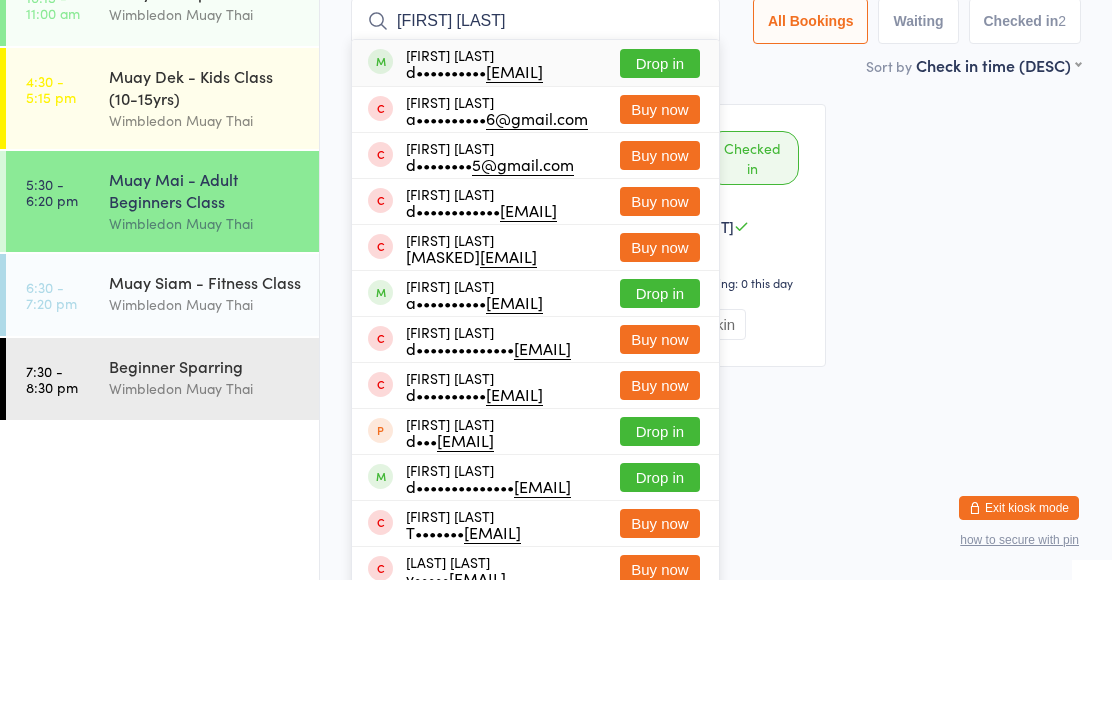 type on "[FIRST] [LAST]" 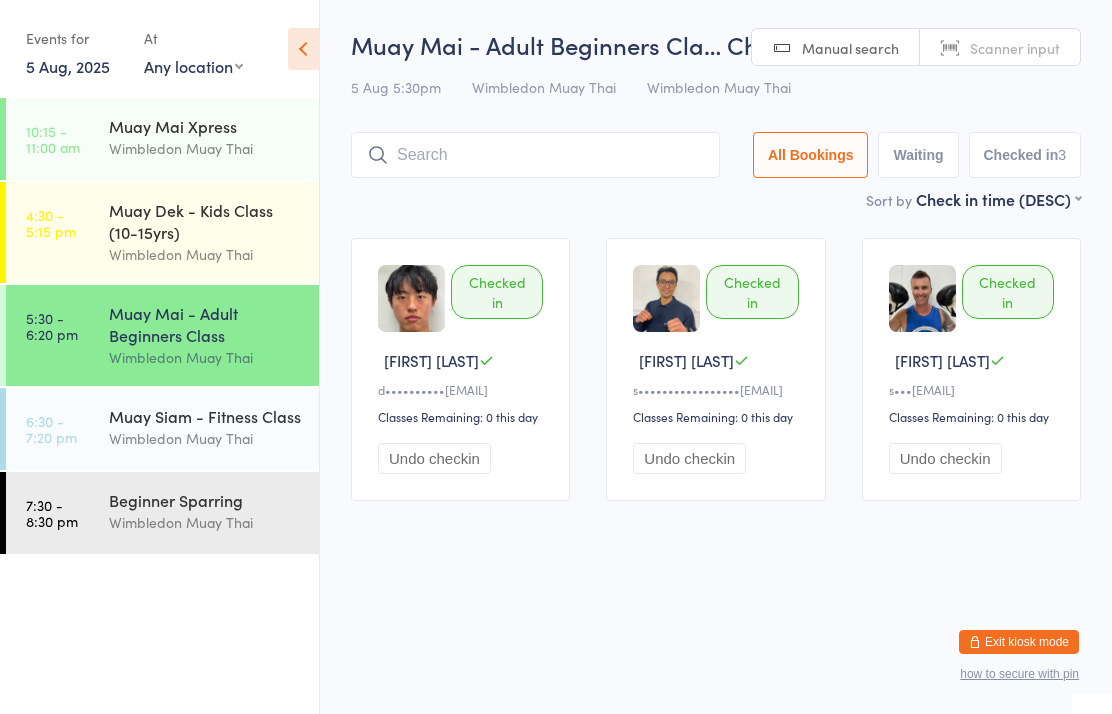 click at bounding box center [535, 155] 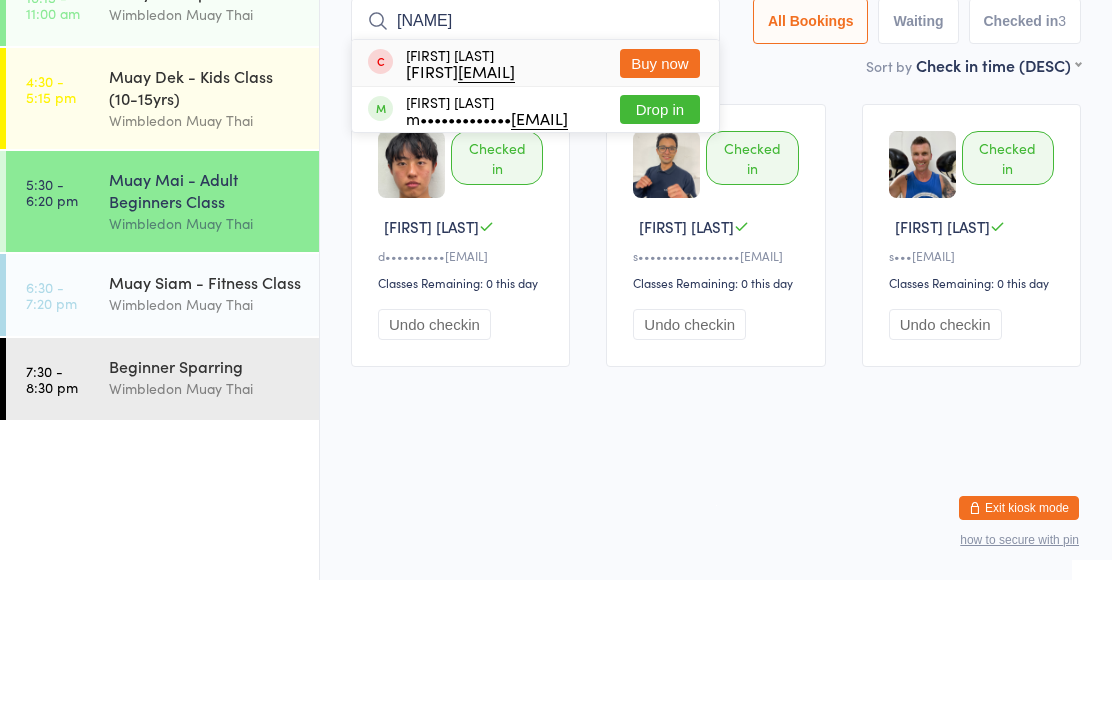 type on "[NAME]" 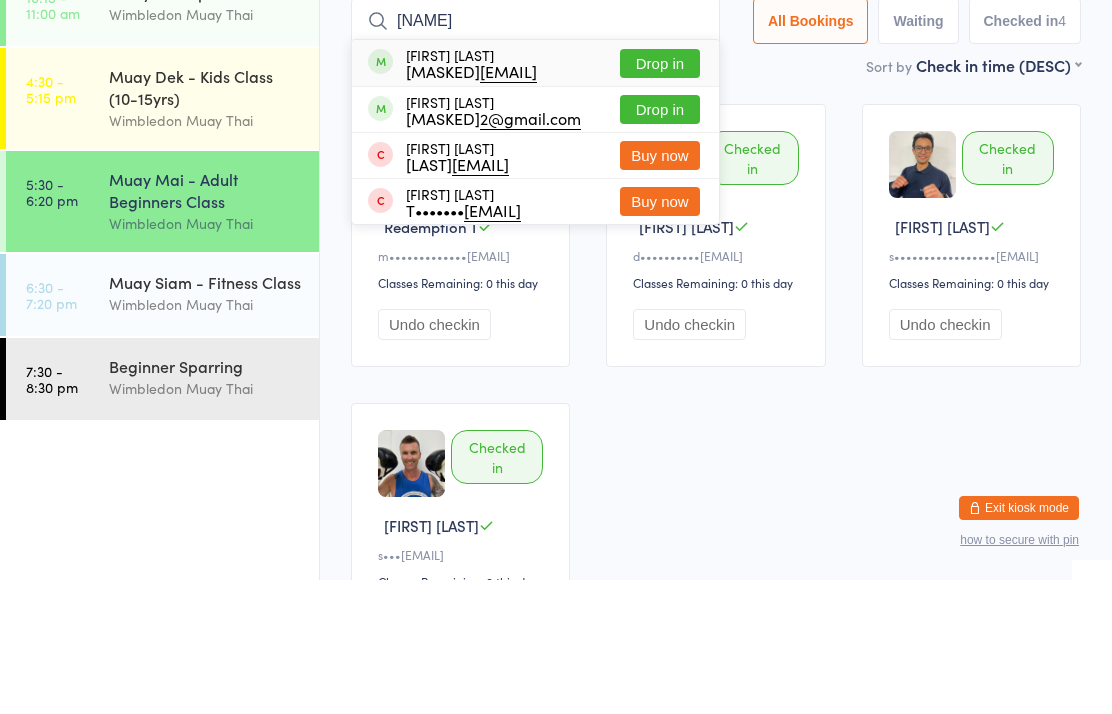 type on "[NAME]" 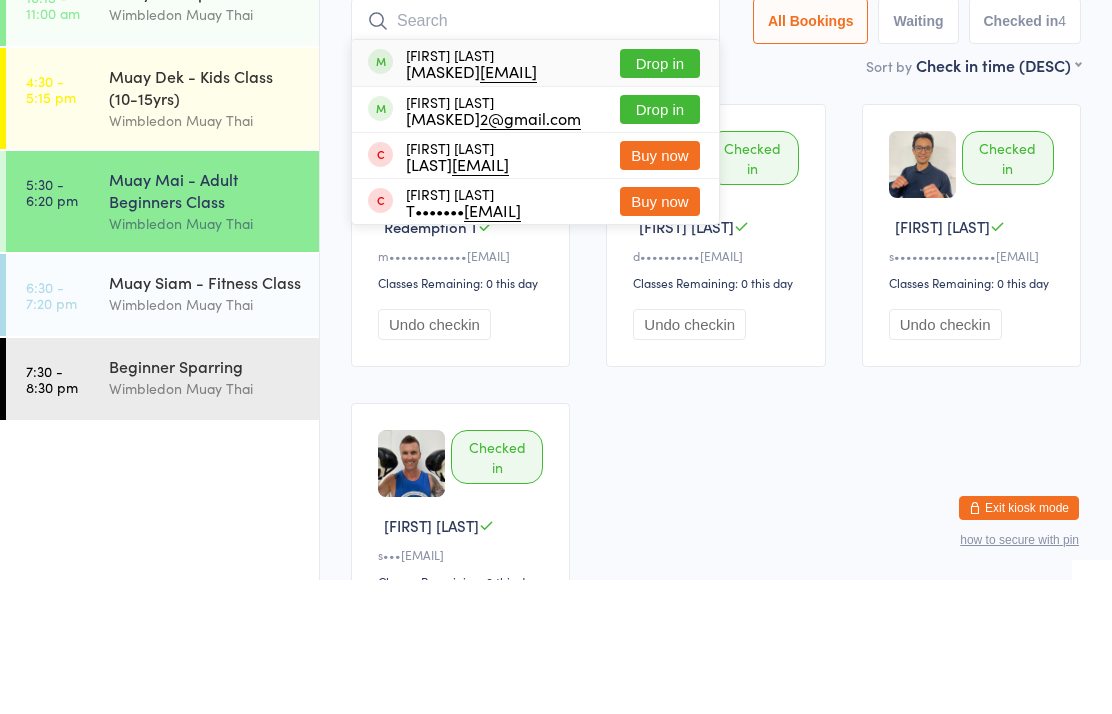 scroll, scrollTop: 134, scrollLeft: 0, axis: vertical 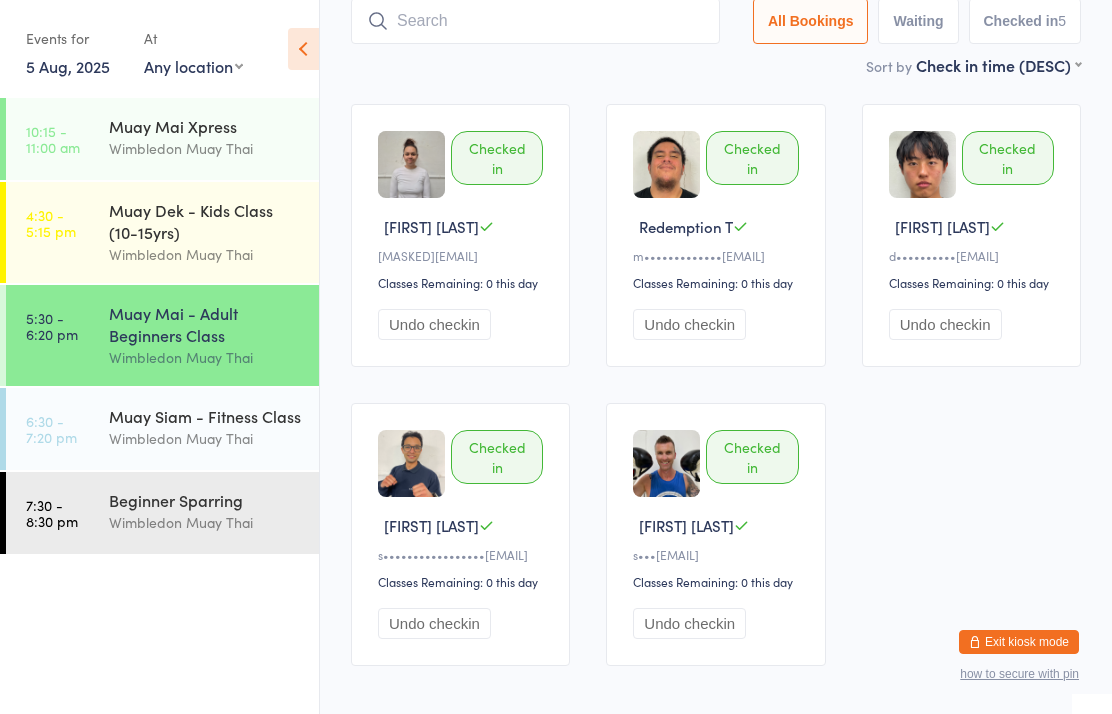 click at bounding box center [535, 21] 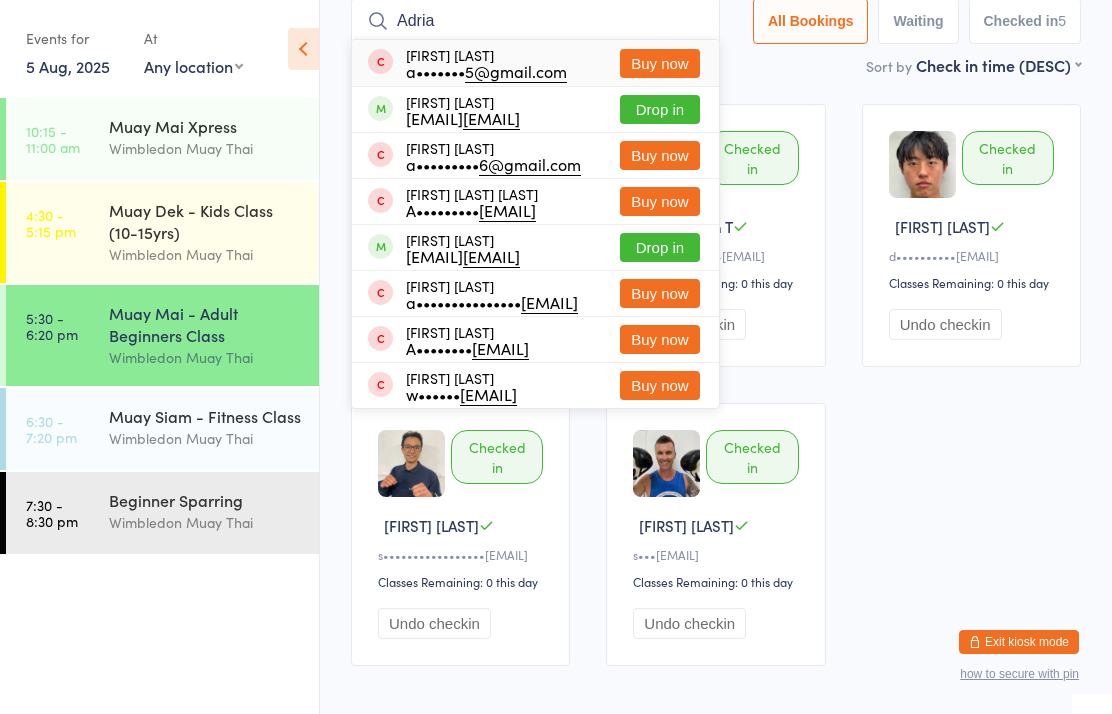 type on "Adria" 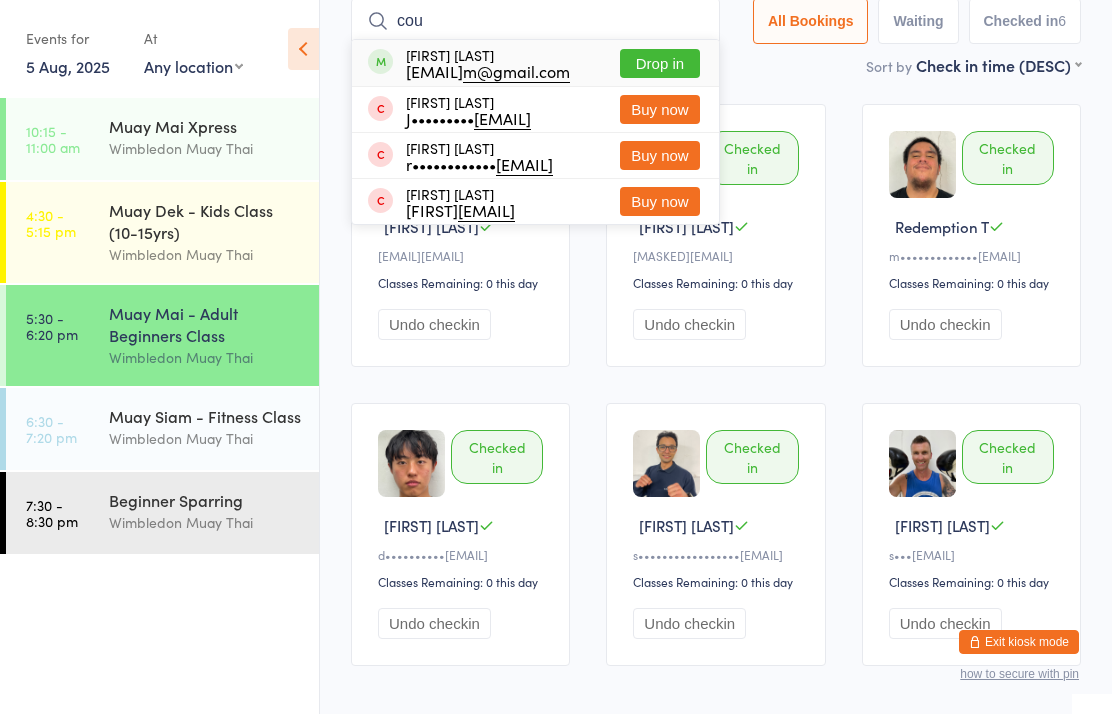 type on "cou" 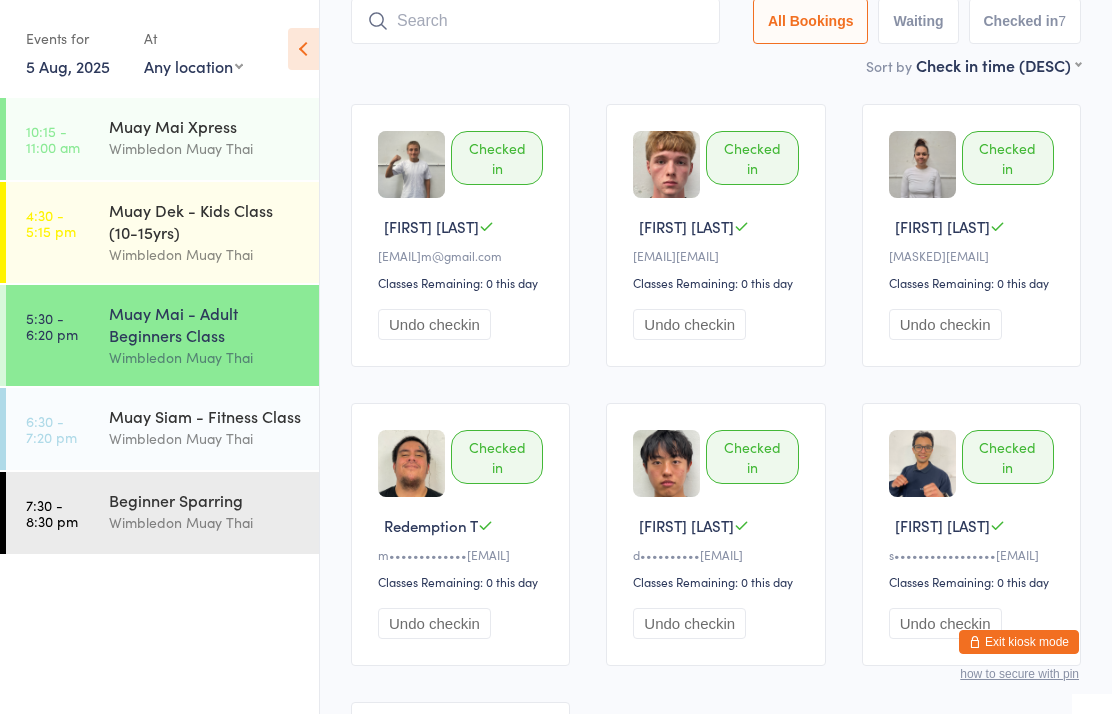 click at bounding box center [535, 21] 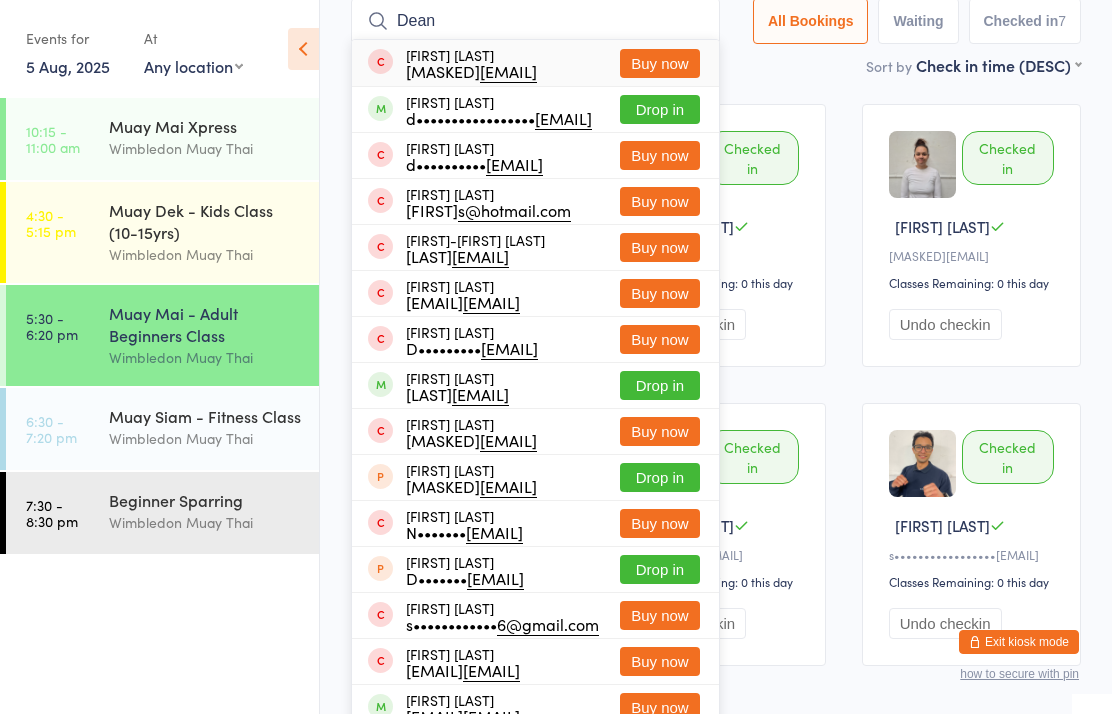 type on "Dean" 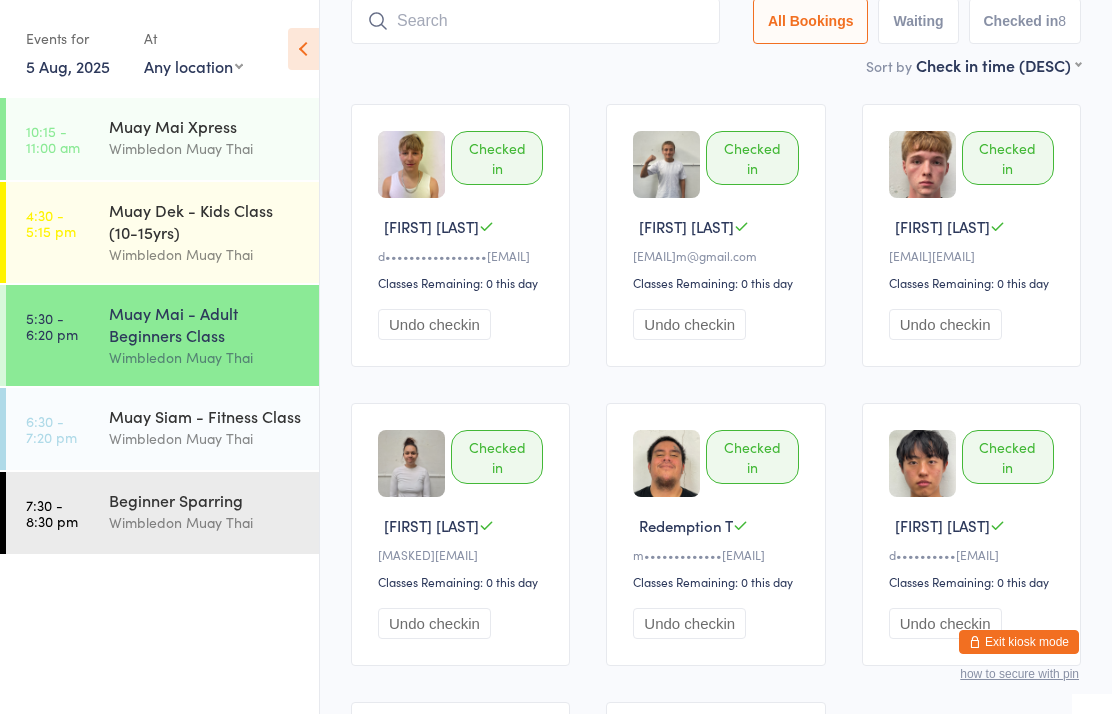 click on "Wimbledon Muay Thai" at bounding box center [205, 357] 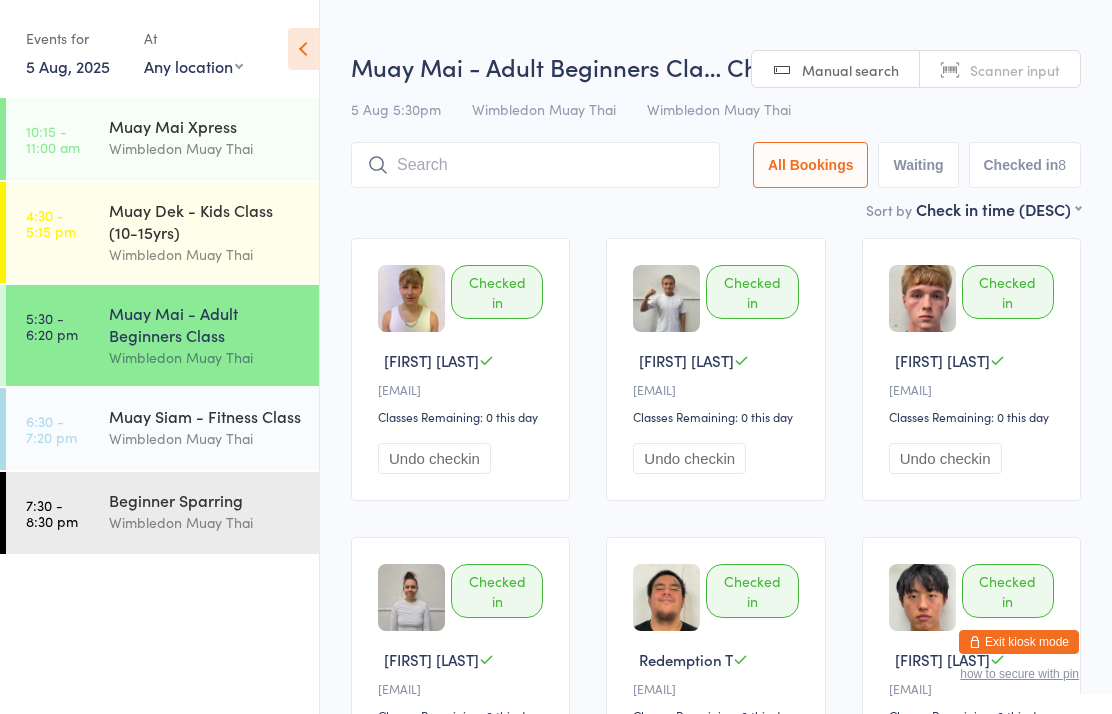 click at bounding box center (535, 165) 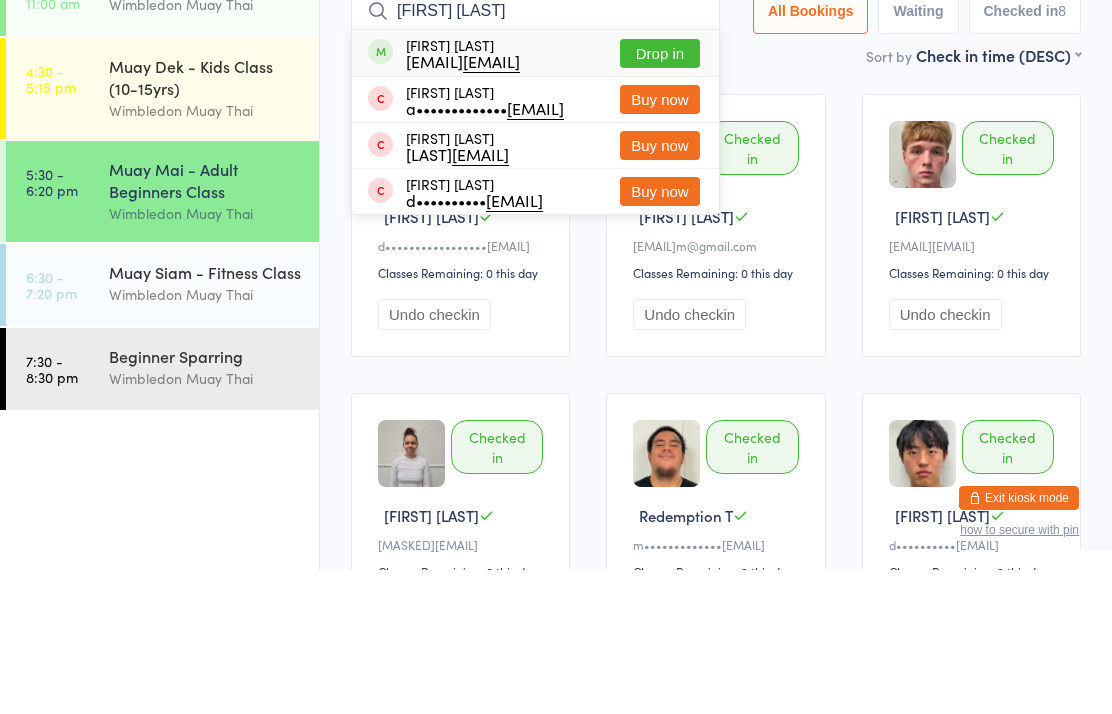 type on "[FIRST] [LAST]" 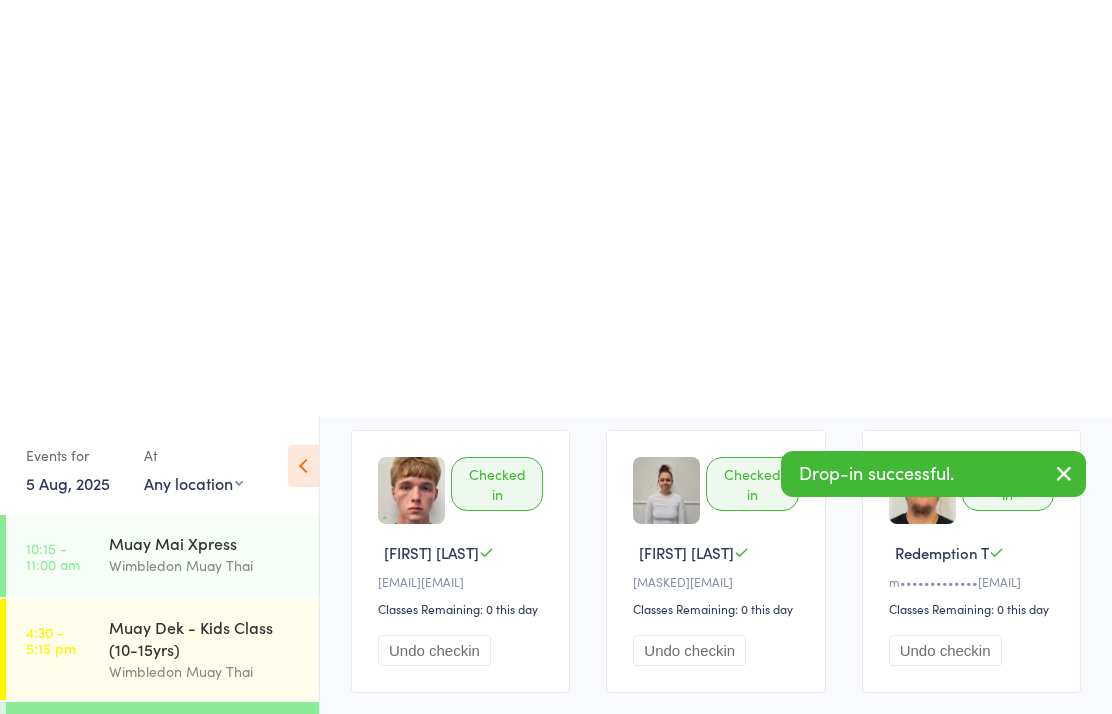 scroll, scrollTop: 0, scrollLeft: 0, axis: both 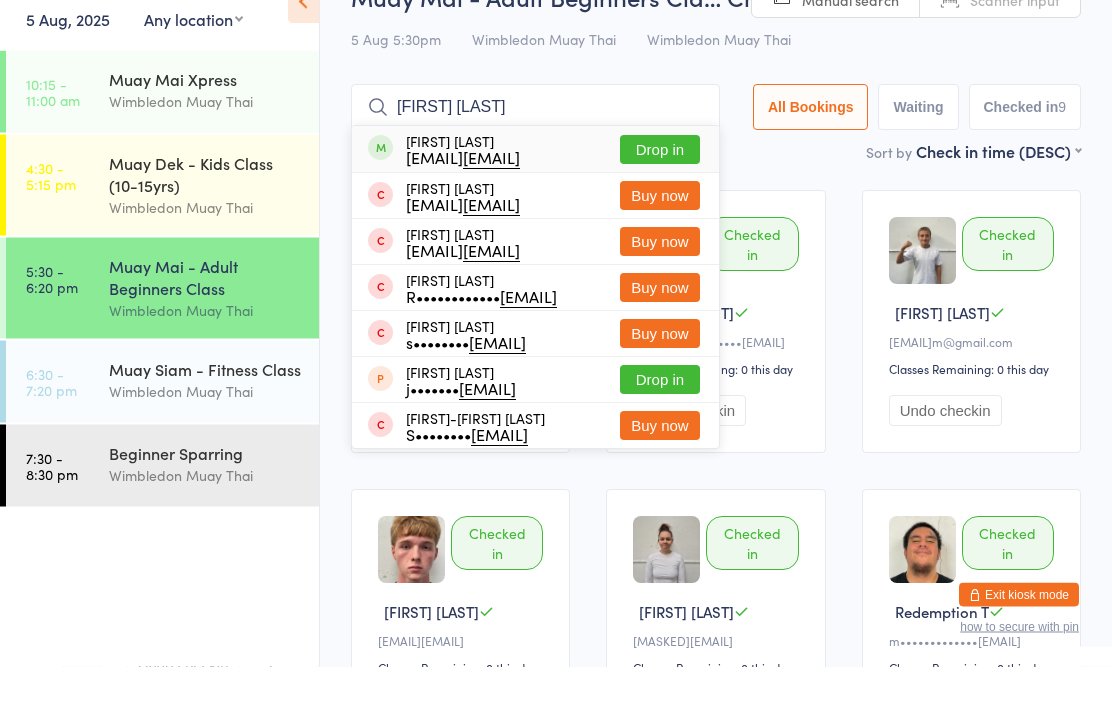 type on "[FIRST] [LAST]" 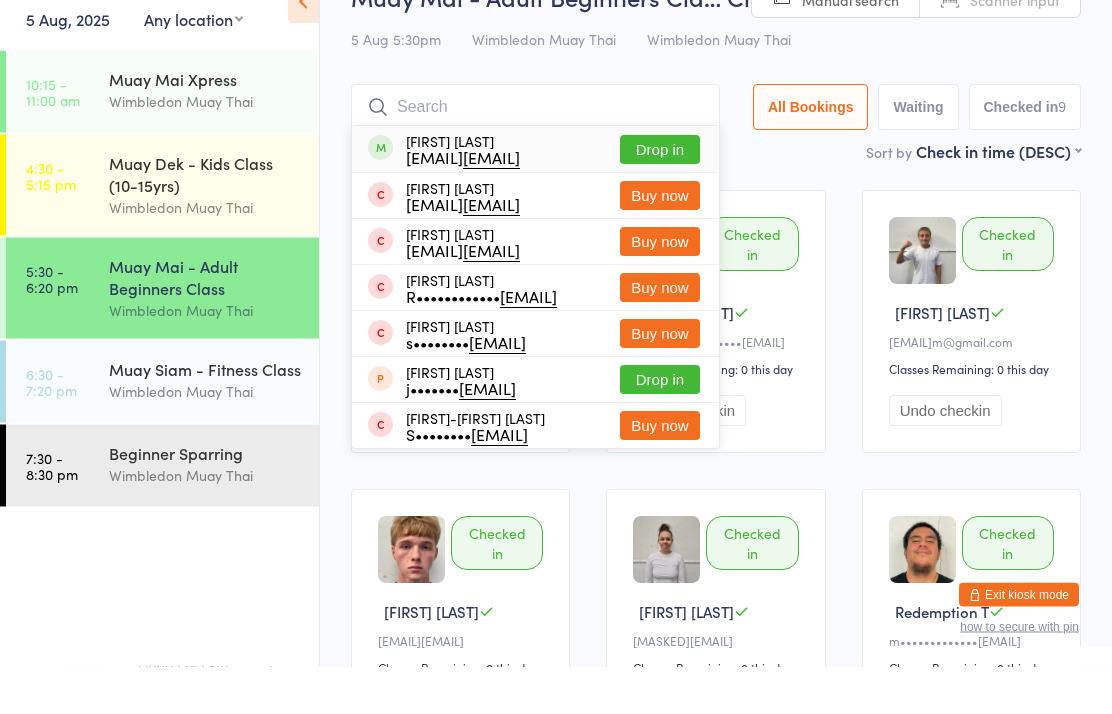 scroll, scrollTop: 48, scrollLeft: 0, axis: vertical 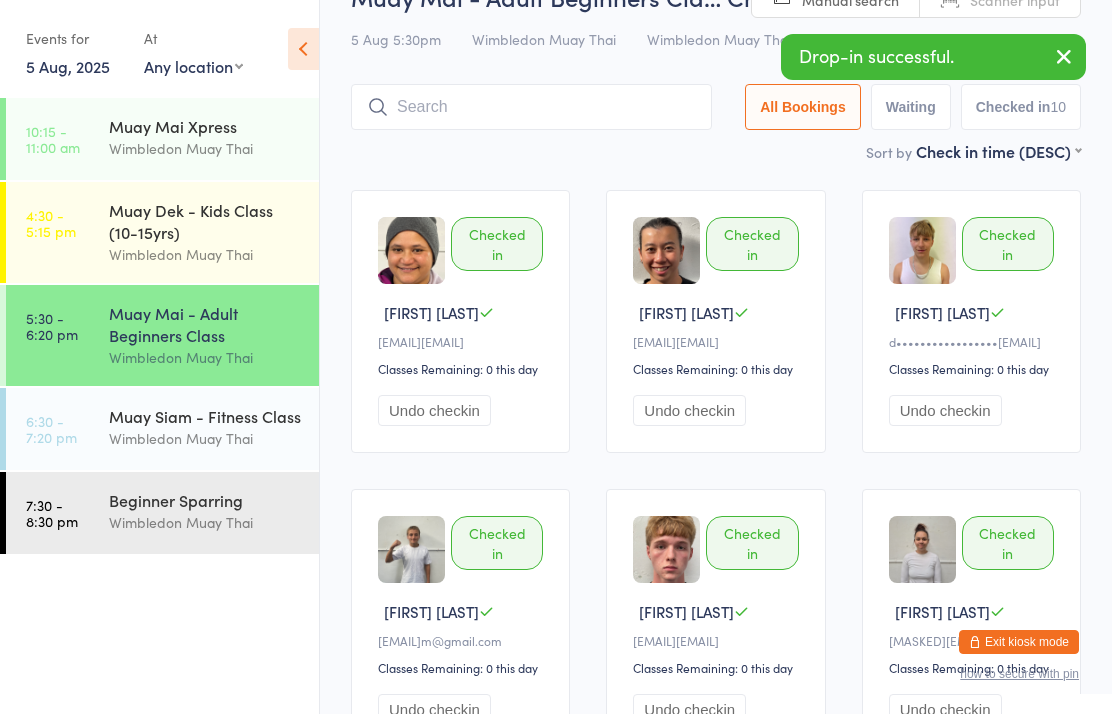 click at bounding box center [531, 107] 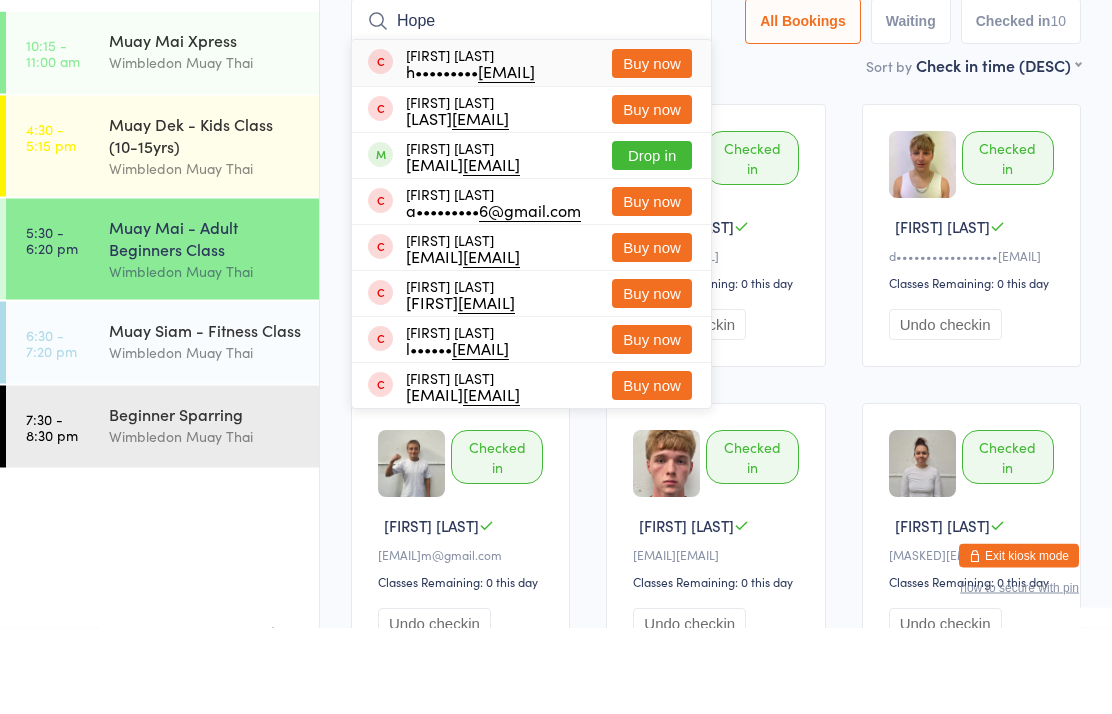 type on "Hope" 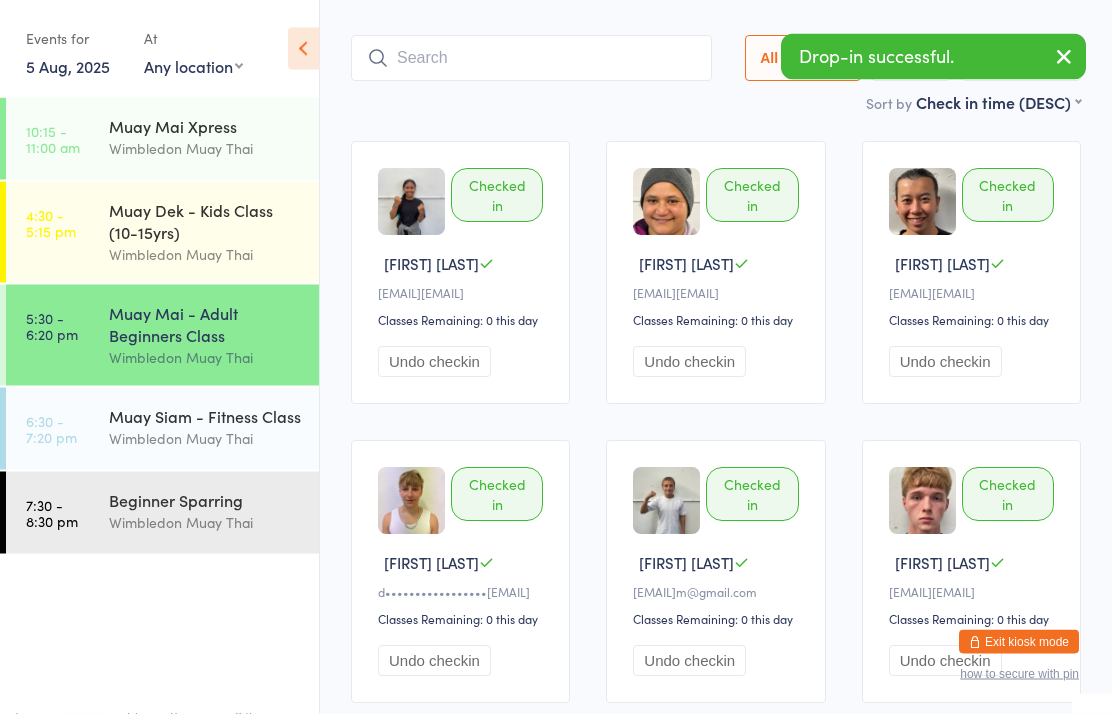 scroll, scrollTop: 97, scrollLeft: 0, axis: vertical 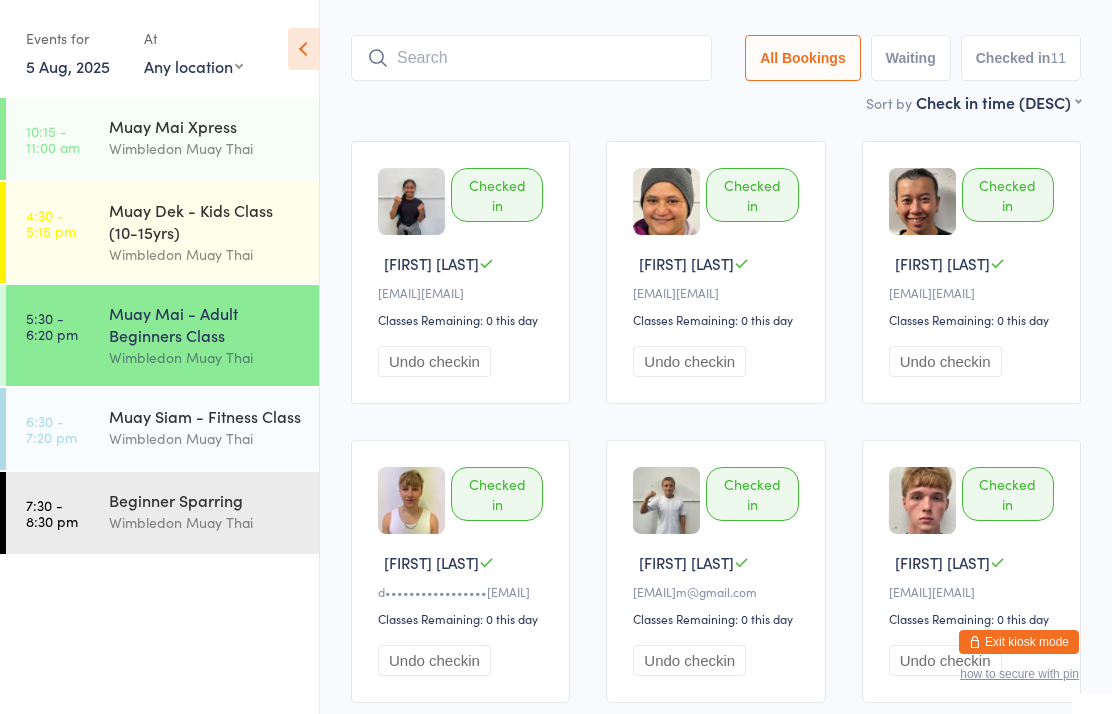 click at bounding box center (531, 58) 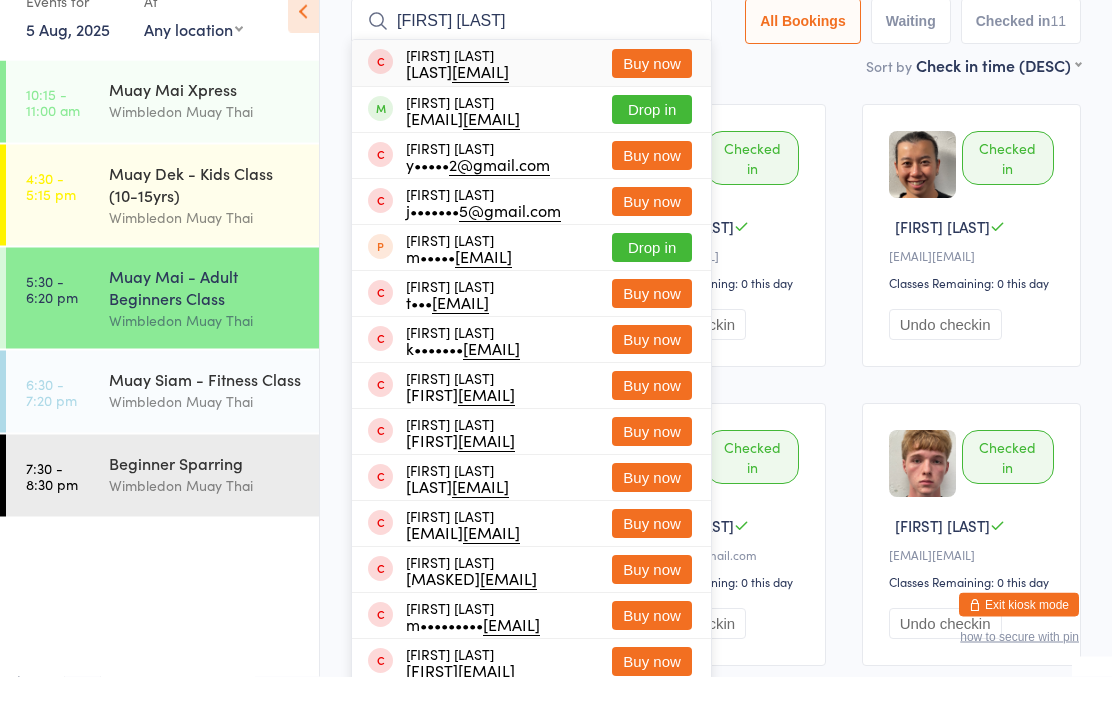 type on "[FIRST] [LAST]" 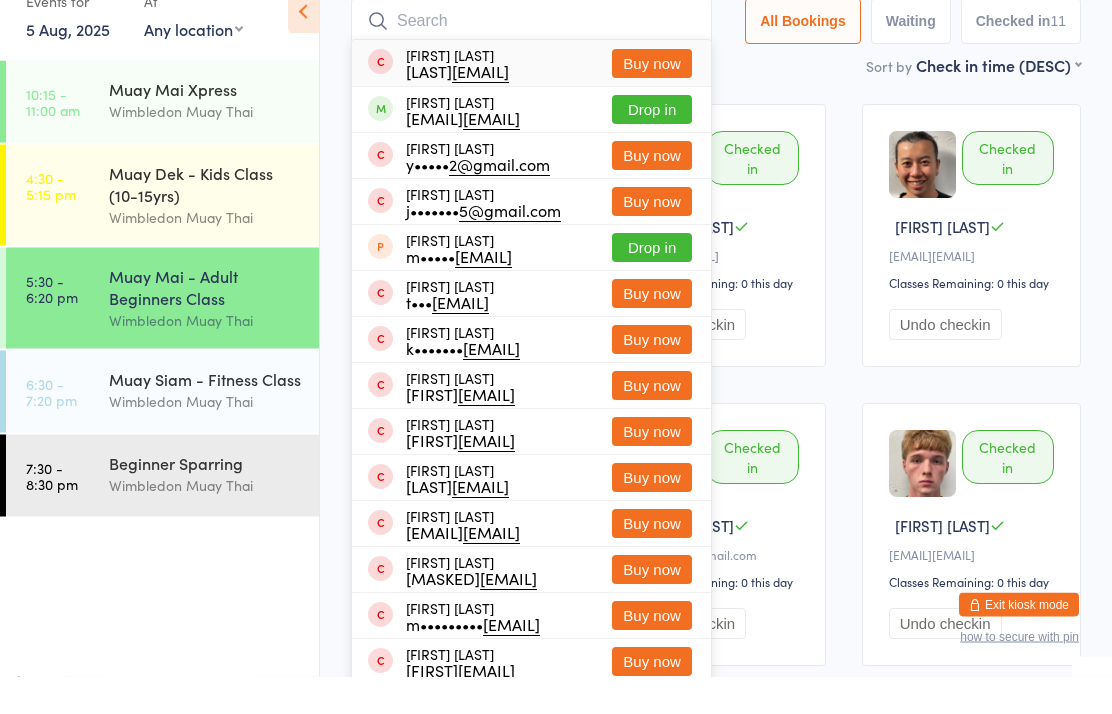scroll, scrollTop: 134, scrollLeft: 0, axis: vertical 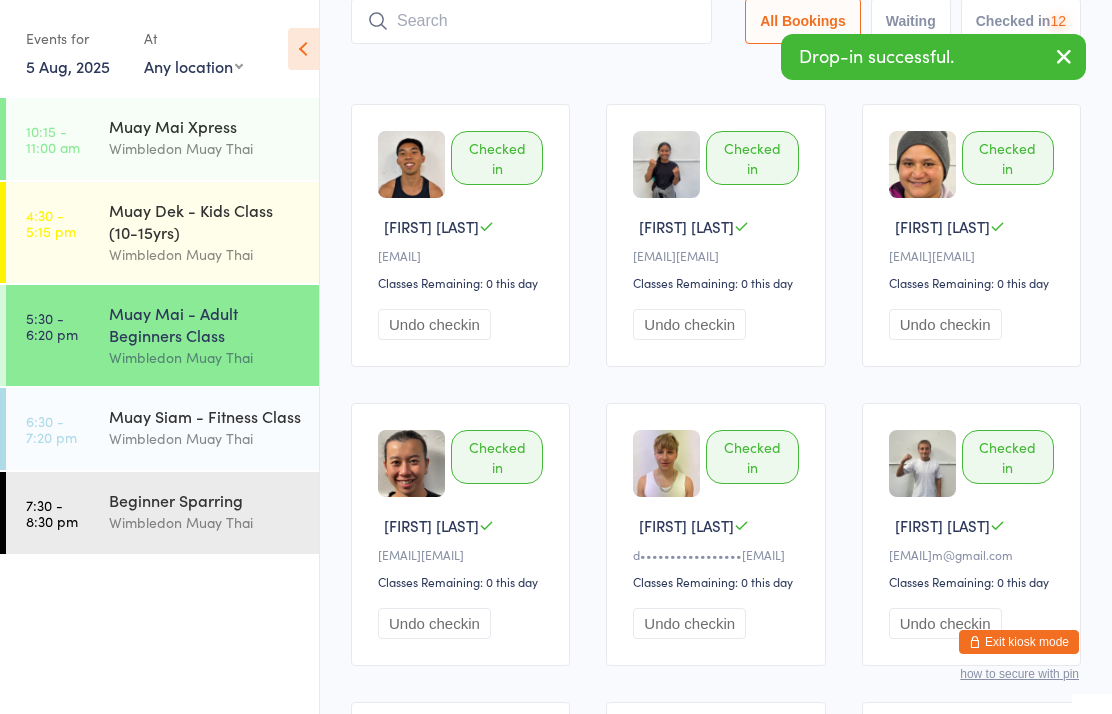 click at bounding box center [531, 21] 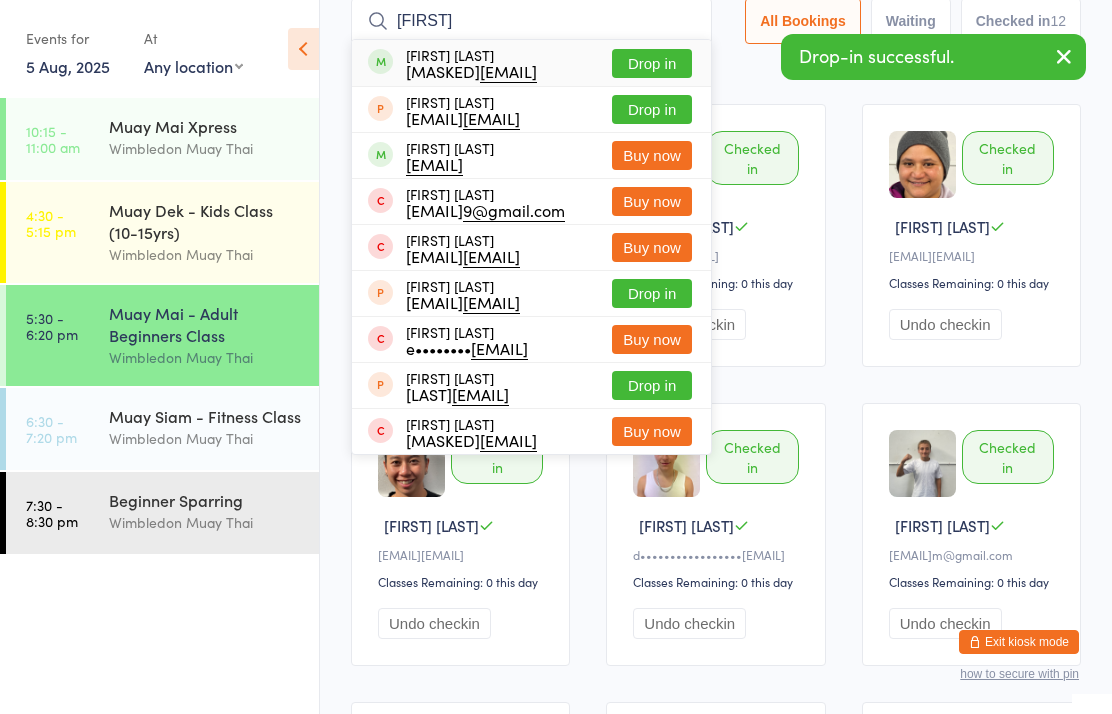 type on "[FIRST]" 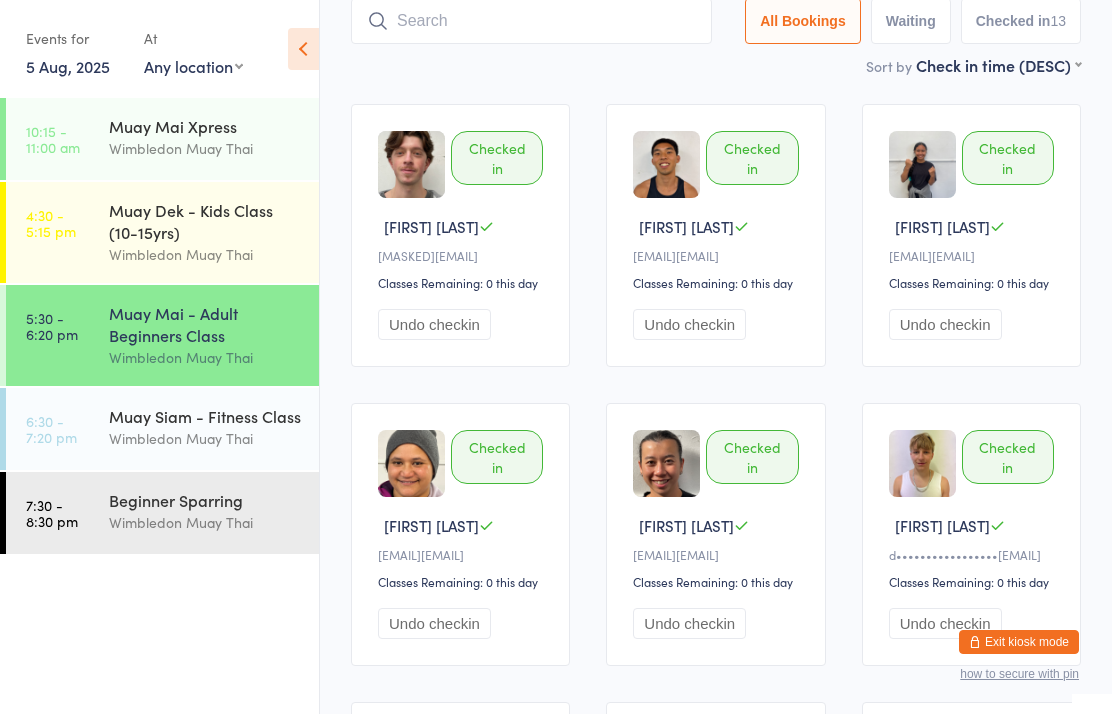 click at bounding box center [531, 21] 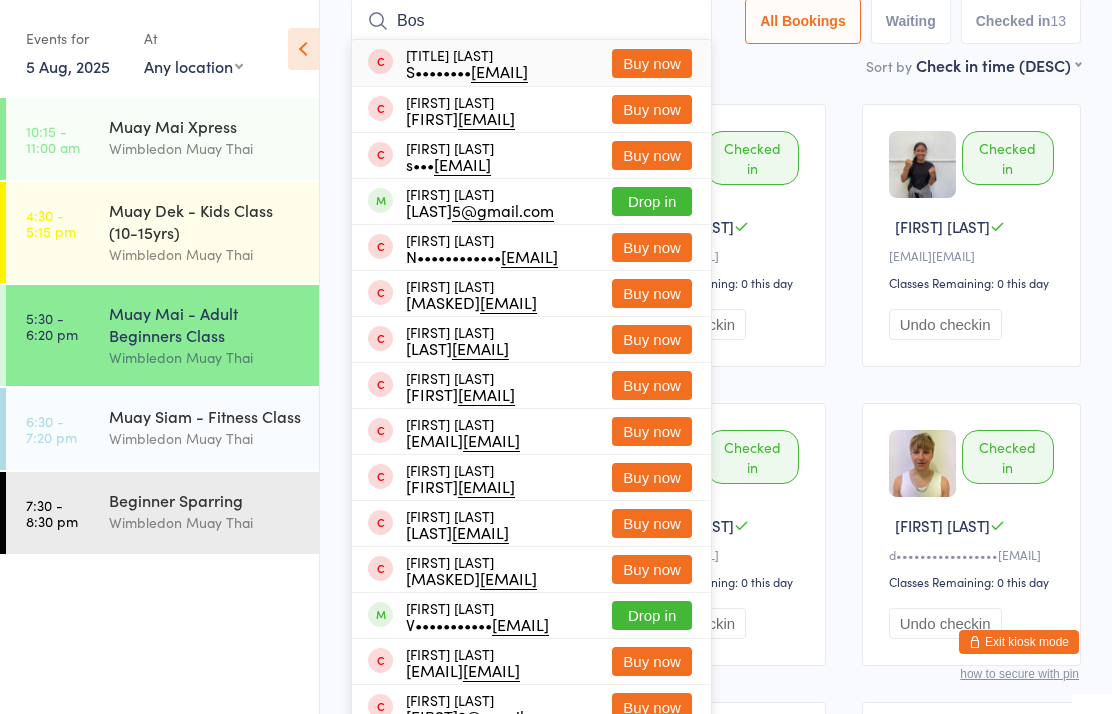 type on "Bos" 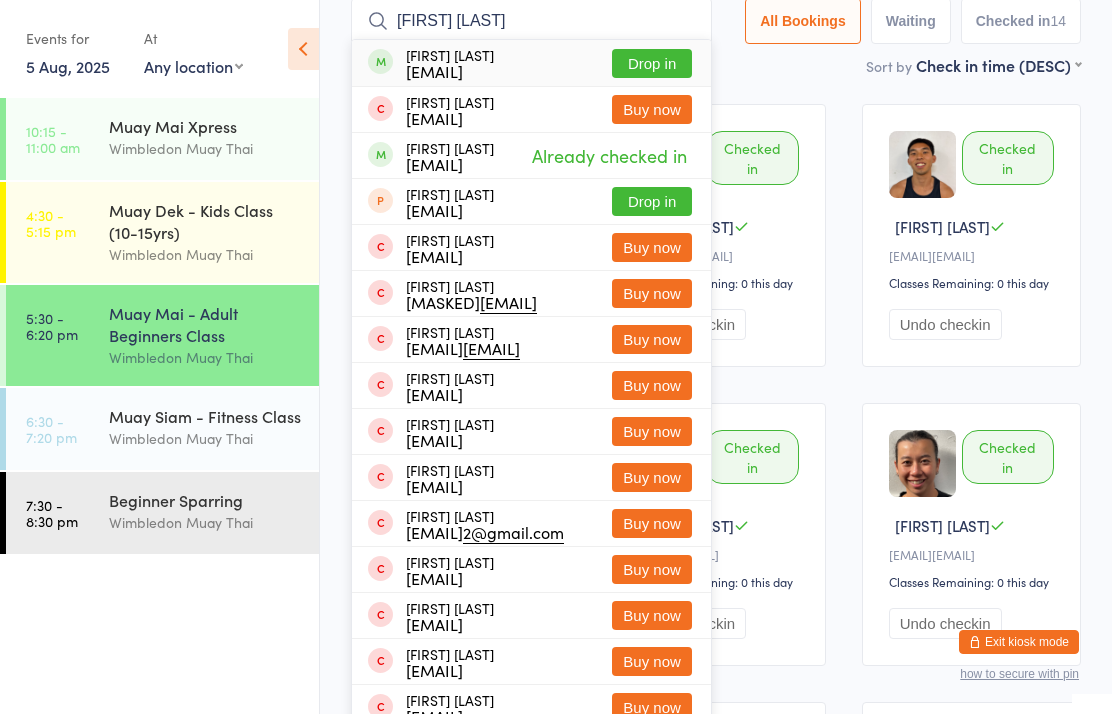type on "[FIRST] [LAST]" 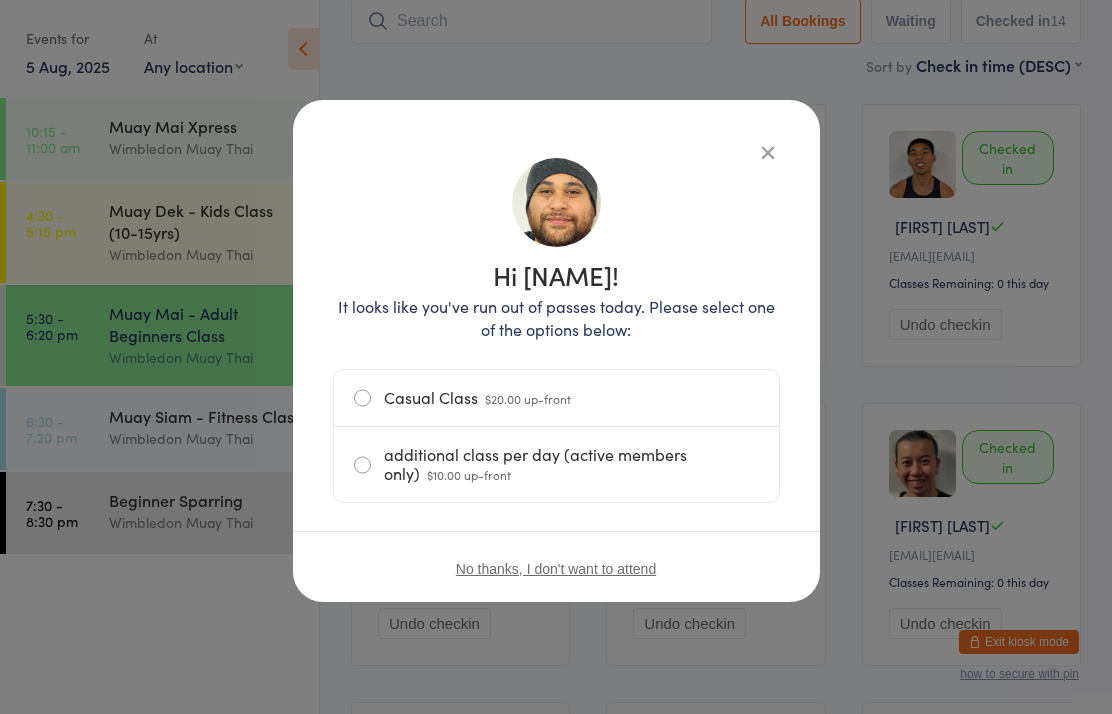 click at bounding box center (768, 152) 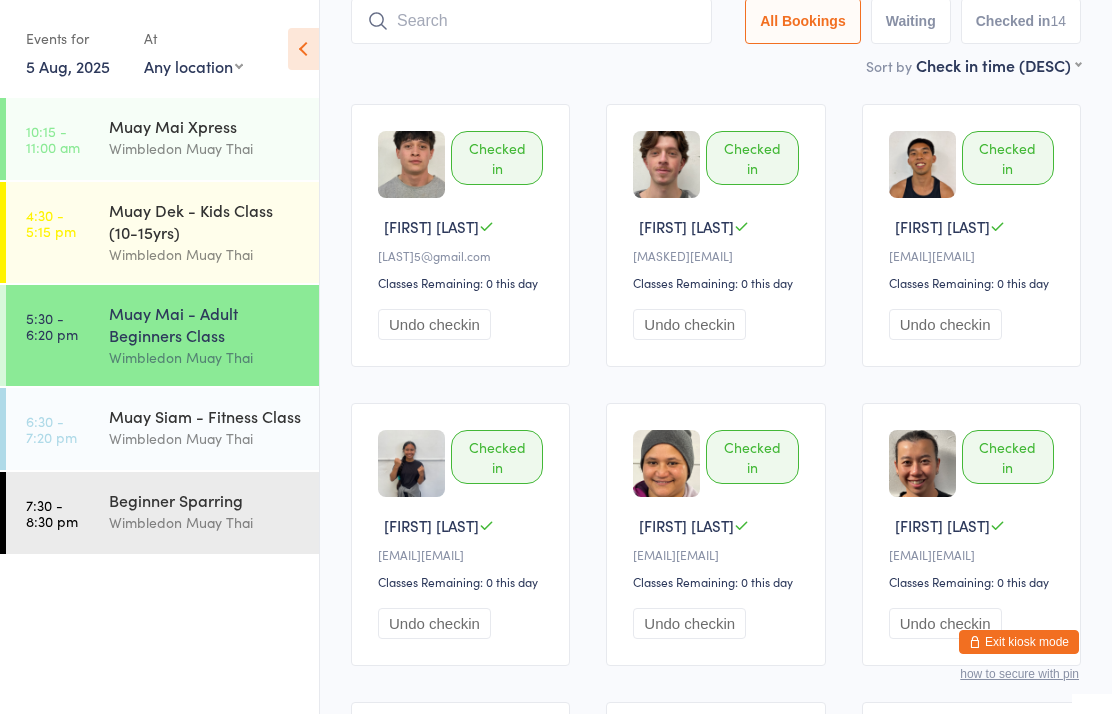 click at bounding box center (531, 21) 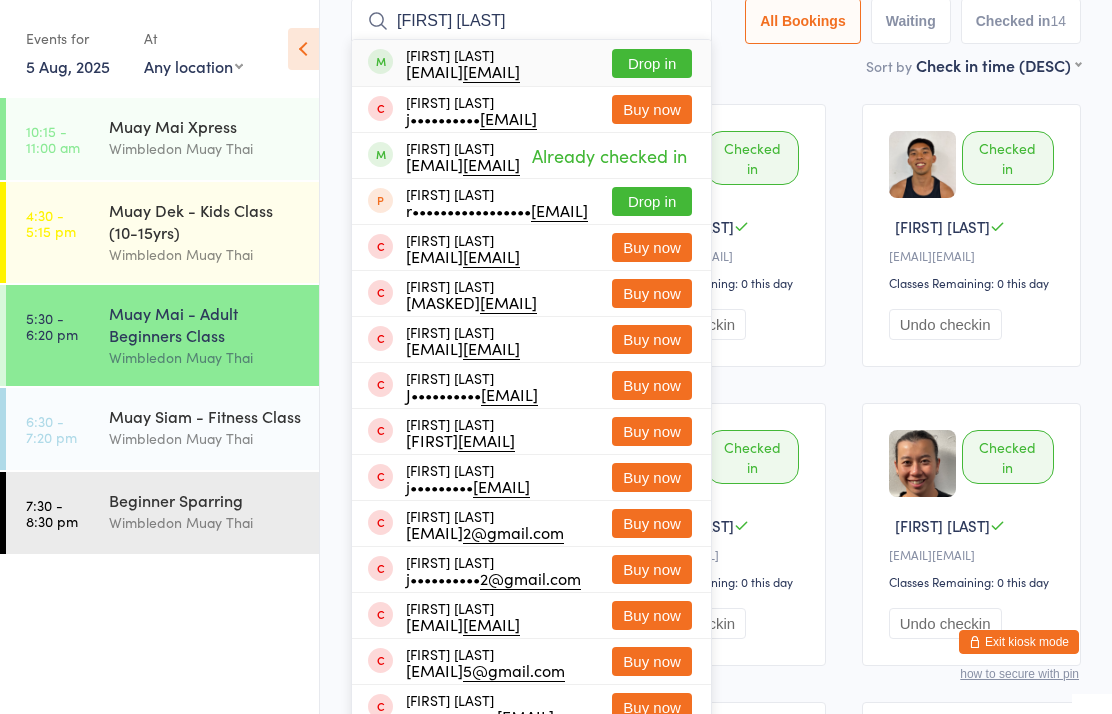 type on "[FIRST] [LAST]" 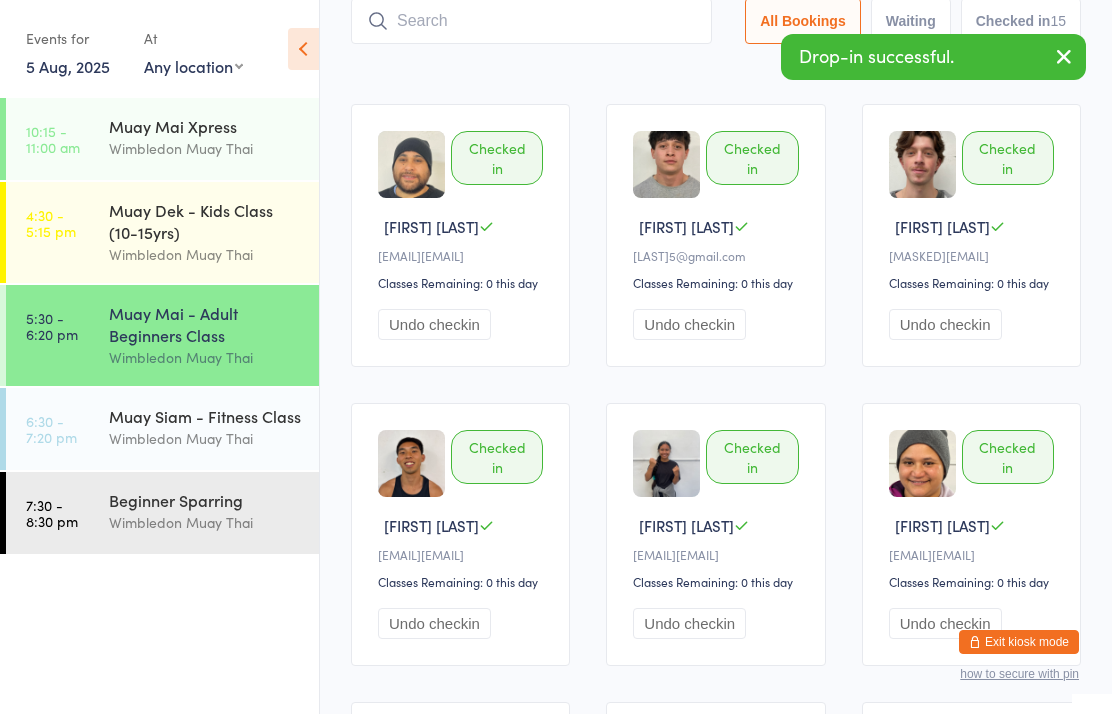 click at bounding box center [531, 21] 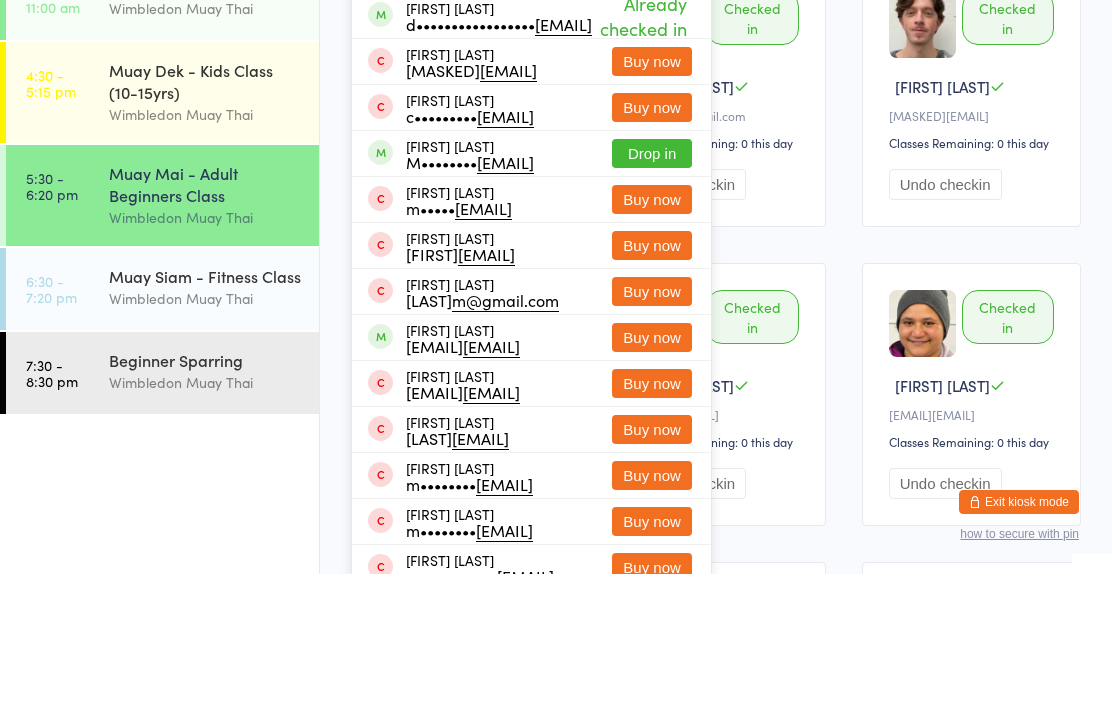 type on "[FIRST] [LAST]" 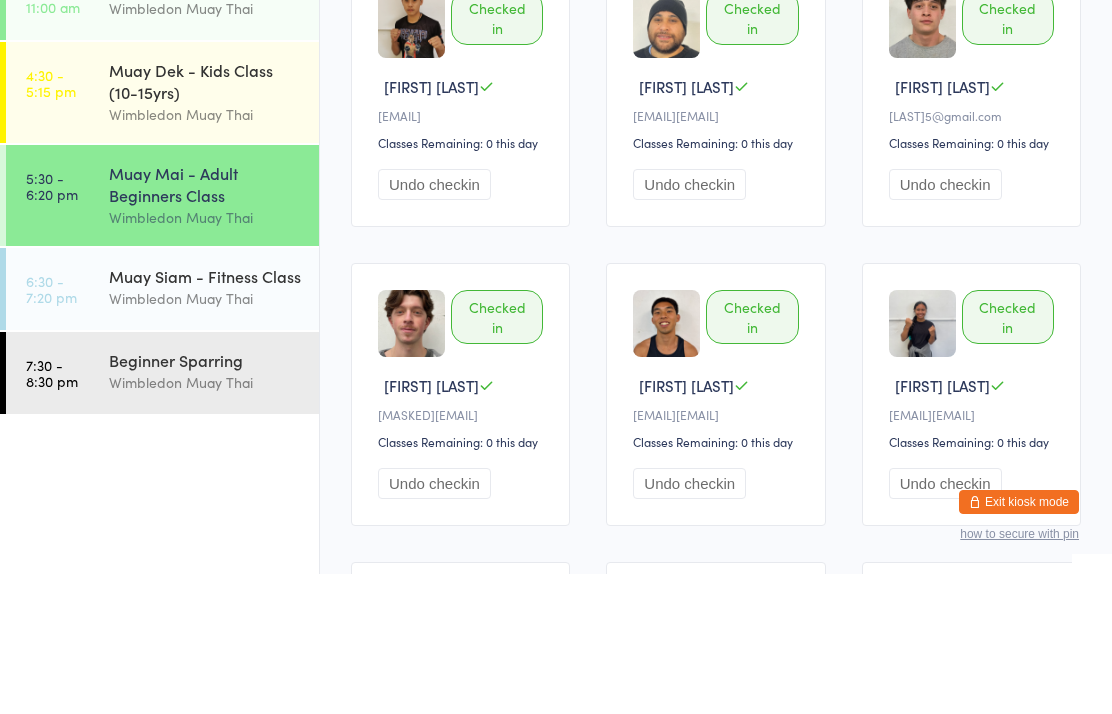 scroll, scrollTop: 0, scrollLeft: 0, axis: both 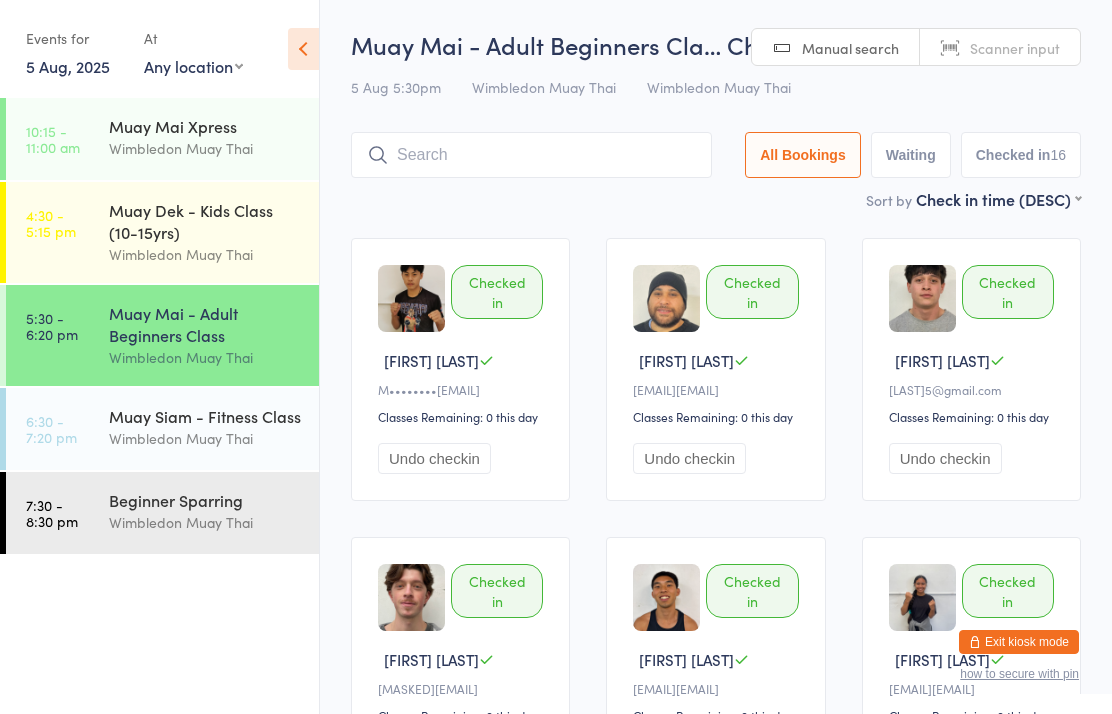 click on "Wimbledon Muay Thai" at bounding box center (205, 438) 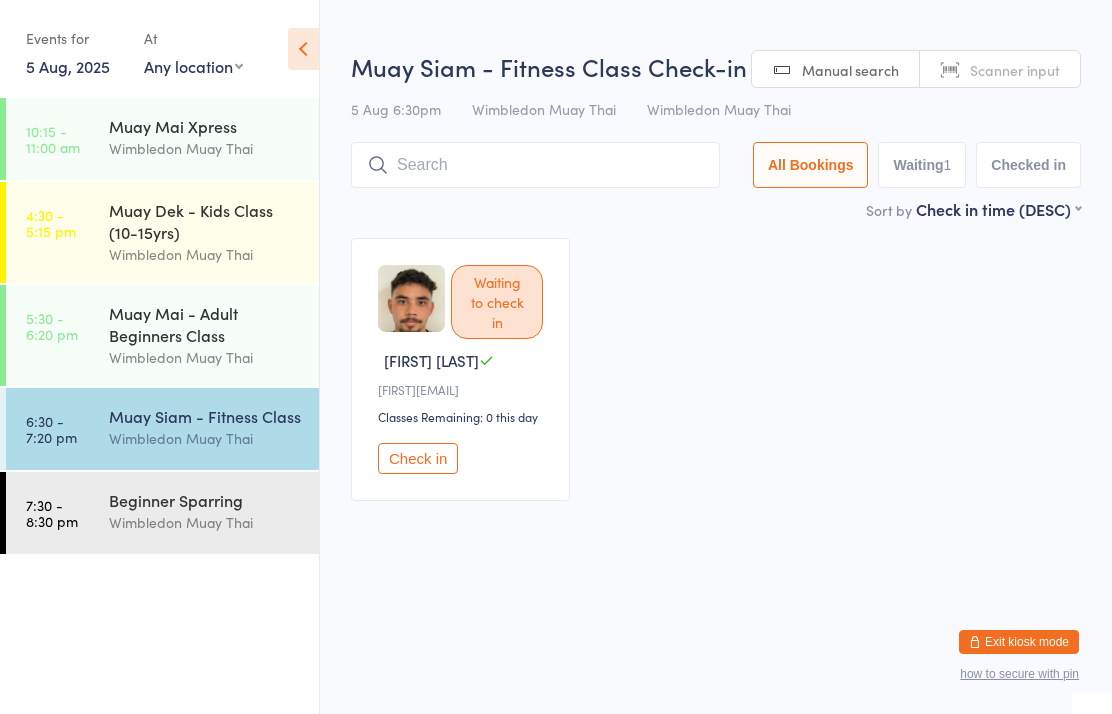 click at bounding box center (535, 165) 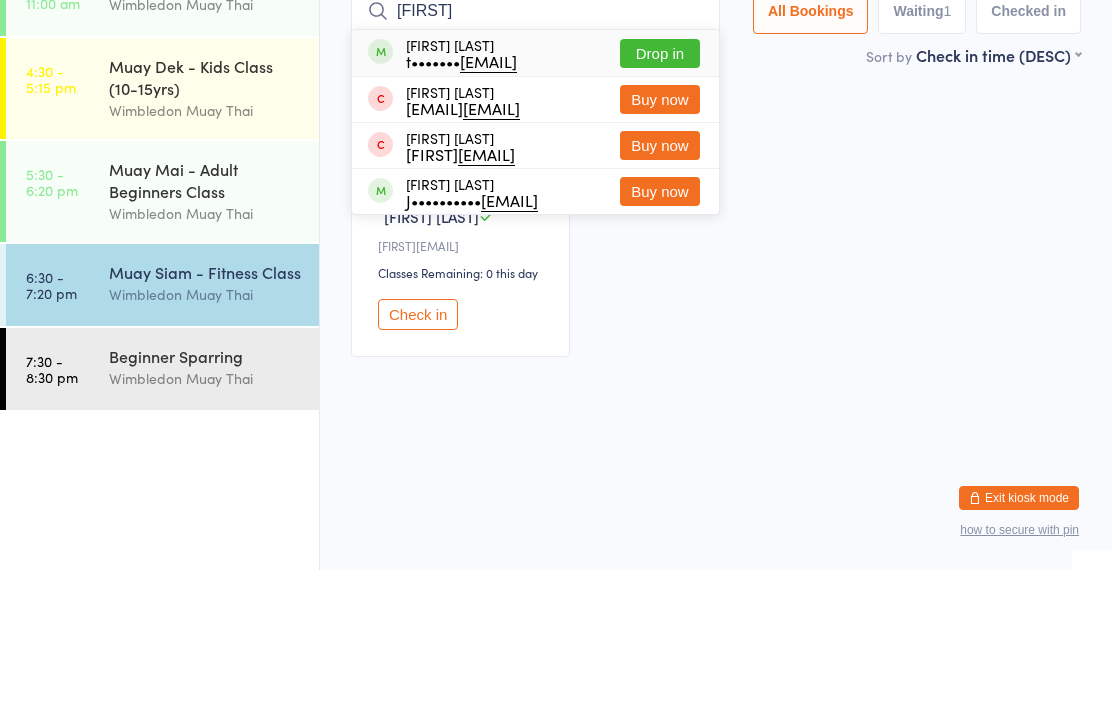 type on "[FIRST]" 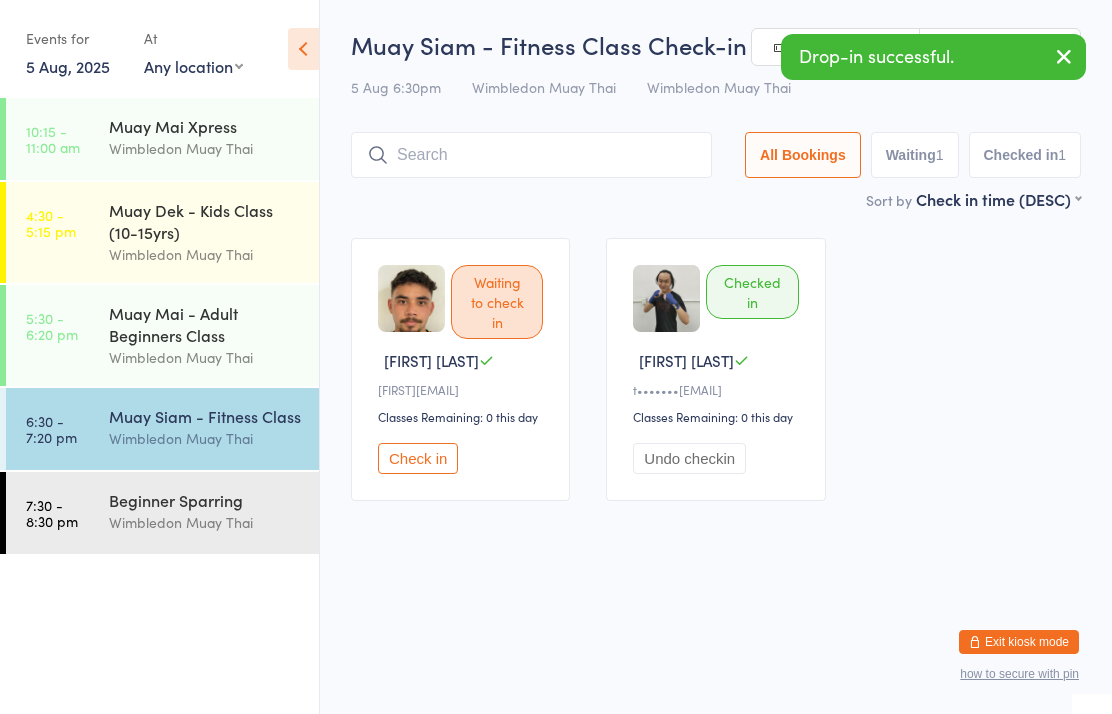 click on "Muay Mai - Adult Beginners Class" at bounding box center (205, 324) 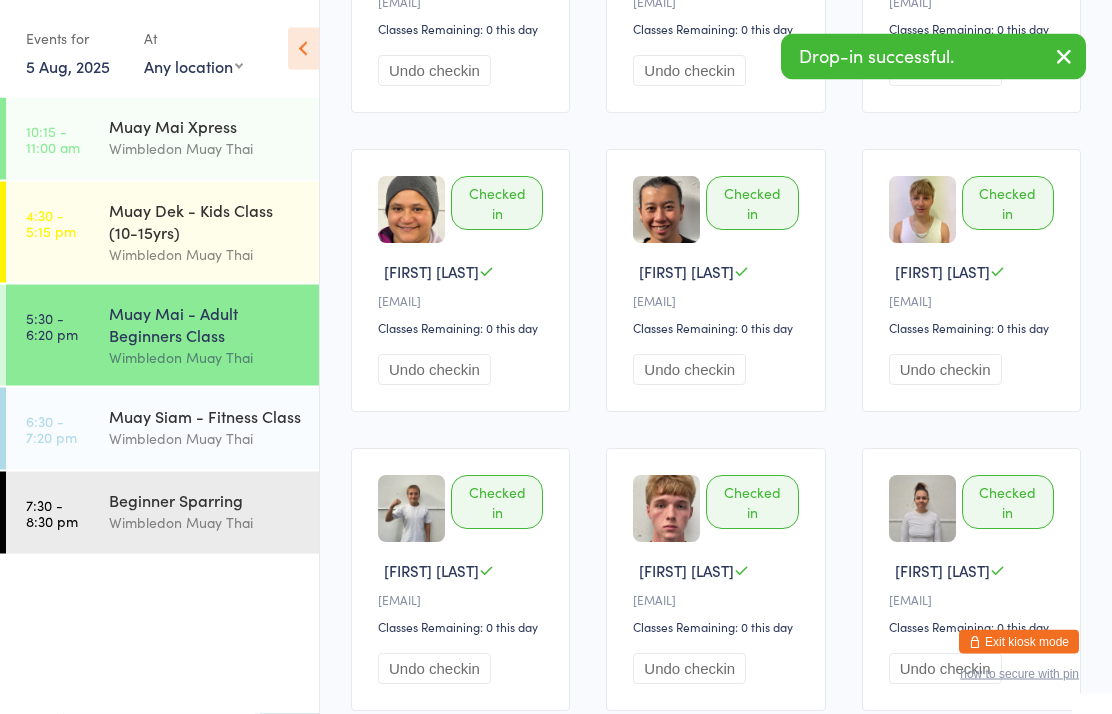 scroll, scrollTop: 687, scrollLeft: 0, axis: vertical 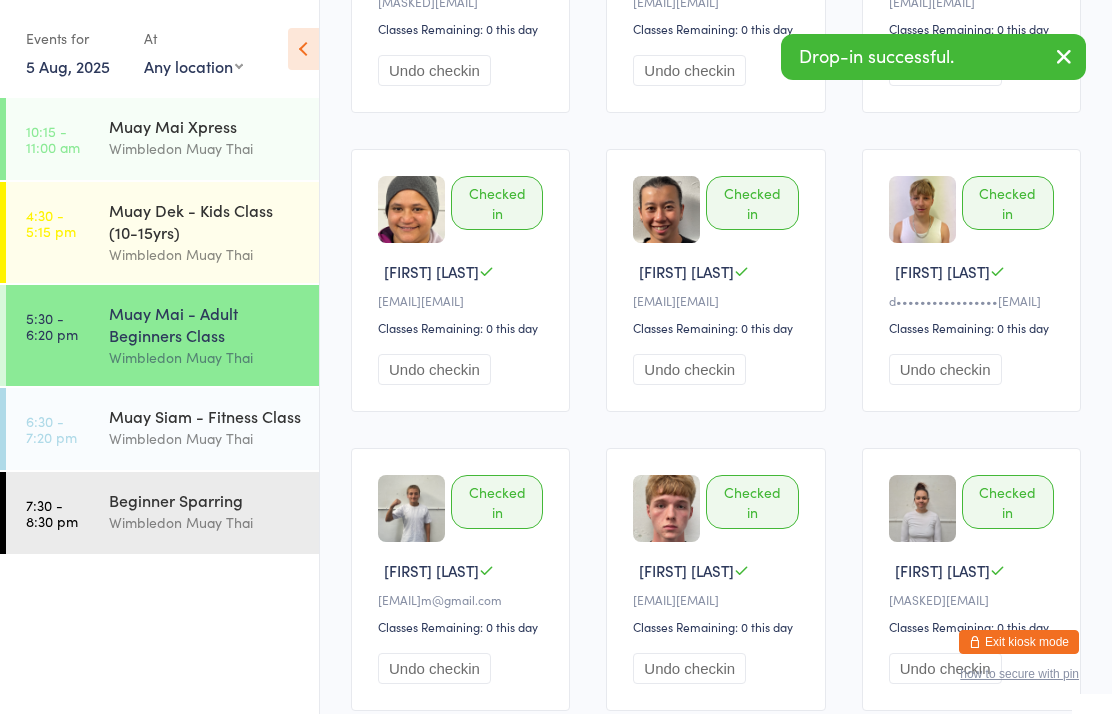click on "Wimbledon Muay Thai" at bounding box center (205, 522) 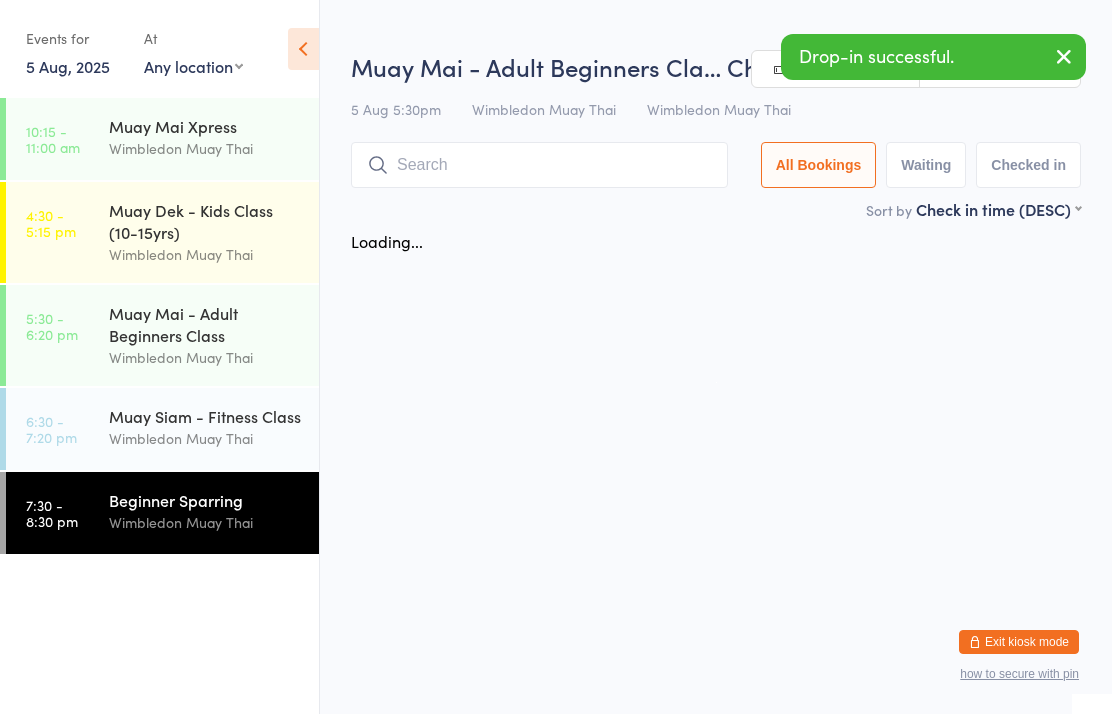 scroll, scrollTop: 0, scrollLeft: 0, axis: both 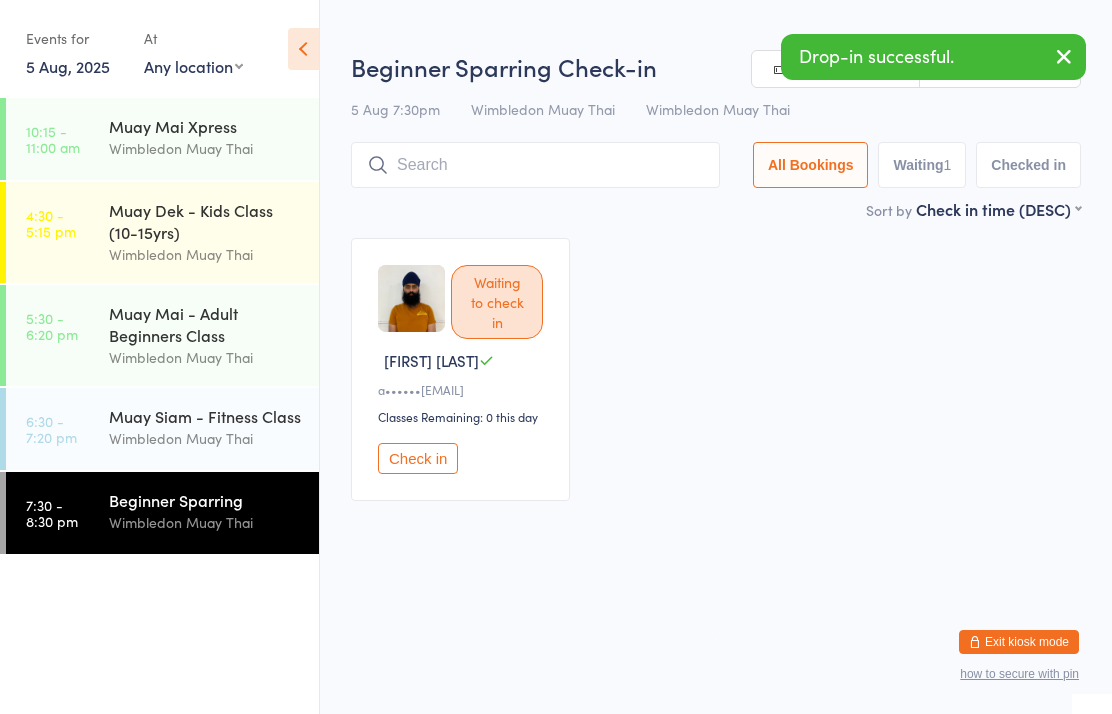 click on "Wimbledon Muay Thai" at bounding box center (205, 438) 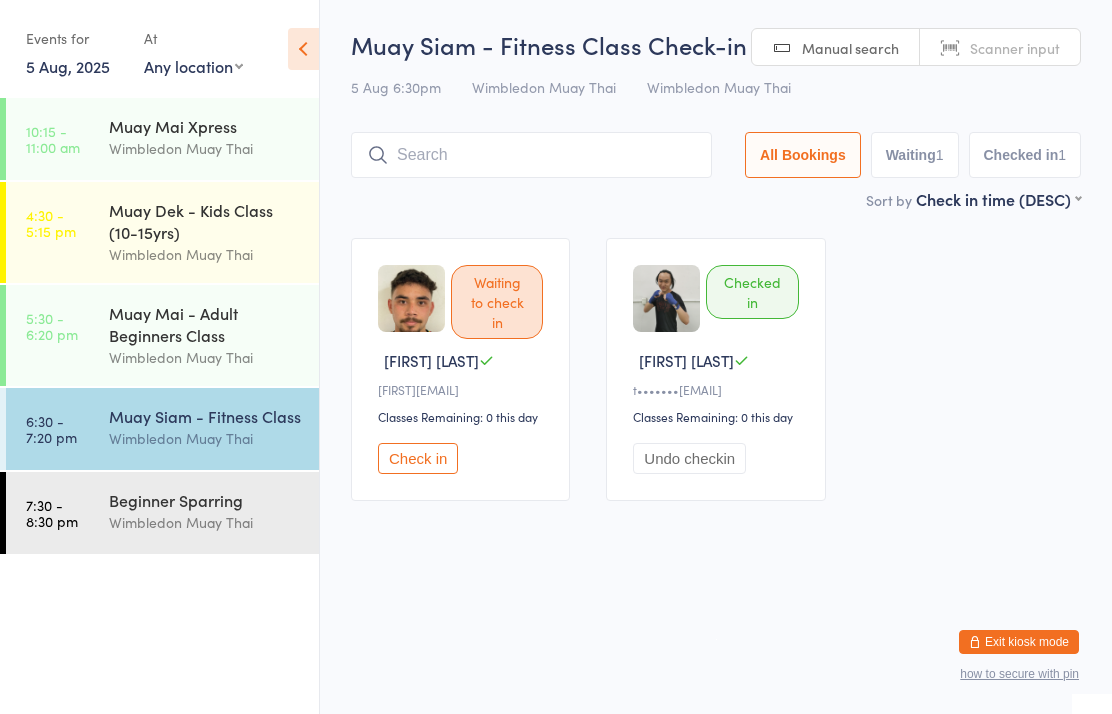 click on "[TIME] - [TIME] [PERIOD] [ACTIVITY] - [ACTIVITY] [LOCATION]" at bounding box center [162, 429] 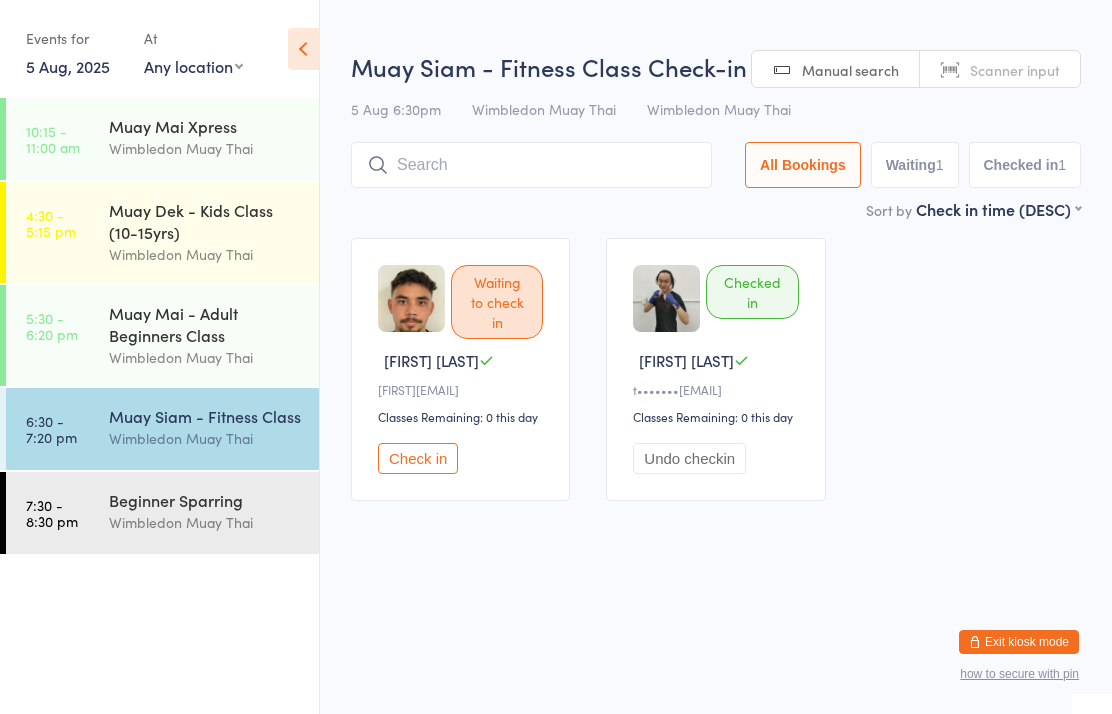 click at bounding box center [531, 165] 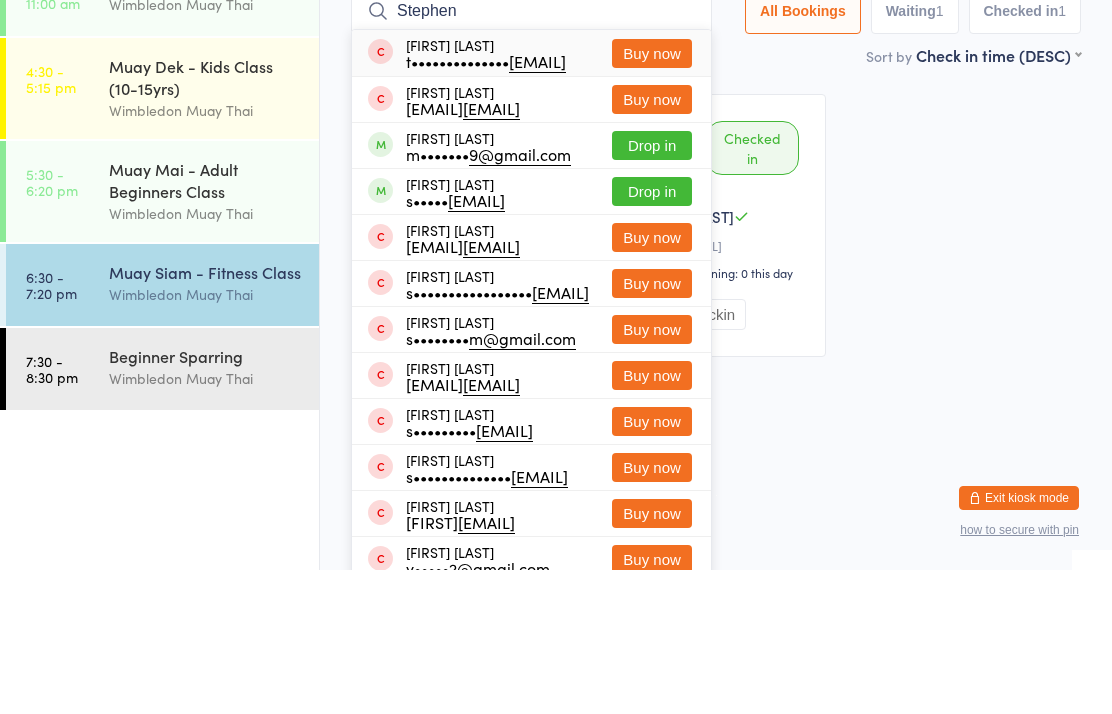 type on "Stephen" 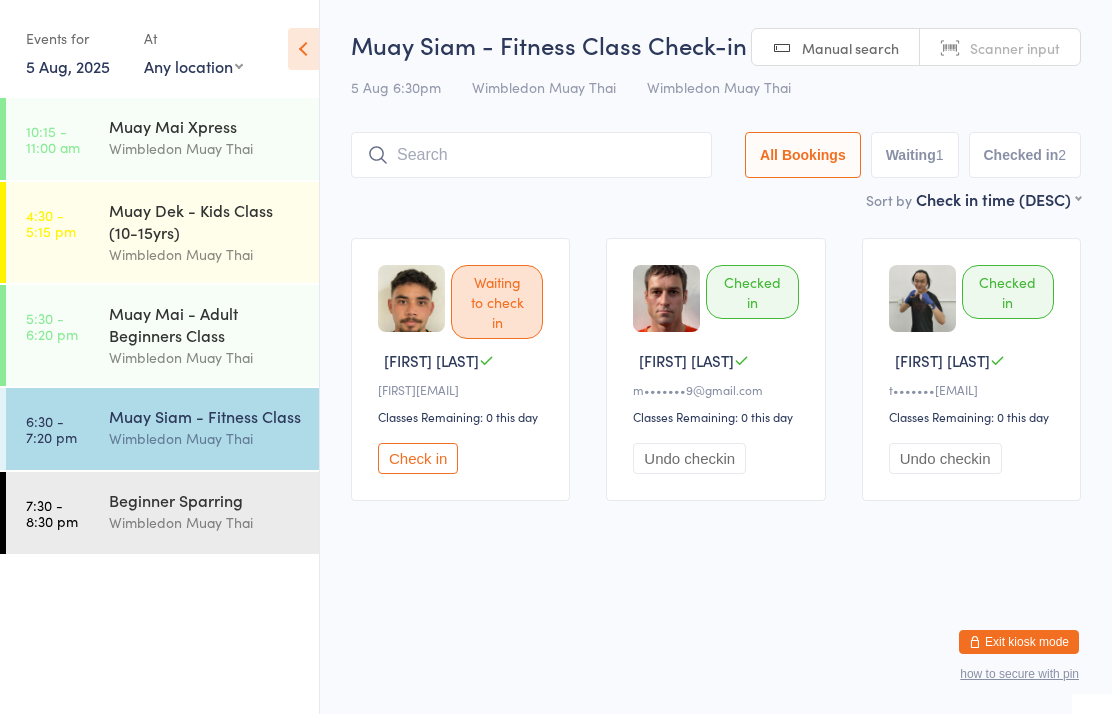 click at bounding box center (303, 49) 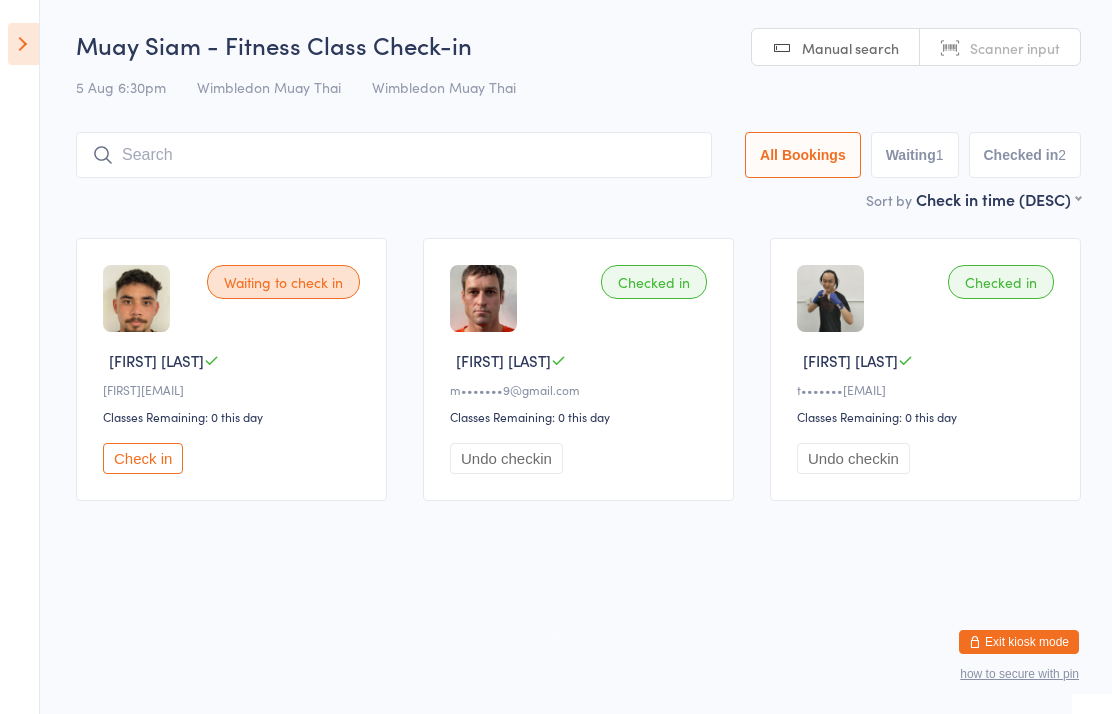 click at bounding box center [23, 44] 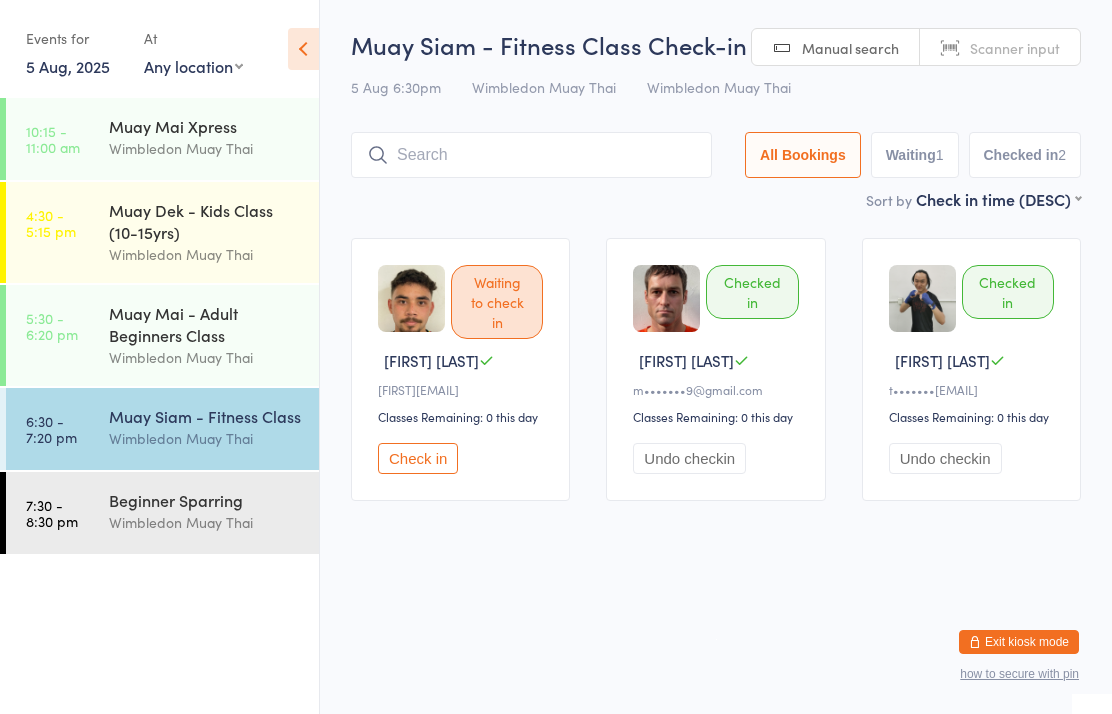 click on "Wimbledon Muay Thai" at bounding box center [205, 522] 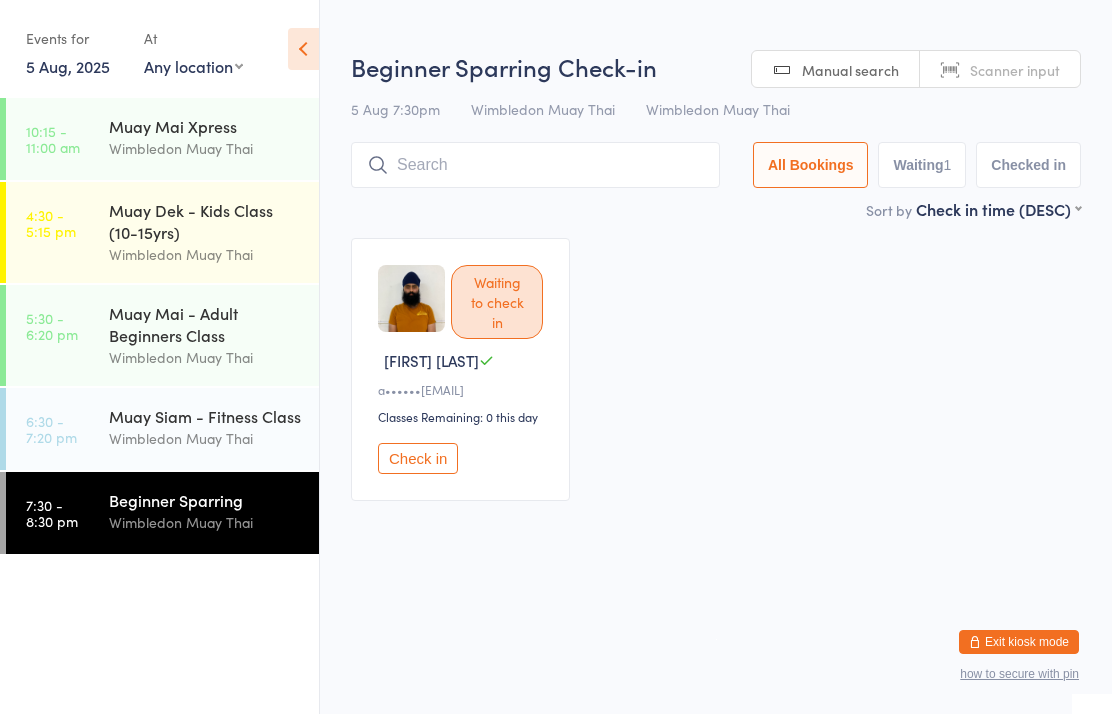 click at bounding box center [535, 165] 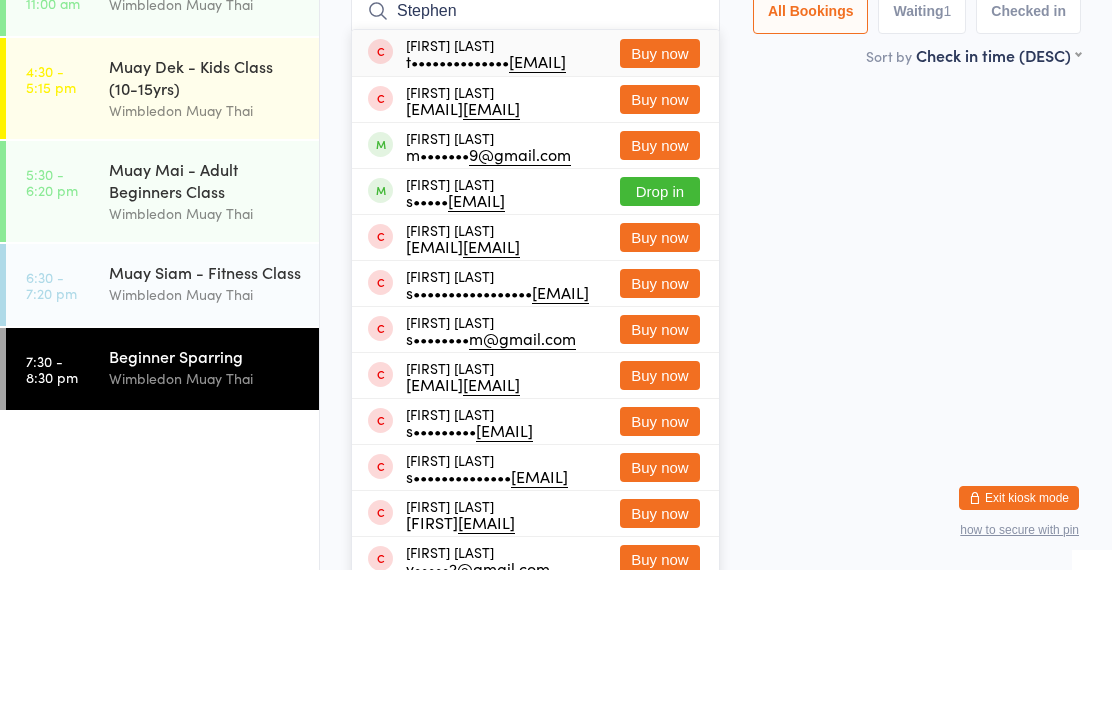 type on "Stephen" 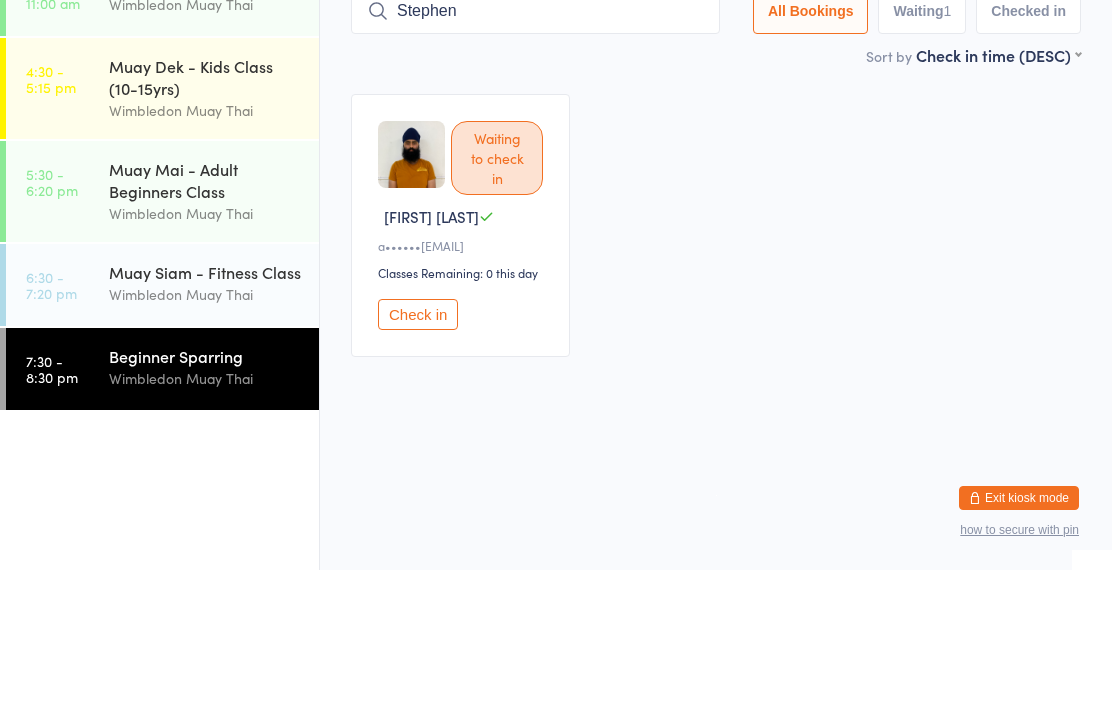 type 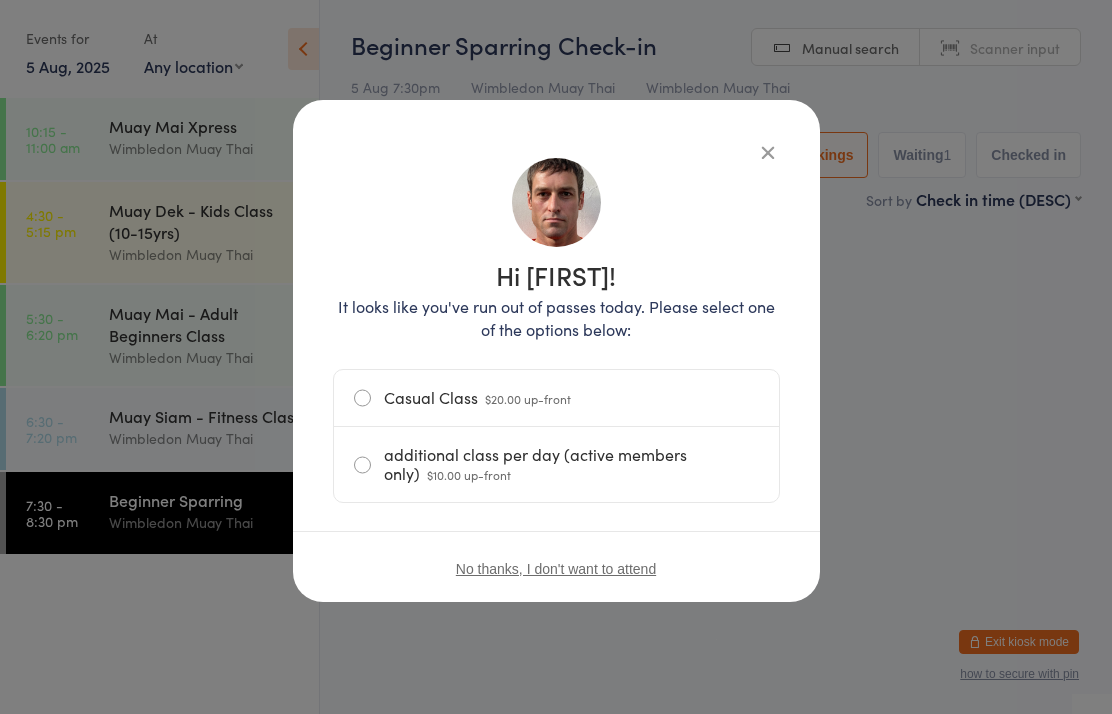 click on "additional class per day (active members only)  $10.00 up-front" at bounding box center (556, 464) 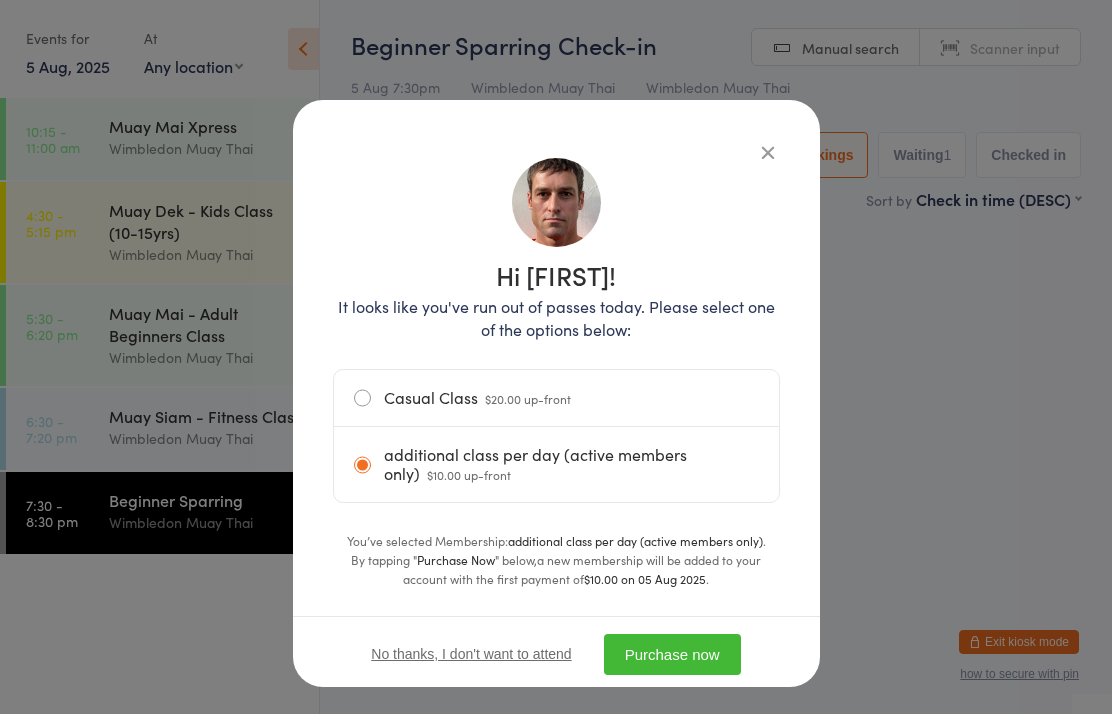 click on "Purchase now" at bounding box center [672, 654] 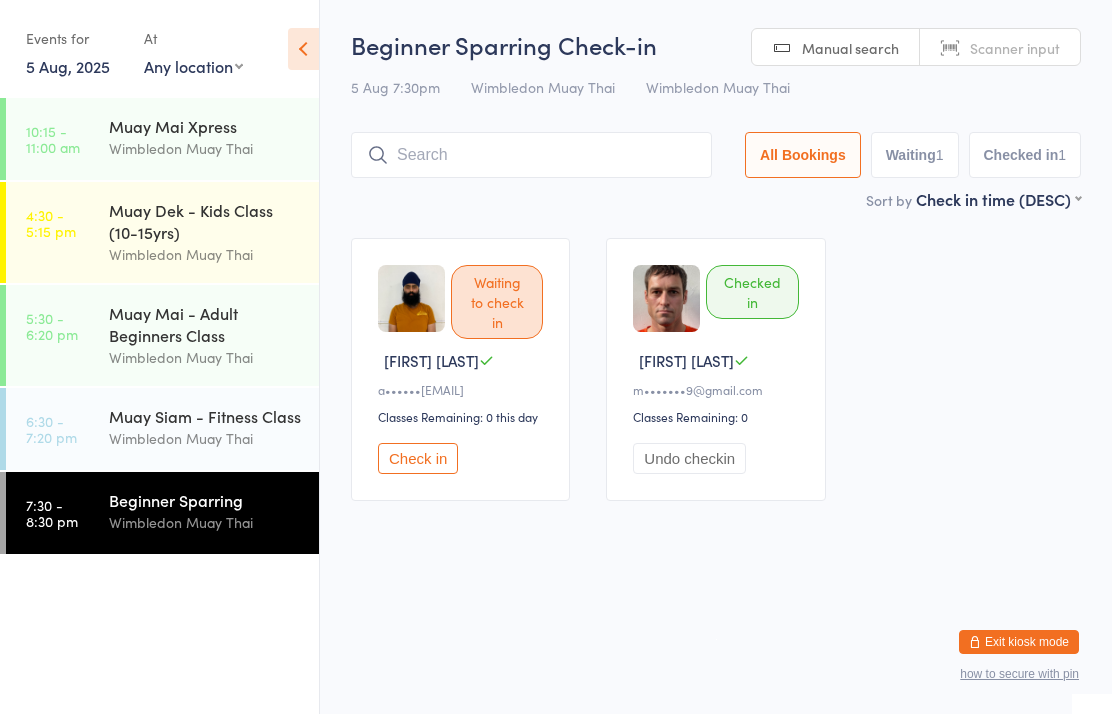 click on "Muay Siam - Fitness Class" at bounding box center (205, 416) 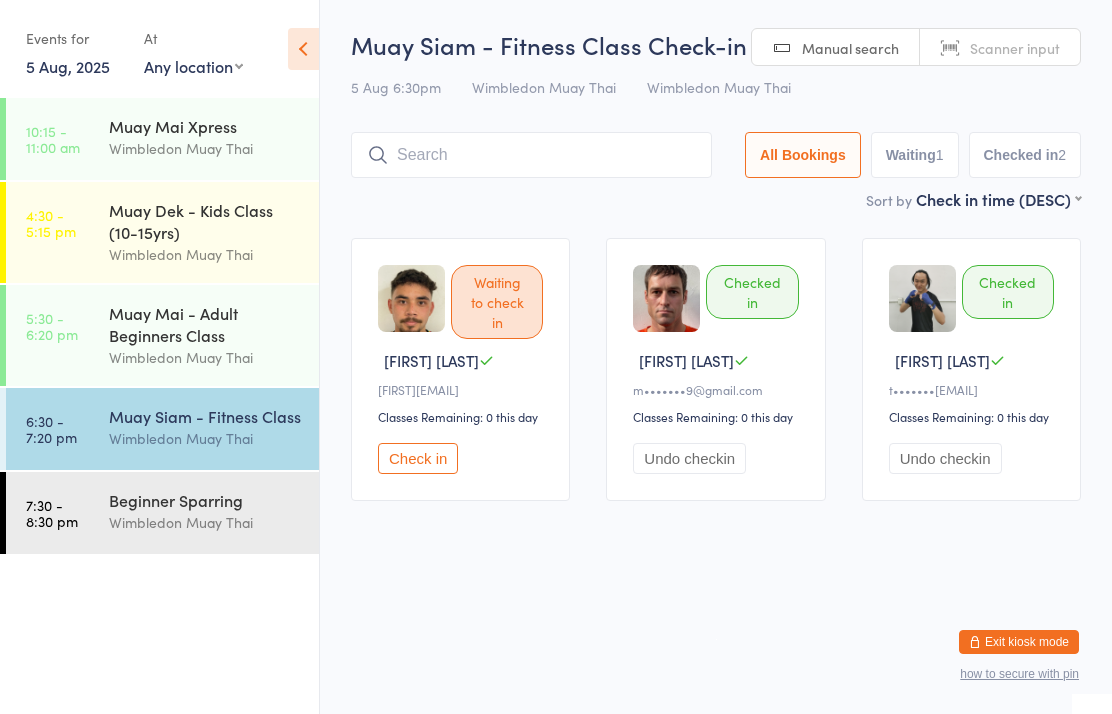 click at bounding box center (531, 155) 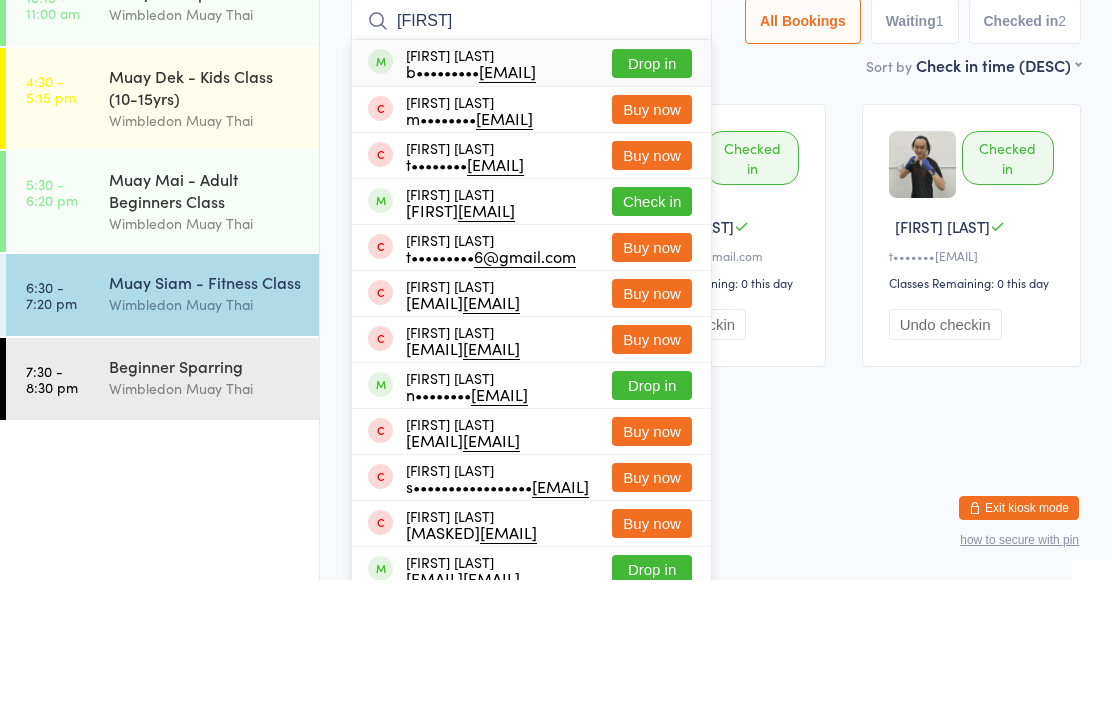 type on "[FIRST]" 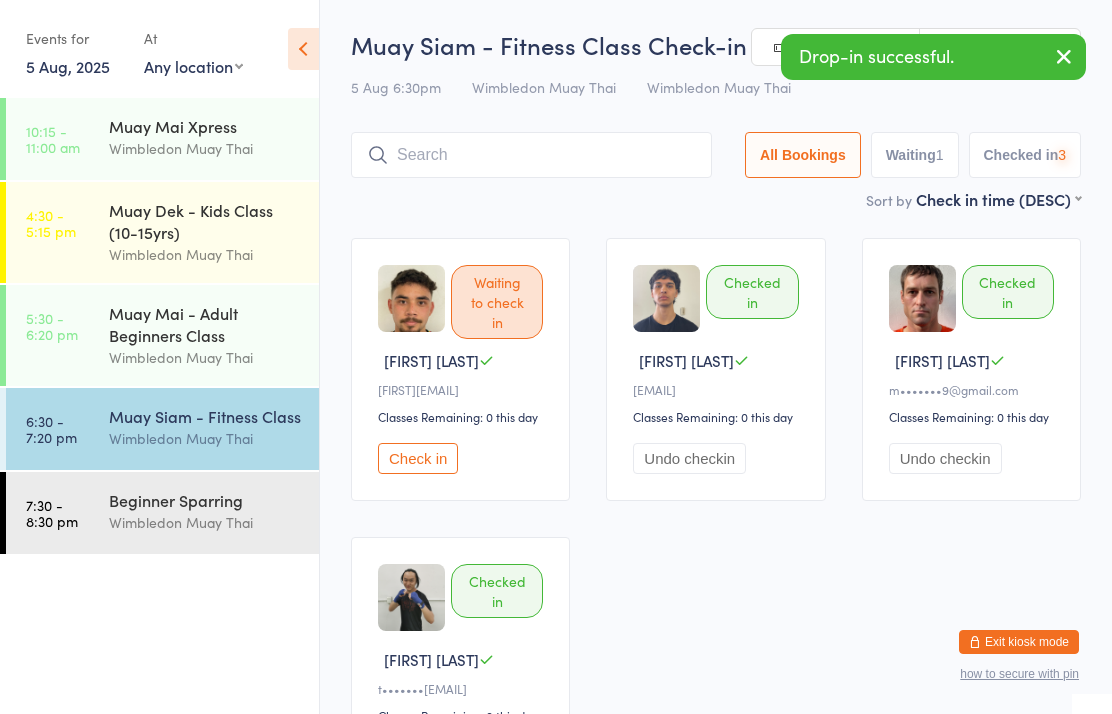 click on "Wimbledon Muay Thai" at bounding box center [205, 522] 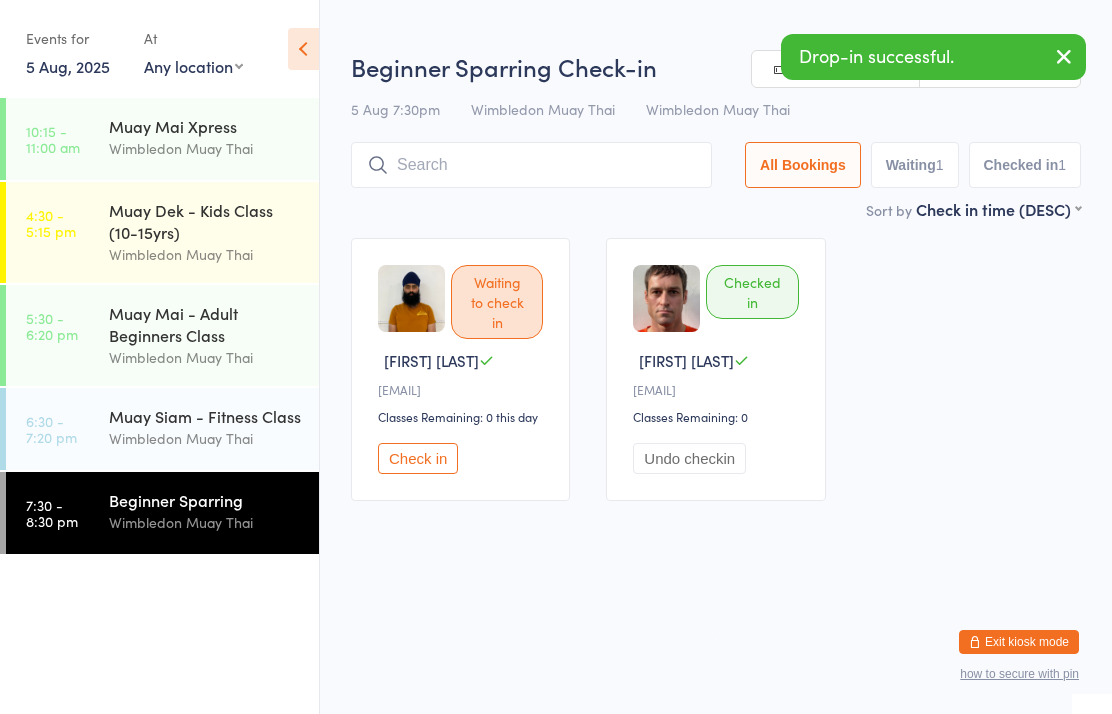 click at bounding box center [531, 165] 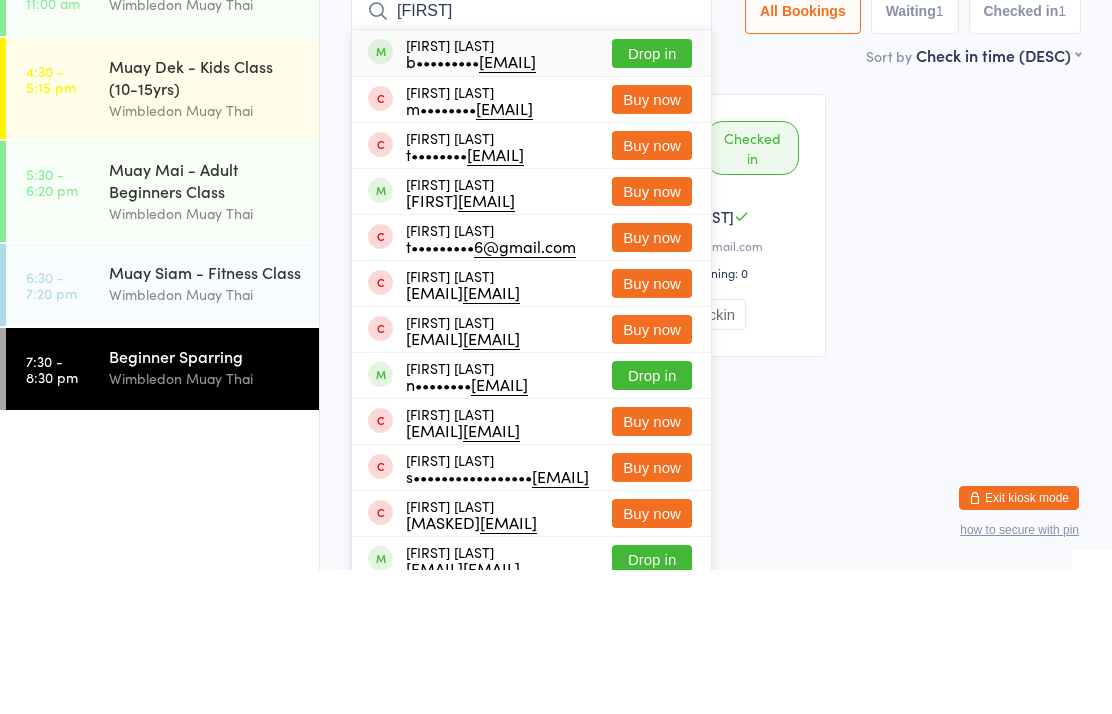 type on "[FIRST]" 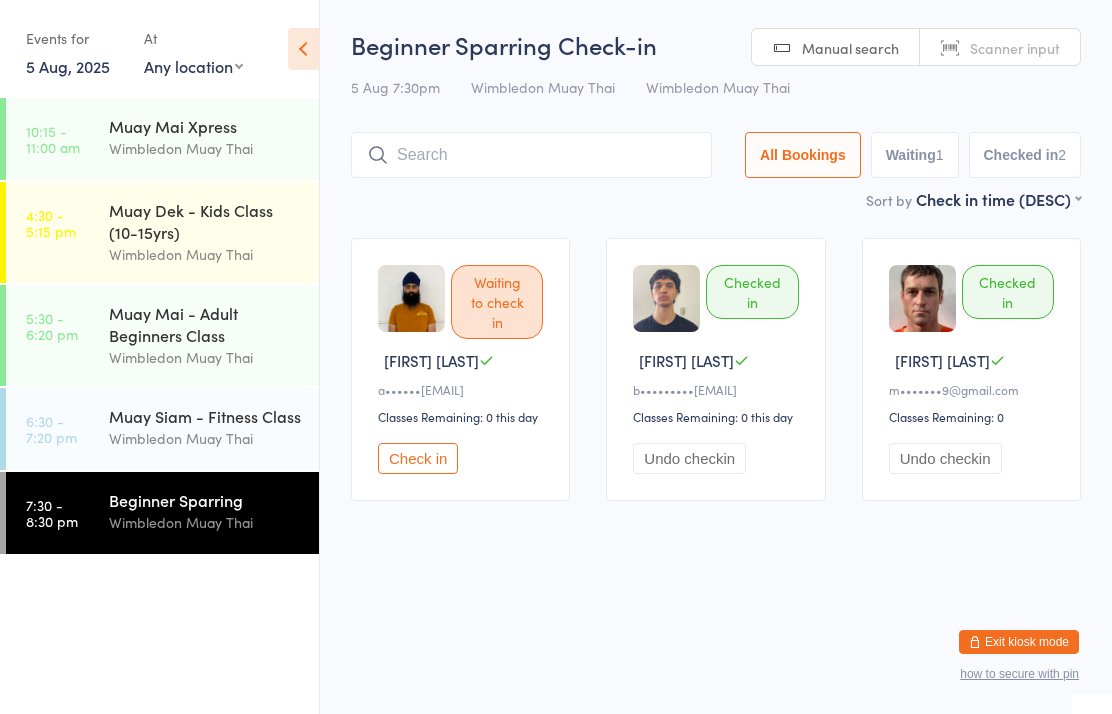 click on "Wimbledon Muay Thai" at bounding box center (205, 438) 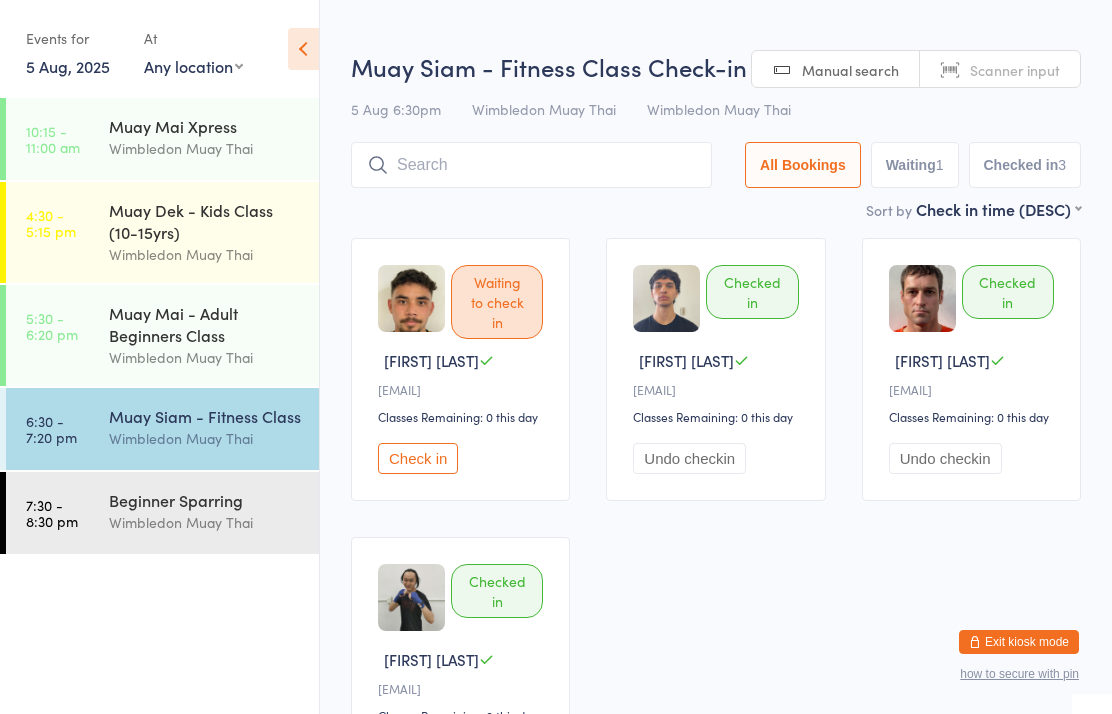 click on "[BRAND] - [EVENT] [DATE] [TIME] [BRAND] [BRAND] [STATUS] [STATUS] [STATUS] [STATUS]" at bounding box center (716, 124) 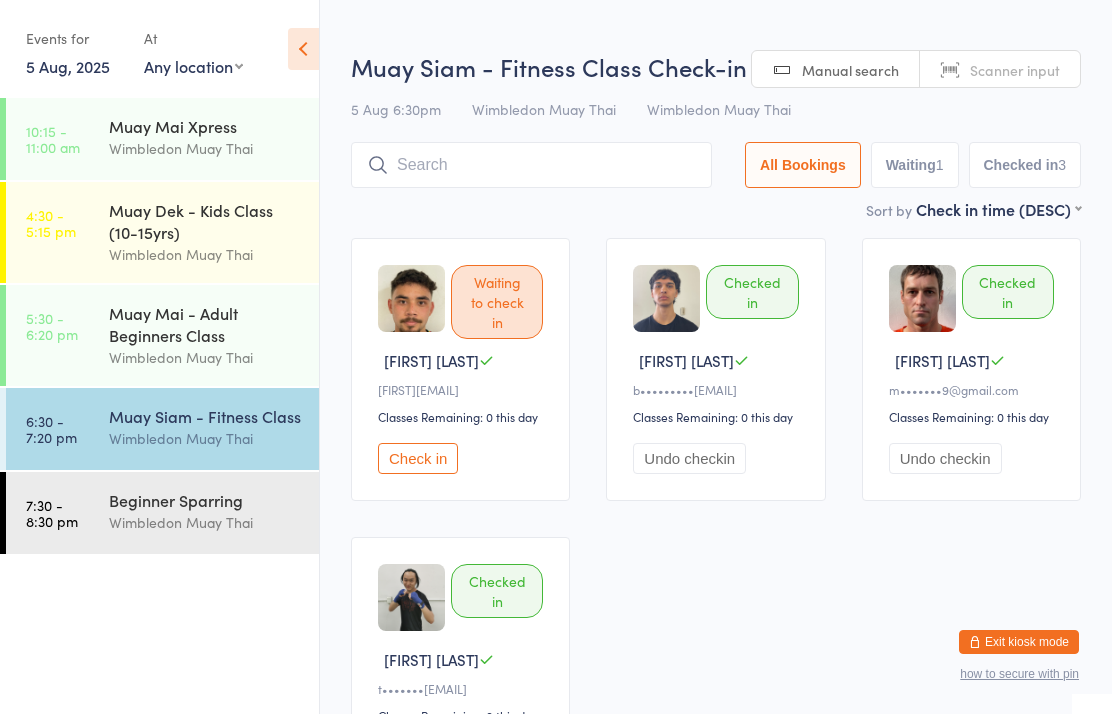 click at bounding box center (531, 165) 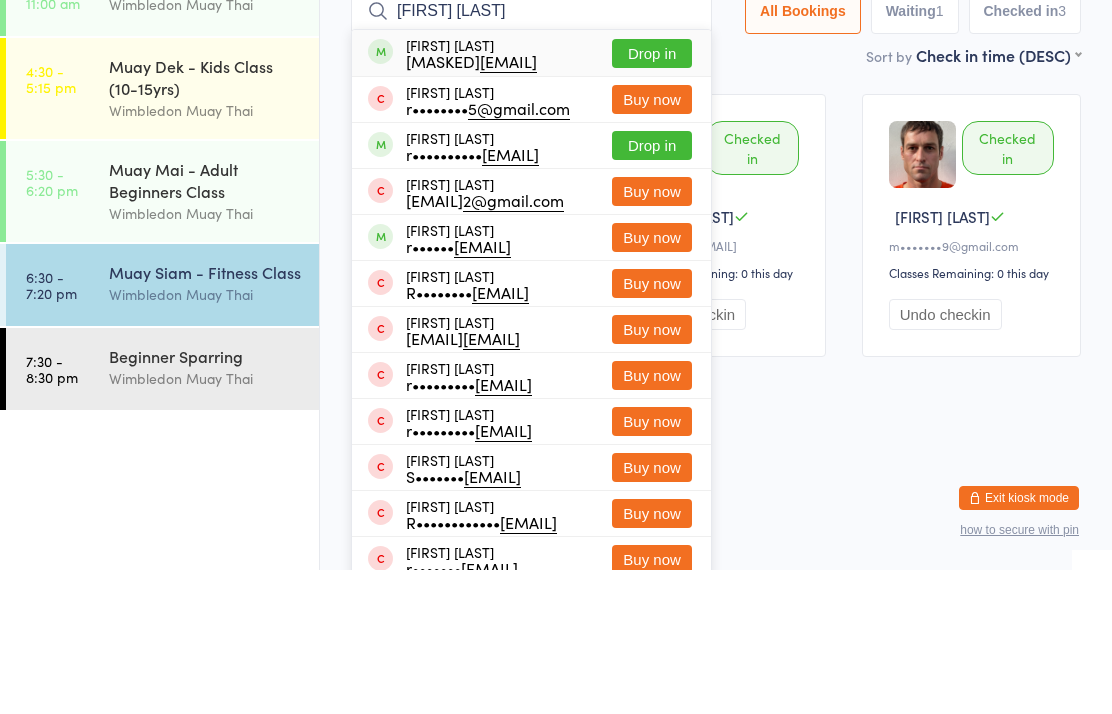 type on "[FIRST] [LAST]" 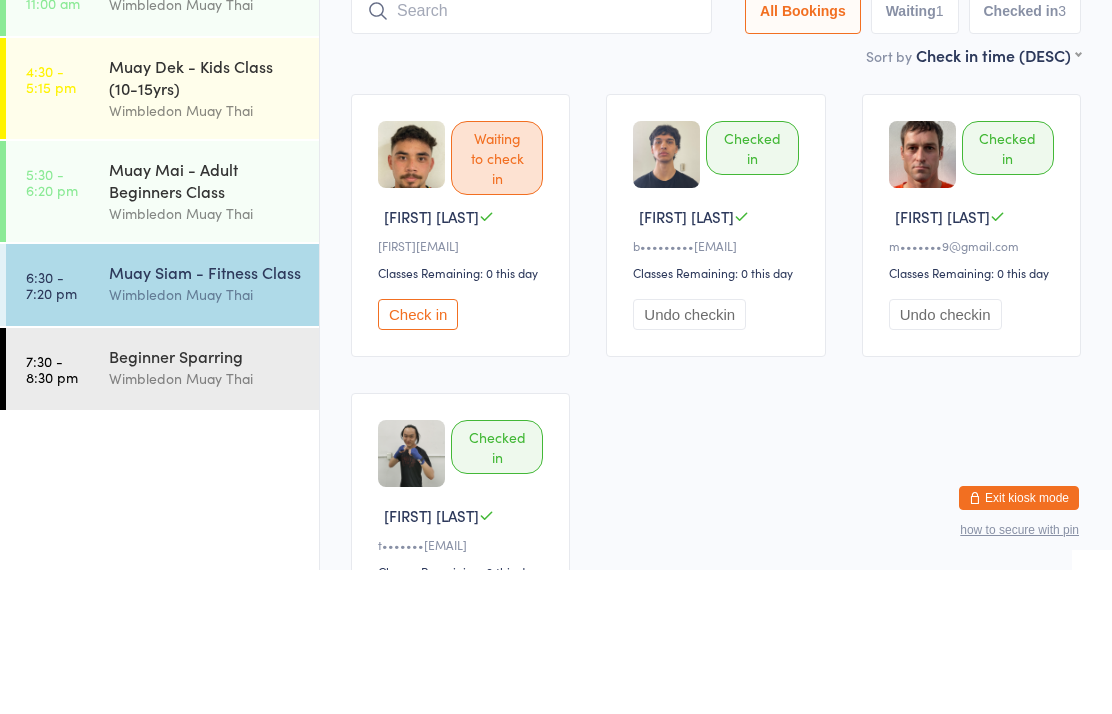 scroll, scrollTop: 144, scrollLeft: 0, axis: vertical 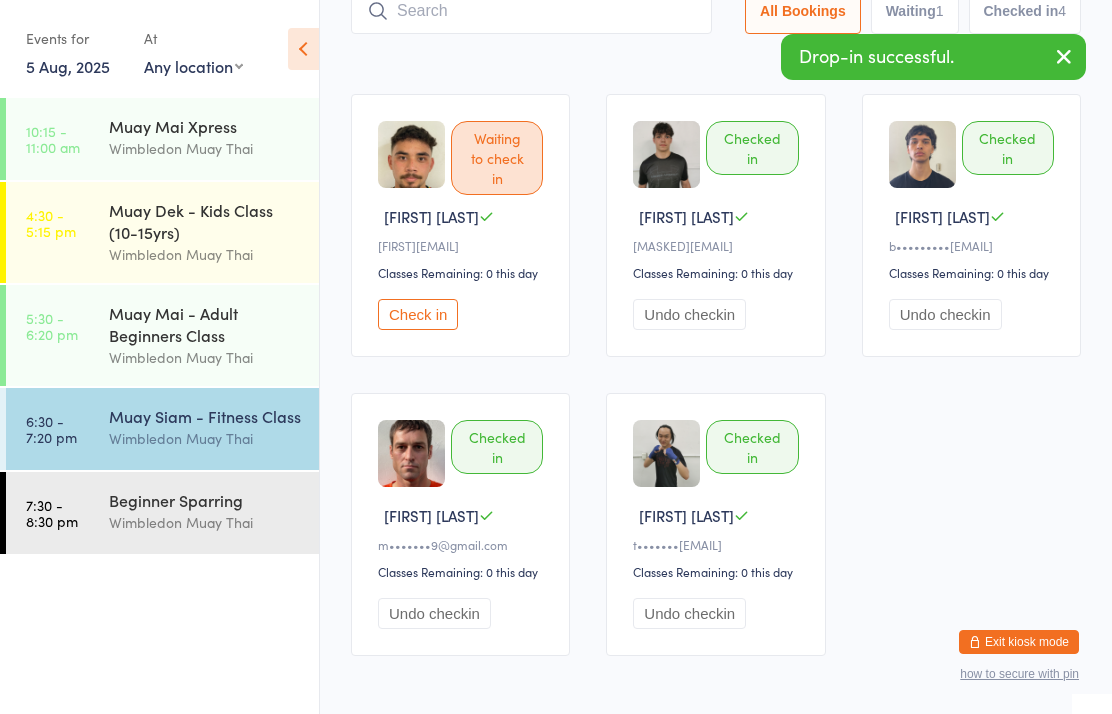 click on "Beginner Sparring" at bounding box center (205, 500) 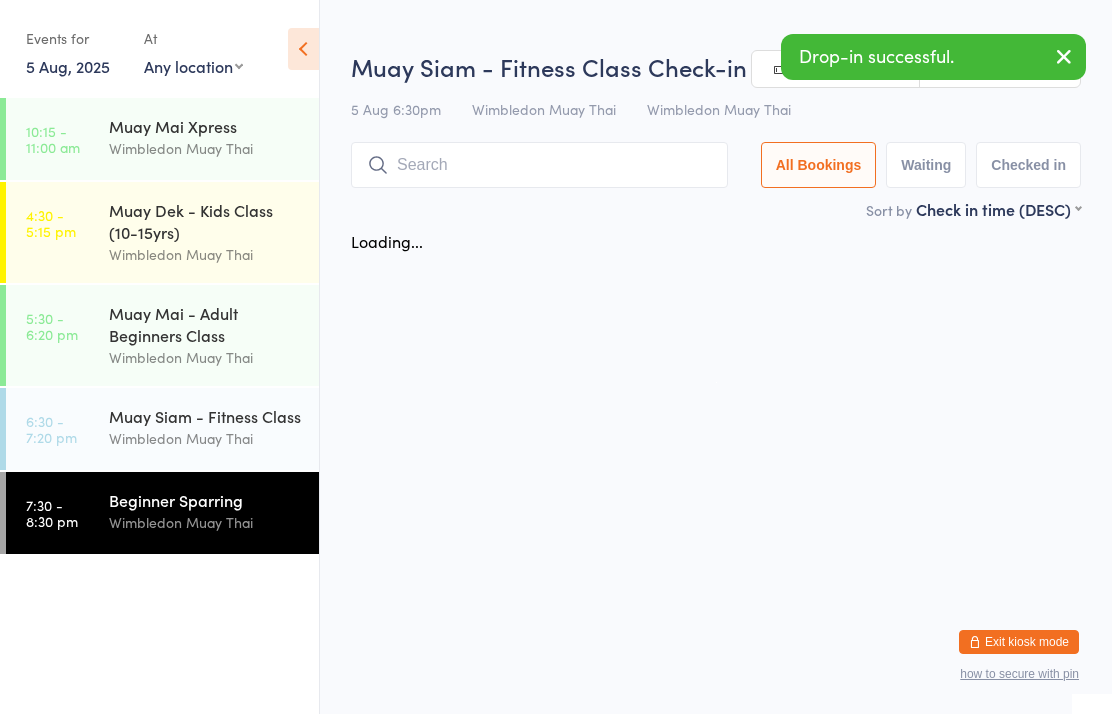 scroll, scrollTop: 0, scrollLeft: 0, axis: both 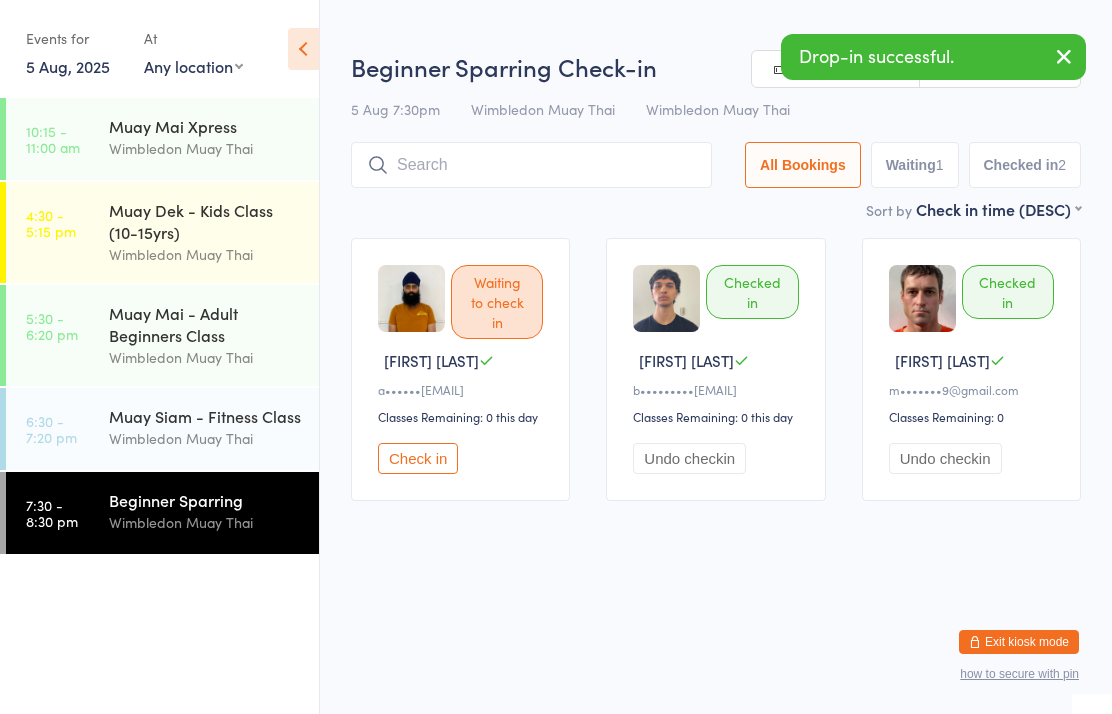click on "Wimbledon Muay Thai" at bounding box center [205, 438] 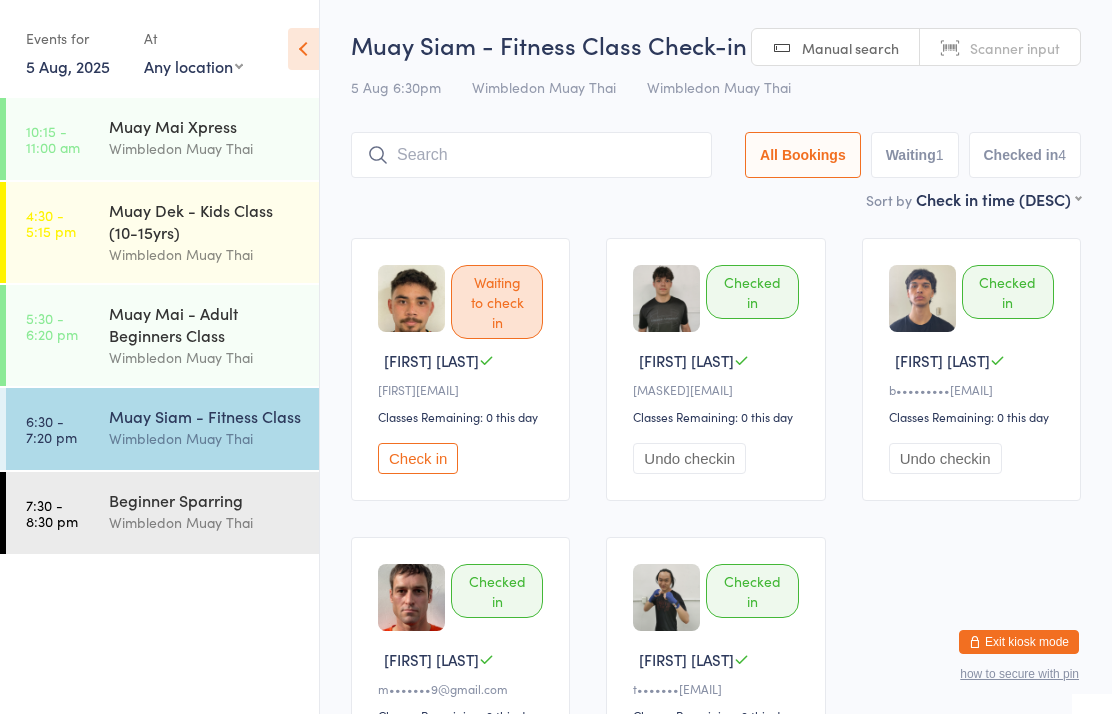 click on "Muay Mai - Adult Beginners Class" at bounding box center (205, 324) 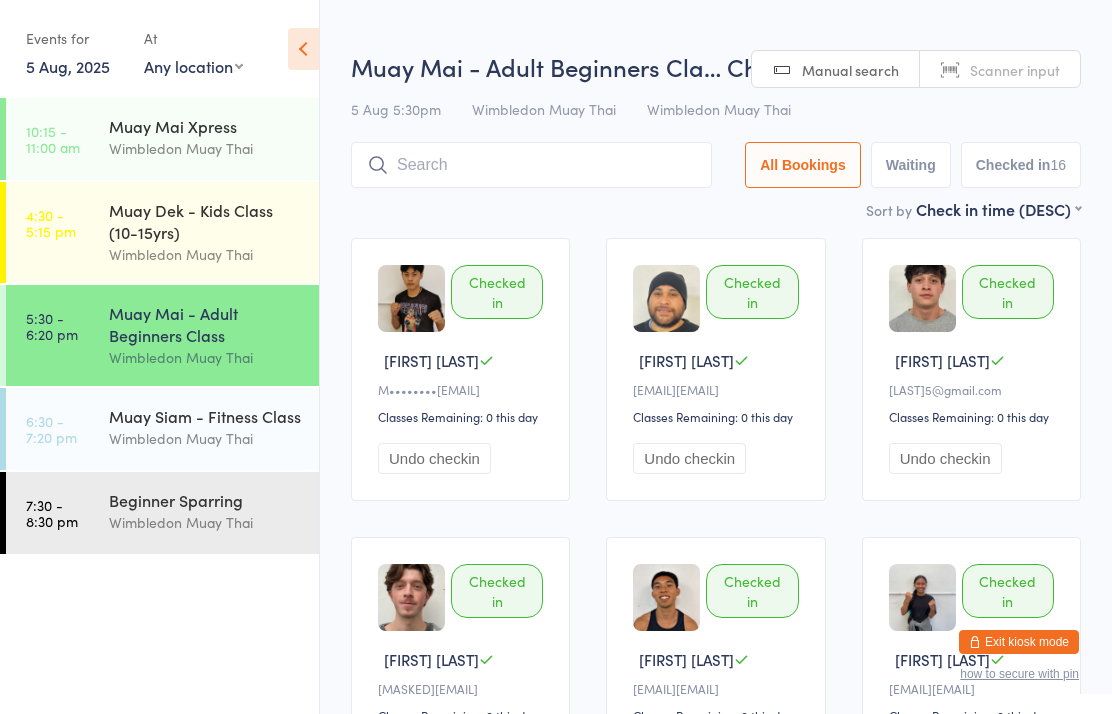 click on "4:30 - 5:15 pm" at bounding box center (51, 223) 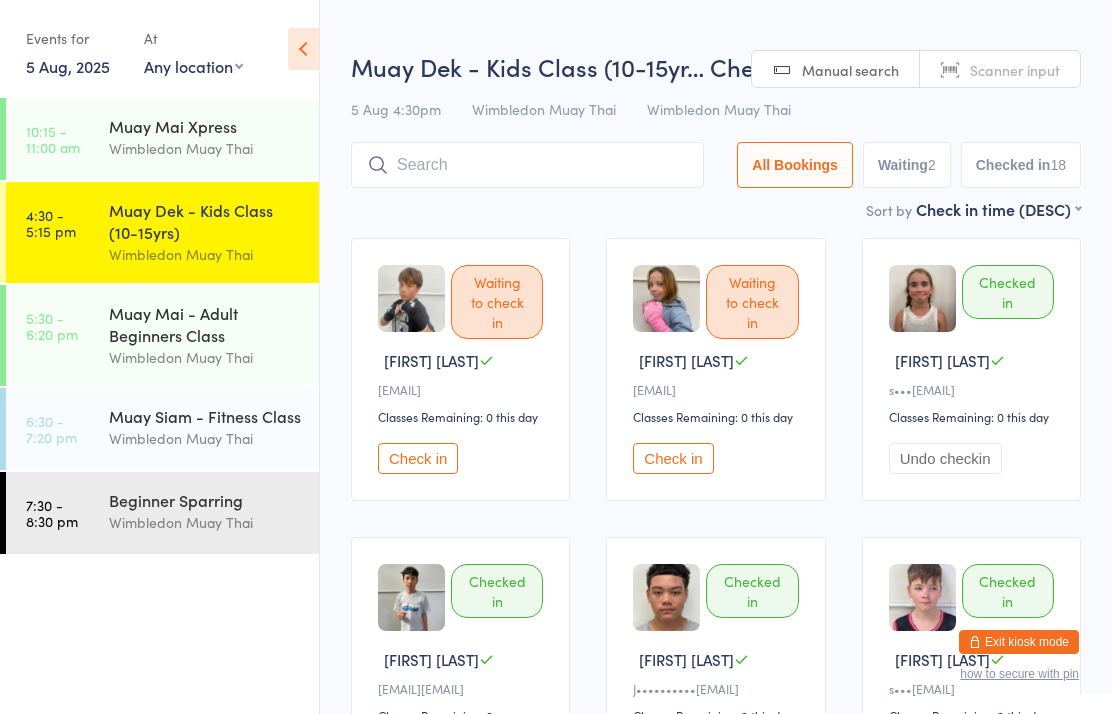 click on "Muay Mai - Adult Beginners Class" at bounding box center [205, 324] 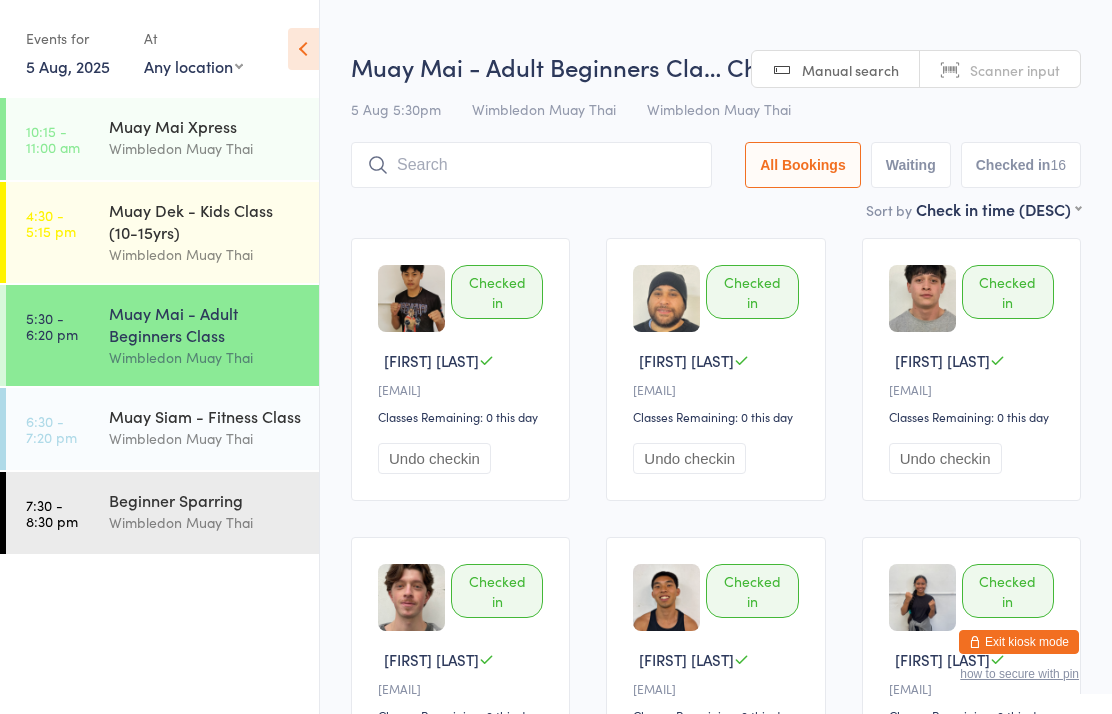 click on "Wimbledon Muay Thai" at bounding box center [205, 438] 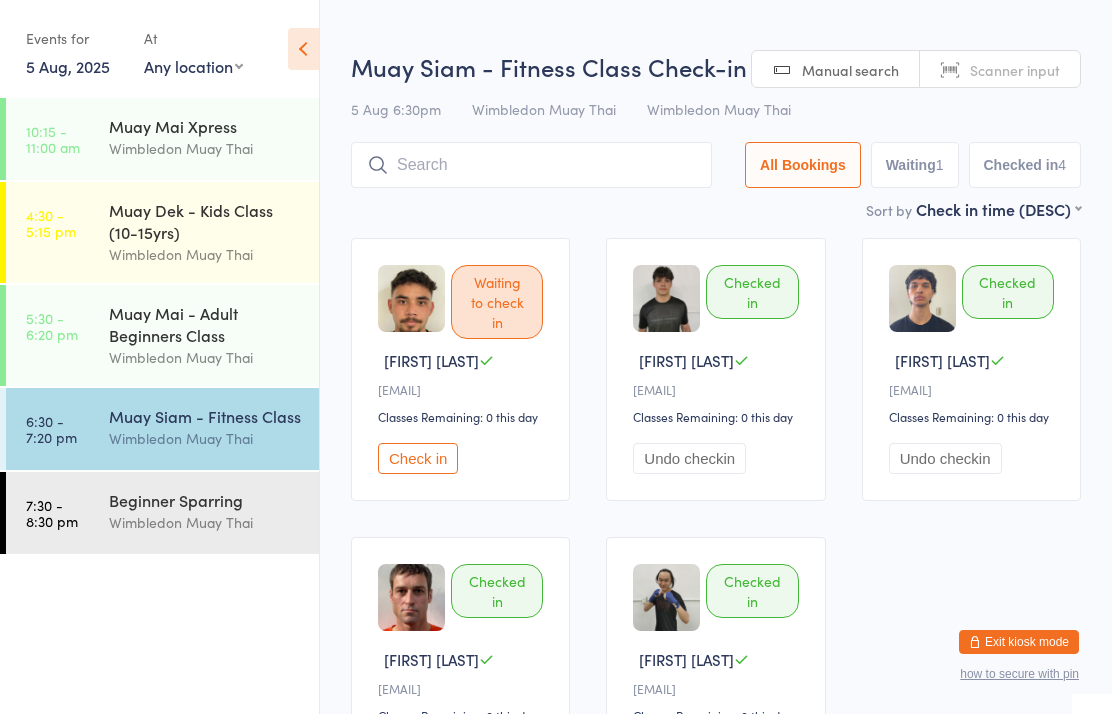 click on "Beginner Sparring" at bounding box center (205, 500) 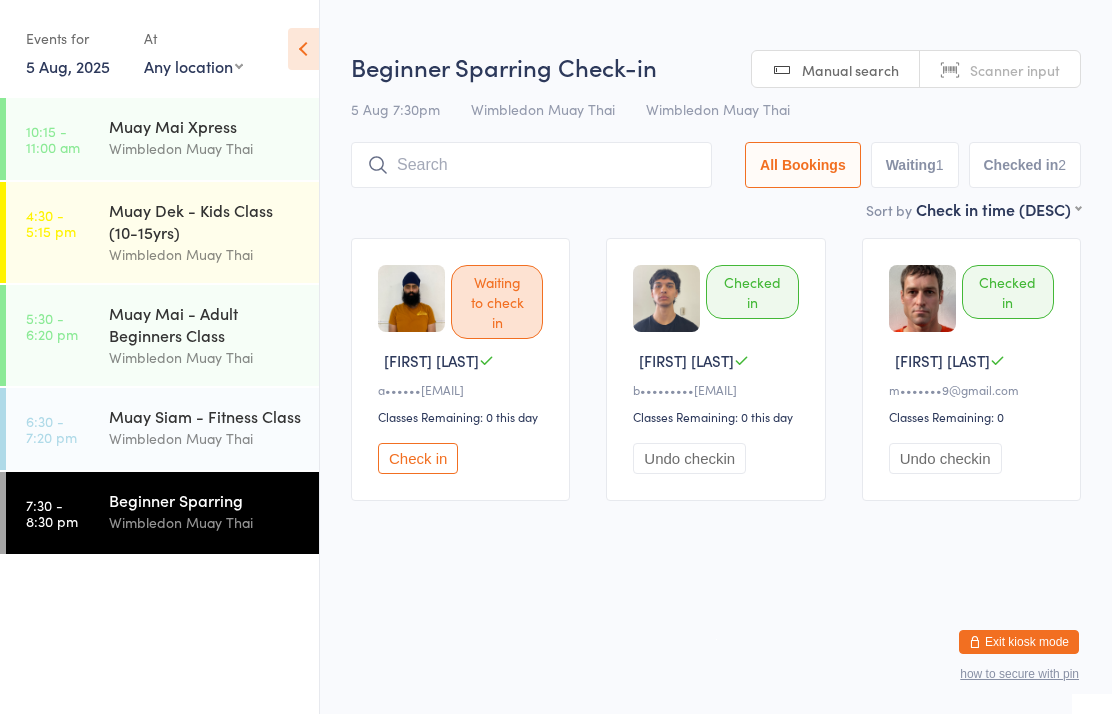 click on "Wimbledon Muay Thai" at bounding box center [205, 438] 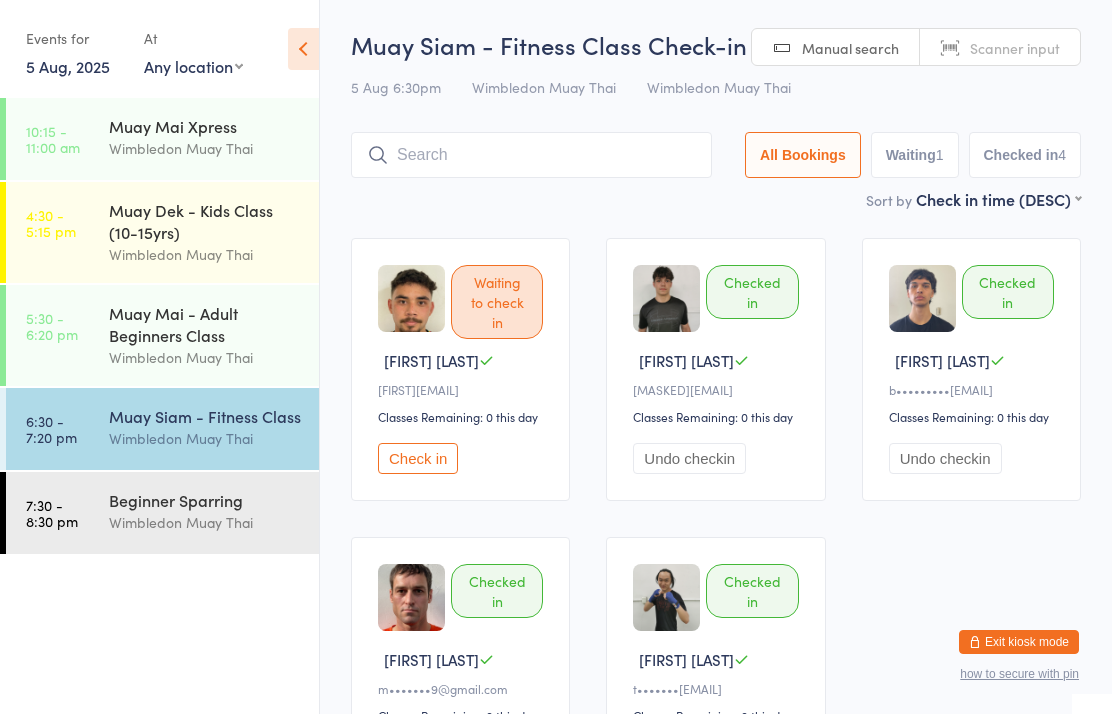 click at bounding box center [531, 155] 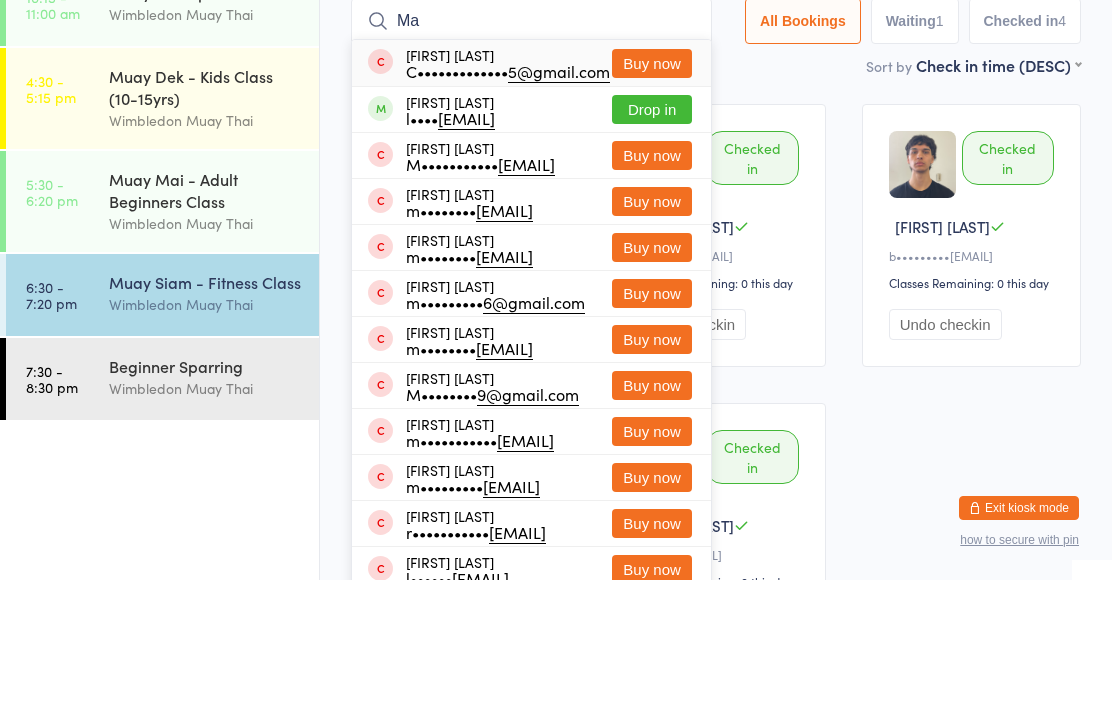 type on "M" 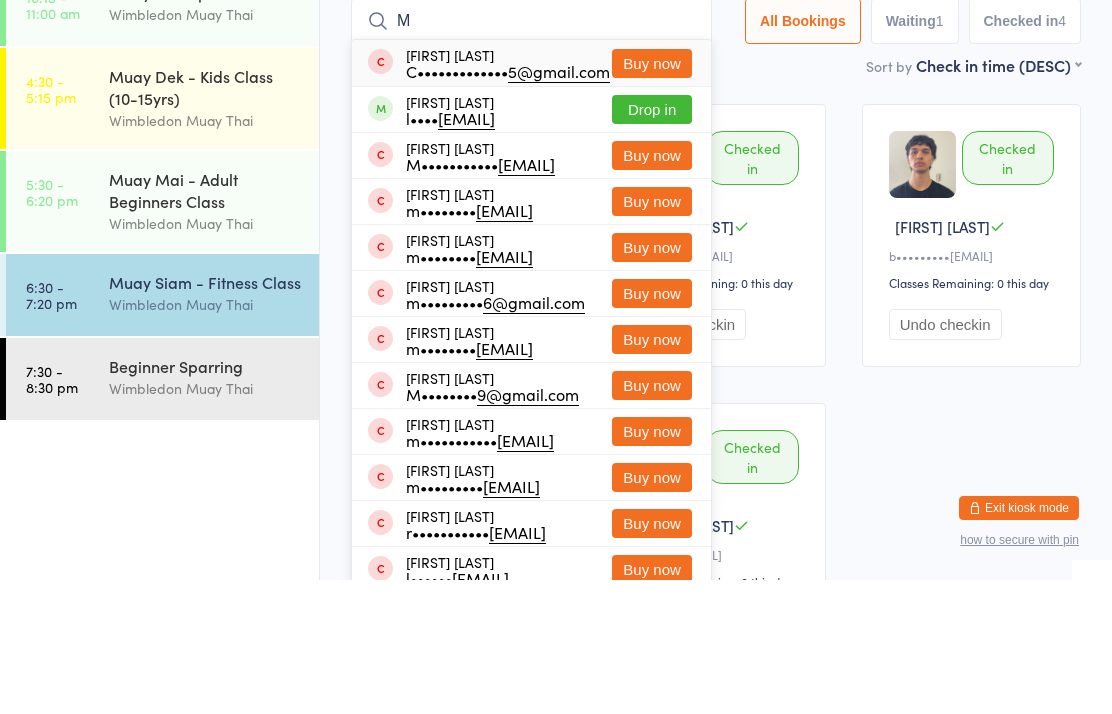 type 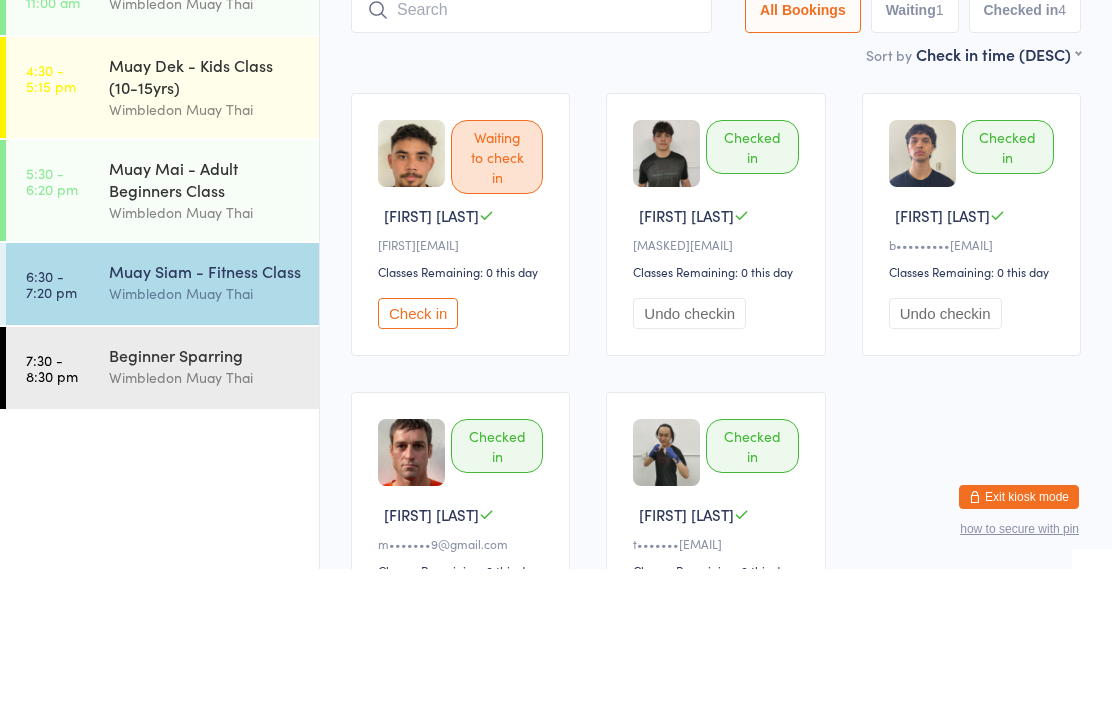 click on "Check in" at bounding box center [418, 458] 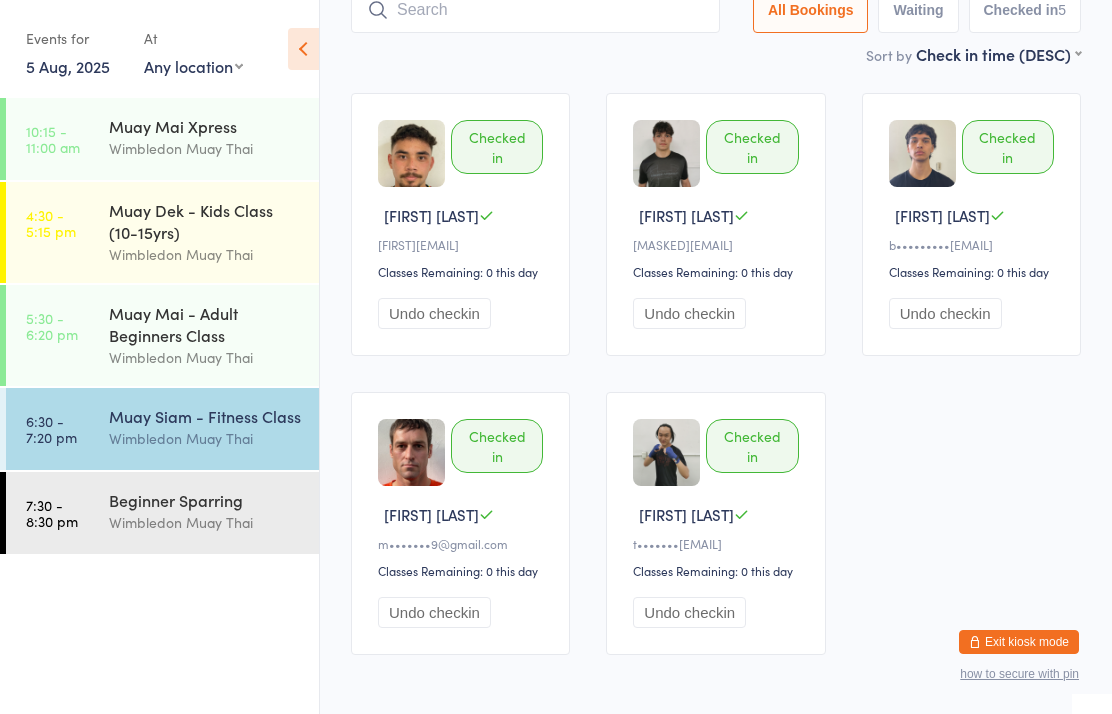 click on "[TIME] - [TIME] [PERIOD] [ACTIVITY] - [ACTIVITY] [LOCATION]" at bounding box center [162, 429] 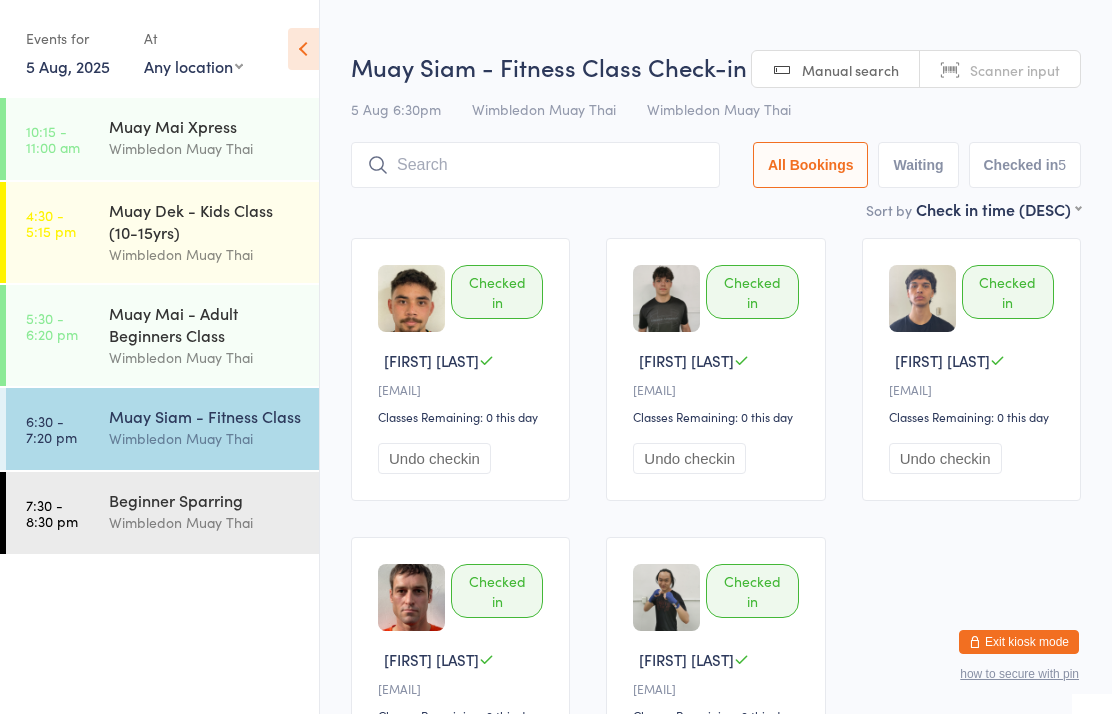 click at bounding box center [535, 165] 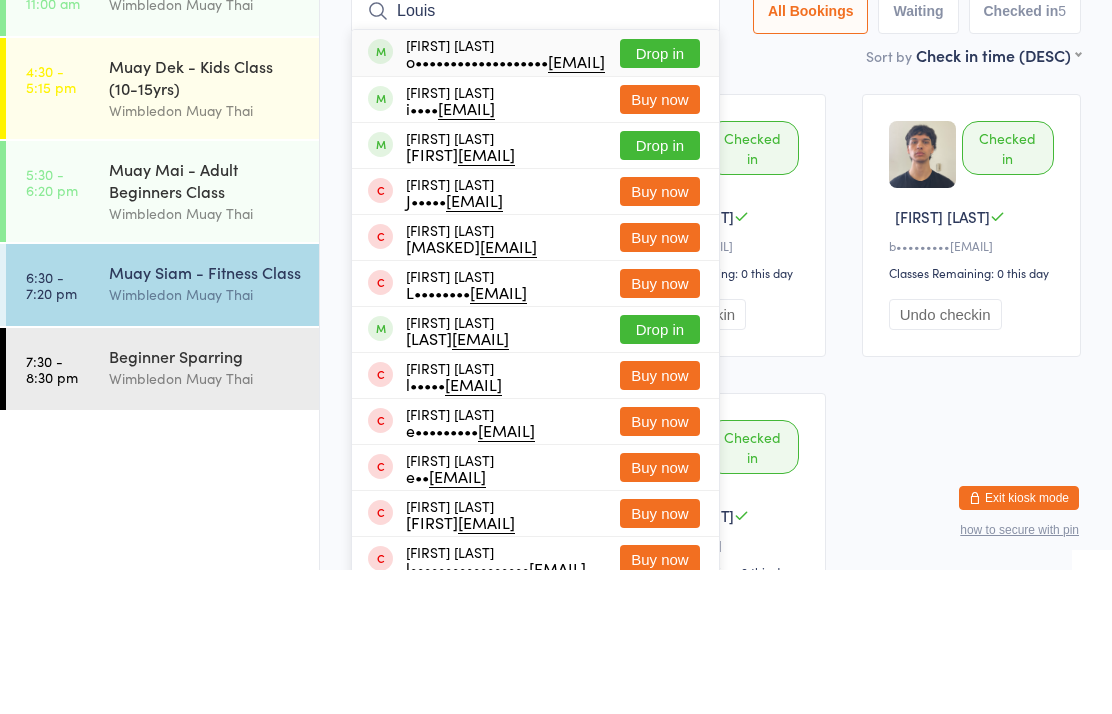 type on "Louis" 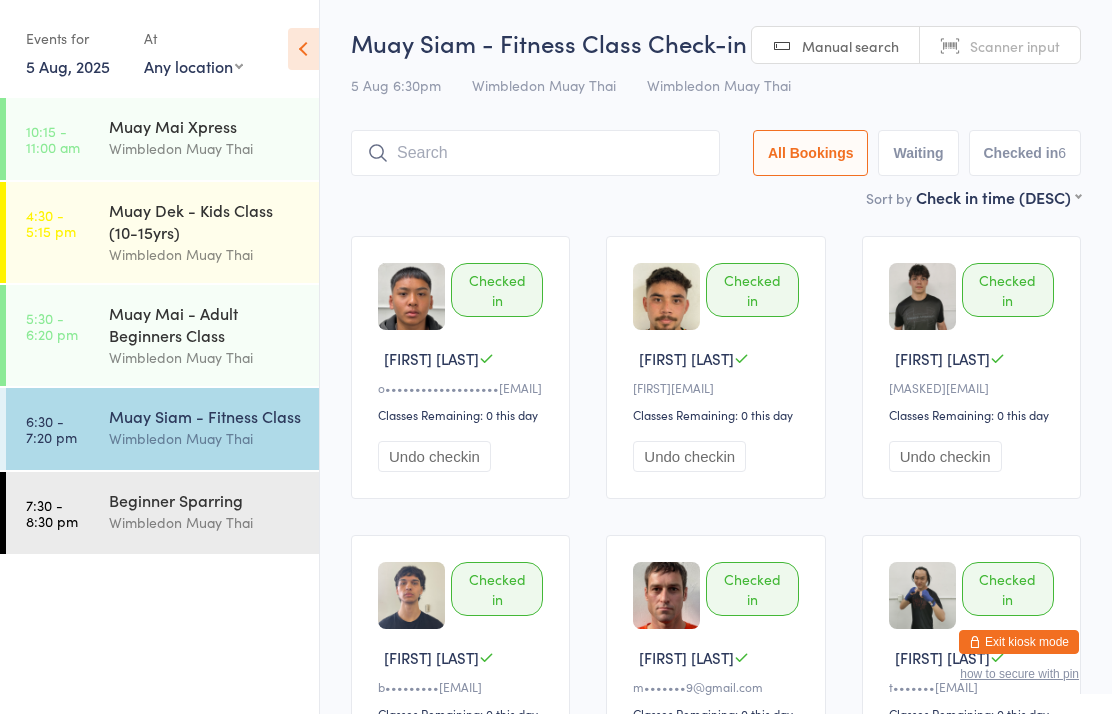 scroll, scrollTop: 0, scrollLeft: 0, axis: both 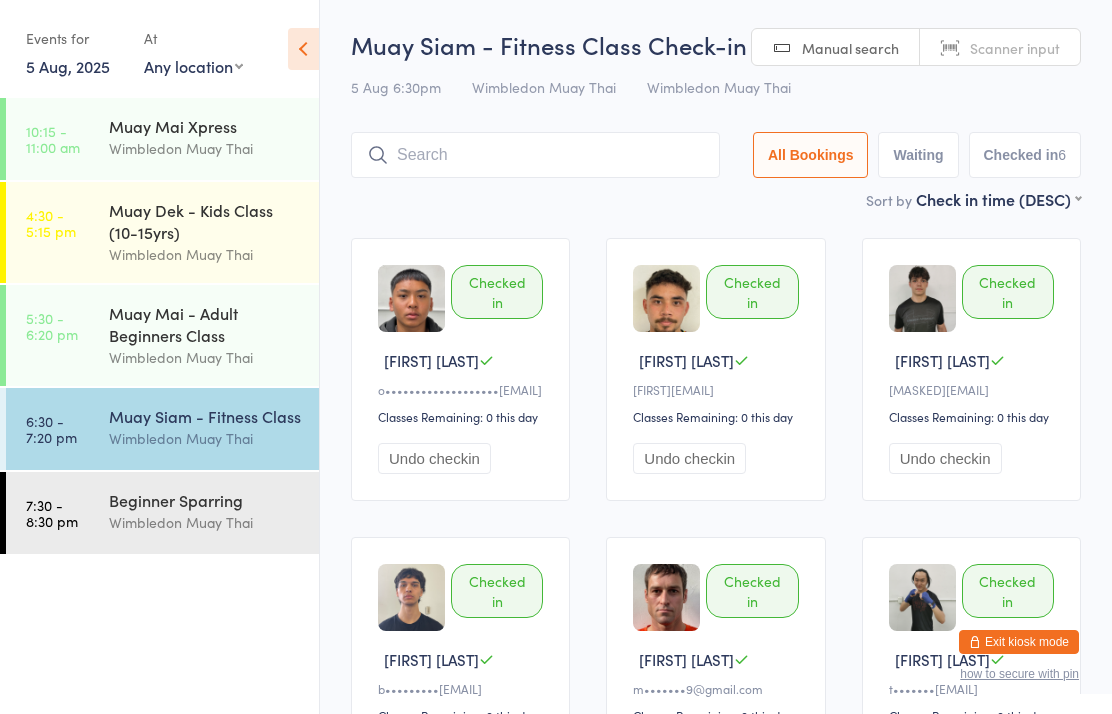 click at bounding box center [535, 155] 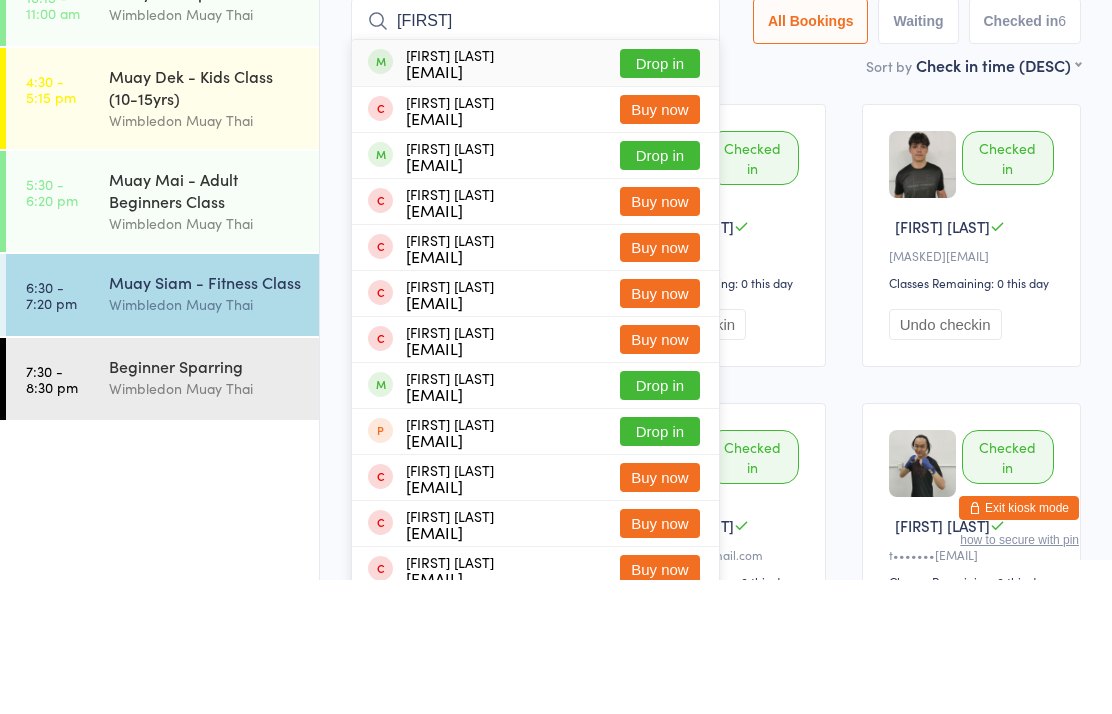 type on "[FIRST]" 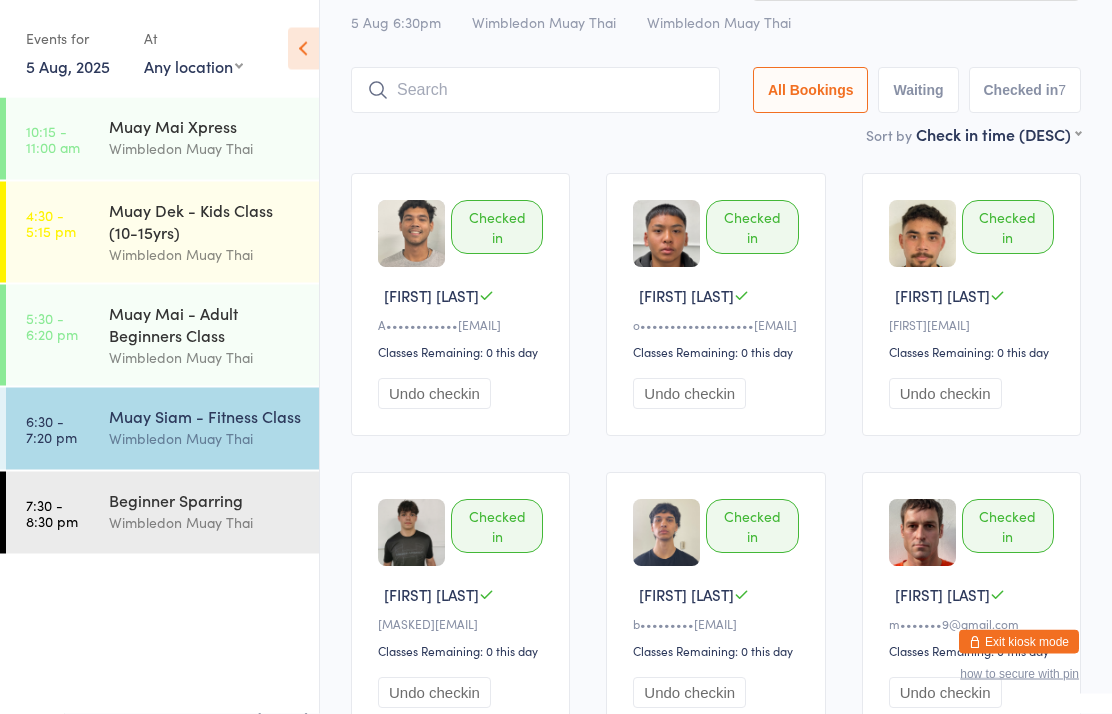 scroll, scrollTop: 56, scrollLeft: 0, axis: vertical 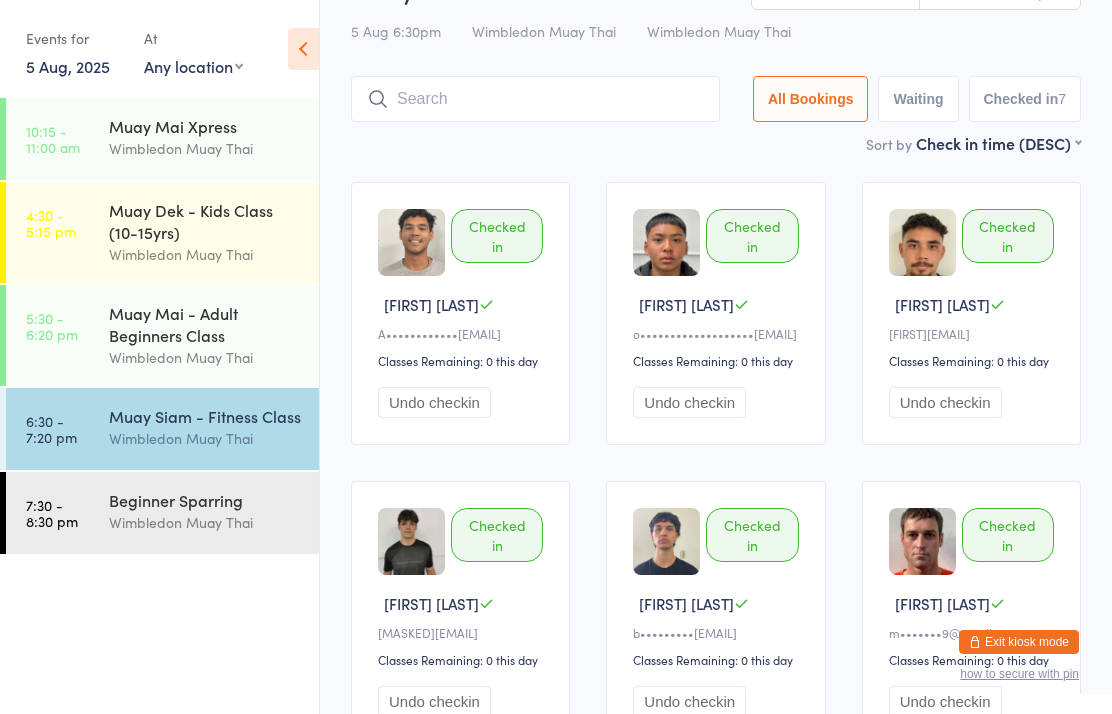 click at bounding box center [535, 99] 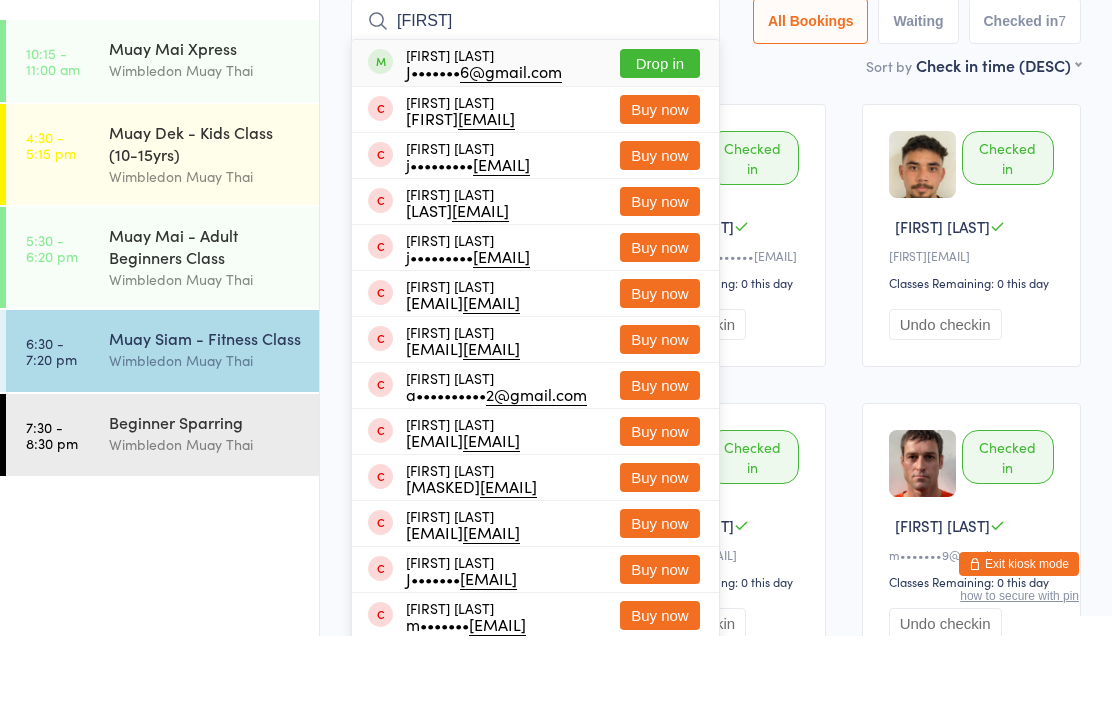 type on "[FIRST]" 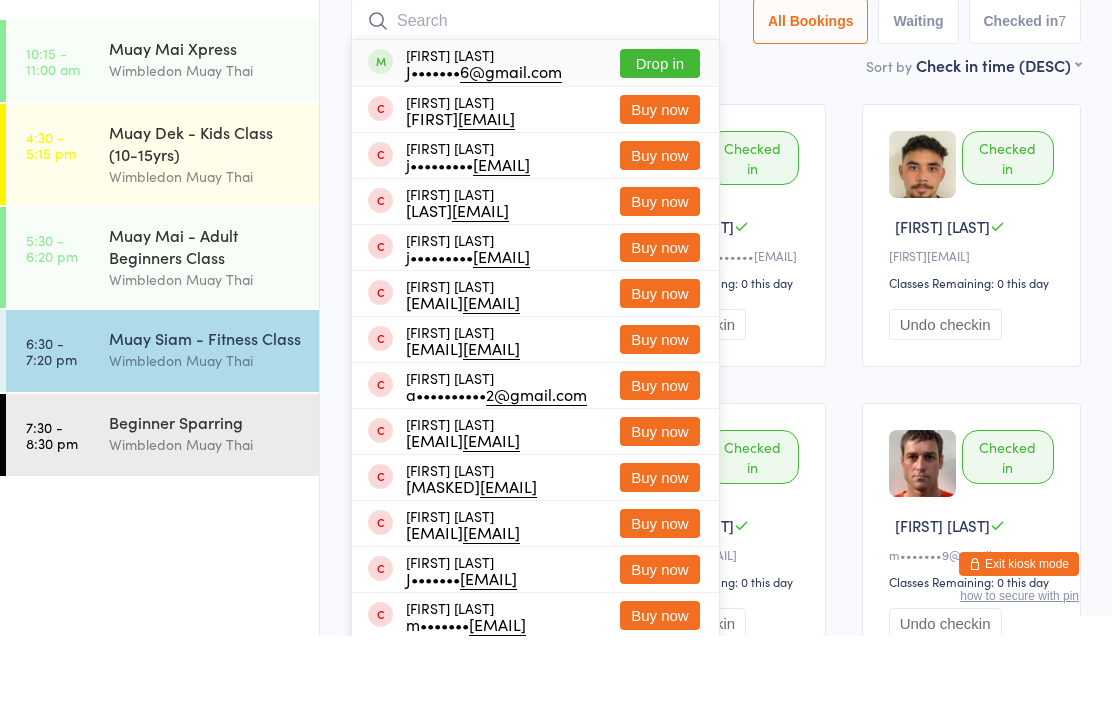 scroll, scrollTop: 134, scrollLeft: 0, axis: vertical 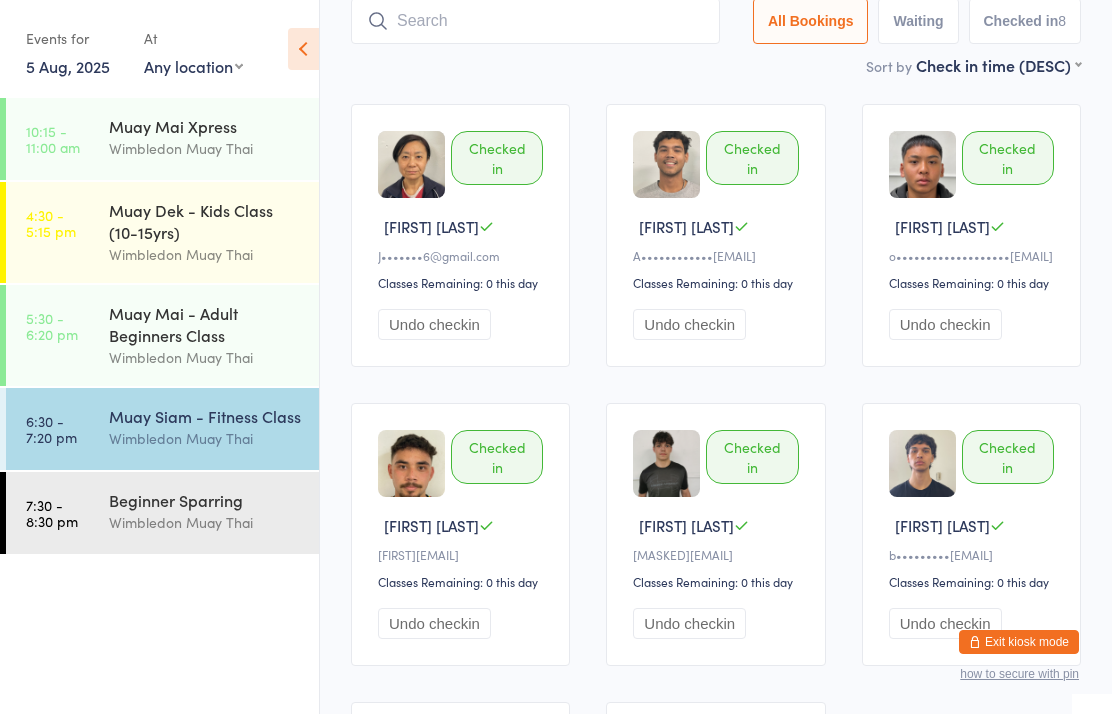 click on "Wimbledon Muay Thai" at bounding box center [205, 438] 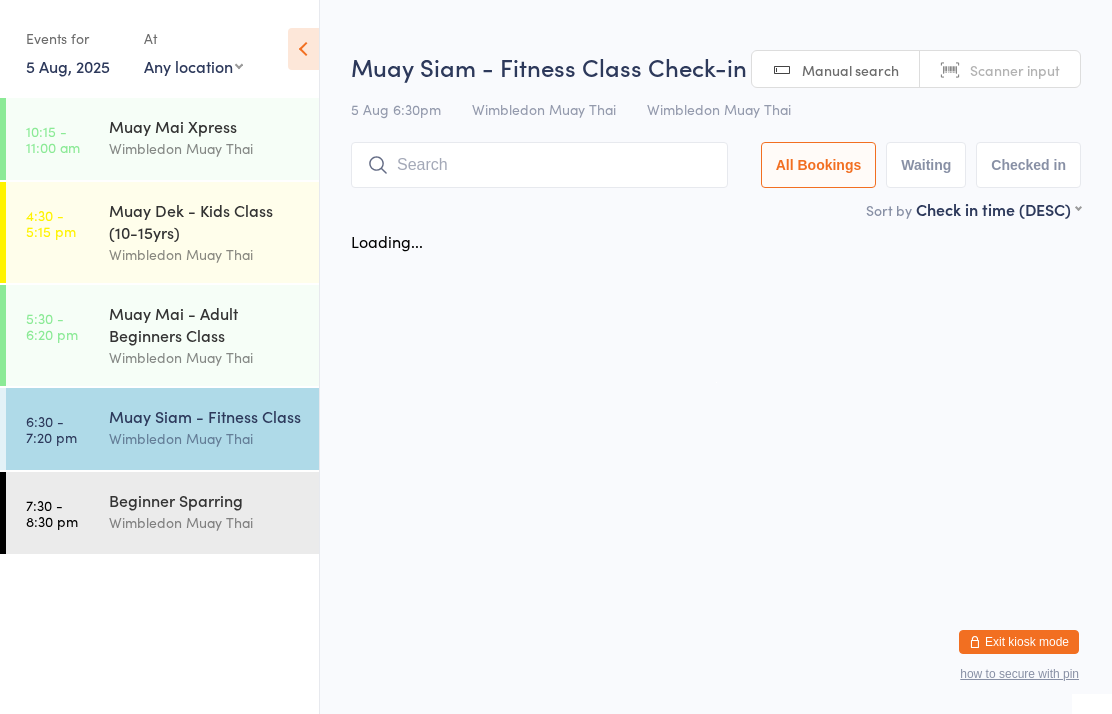 scroll, scrollTop: 0, scrollLeft: 0, axis: both 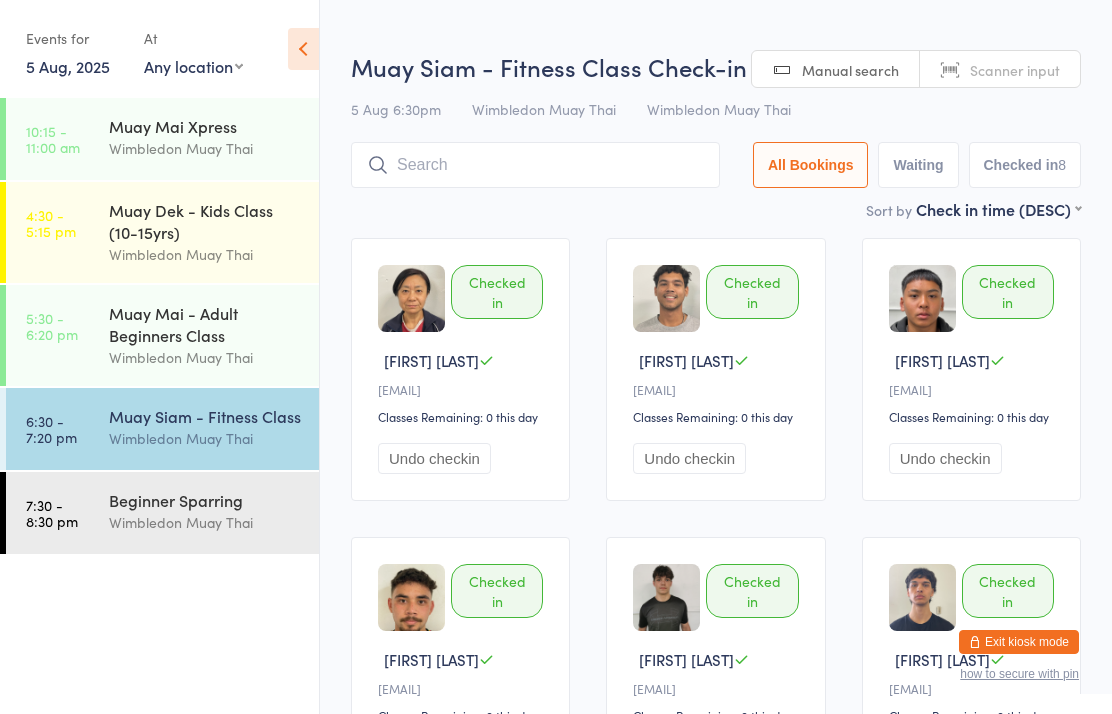 click at bounding box center [535, 165] 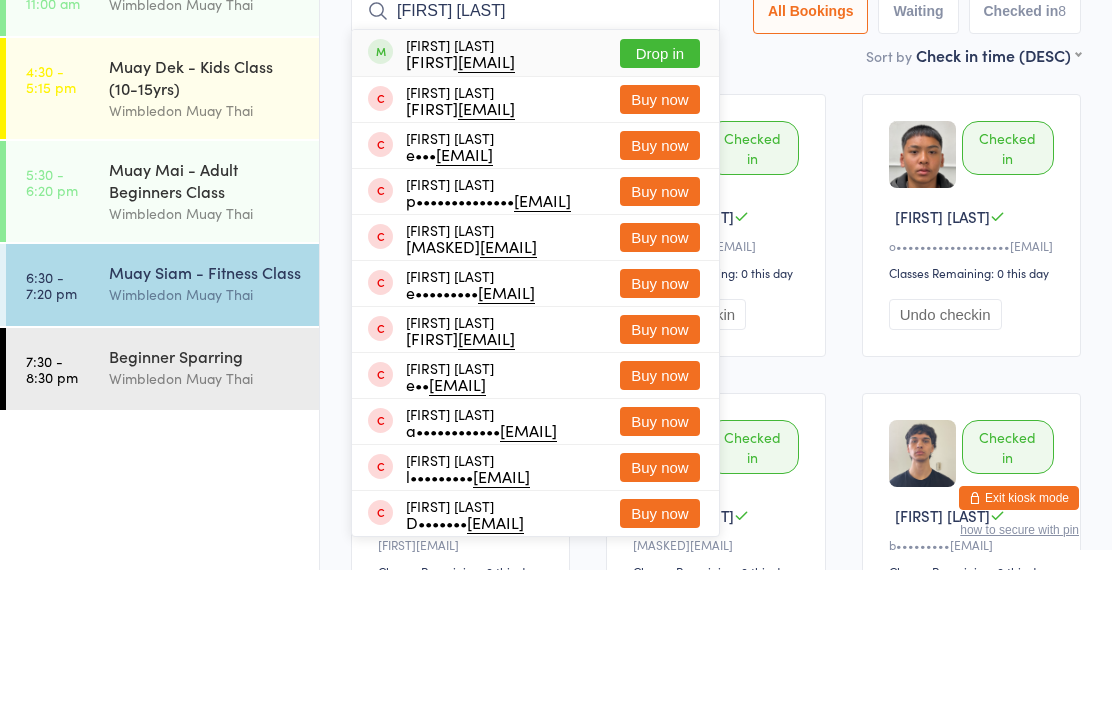 type on "[FIRST] [LAST]" 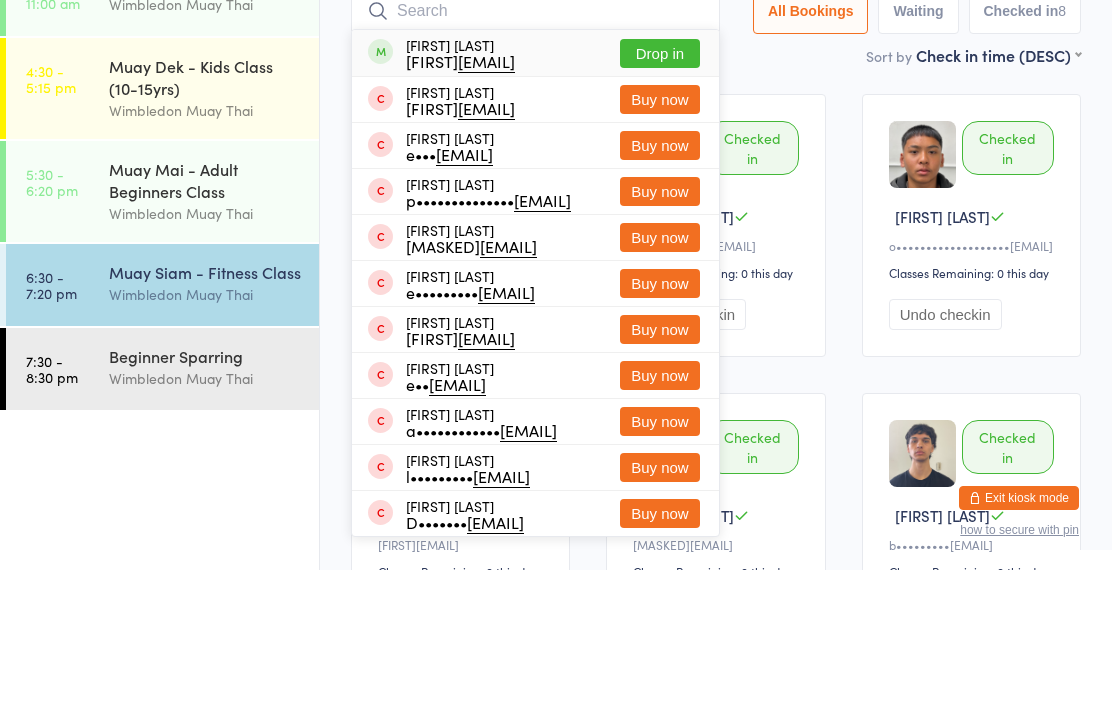 scroll, scrollTop: 144, scrollLeft: 0, axis: vertical 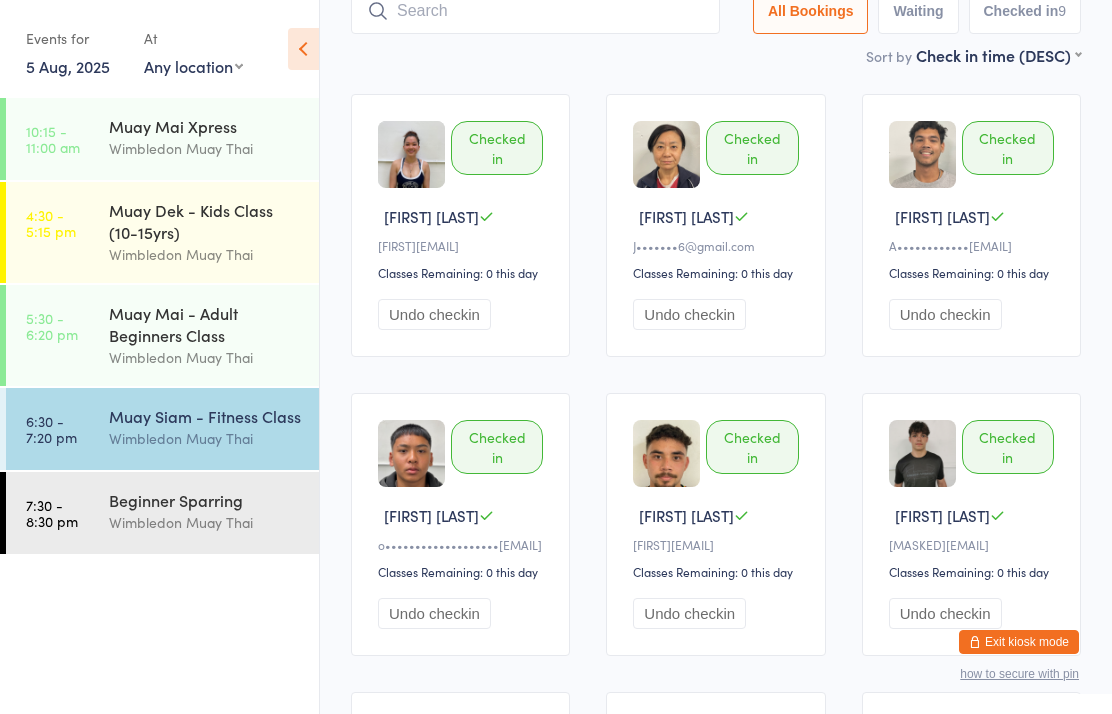 click at bounding box center (535, 11) 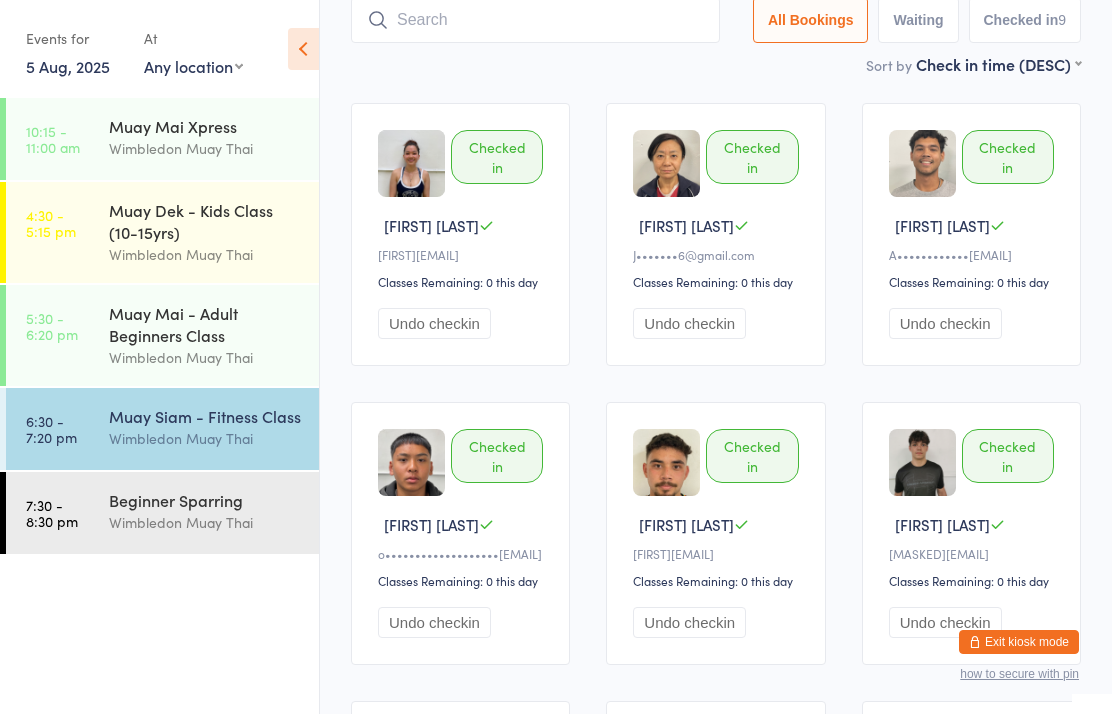 scroll, scrollTop: 134, scrollLeft: 0, axis: vertical 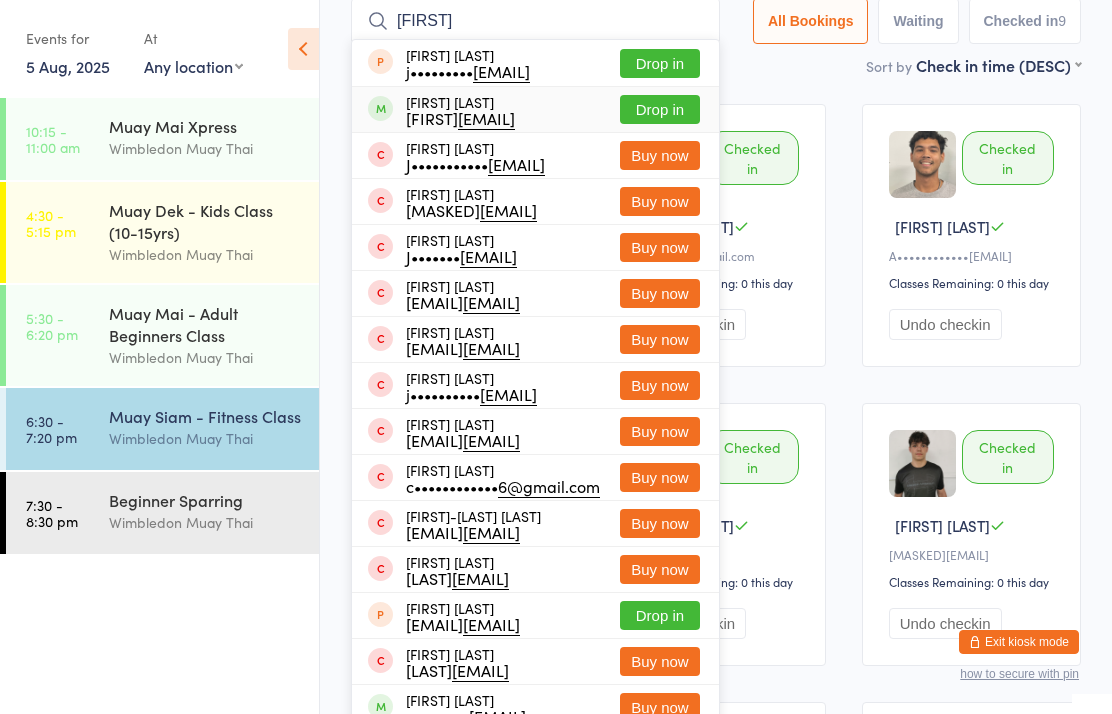type on "[FIRST]" 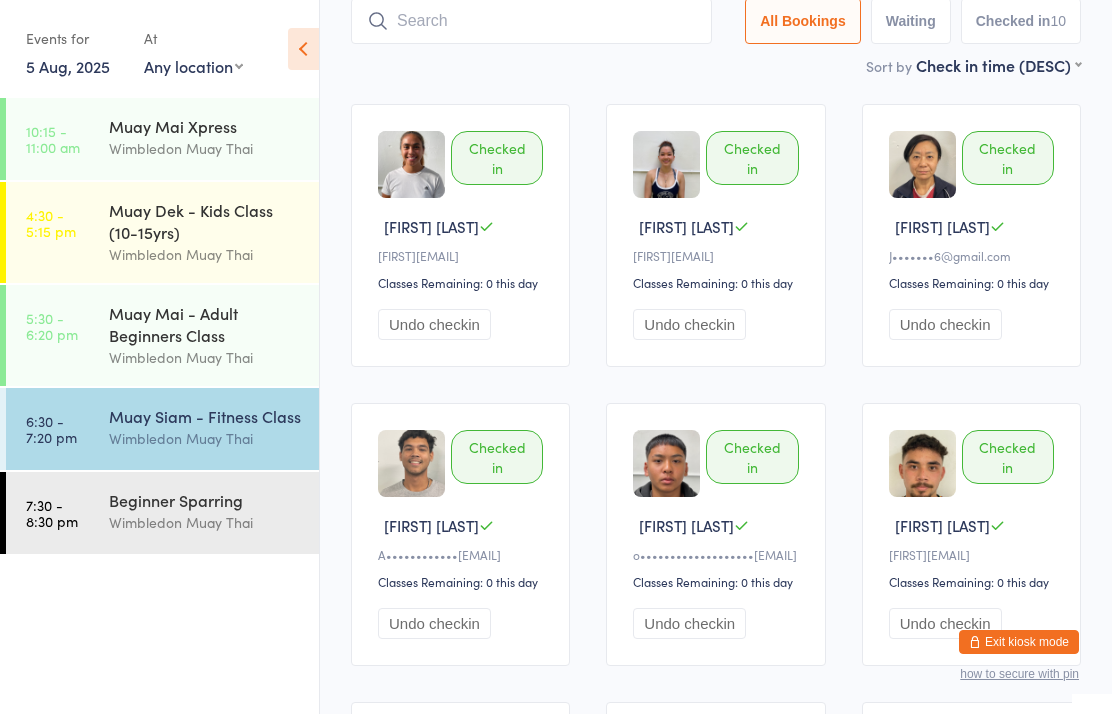 click at bounding box center (531, 21) 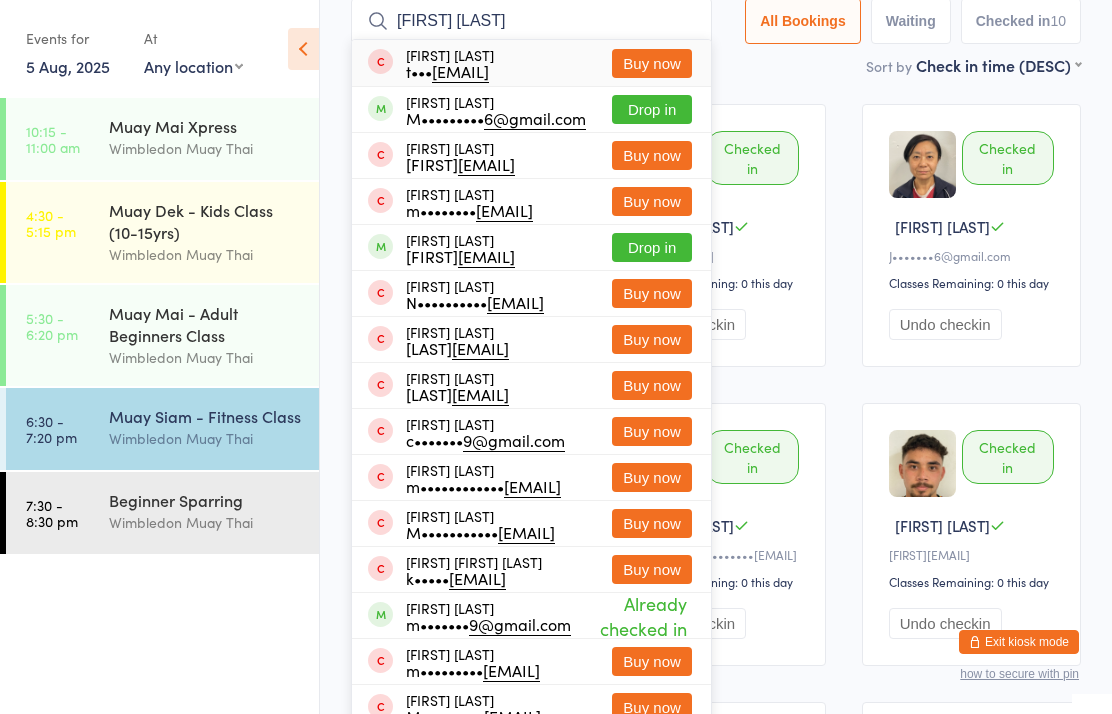 type on "[FIRST] [LAST]" 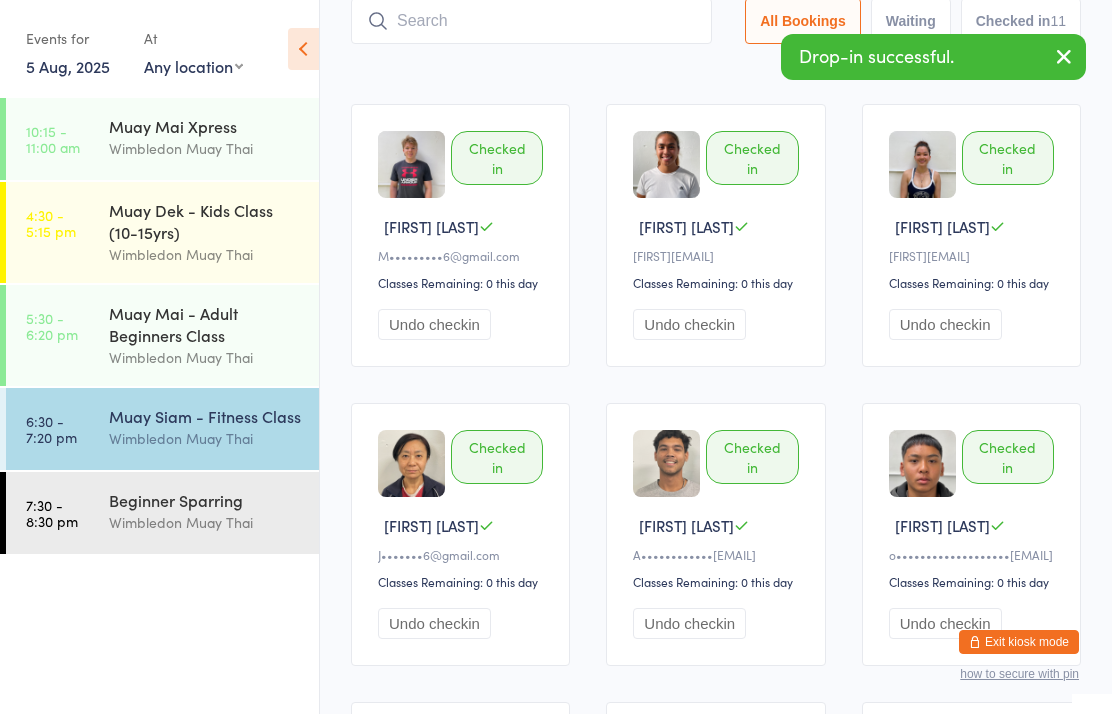 click on "Beginner Sparring Wimbledon Muay Thai" at bounding box center (214, 511) 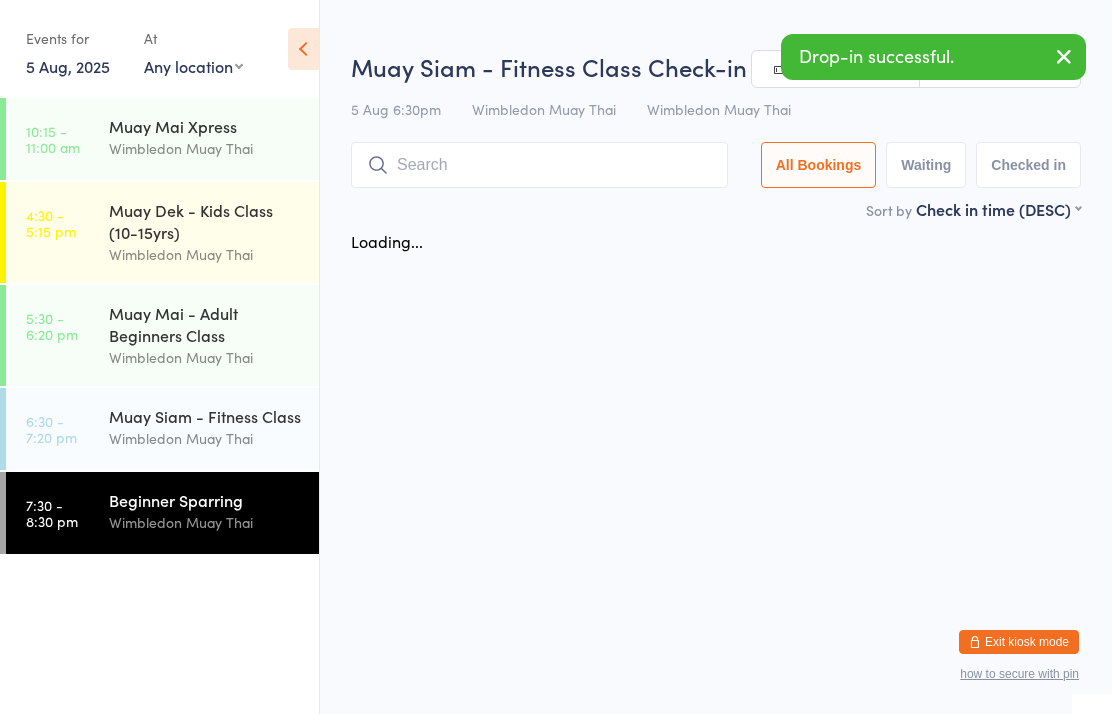 scroll, scrollTop: 0, scrollLeft: 0, axis: both 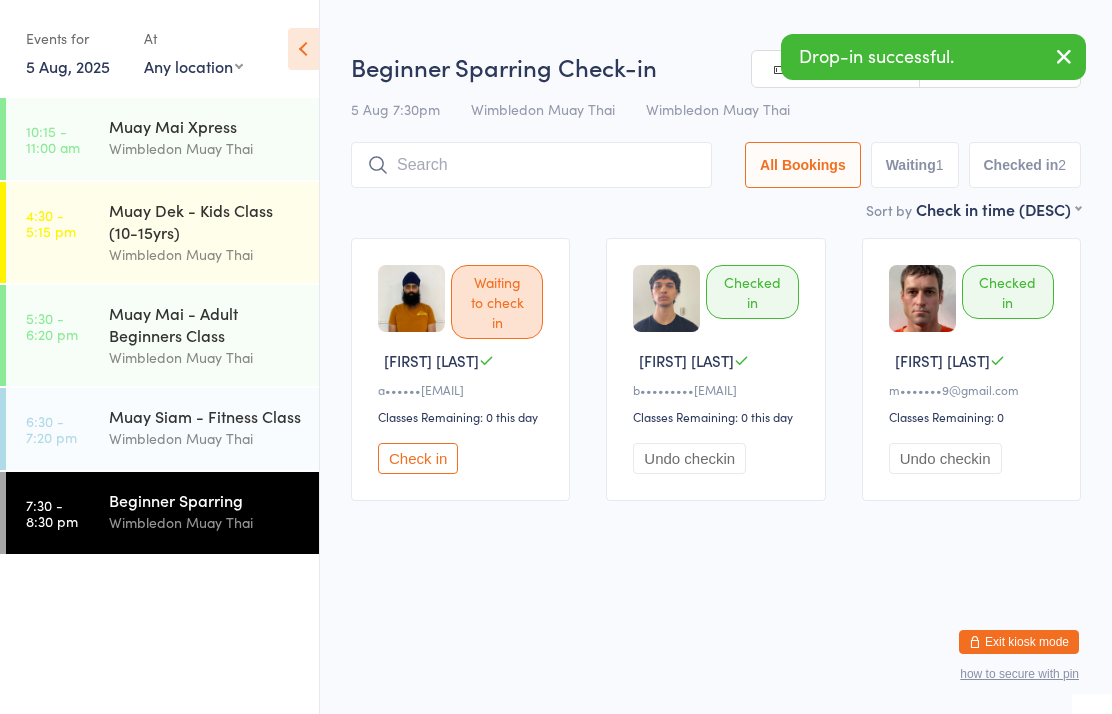 click at bounding box center [531, 165] 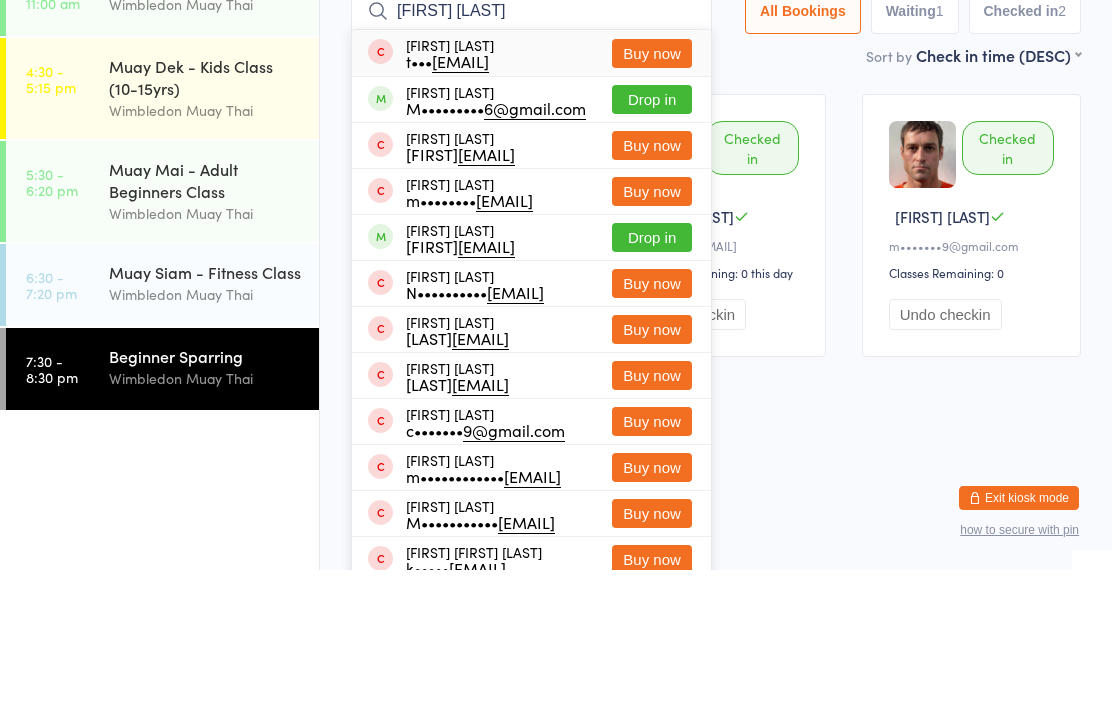 type on "[FIRST] [LAST]" 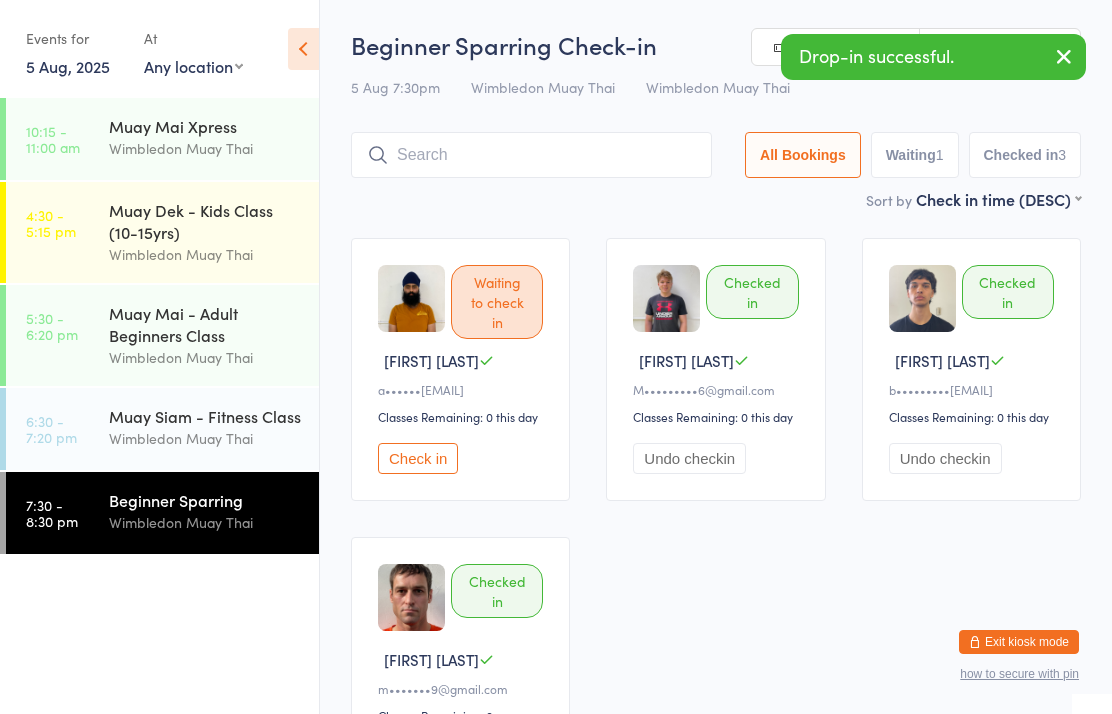 click on "Wimbledon Muay Thai" at bounding box center [205, 438] 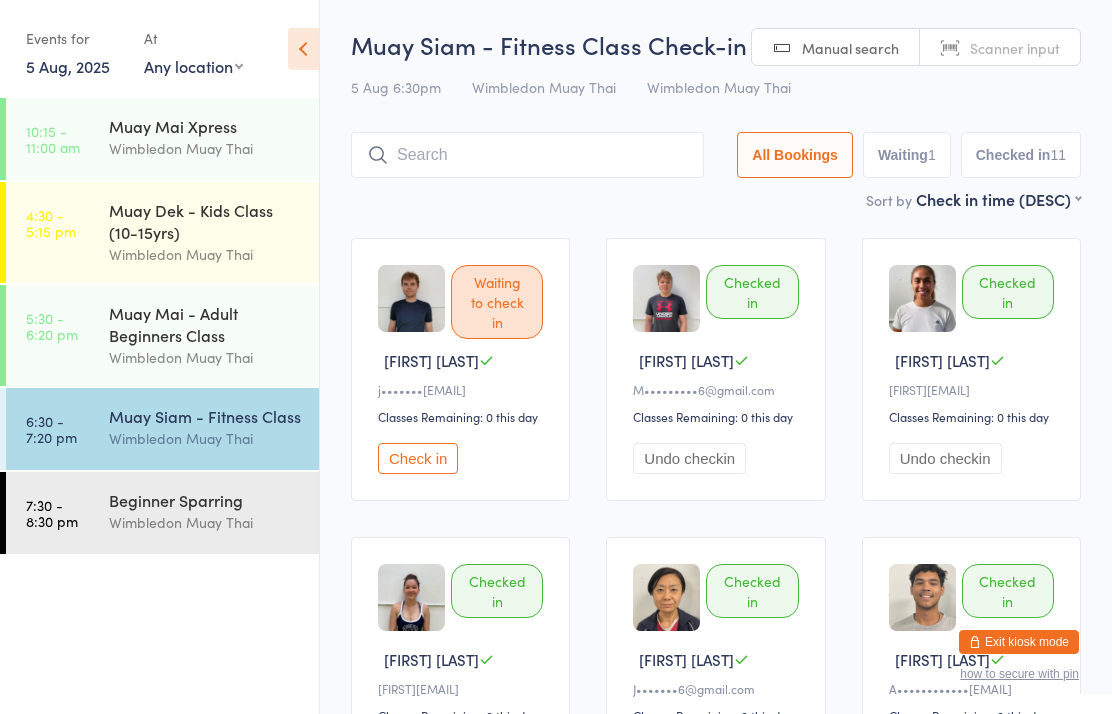 click on "Muay Siam - Fitness Class" at bounding box center (205, 416) 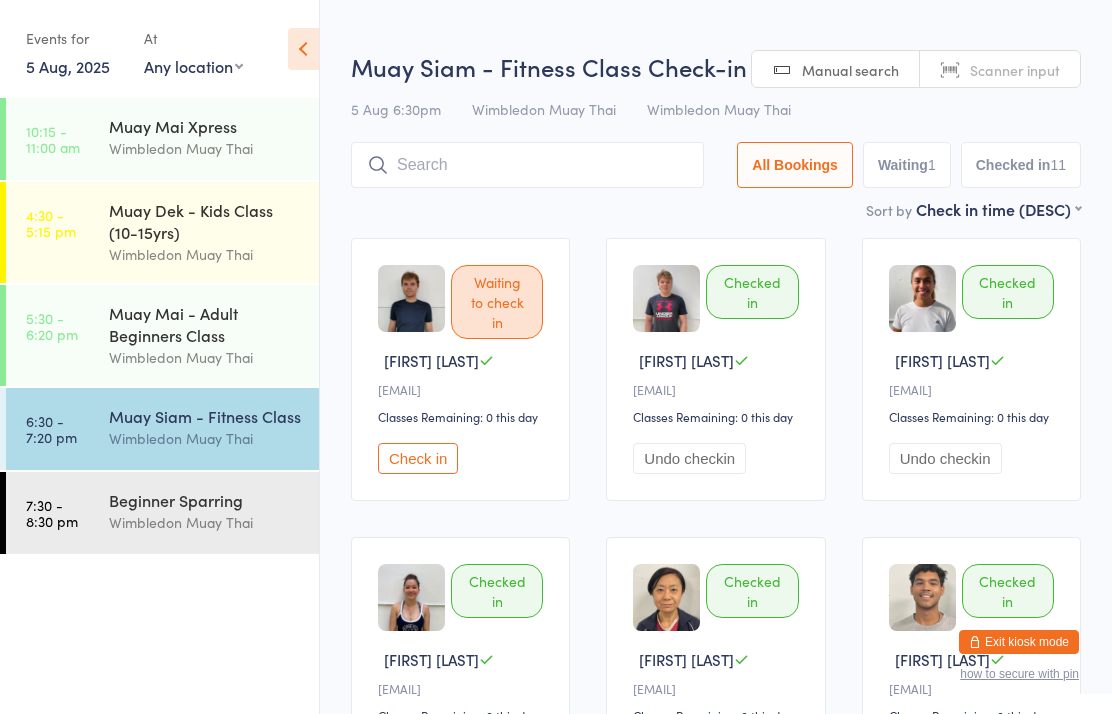 click at bounding box center (527, 165) 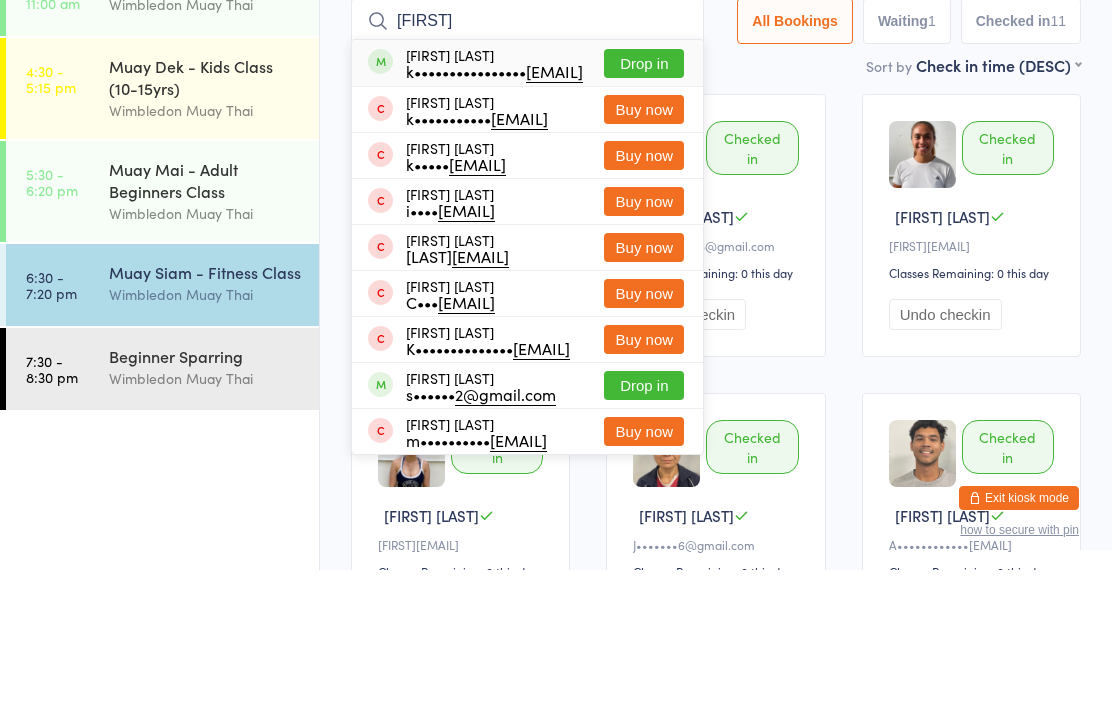 type on "[FIRST]" 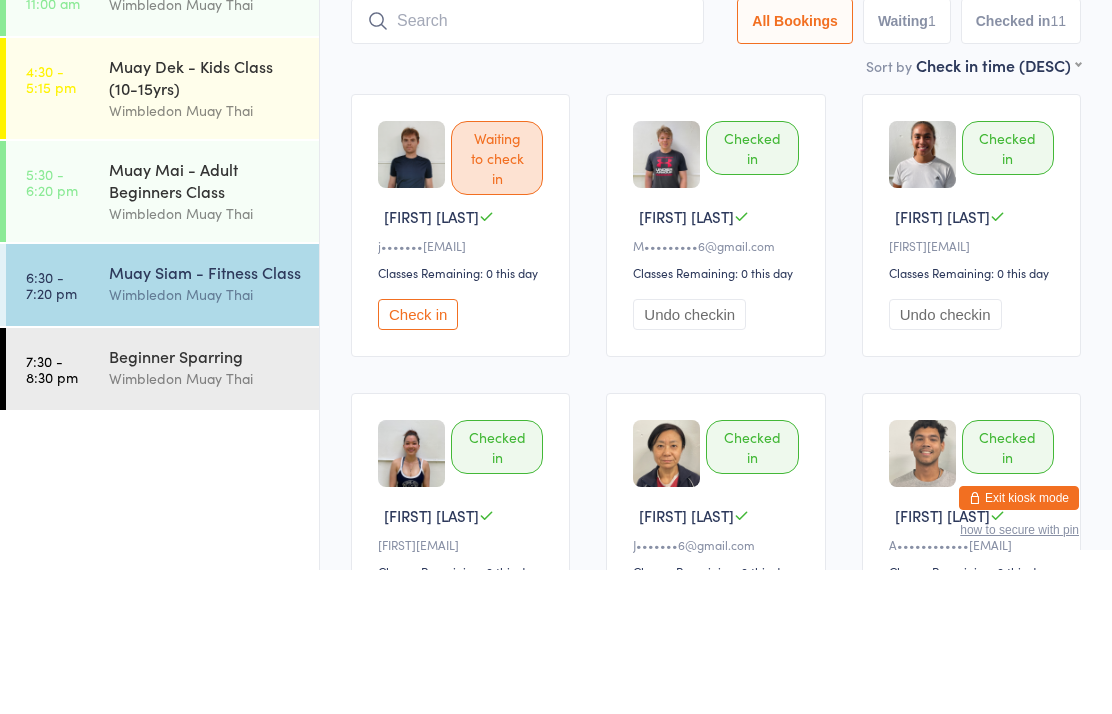 scroll, scrollTop: 144, scrollLeft: 0, axis: vertical 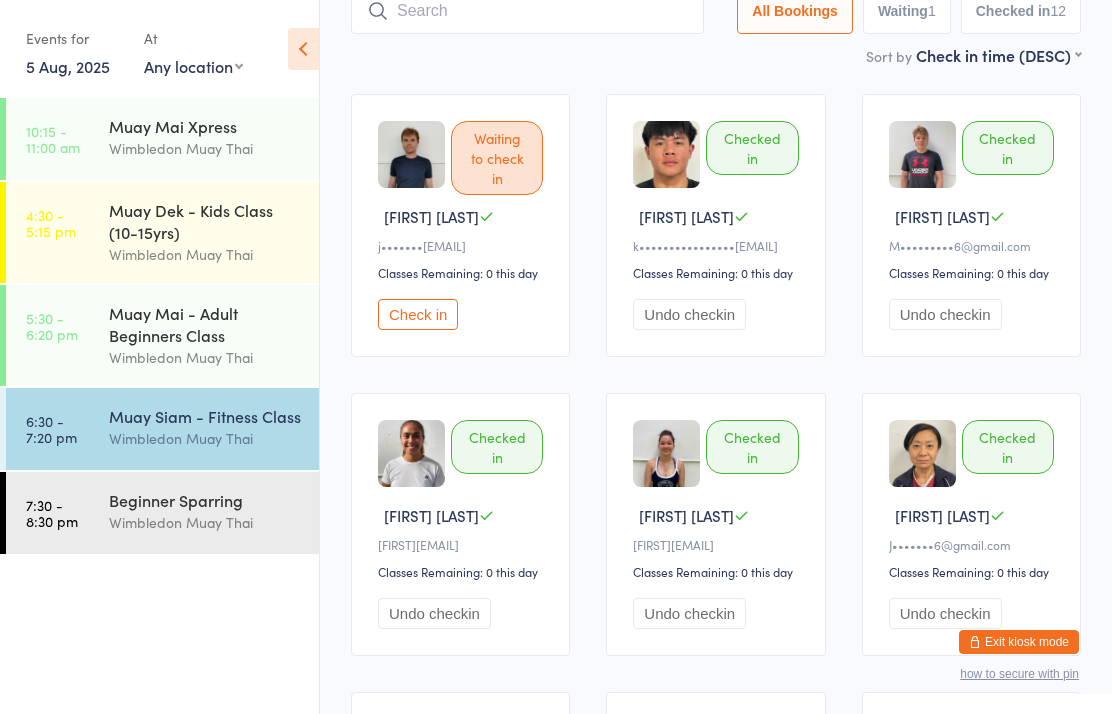 click on "Check in" at bounding box center (418, 314) 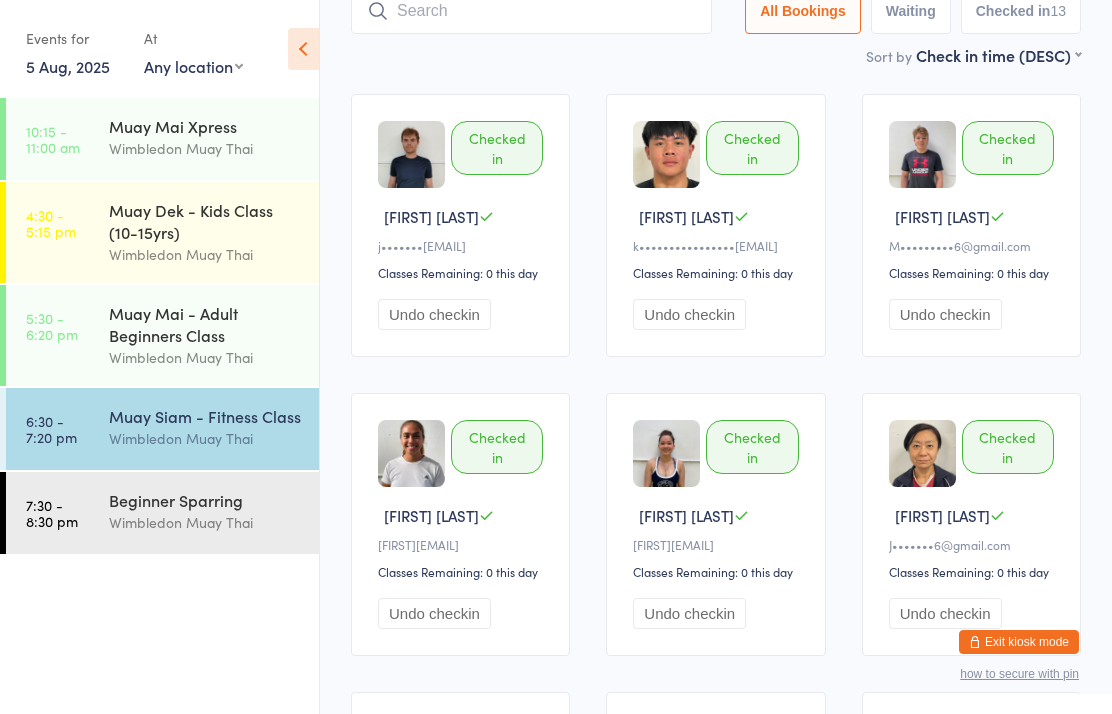 click at bounding box center (531, 11) 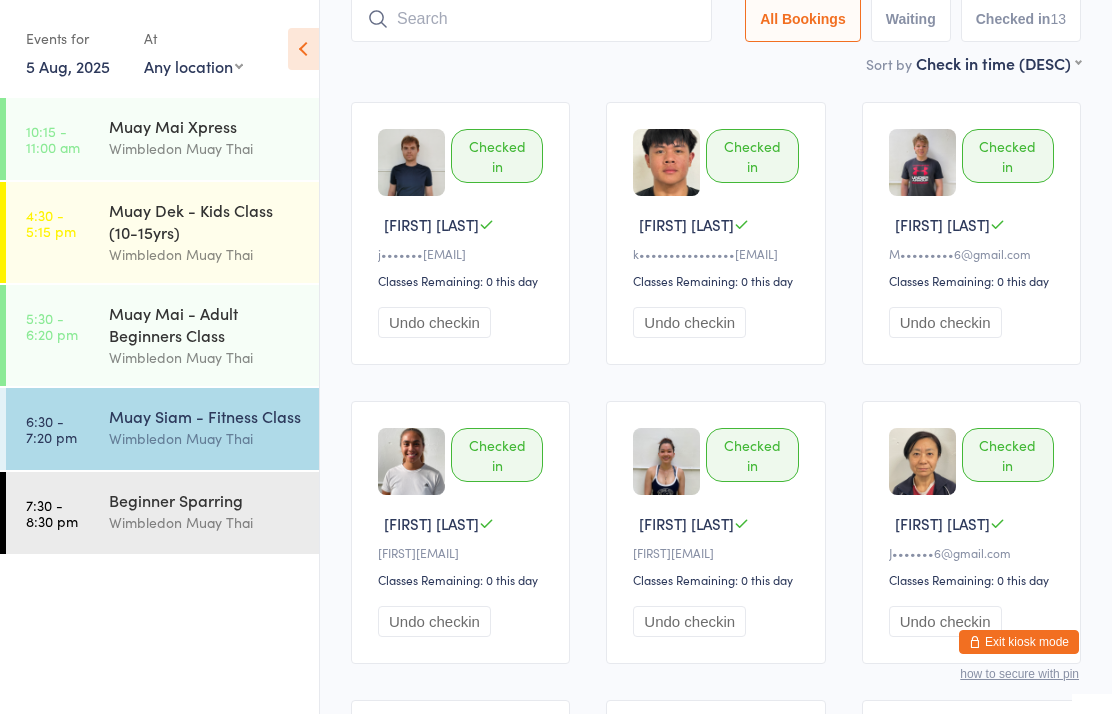 scroll, scrollTop: 134, scrollLeft: 0, axis: vertical 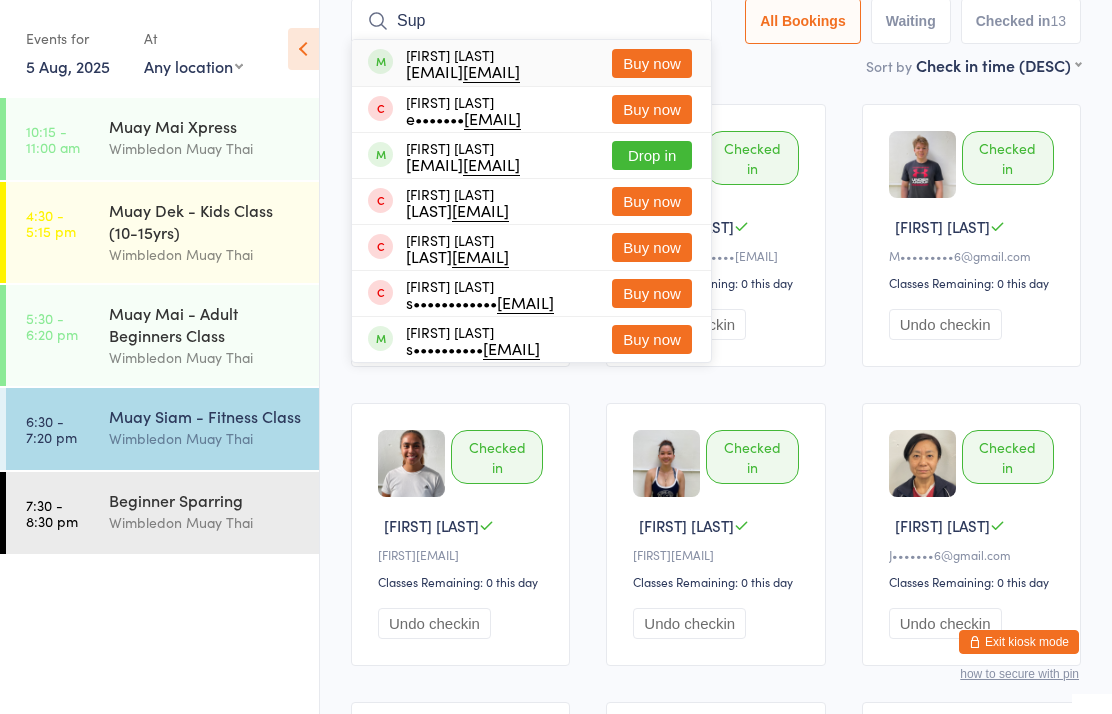 type on "Sup" 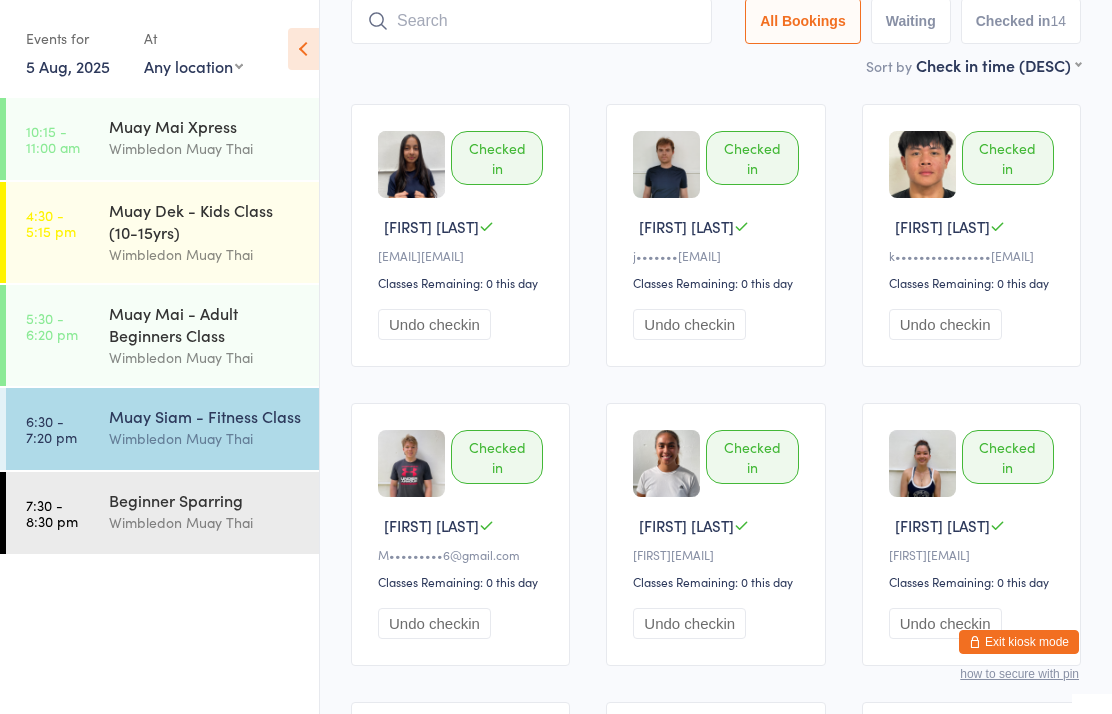 click at bounding box center [531, 21] 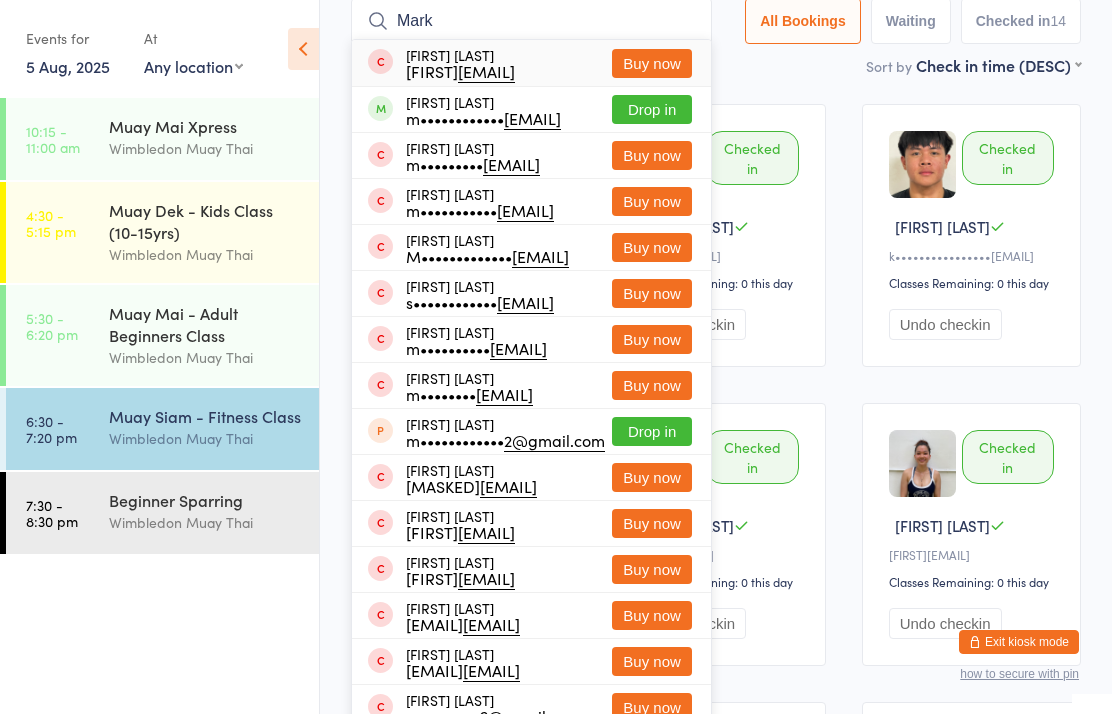 type on "Mark" 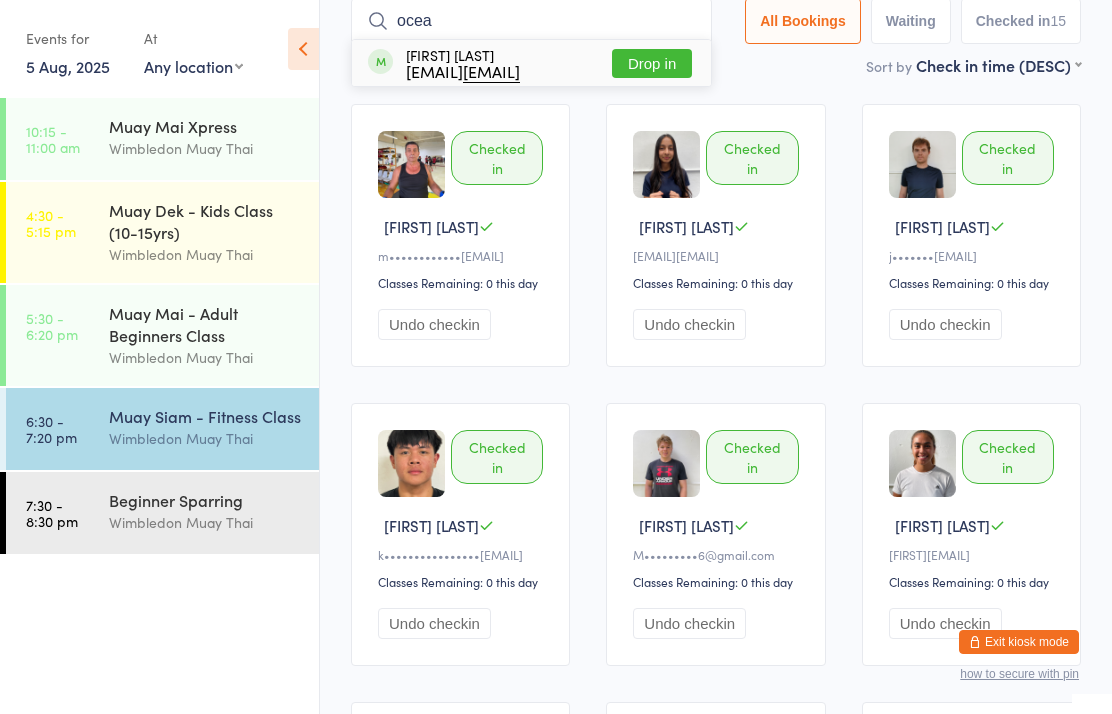 type on "ocea" 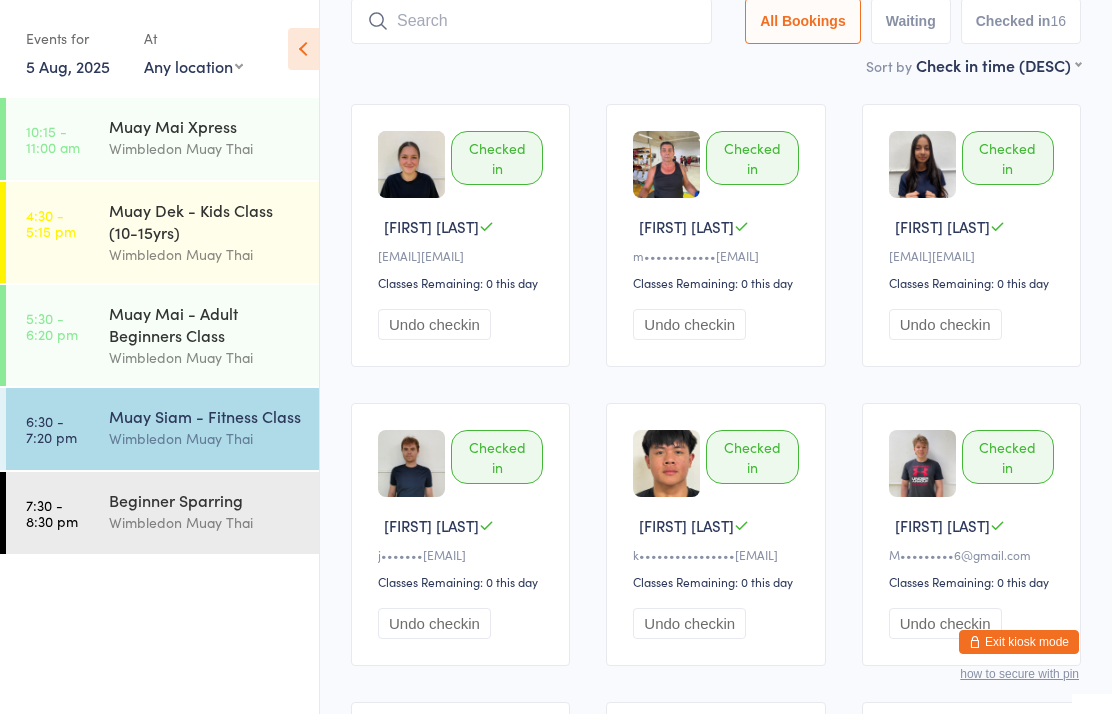 click at bounding box center (531, 21) 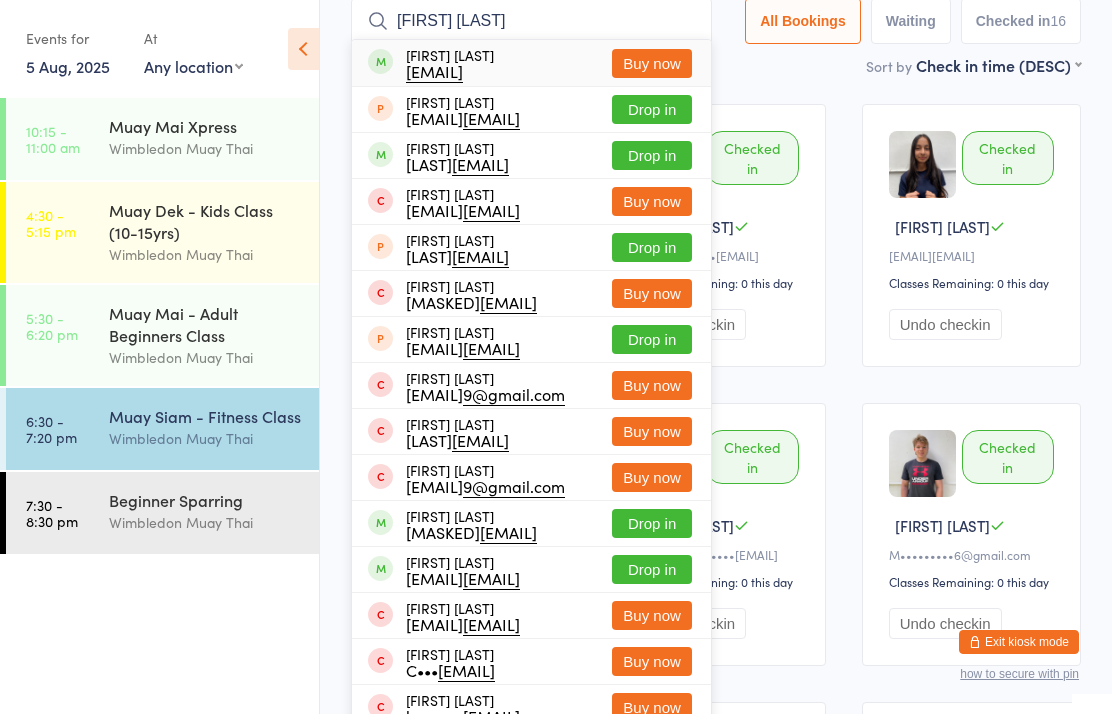 type on "[FIRST] [LAST]" 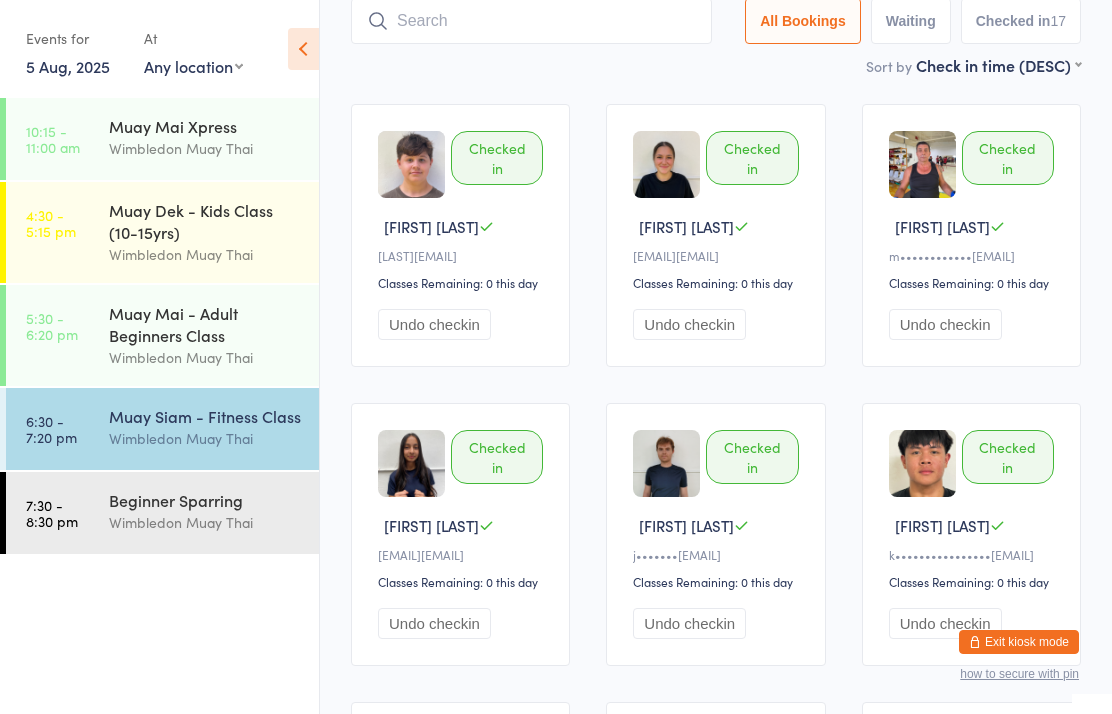 click on "Muay Mai Xpress" at bounding box center [205, 126] 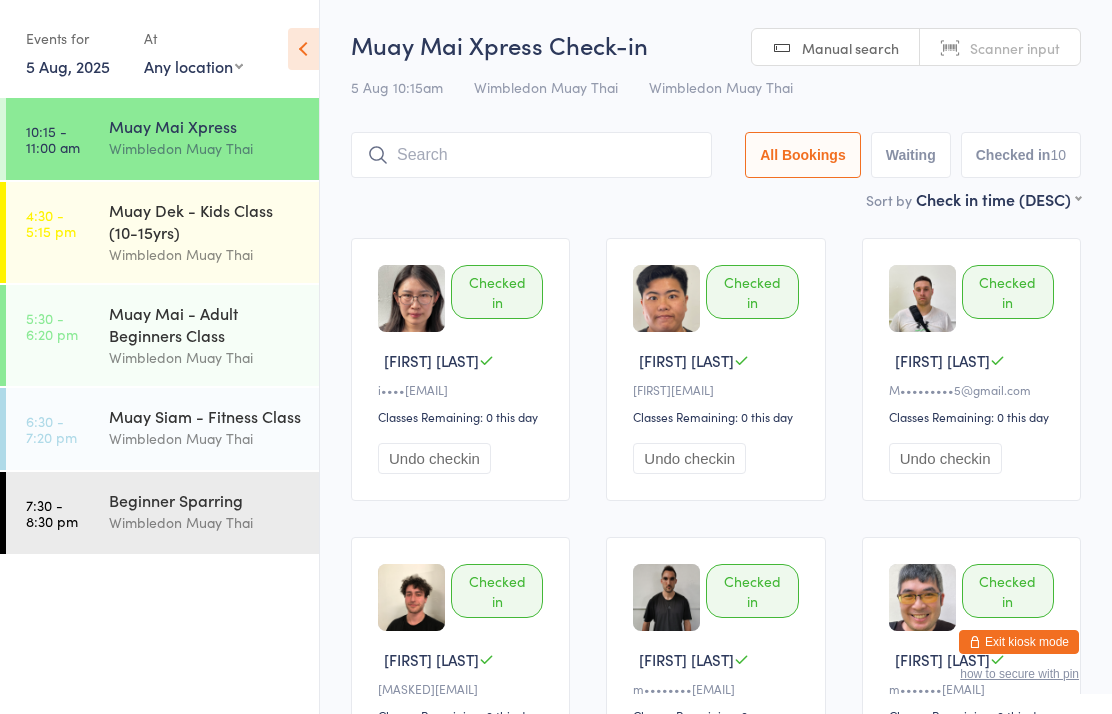 click on "Wimbledon Muay Thai" at bounding box center (205, 438) 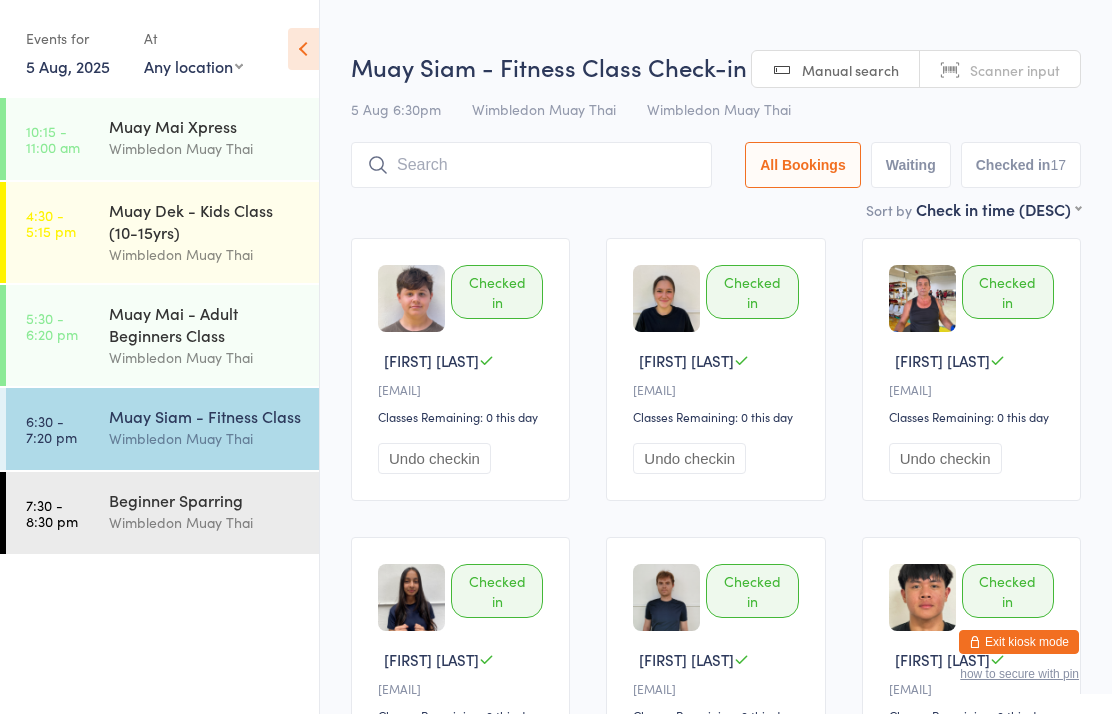 click at bounding box center [531, 165] 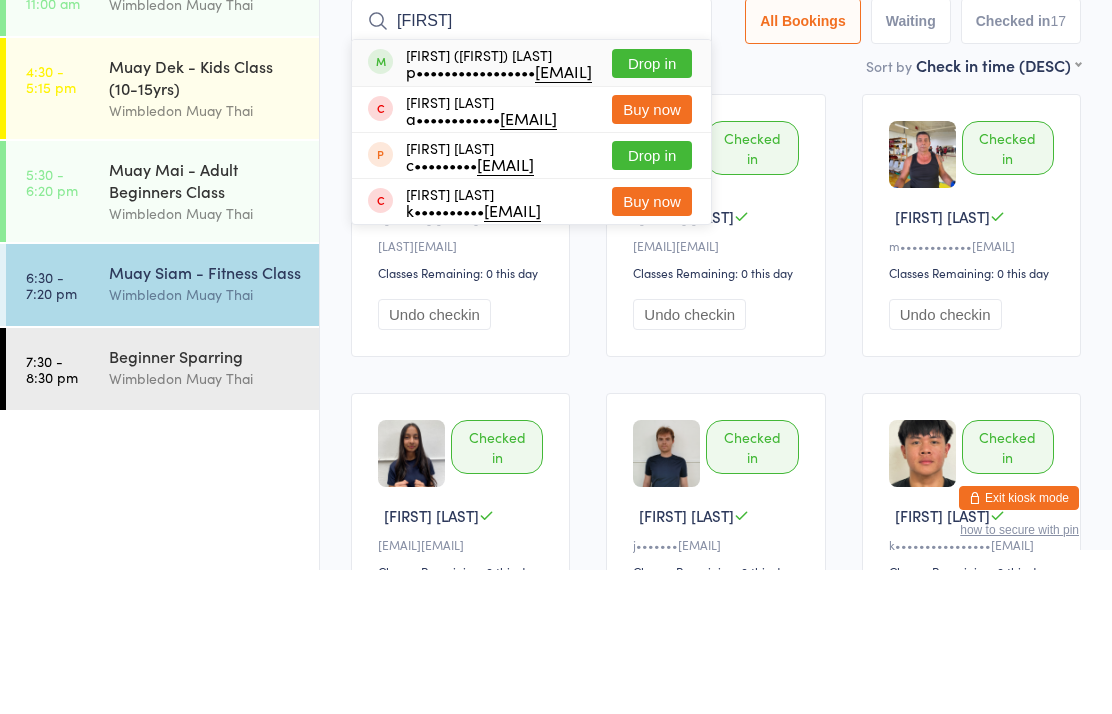 type on "[FIRST]" 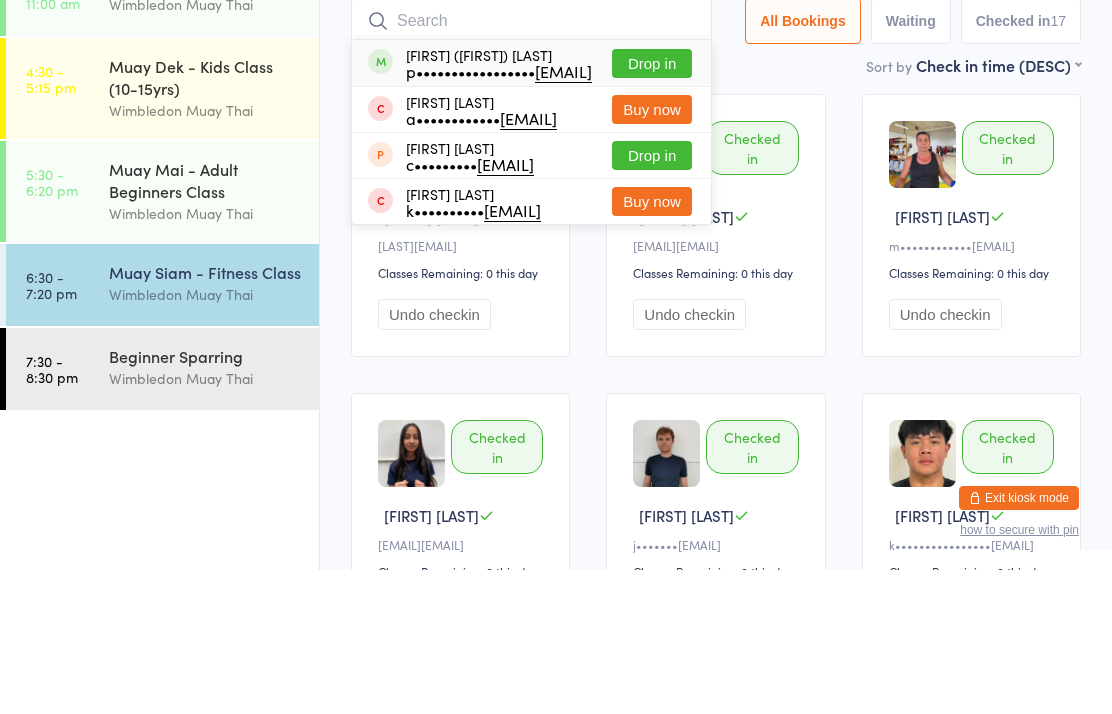 scroll, scrollTop: 144, scrollLeft: 0, axis: vertical 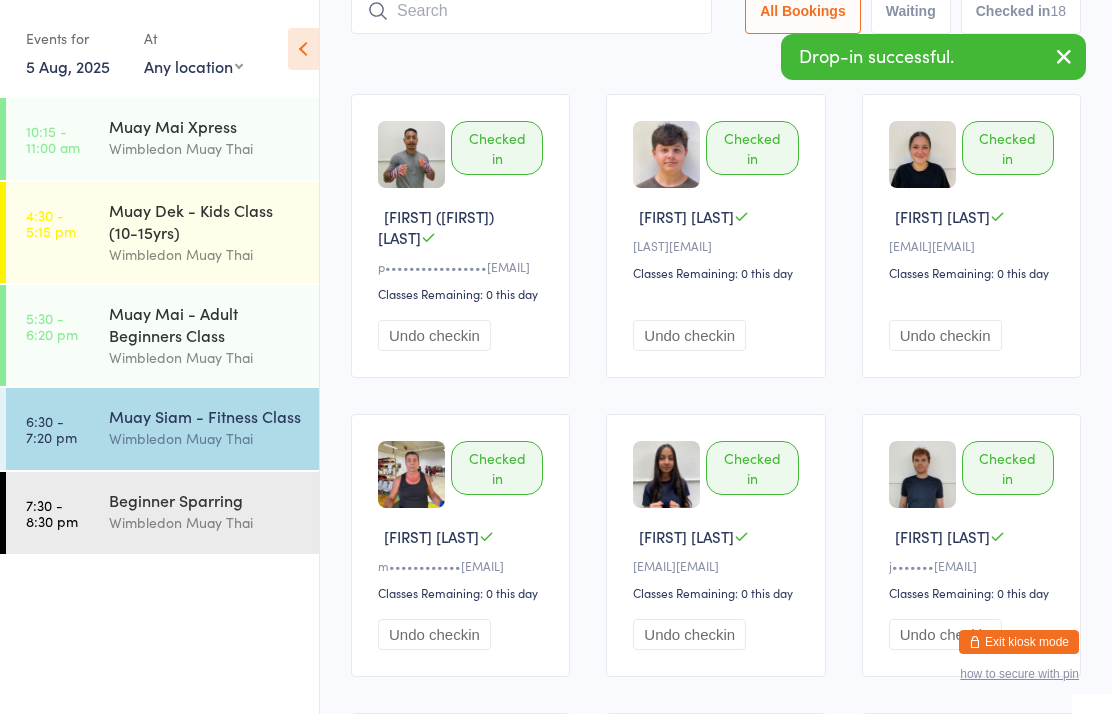 click on "[BRAND] - [EVENT] [BRAND]" at bounding box center (214, 427) 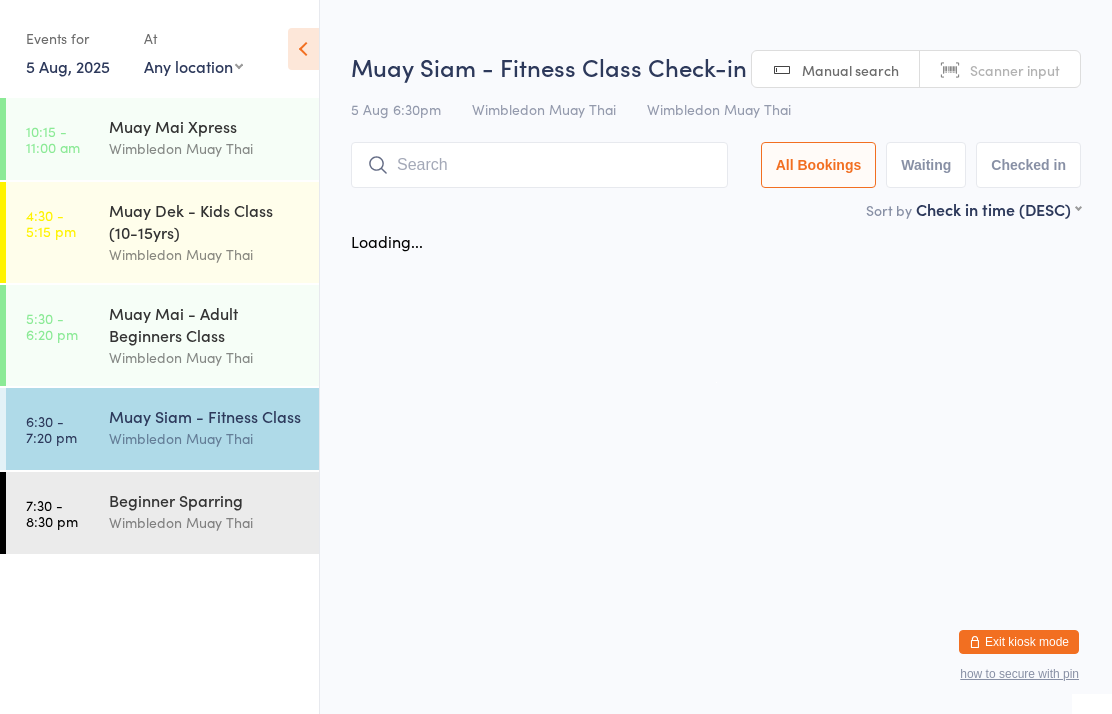 scroll, scrollTop: 0, scrollLeft: 0, axis: both 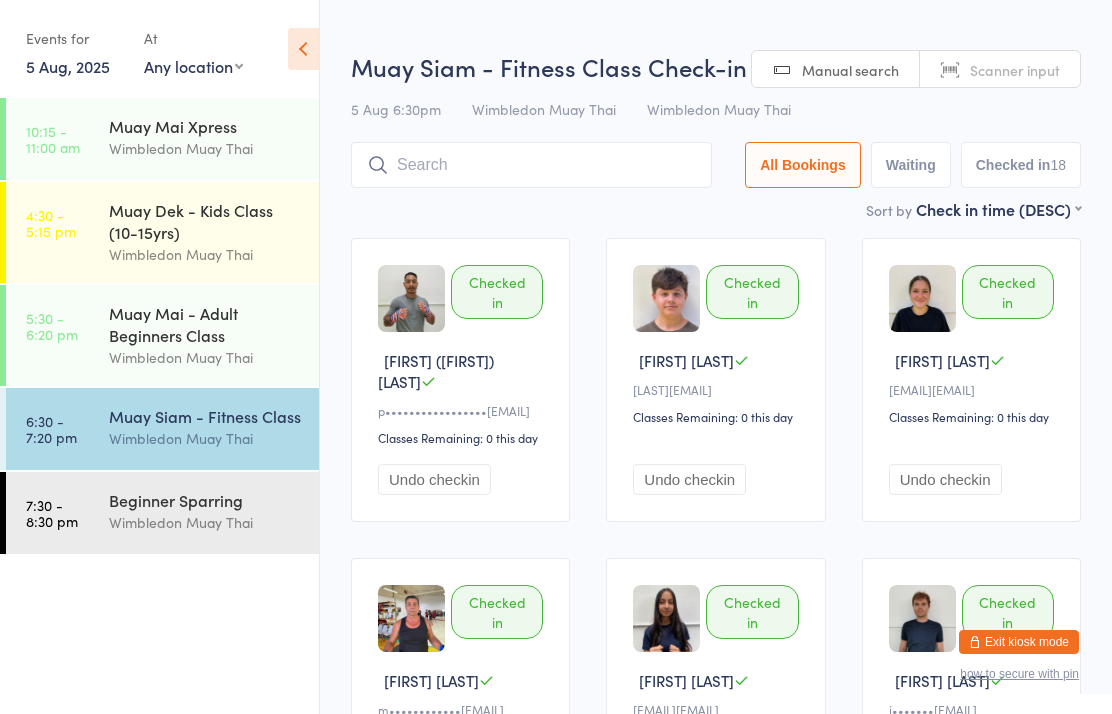 click at bounding box center [531, 165] 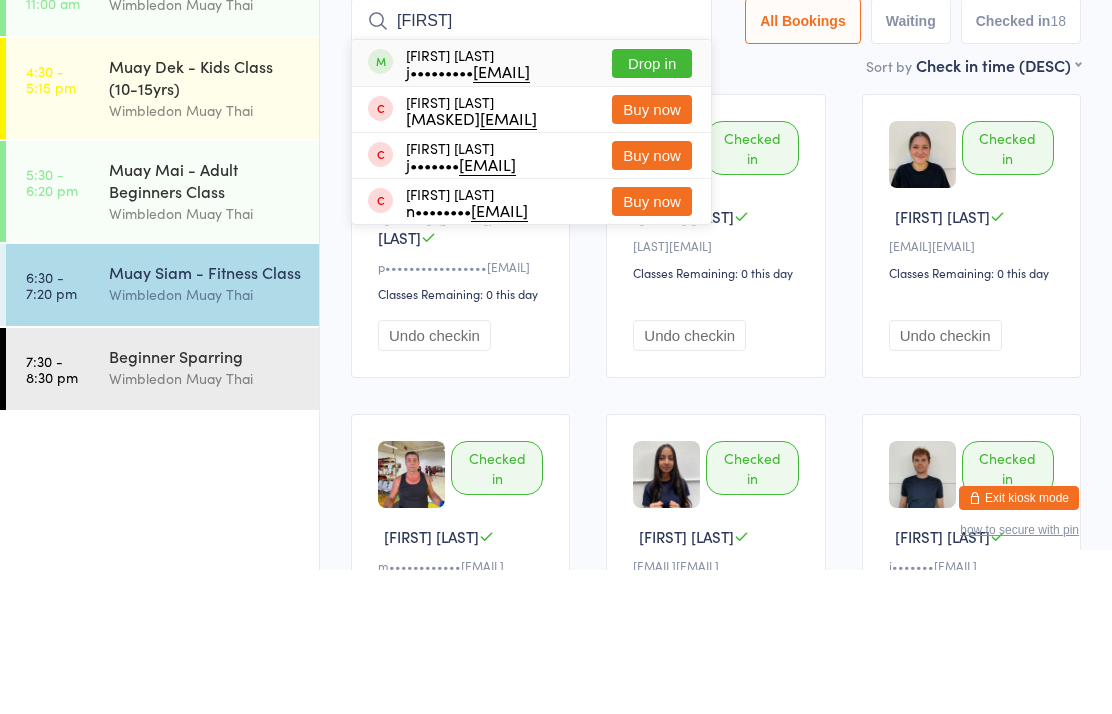 type on "[FIRST]" 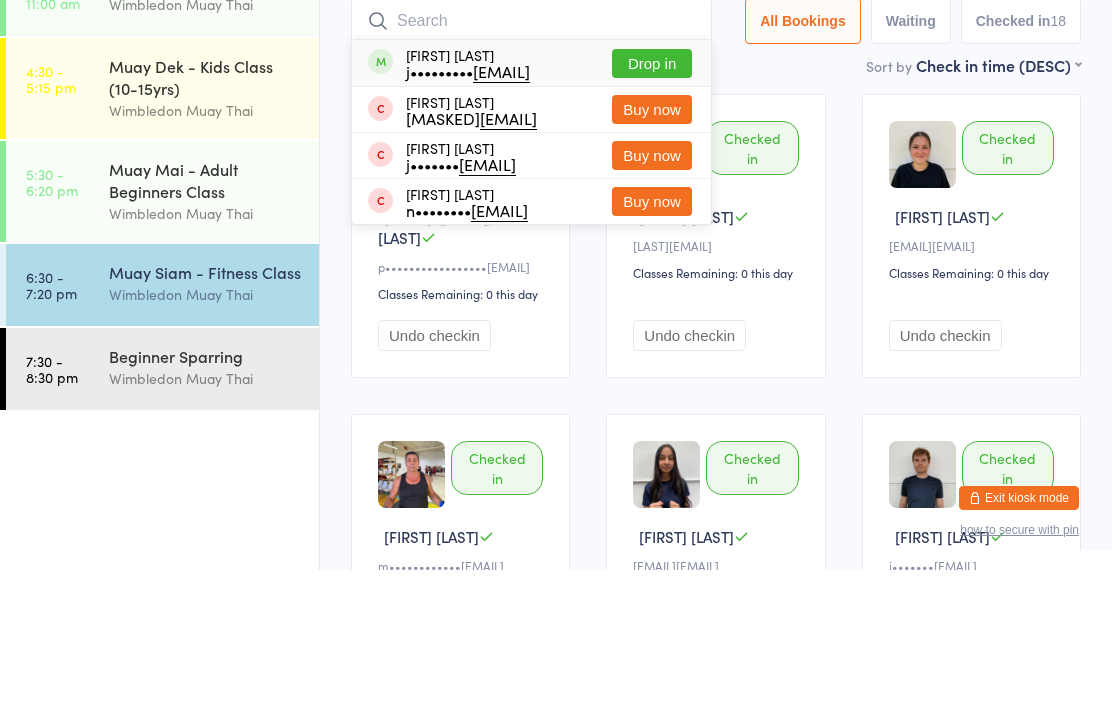 scroll, scrollTop: 144, scrollLeft: 0, axis: vertical 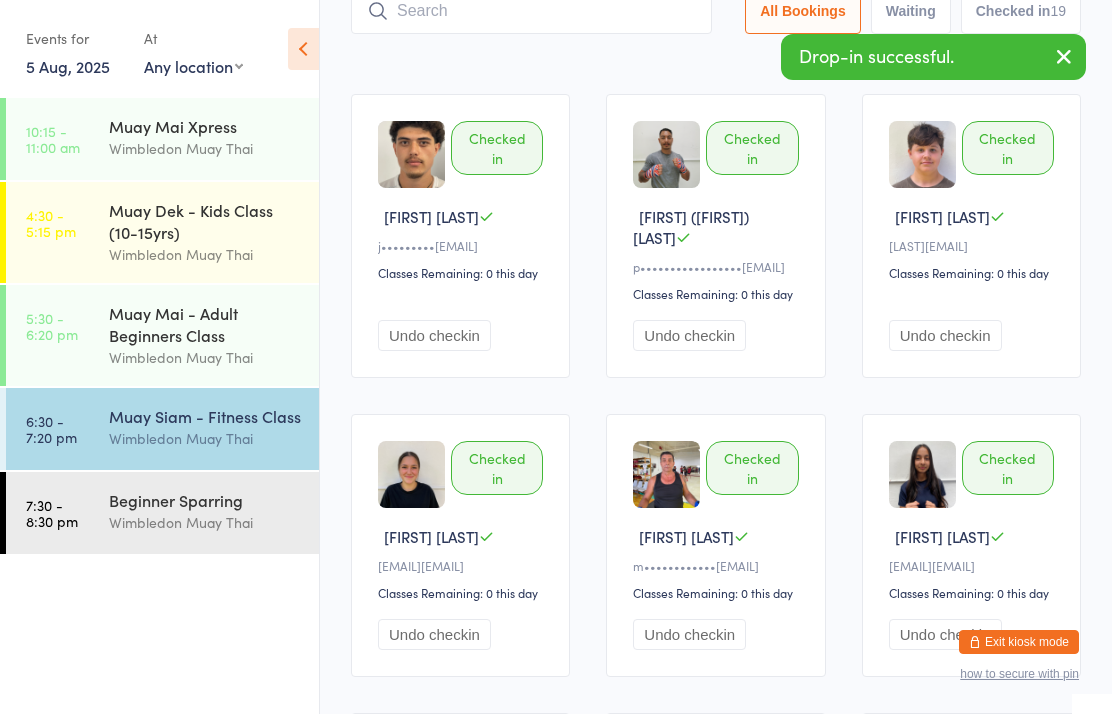 click on "Muay Siam - Fitness Class Check-in 5 Aug 6:30pm  Wimbledon Muay Thai  Wimbledon Muay Thai  Manual search Scanner input All Bookings Waiting  Checked in  19" at bounding box center [716, -36] 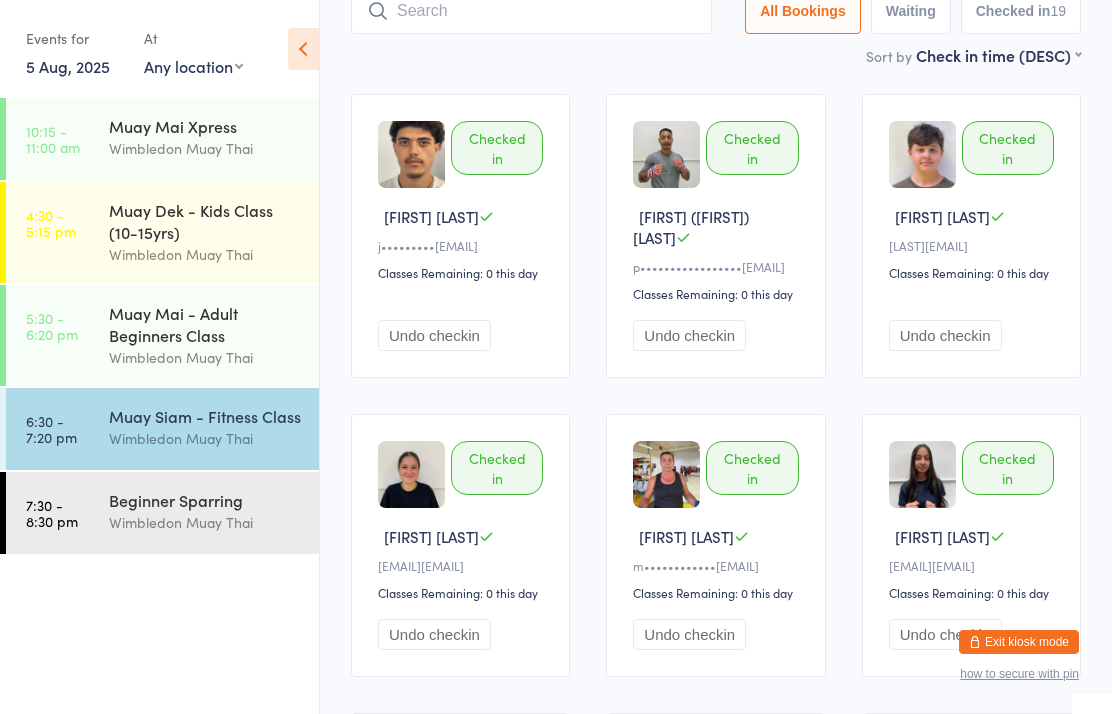 click at bounding box center [531, 11] 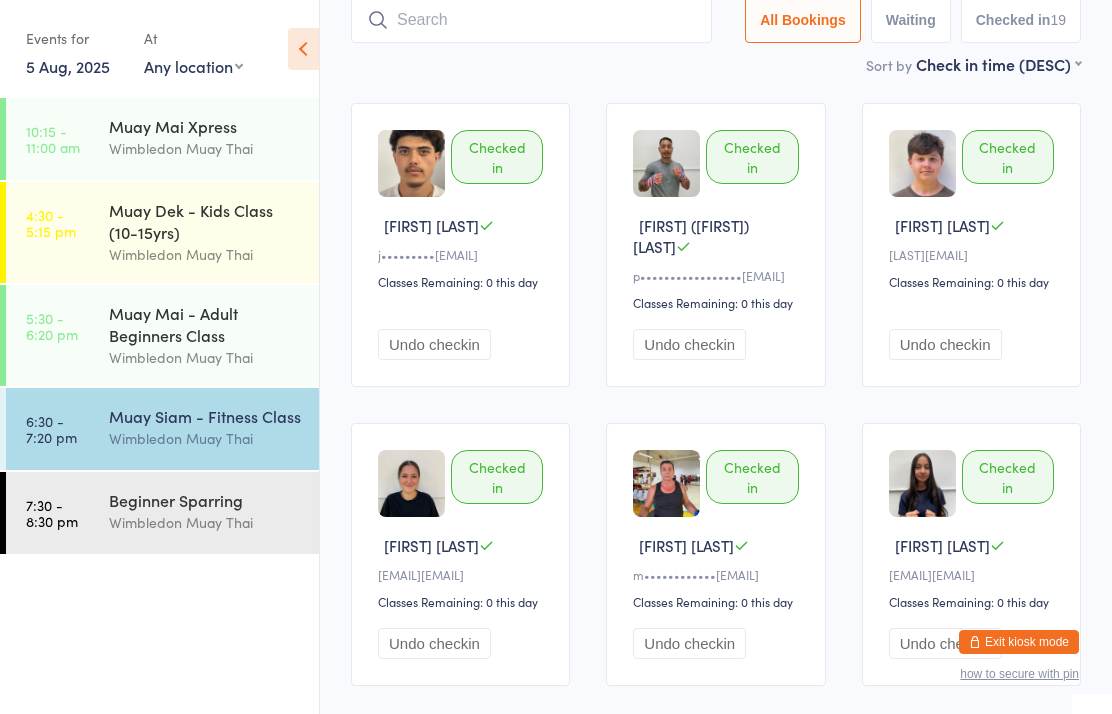 scroll, scrollTop: 134, scrollLeft: 0, axis: vertical 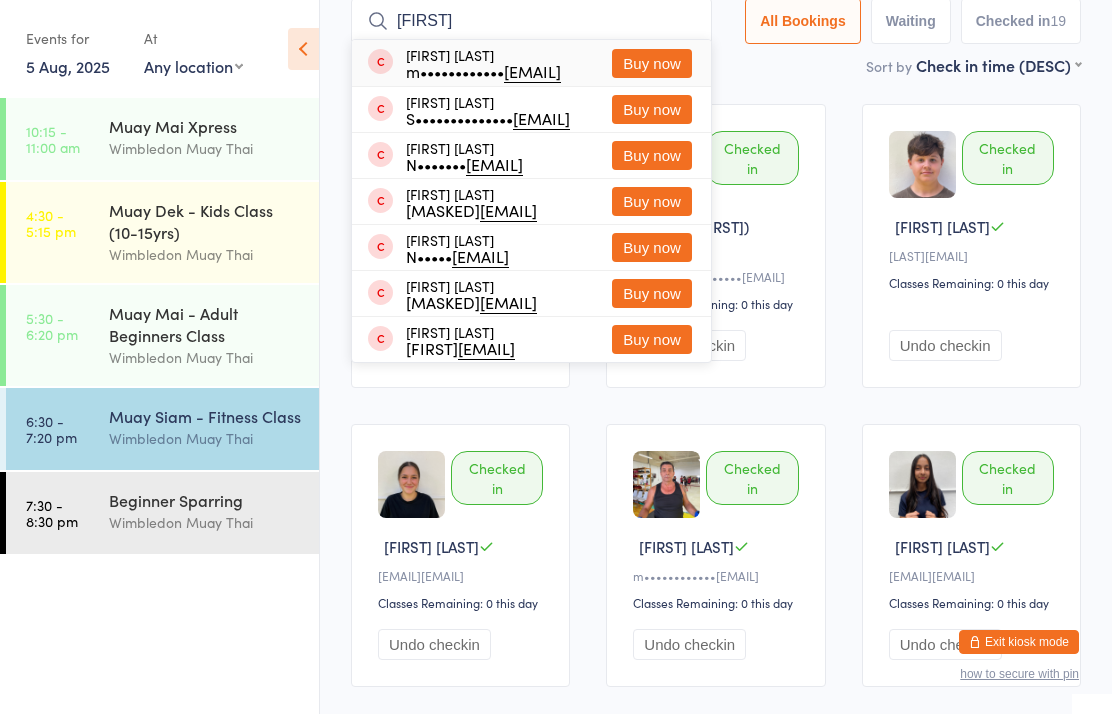 type on "[FIRST]" 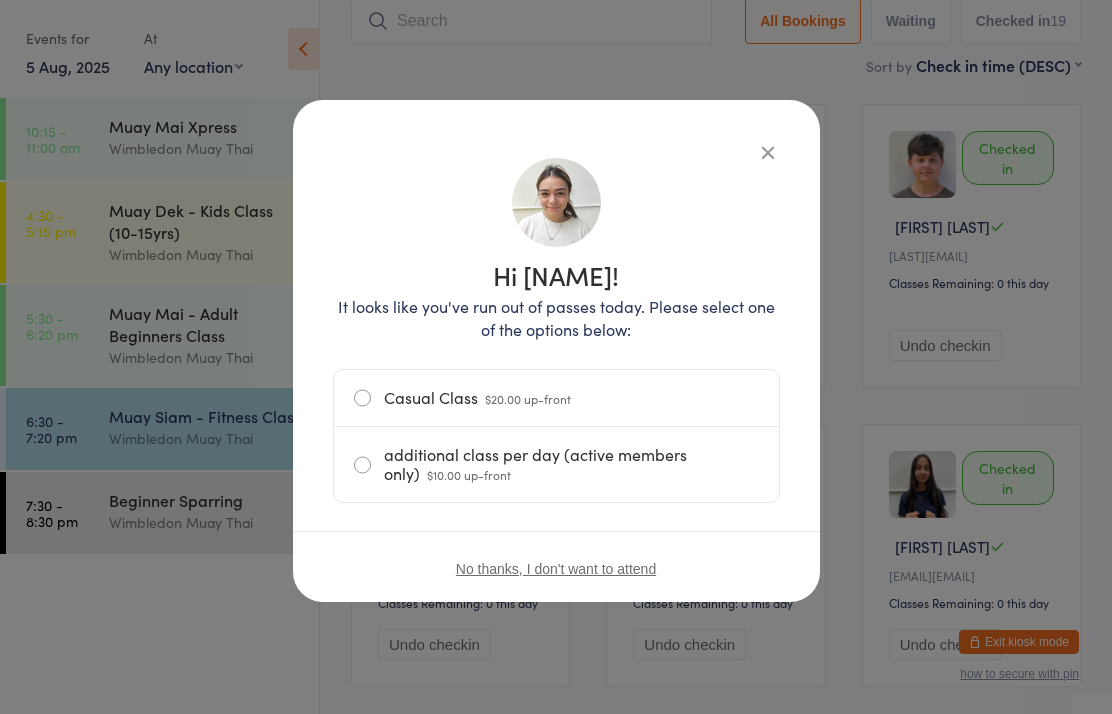 click on "Casual Class  $20.00 up-front" at bounding box center (556, 398) 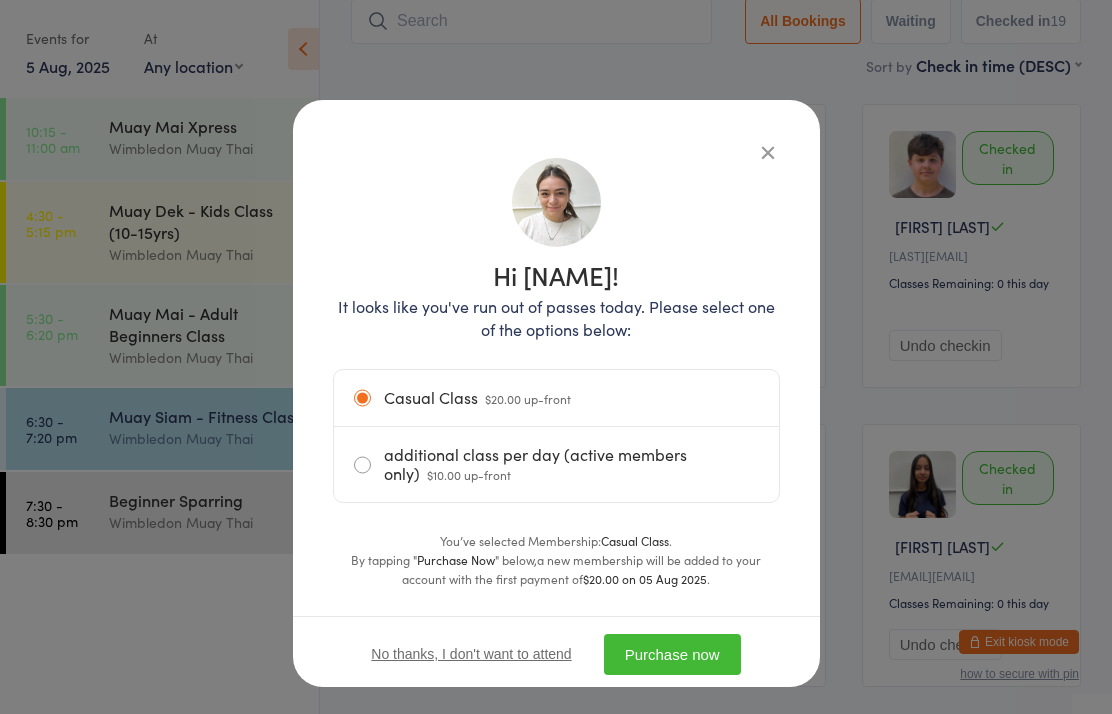 click on "Purchase now" at bounding box center [672, 654] 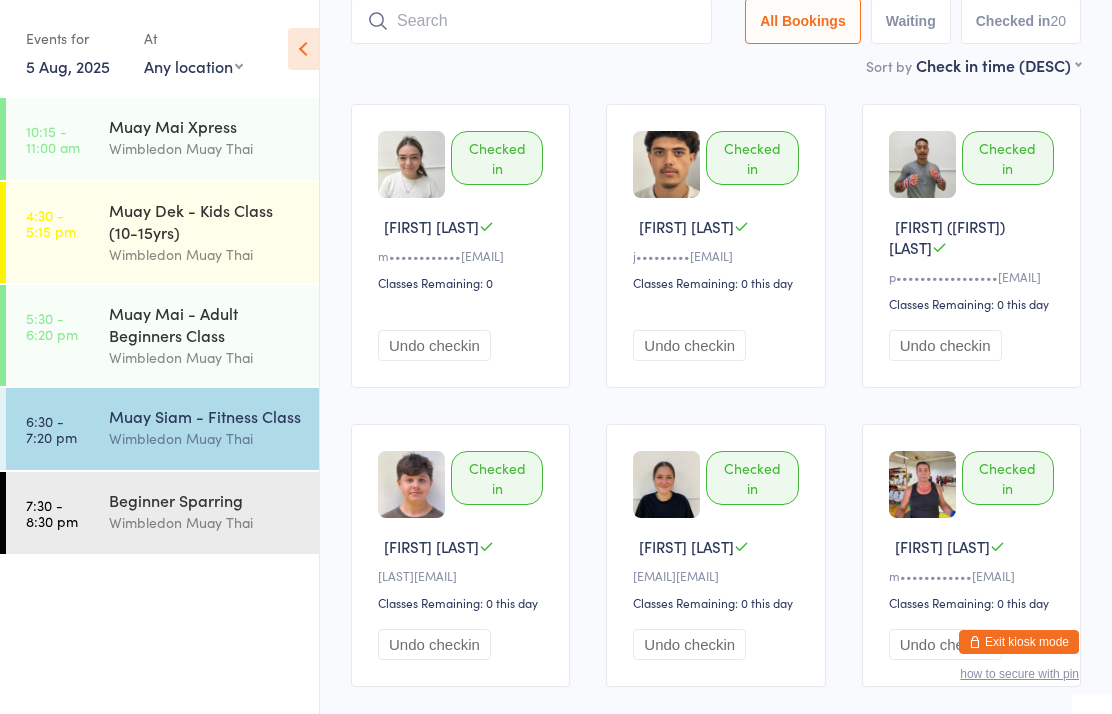 click at bounding box center (531, 21) 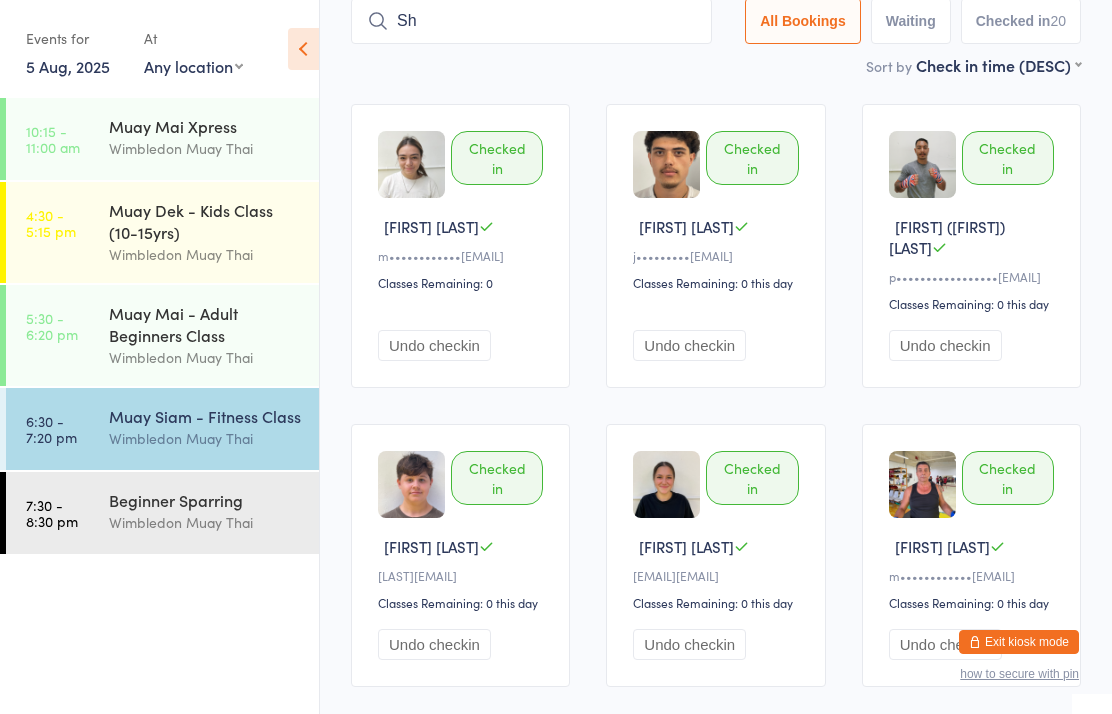 type on "S" 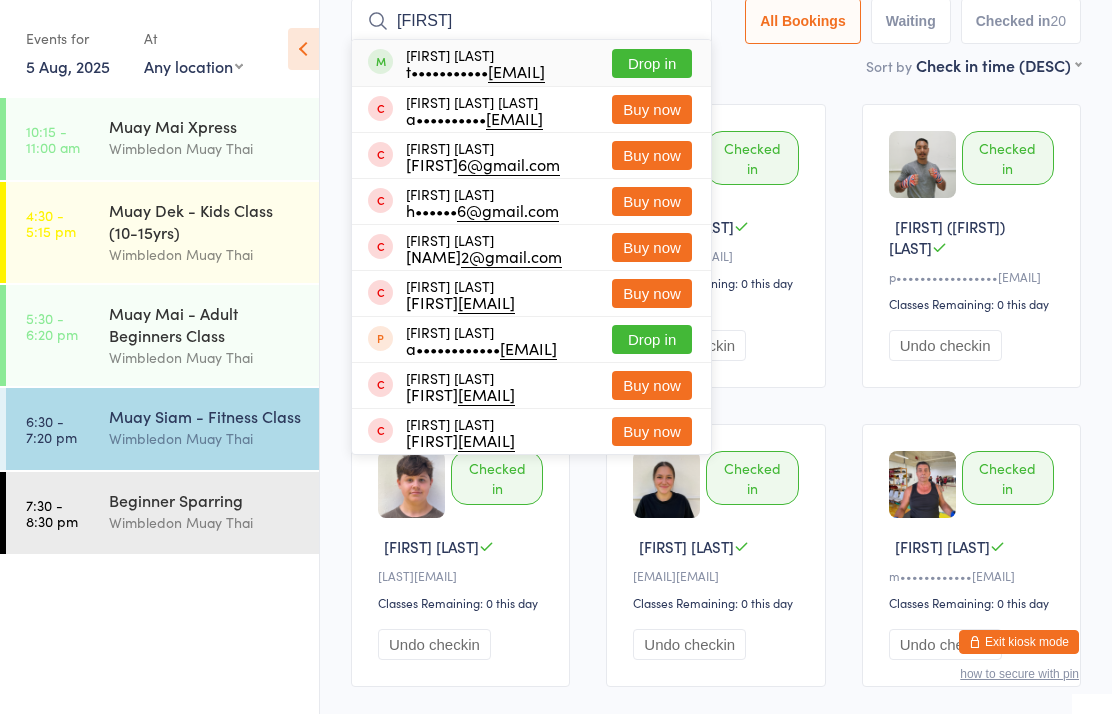 type on "[FIRST]" 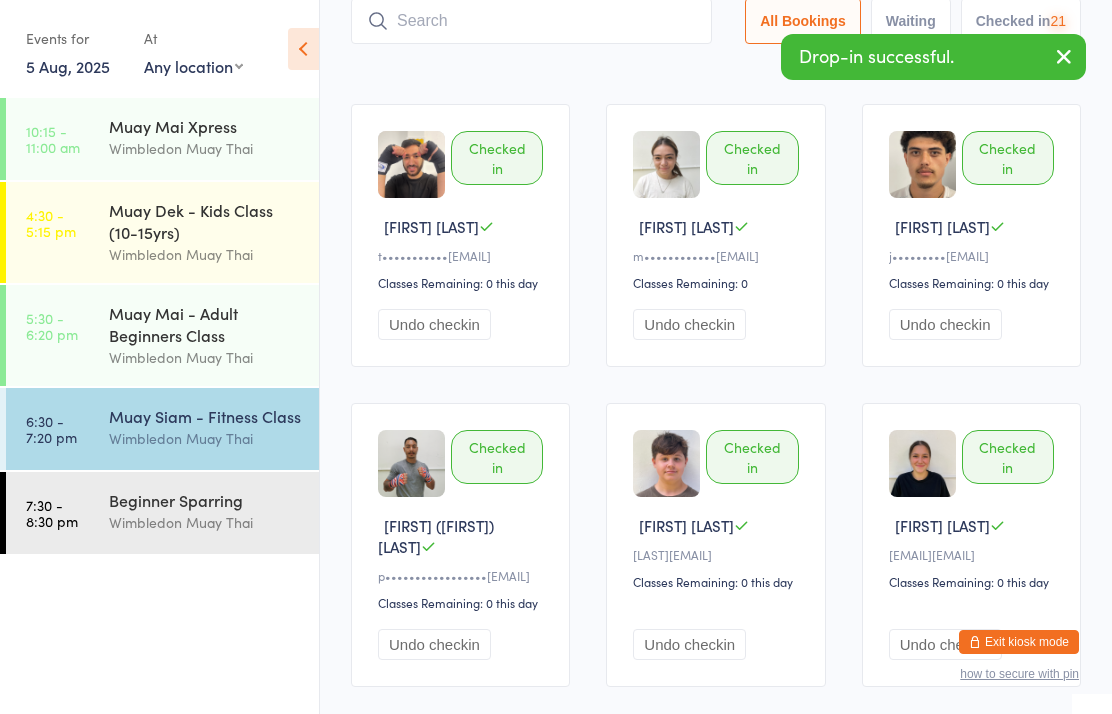 click at bounding box center [531, 21] 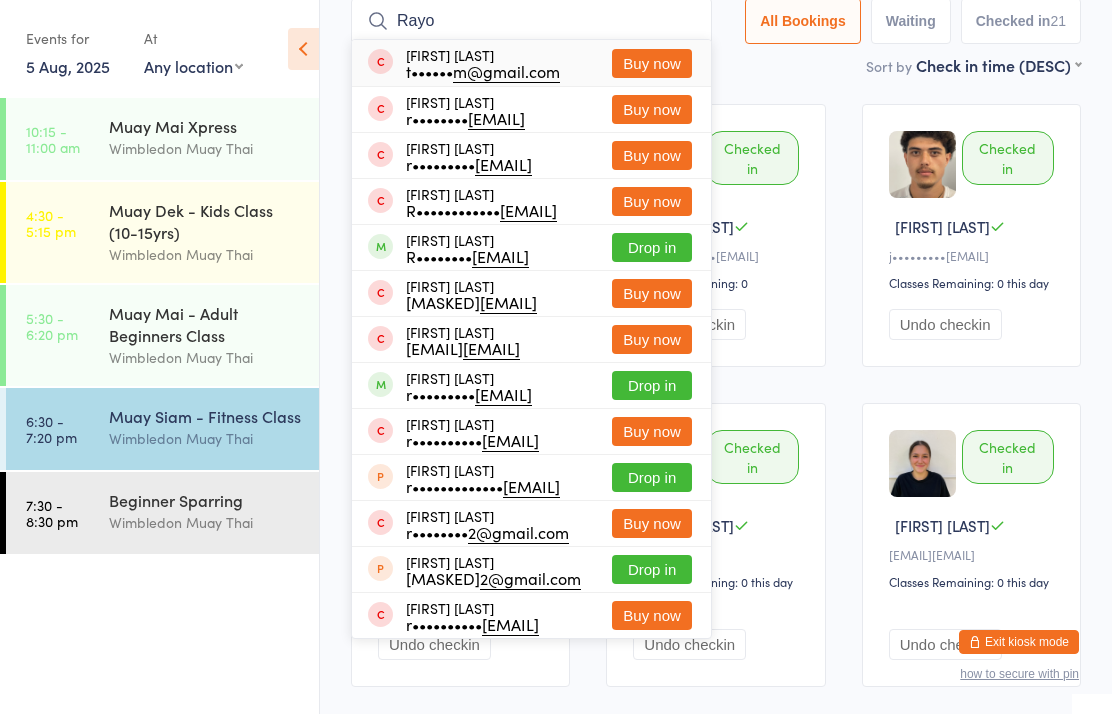type on "Rayo" 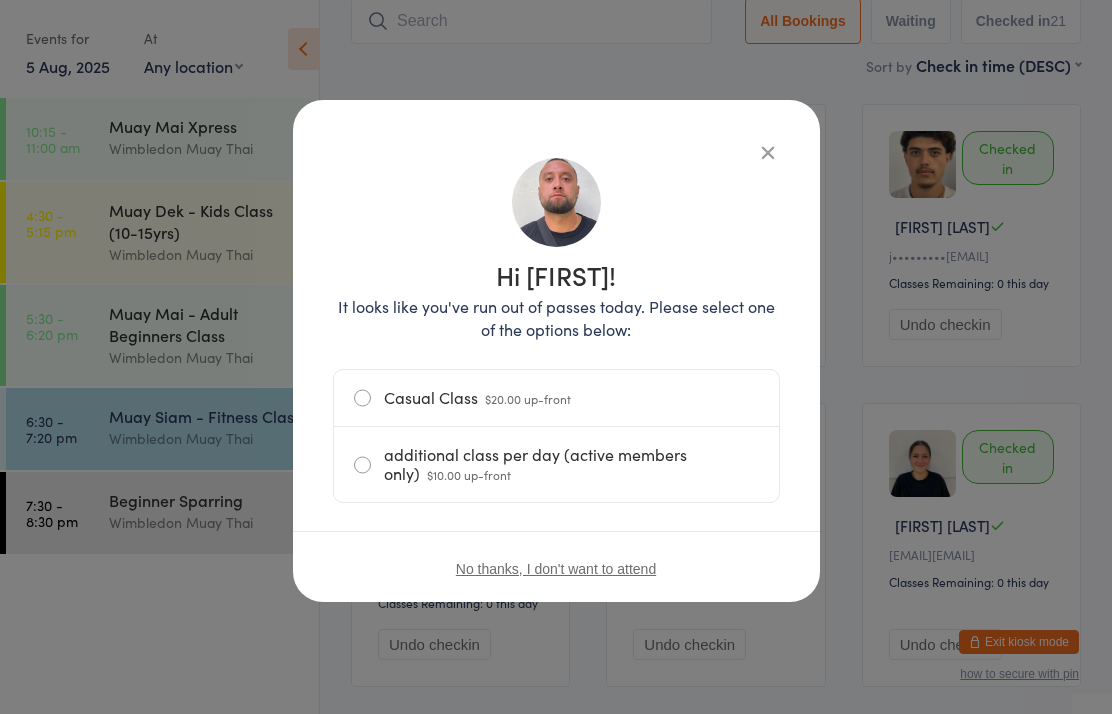 click on "Hi [FIRST]! It looks like you've run out of passes today. Please select one of the options below: Casual Class  $20.00 up-front additional class per day (active members only)  $10.00 up-front No thanks, I don't want to attend" at bounding box center [556, 351] 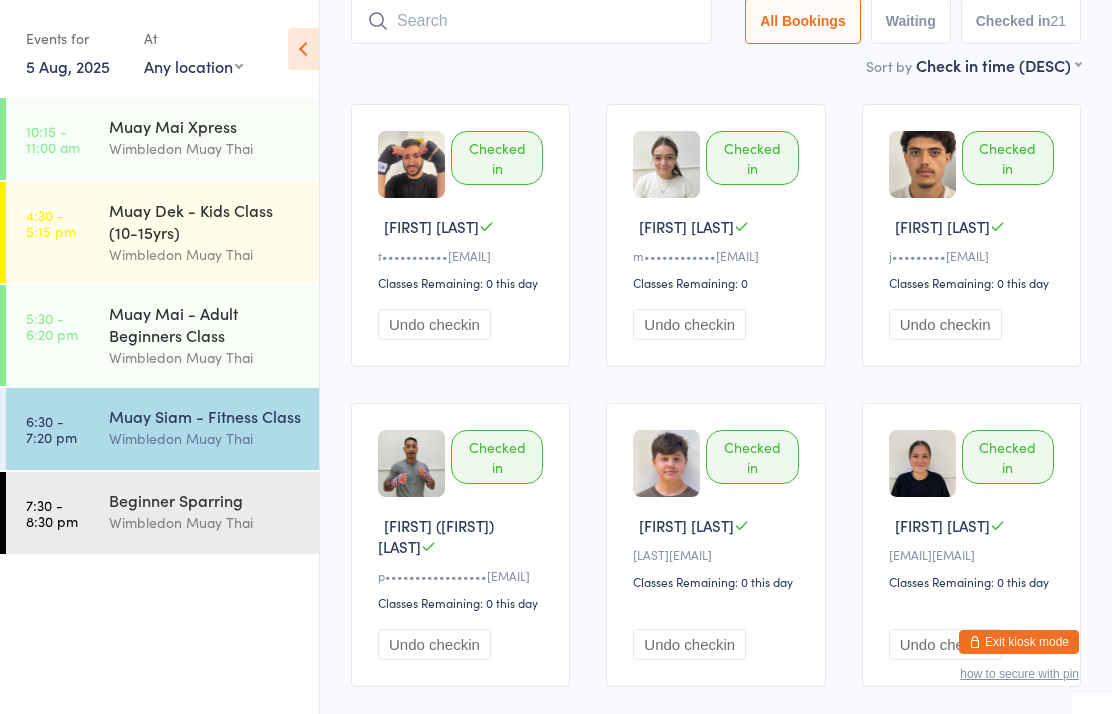 click at bounding box center [531, 21] 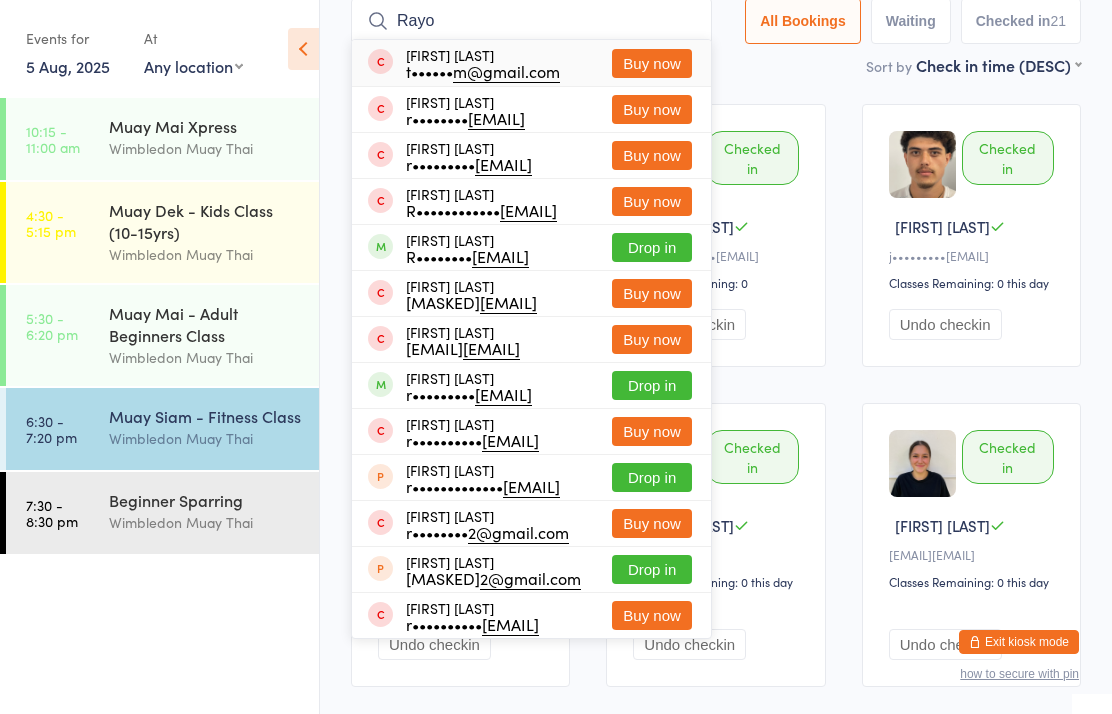 type on "Rayo" 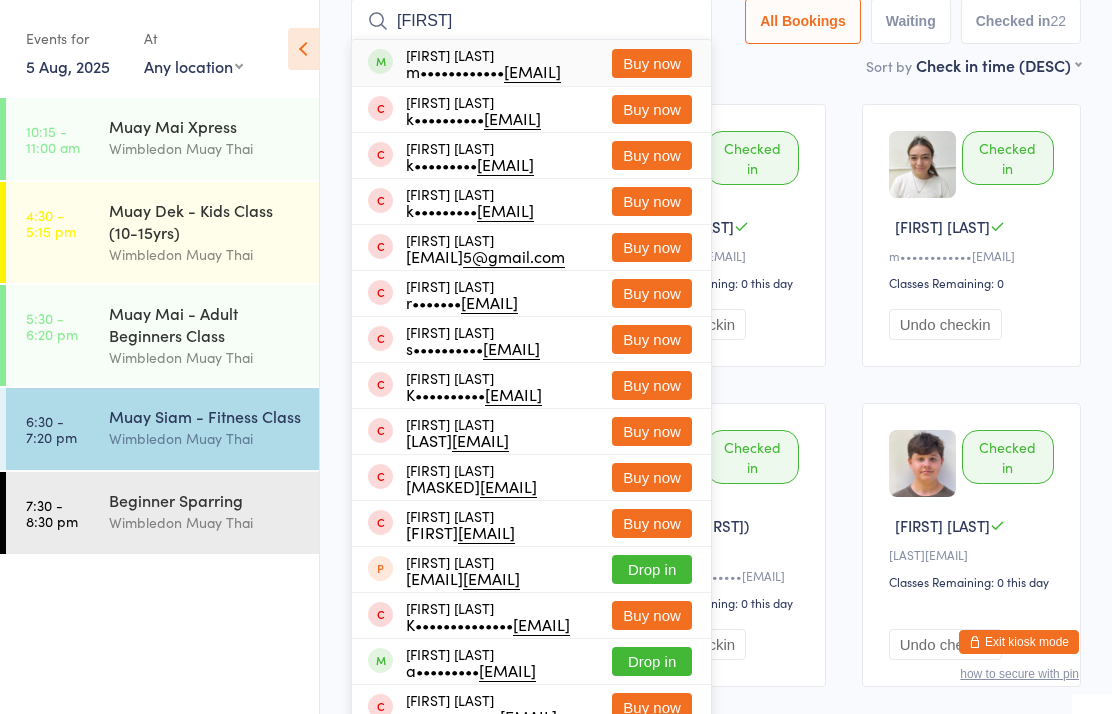 type on "[FIRST]" 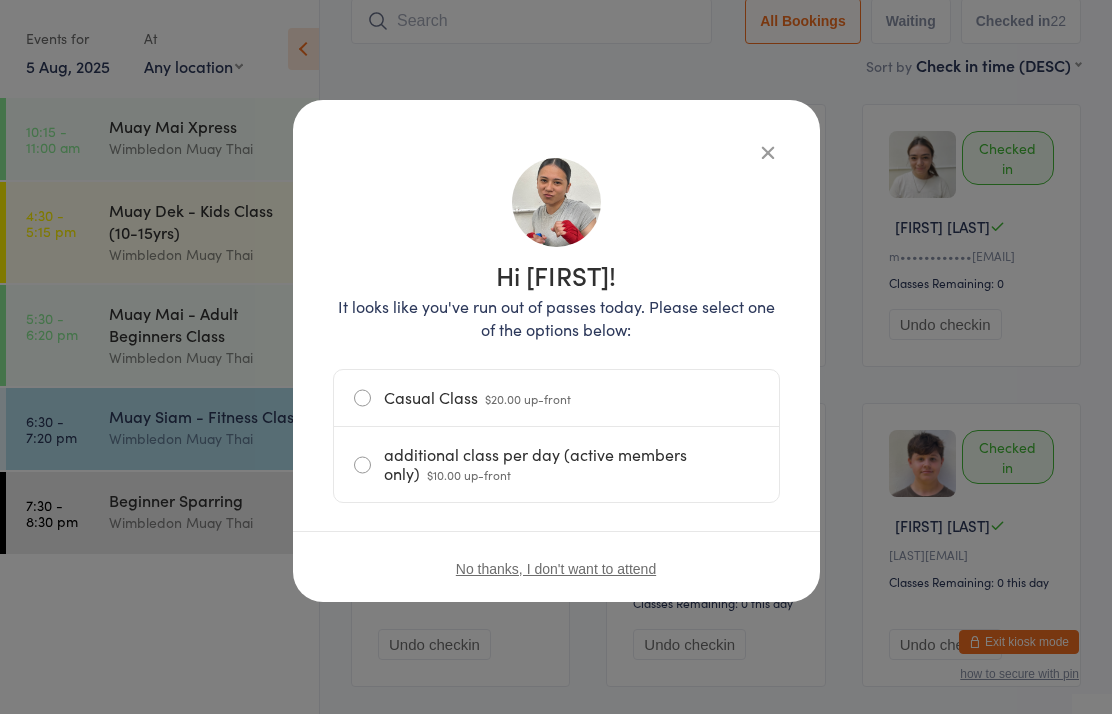 click on "additional class per day (active members only)  $10.00 up-front" at bounding box center (556, 464) 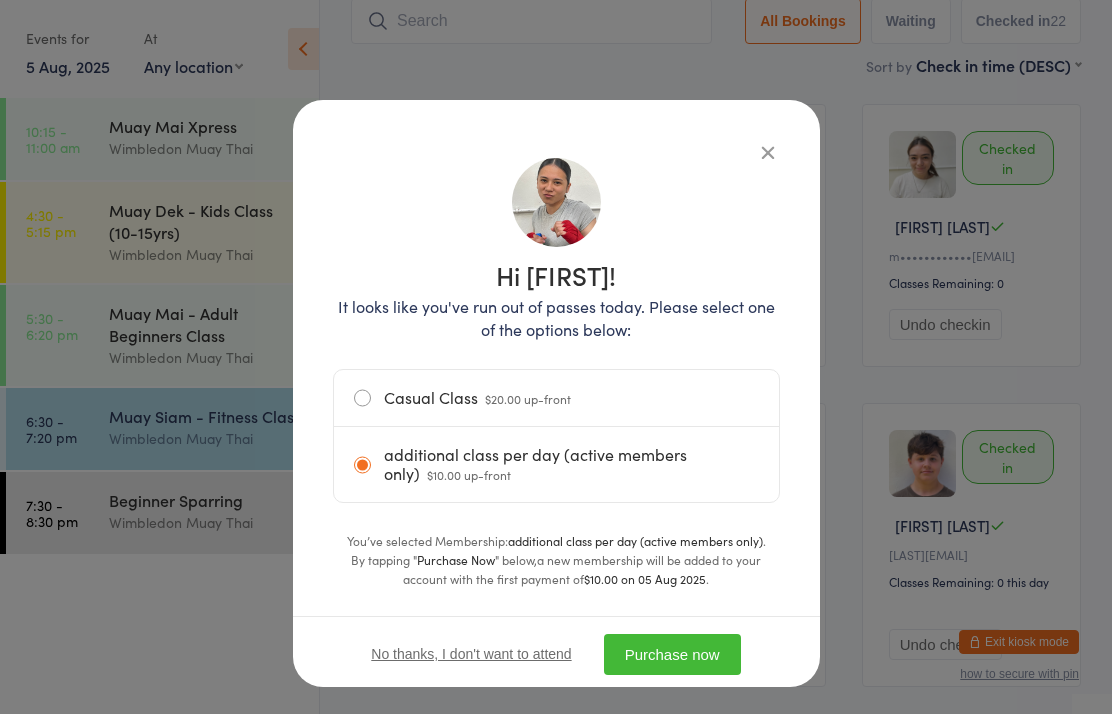 click on "Purchase now" at bounding box center [672, 654] 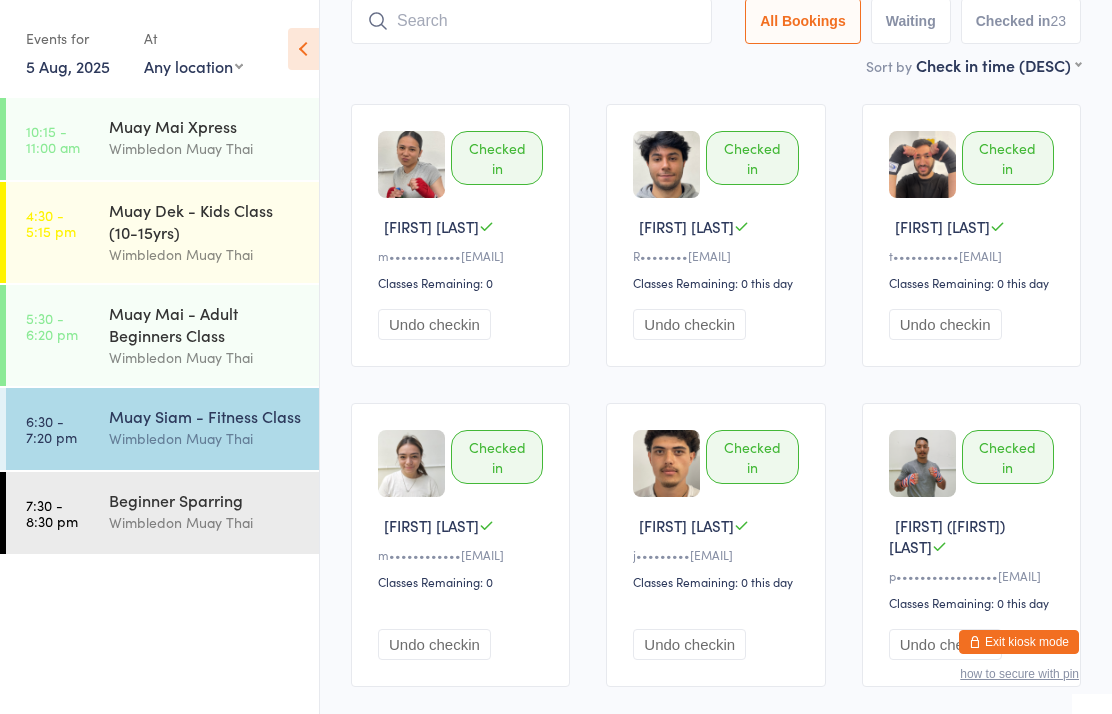click on "Wimbledon Muay Thai" at bounding box center [205, 522] 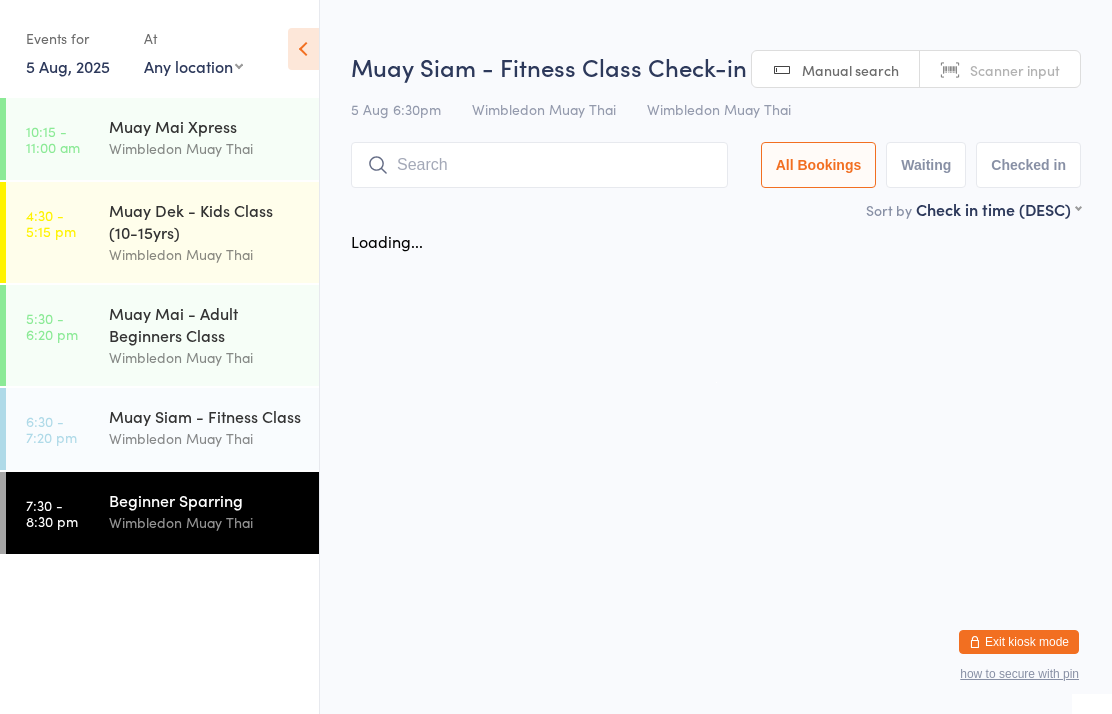 scroll, scrollTop: 0, scrollLeft: 0, axis: both 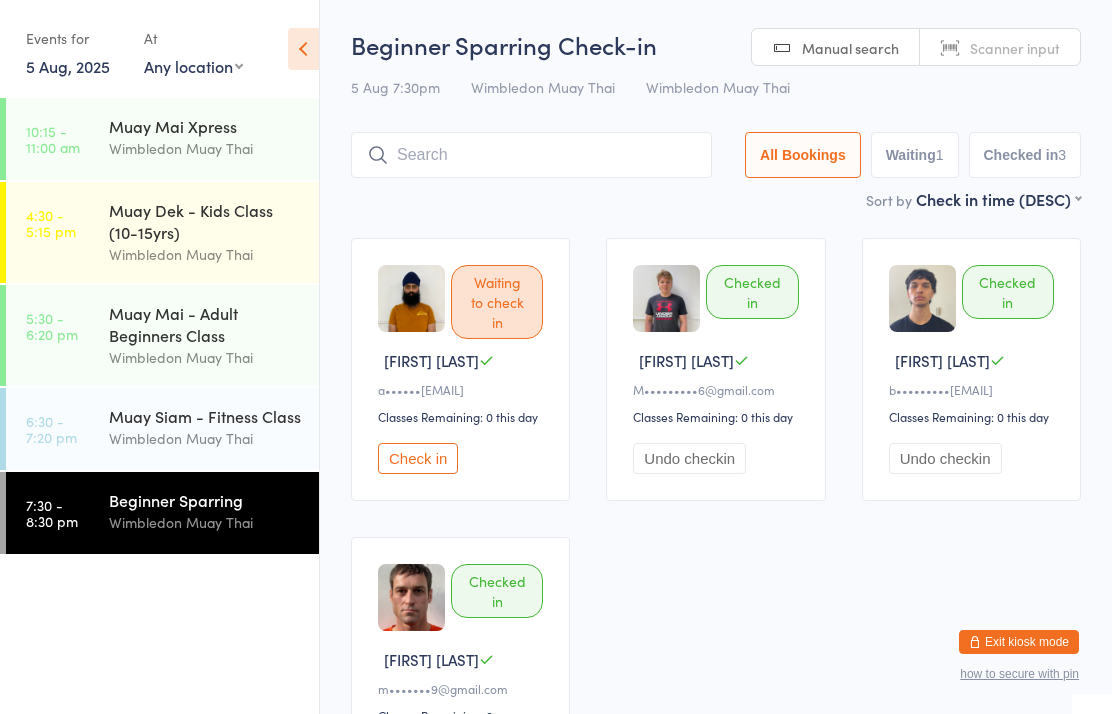 click on "Muay Siam - Fitness Class" at bounding box center [205, 416] 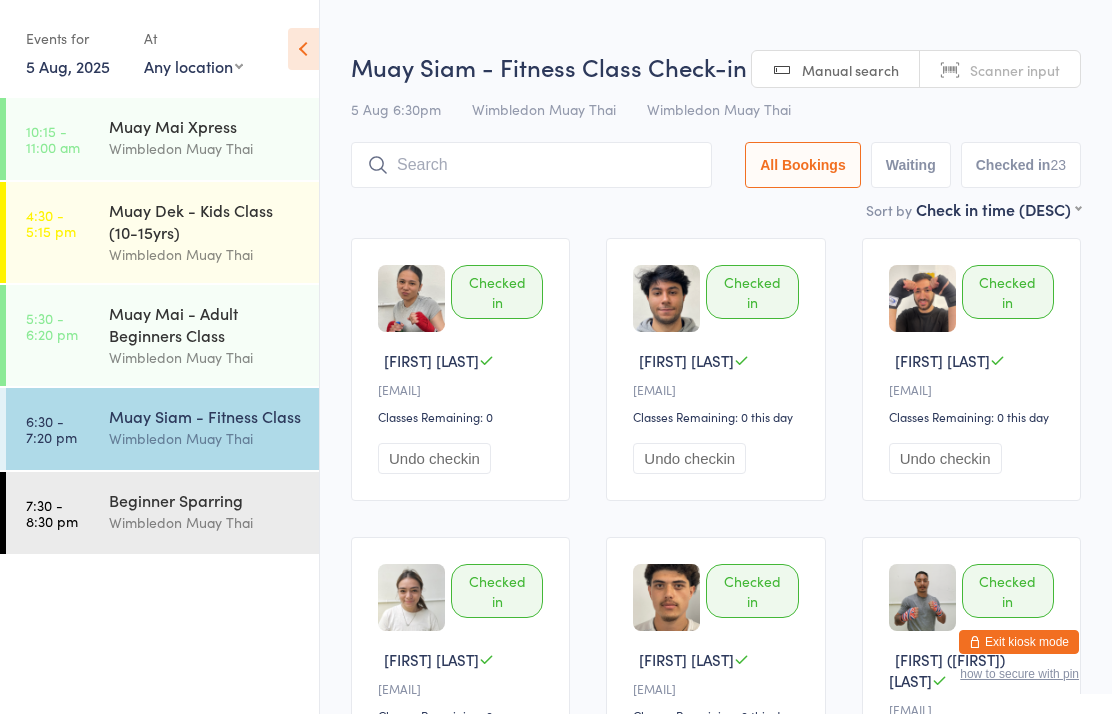 click at bounding box center (531, 165) 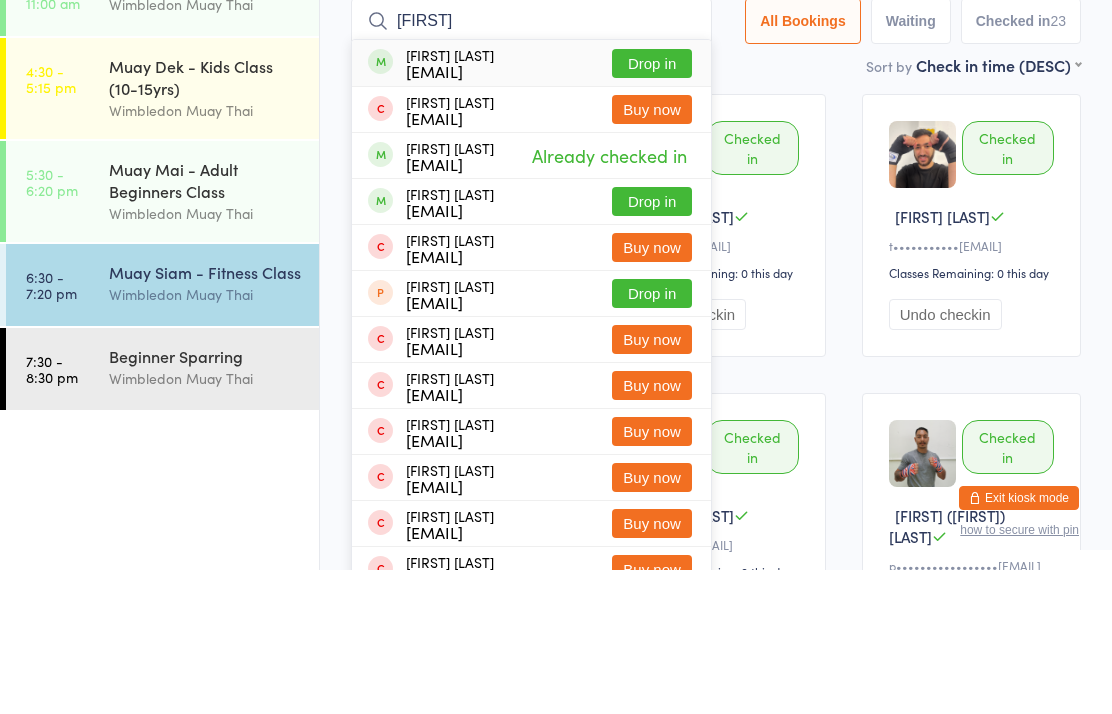 type on "[FIRST]" 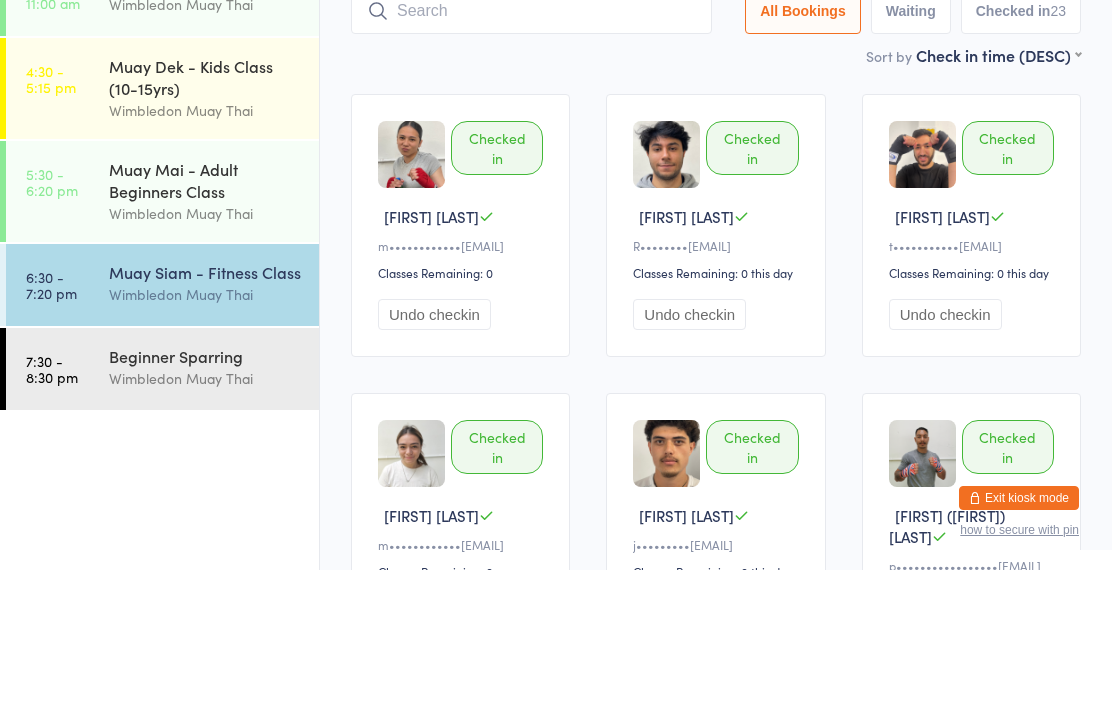 scroll, scrollTop: 144, scrollLeft: 0, axis: vertical 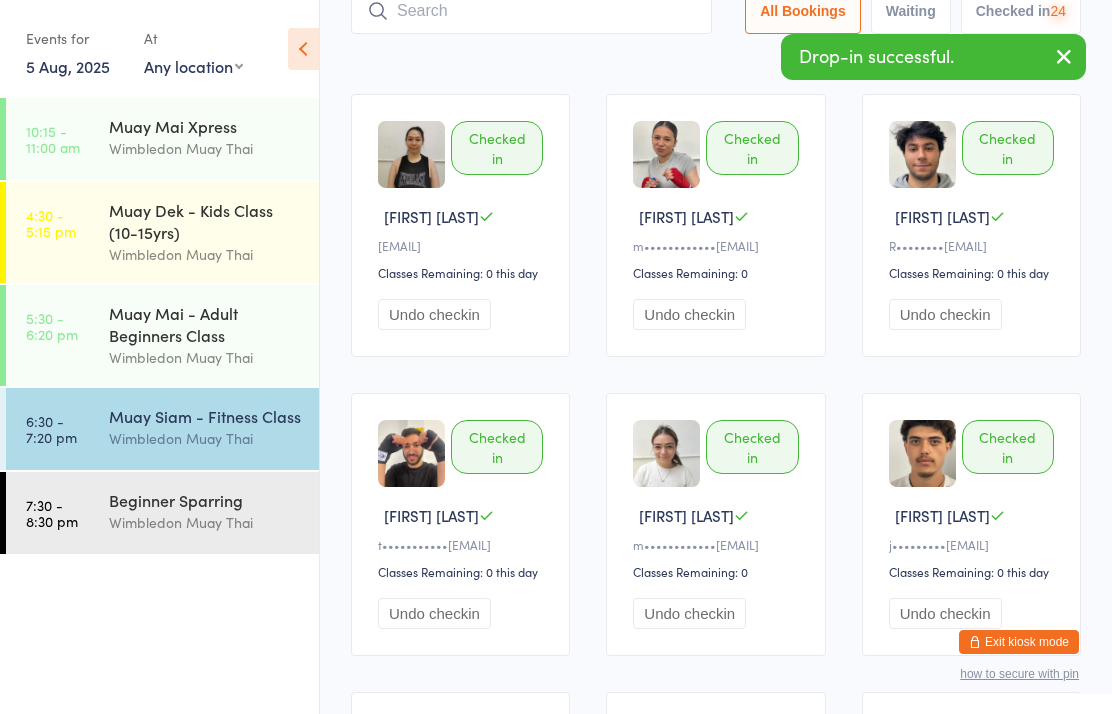 click at bounding box center [531, 11] 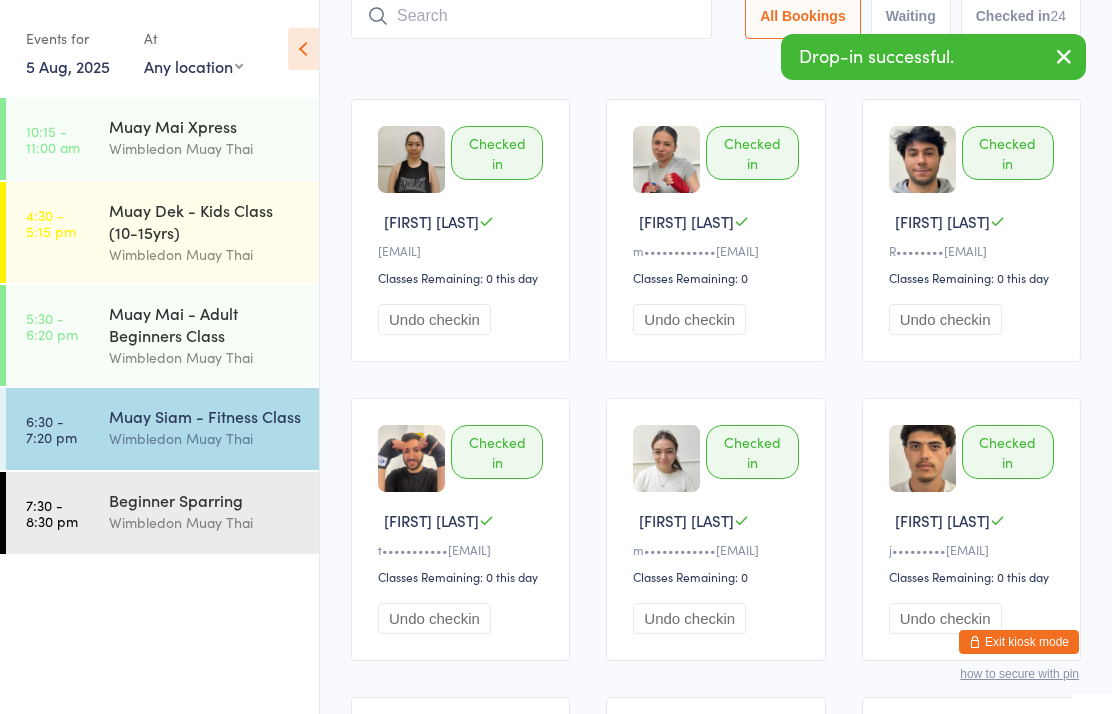 scroll, scrollTop: 134, scrollLeft: 0, axis: vertical 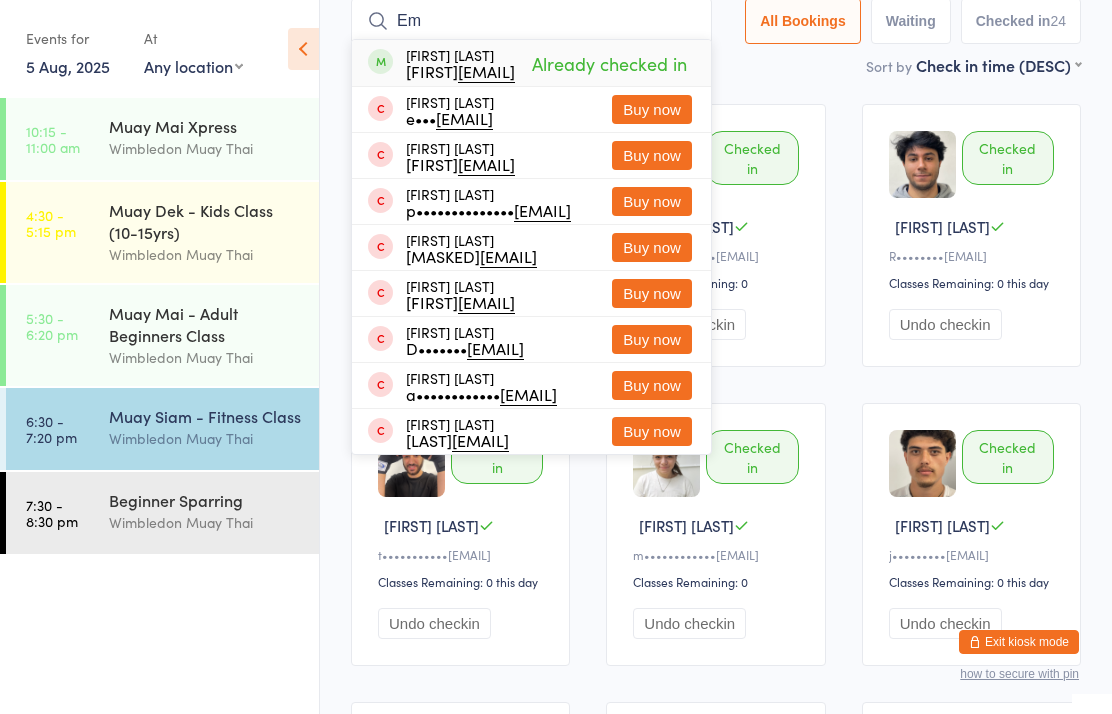 type on "E" 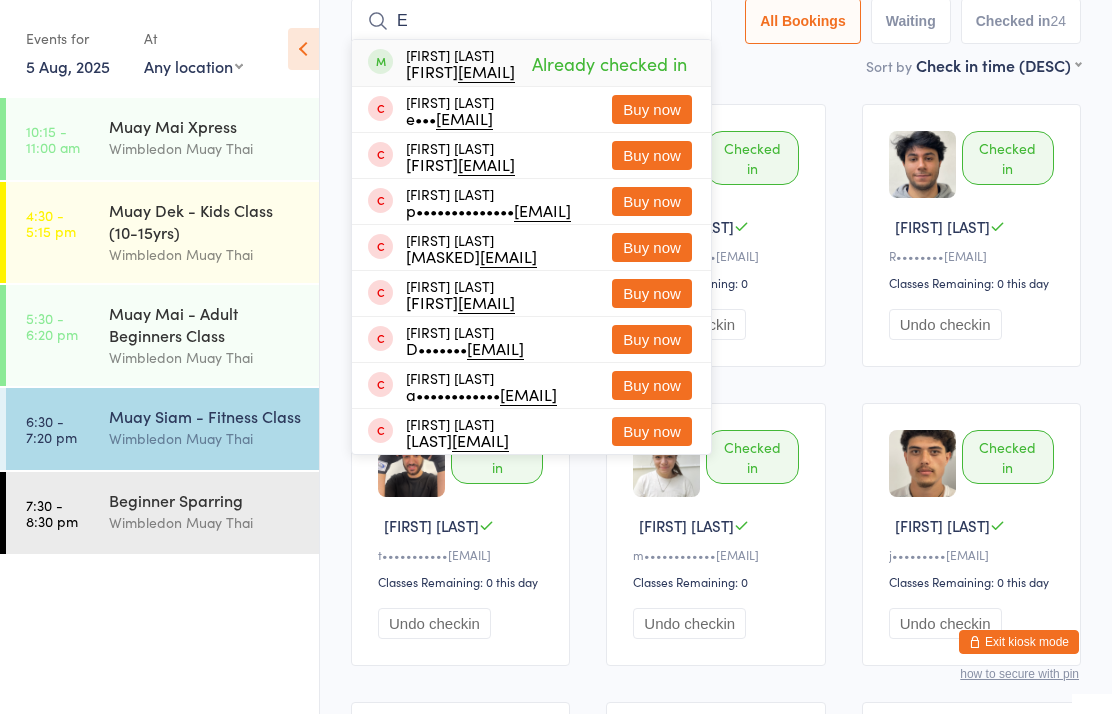type 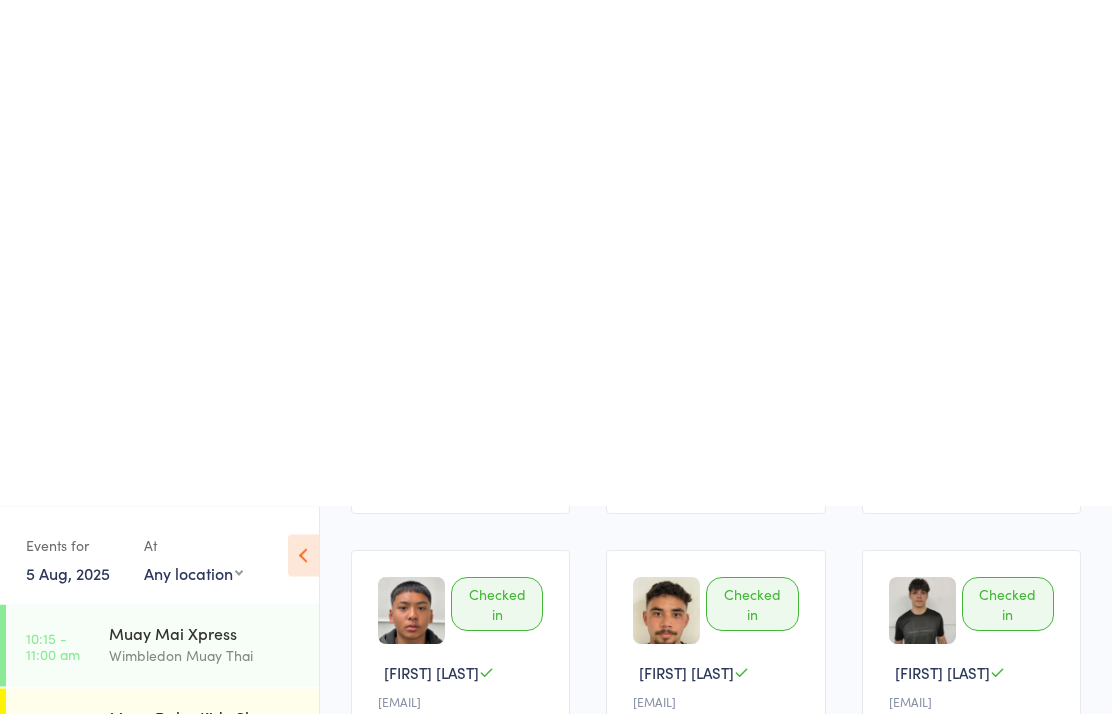 scroll, scrollTop: 2109, scrollLeft: 0, axis: vertical 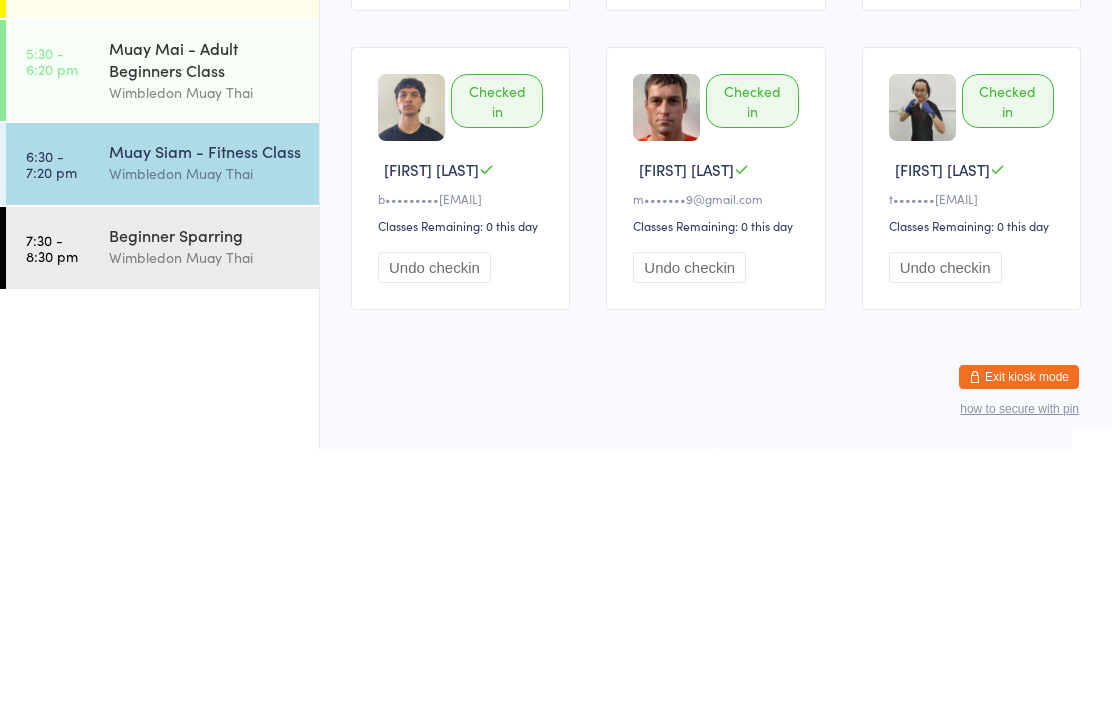 click on "[TIME] - [TIME] [ACTIVITY] [LOCATION]" at bounding box center [162, 513] 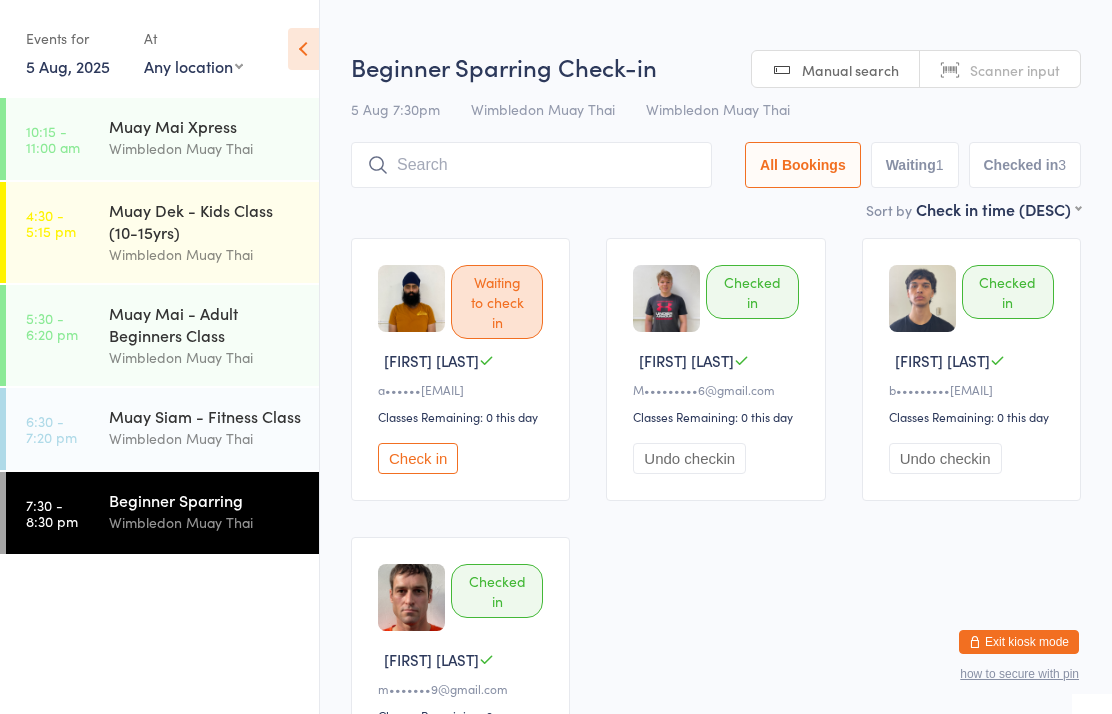 click on "[TIME] - [TIME] [PERIOD] [ACTIVITY] - [ACTIVITY] [LOCATION]" at bounding box center (162, 429) 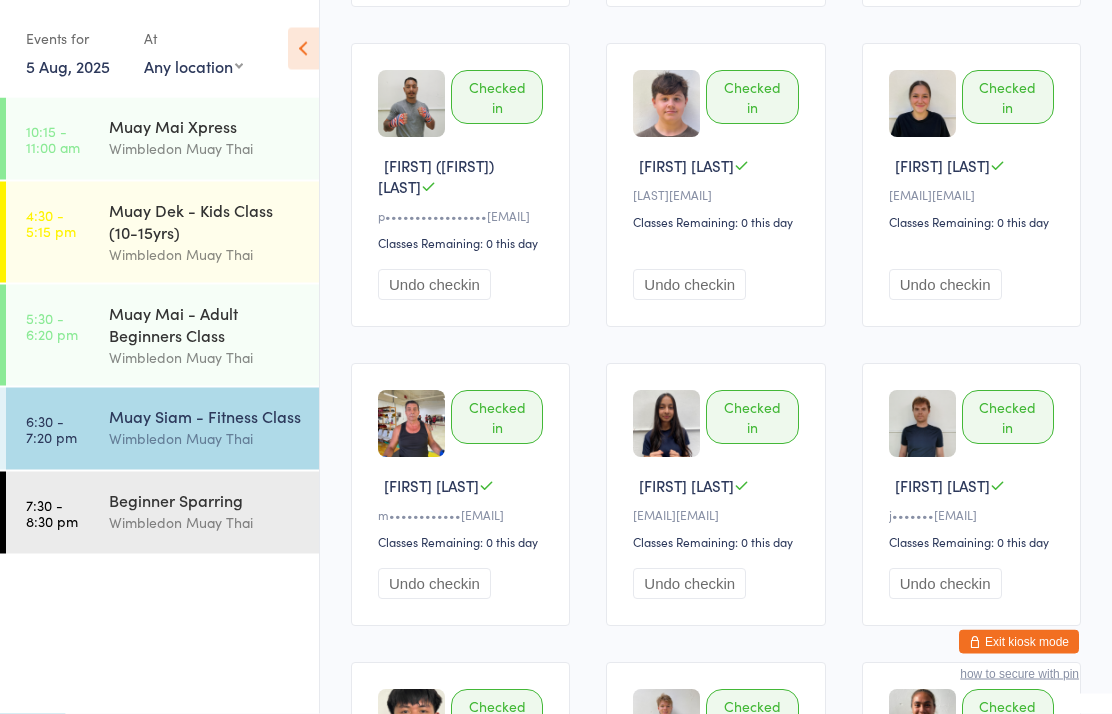 scroll, scrollTop: 793, scrollLeft: 0, axis: vertical 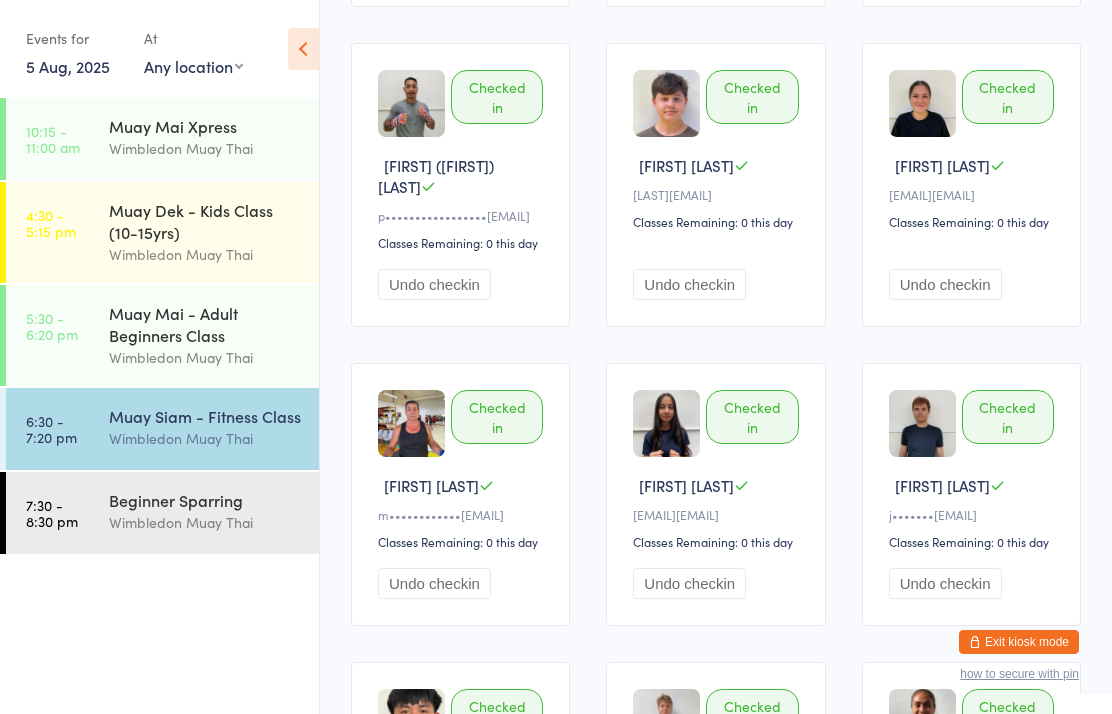 click on "Wimbledon Muay Thai" at bounding box center (205, 438) 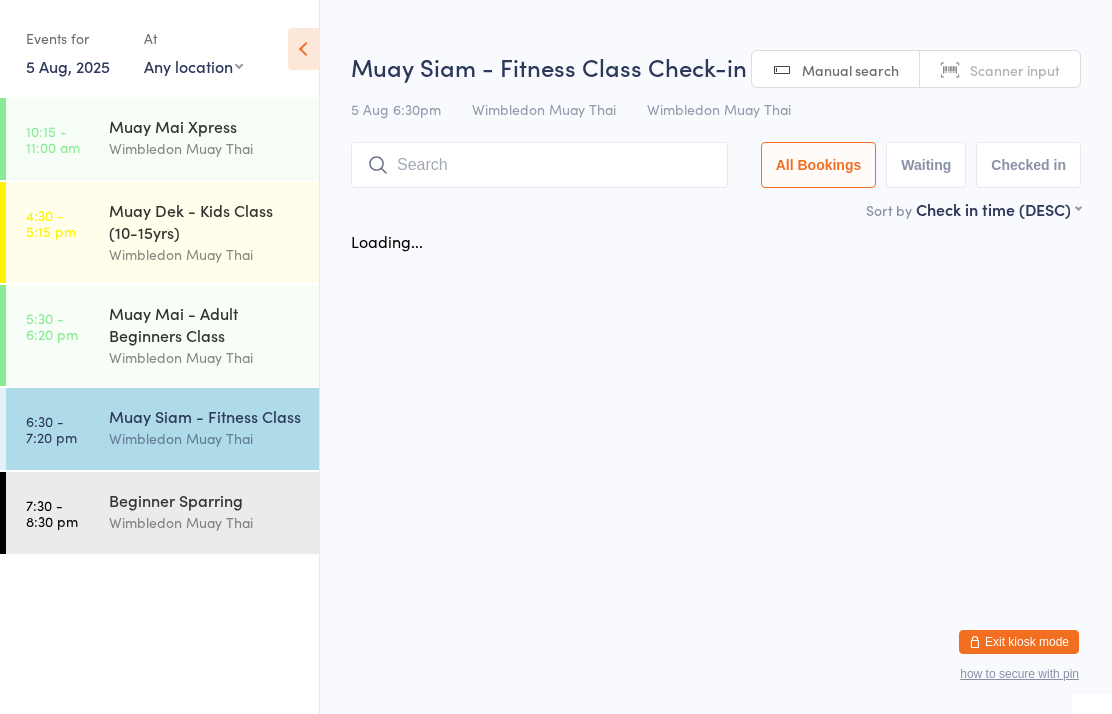 scroll, scrollTop: 0, scrollLeft: 0, axis: both 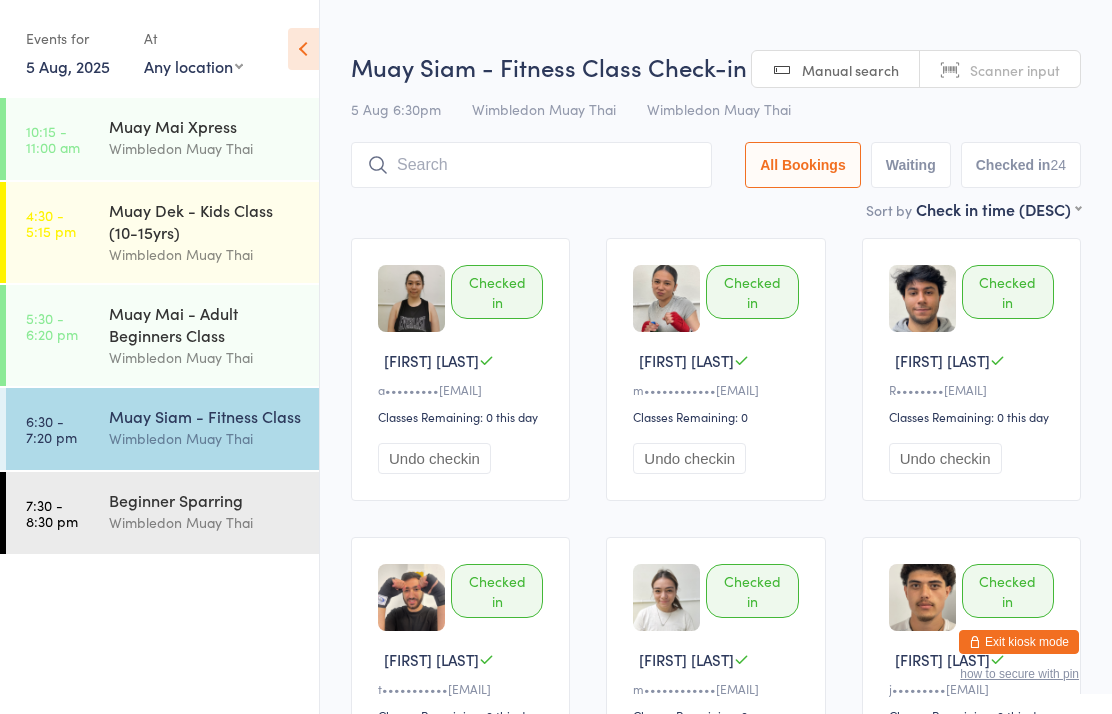 click on "Muay Siam - Fitness Class" at bounding box center [205, 416] 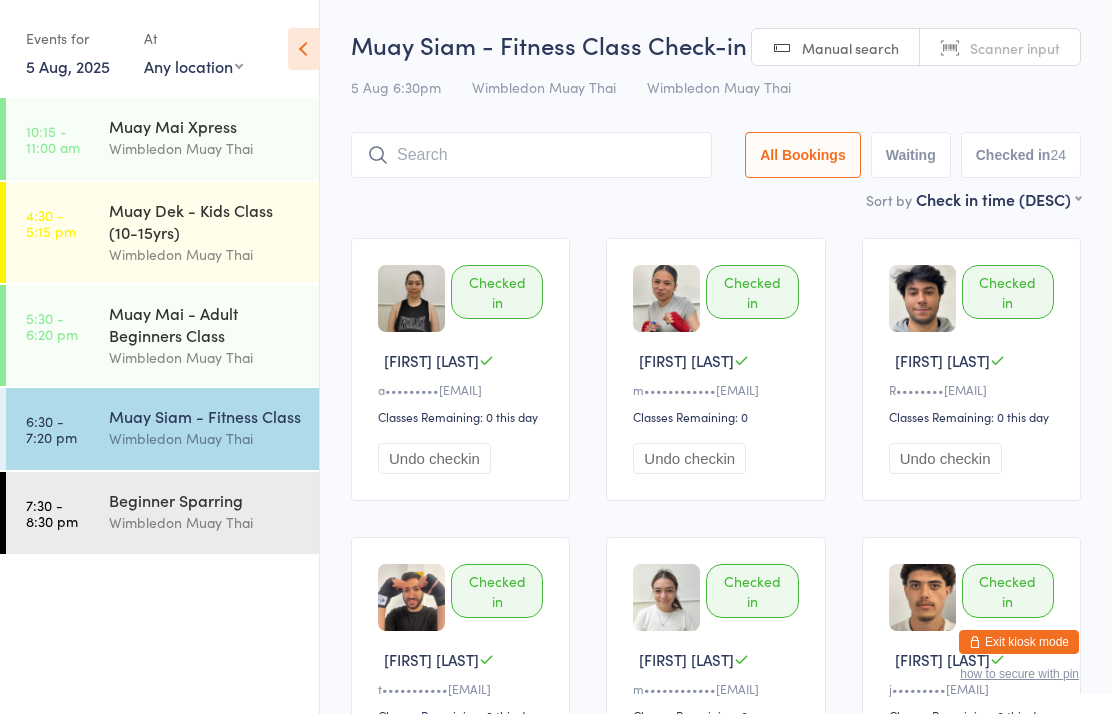 click on "[TIME] - [TIME] [PERIOD]" at bounding box center (51, 429) 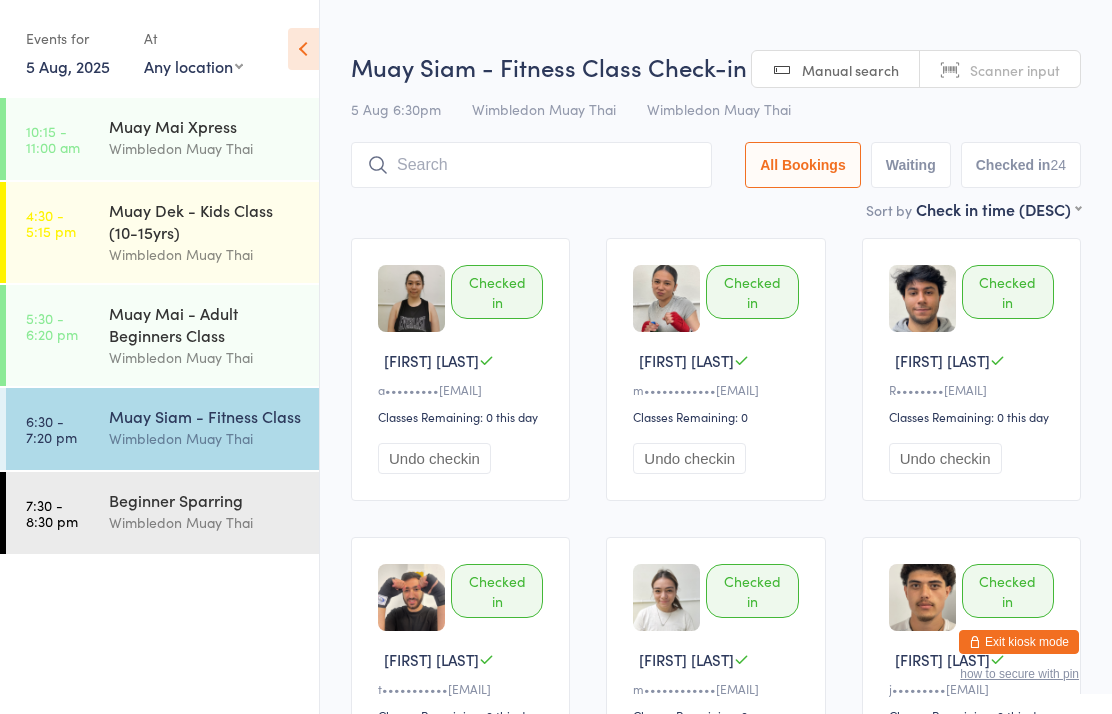 click 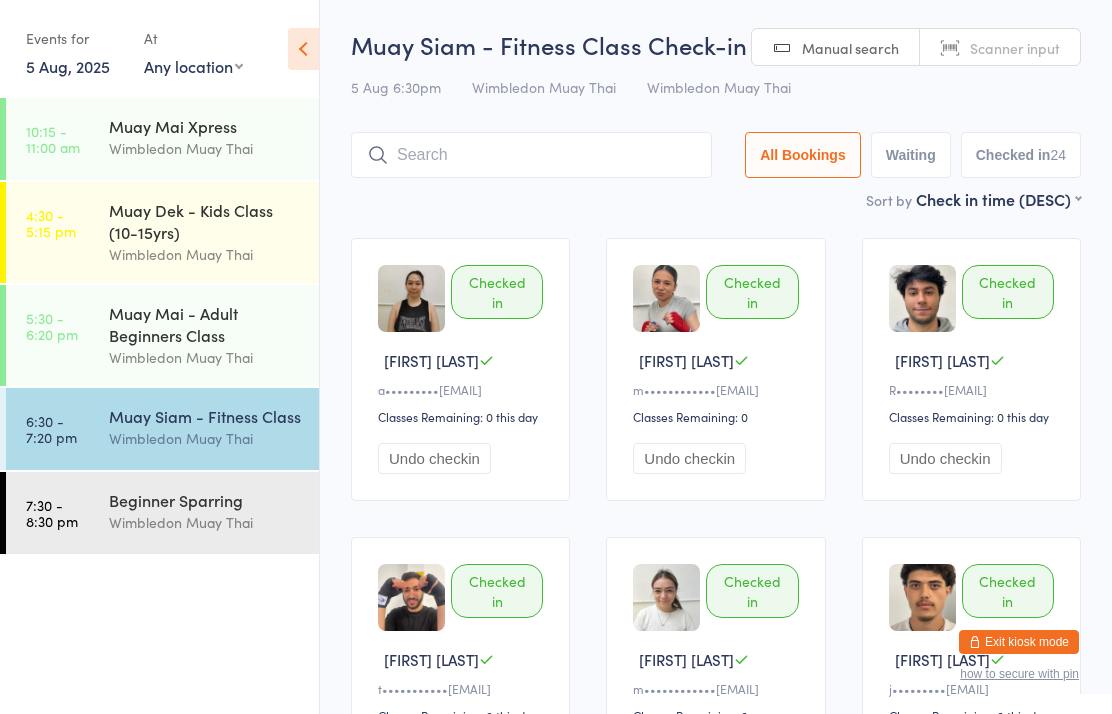 click at bounding box center [531, 155] 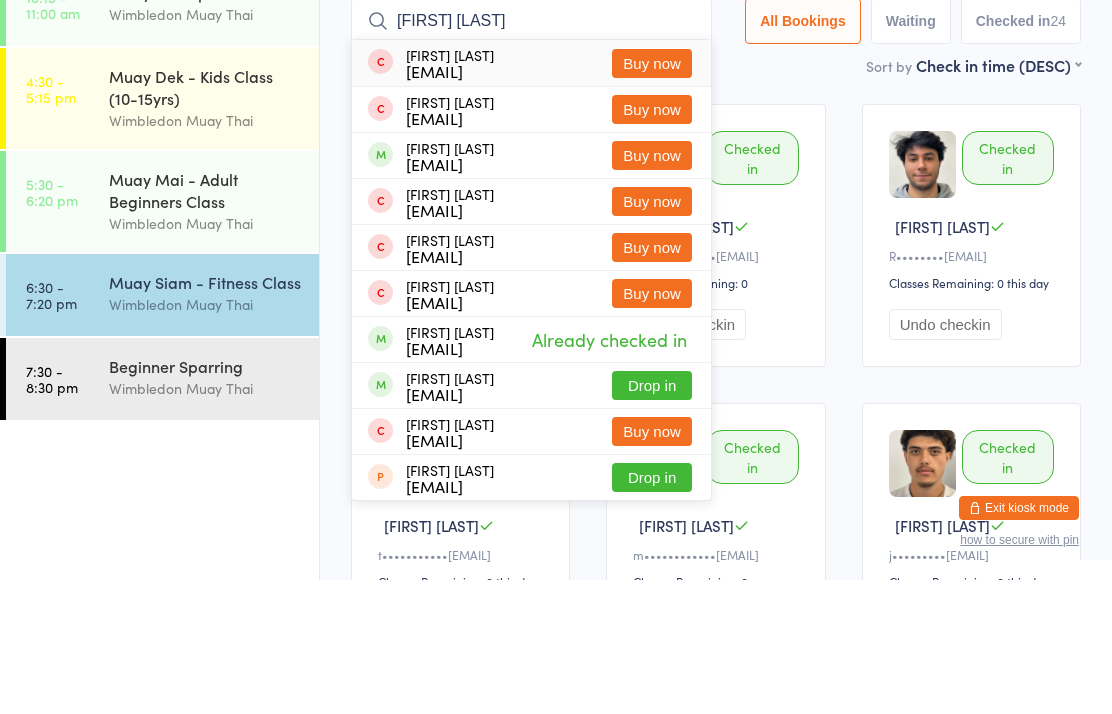 type on "[FIRST] [LAST]" 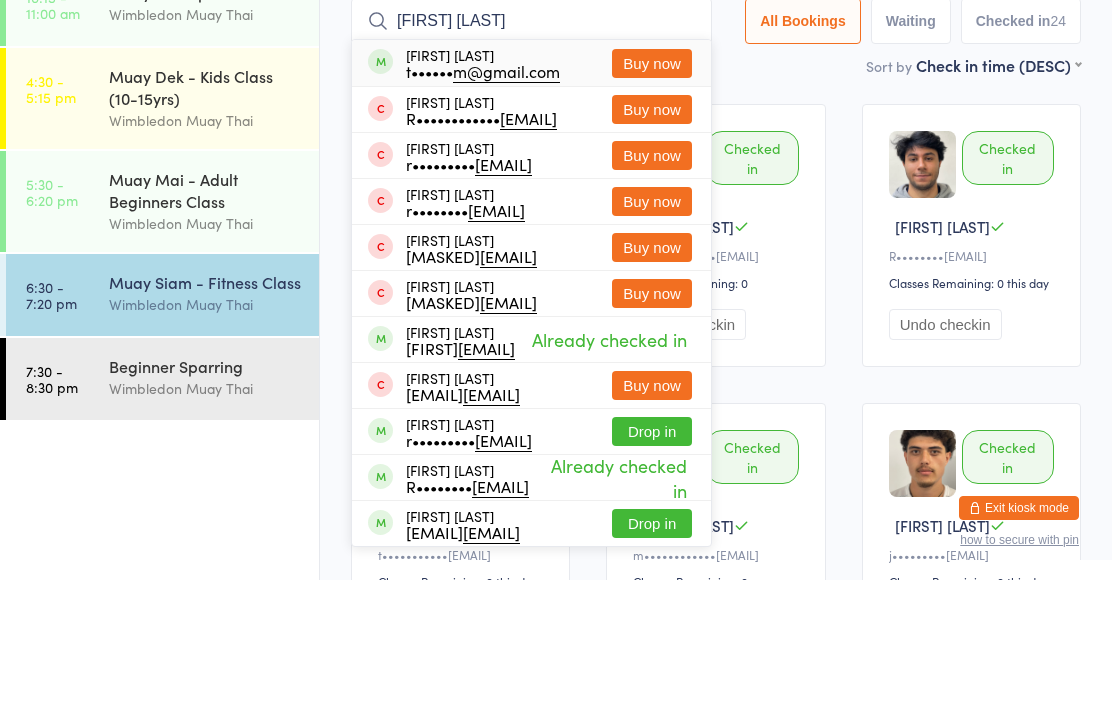 click on "[TIME] - [TIME] [PERIOD]" at bounding box center [52, 326] 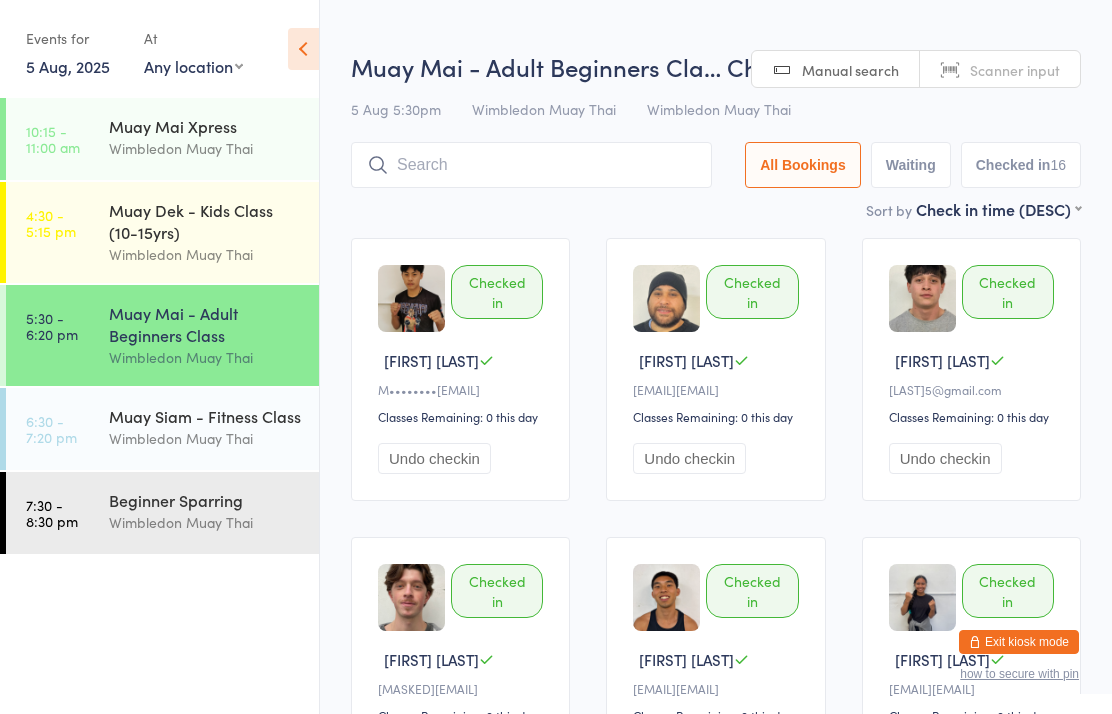 click on "[TIME] - [TIME] [PERIOD]" at bounding box center [52, 326] 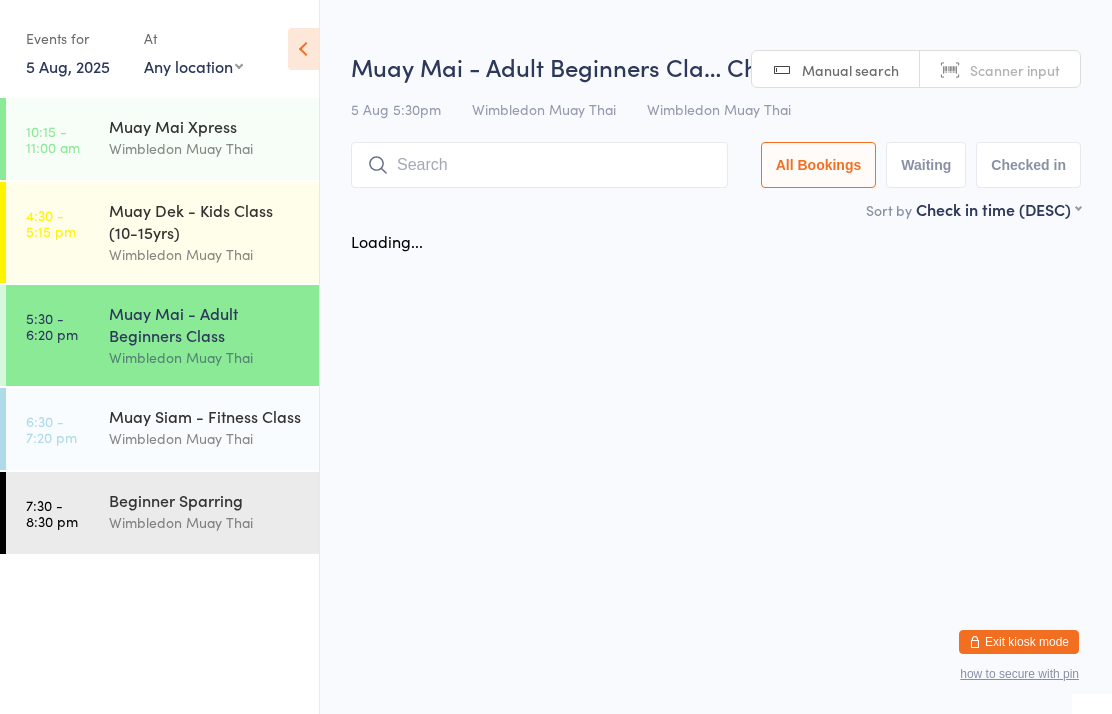 click on "[TIME] - [TIME] [PERIOD]" at bounding box center (51, 429) 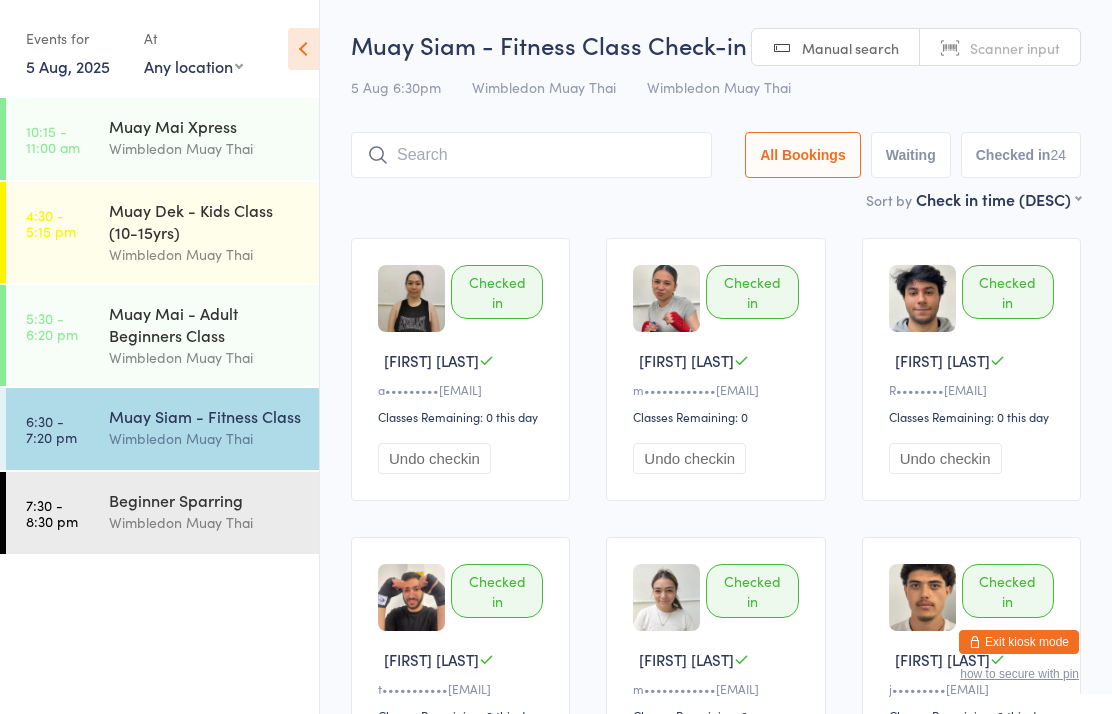click on "[BRAND] - [EVENT] [BRAND]" at bounding box center (214, 427) 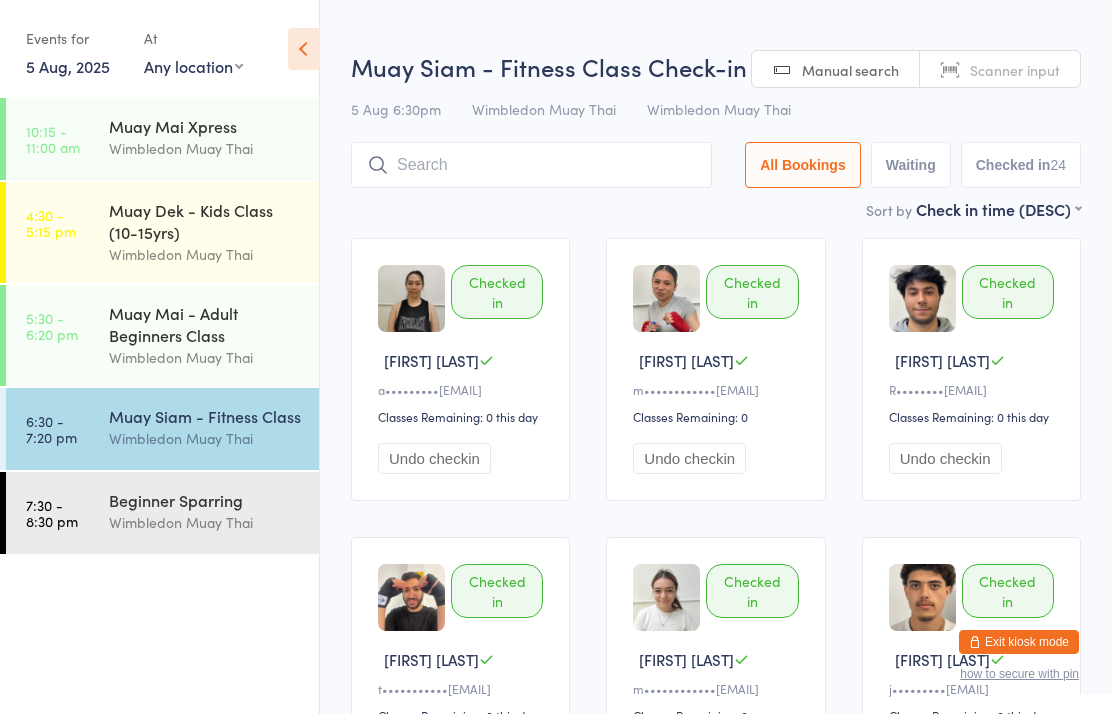 click on "Beginner Sparring" at bounding box center [205, 500] 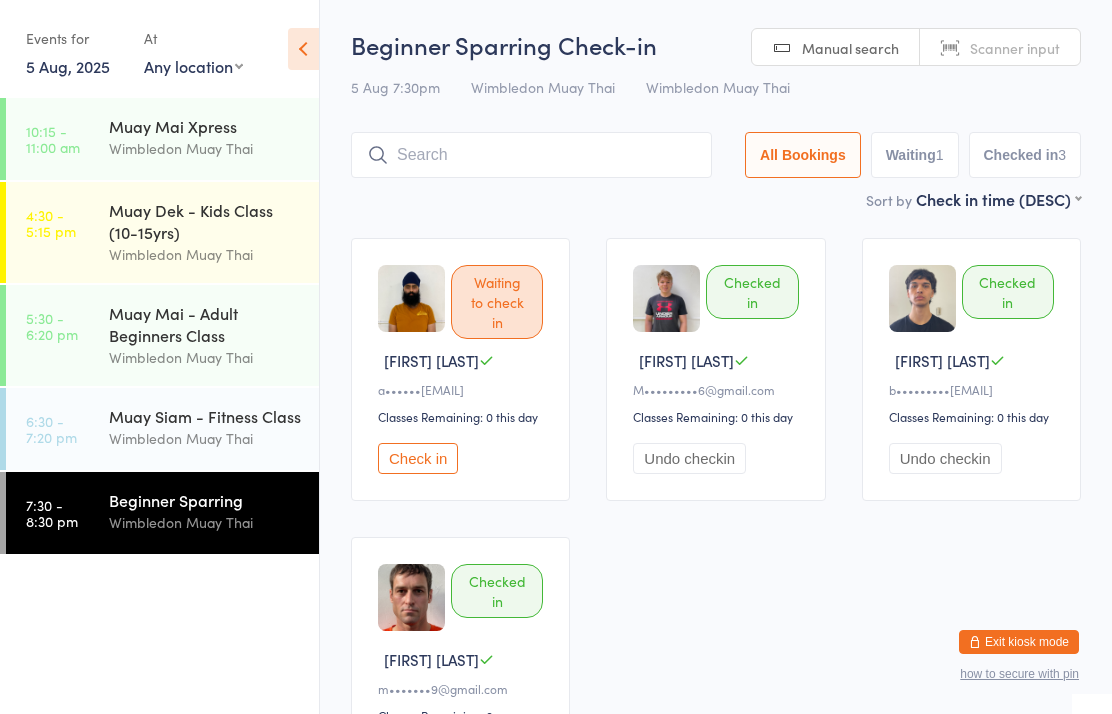 click at bounding box center [531, 155] 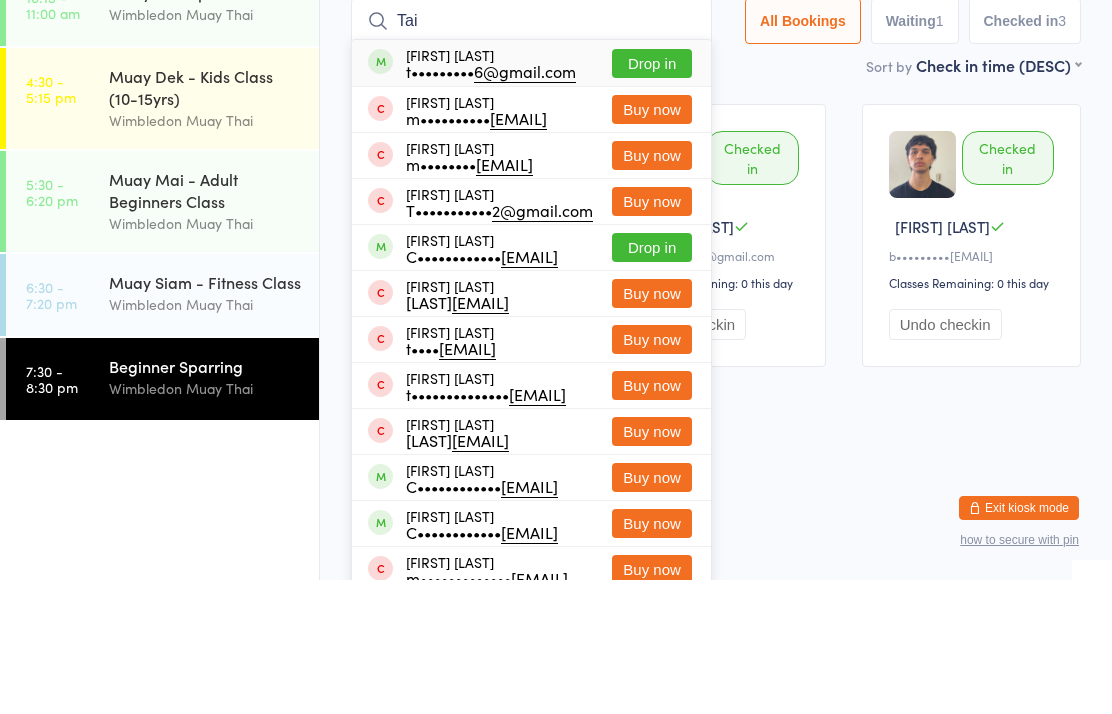 type on "Tai" 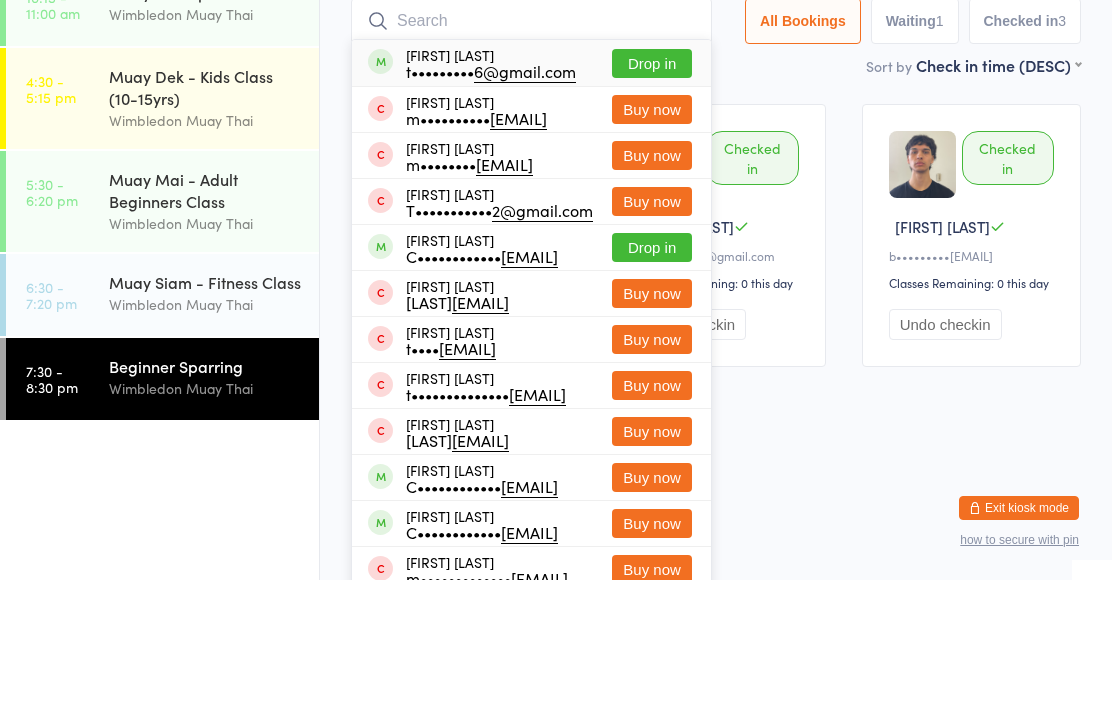 scroll, scrollTop: 134, scrollLeft: 0, axis: vertical 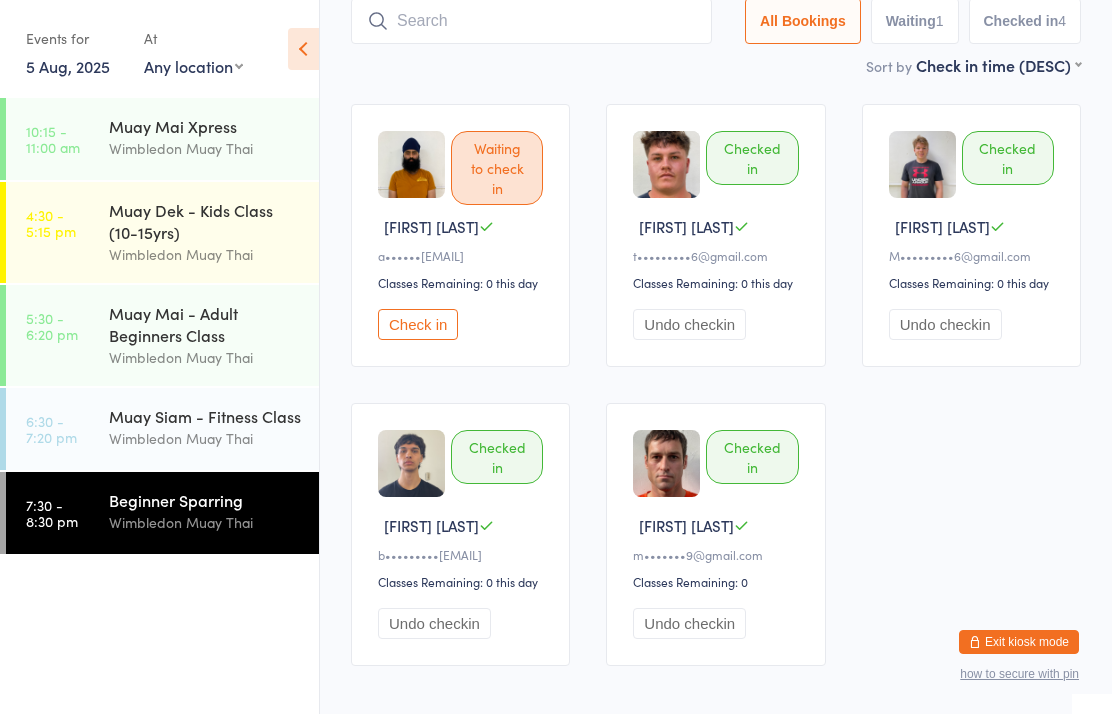 click on "Beginner Sparring" at bounding box center [205, 500] 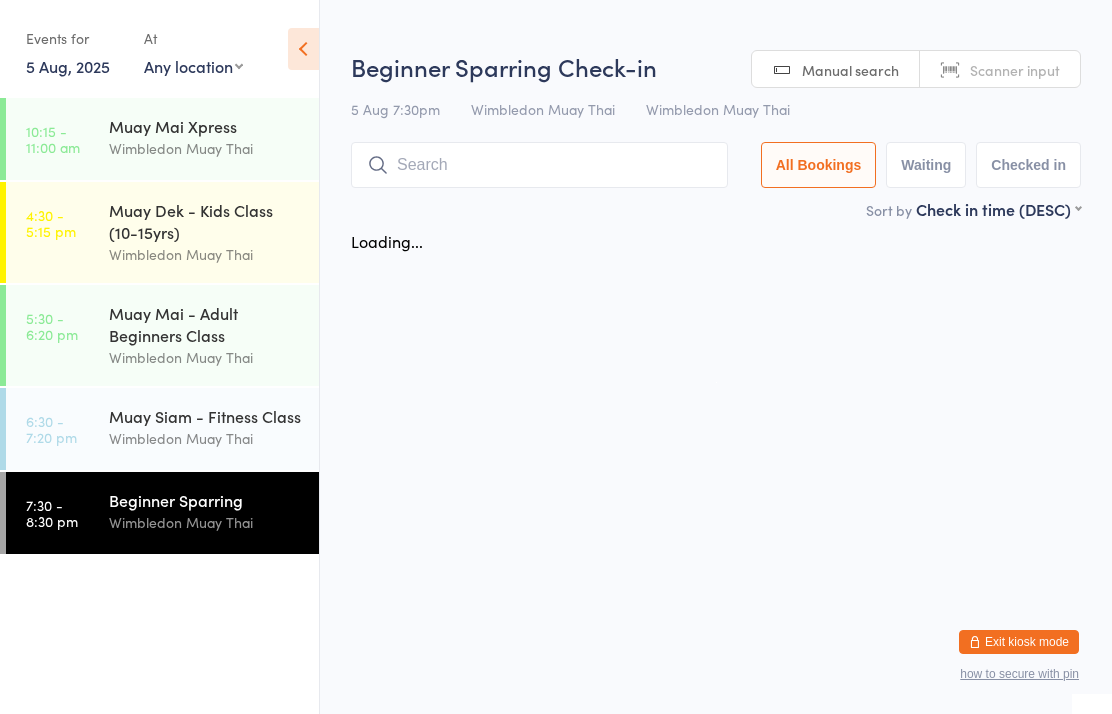 scroll, scrollTop: 0, scrollLeft: 0, axis: both 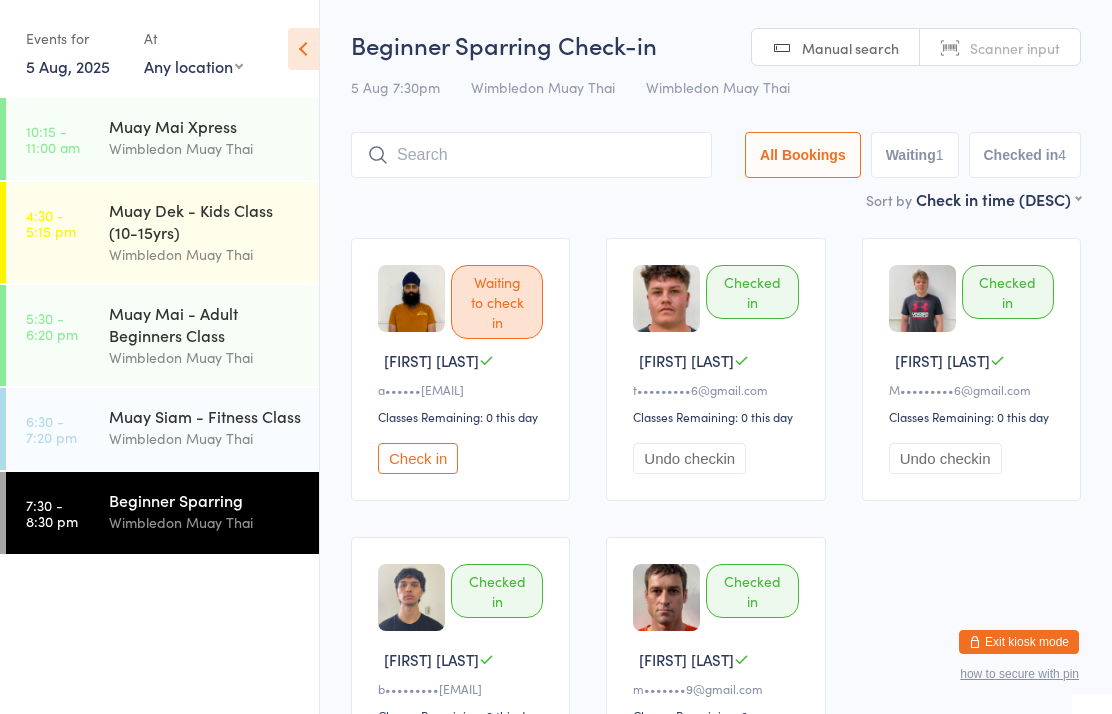 click on "Wimbledon Muay Thai" at bounding box center (205, 438) 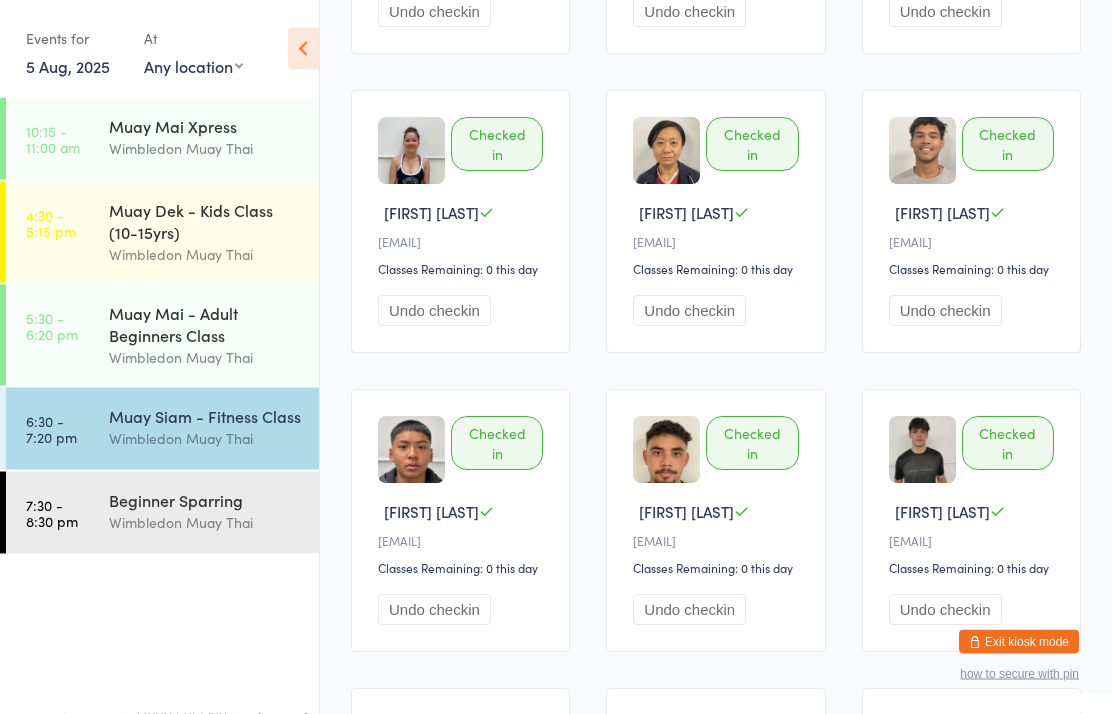 scroll, scrollTop: 1664, scrollLeft: 0, axis: vertical 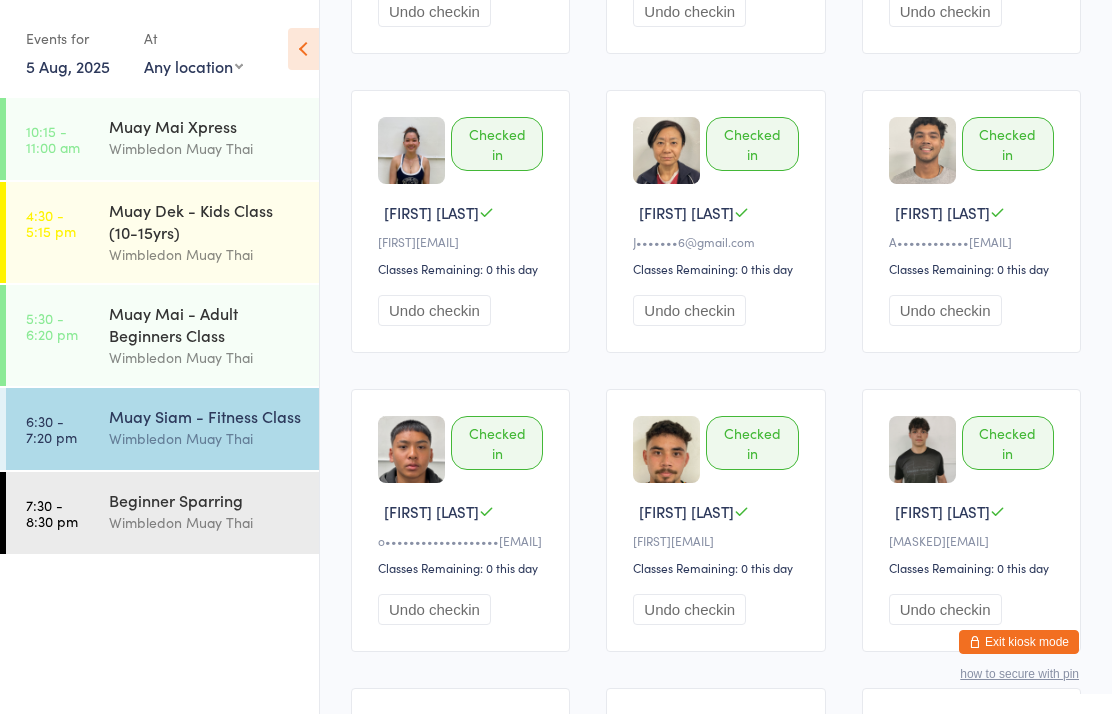 click on "Beginner Sparring Wimbledon Muay Thai" at bounding box center (214, 511) 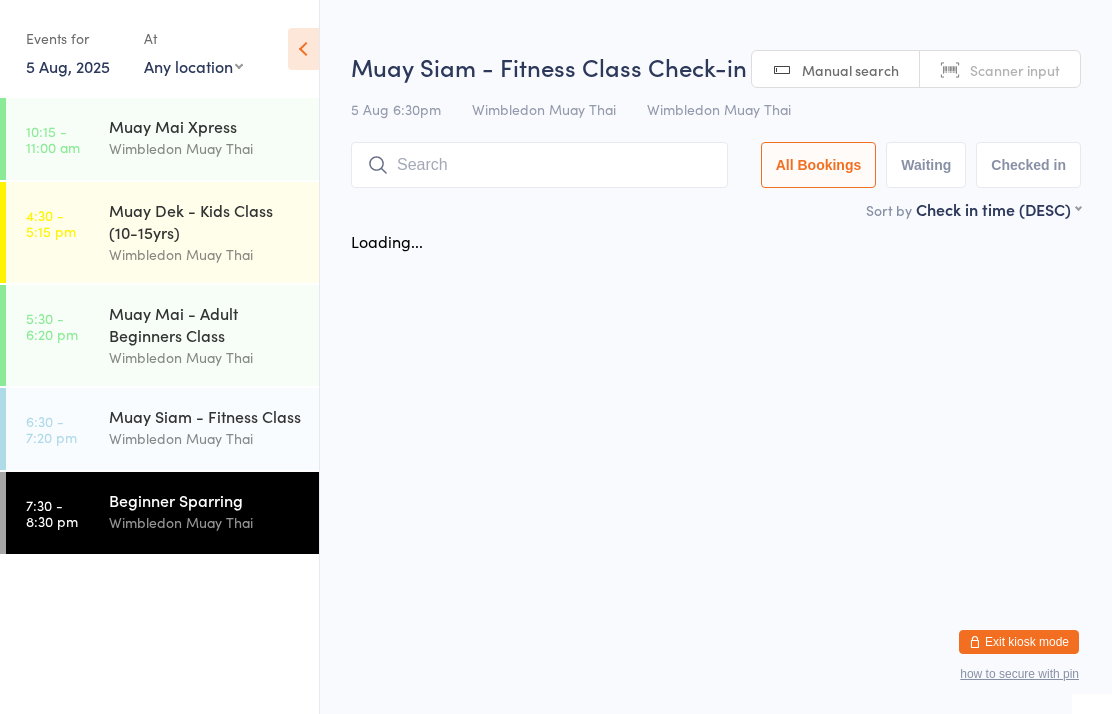 scroll, scrollTop: 0, scrollLeft: 0, axis: both 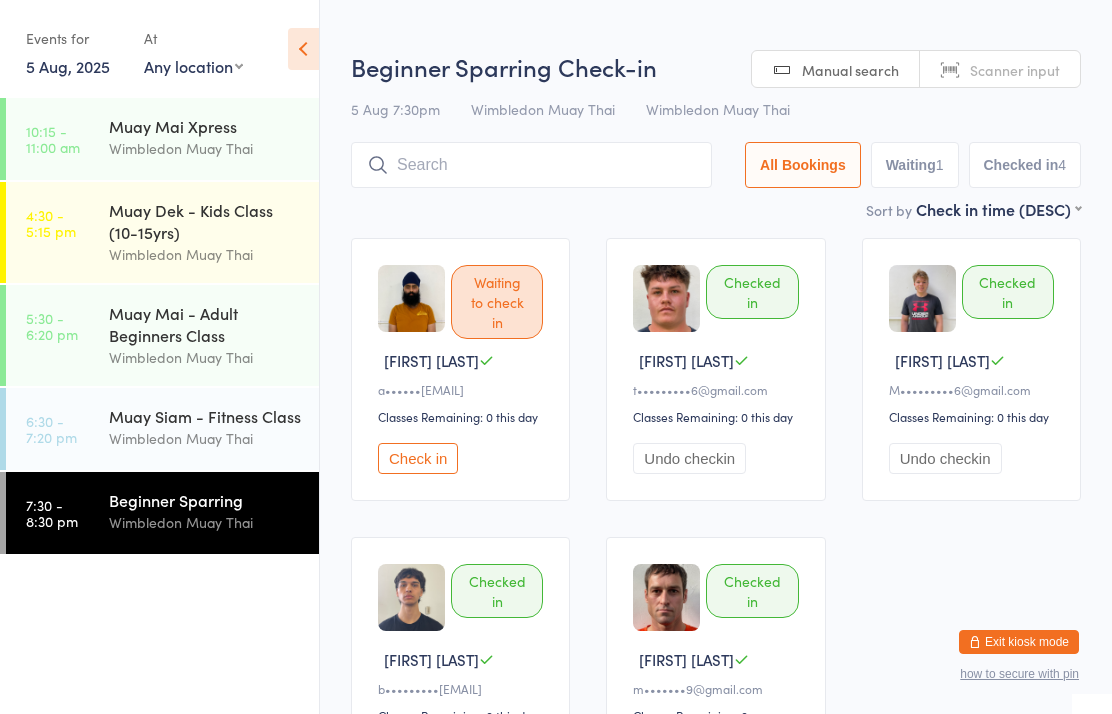 click on "[BRAND] - [EVENT] [BRAND]" at bounding box center [214, 427] 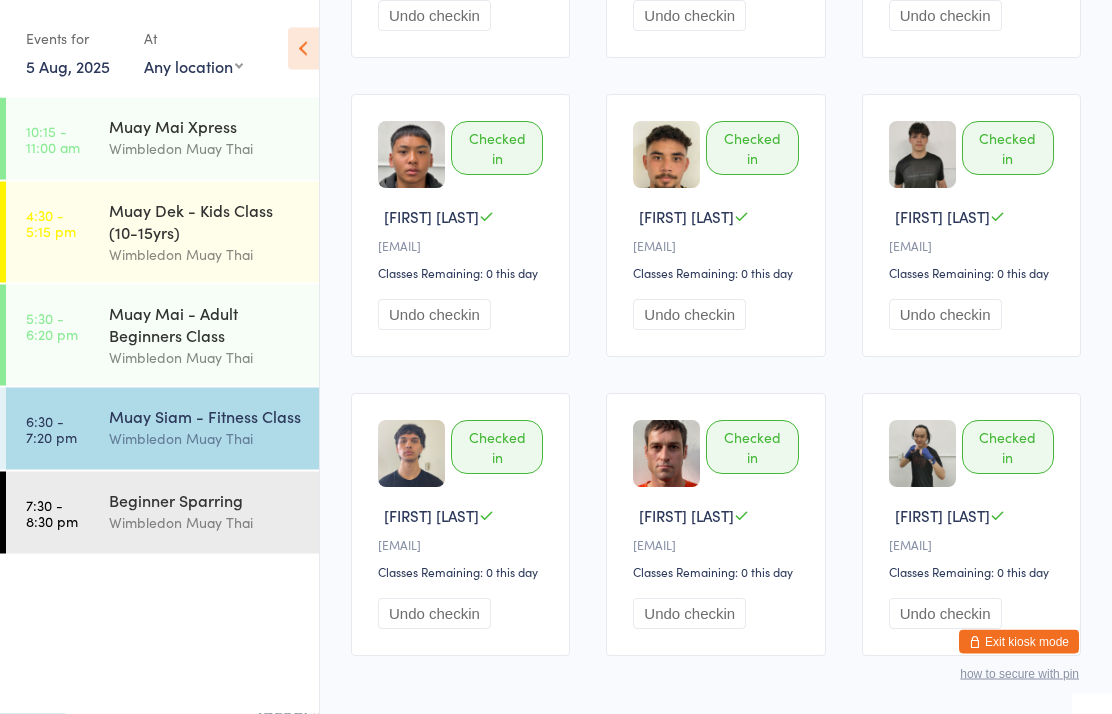 scroll, scrollTop: 2029, scrollLeft: 0, axis: vertical 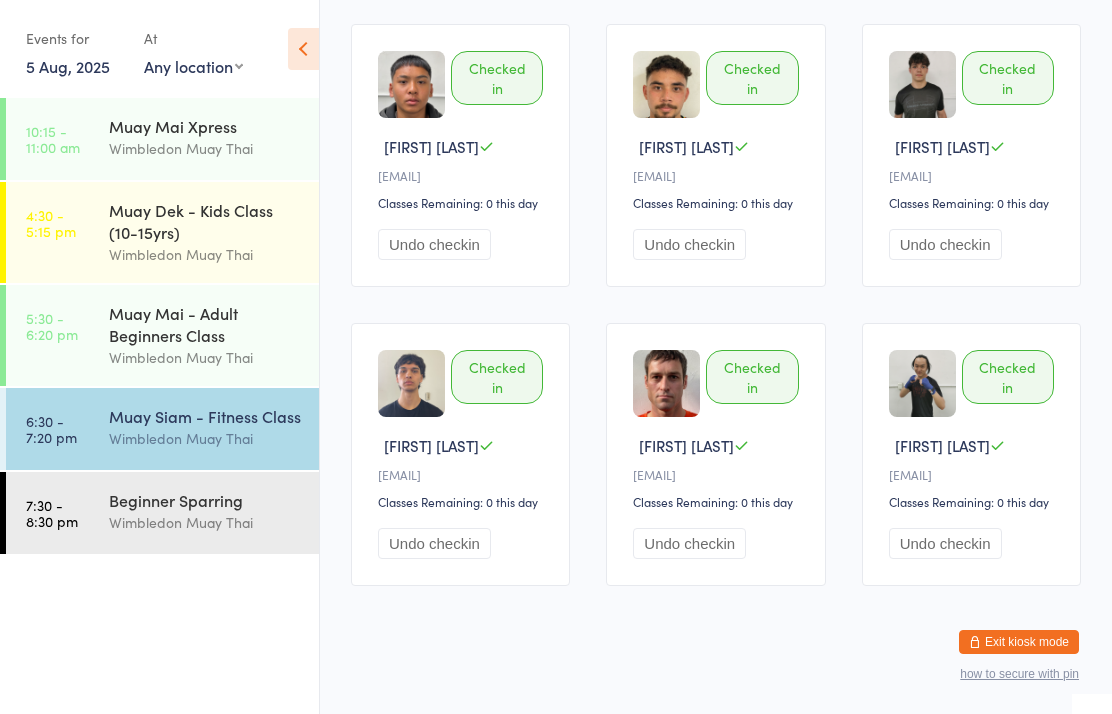 click on "[TIME] - [TIME] [PERIOD]" at bounding box center [52, 513] 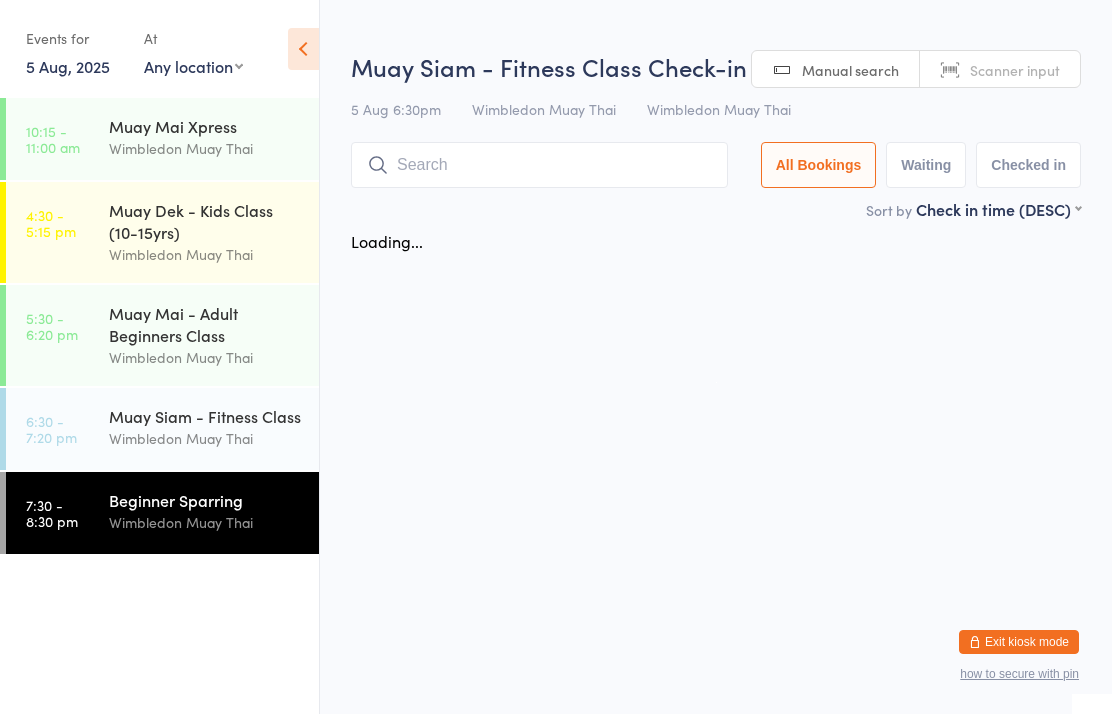 scroll, scrollTop: 0, scrollLeft: 0, axis: both 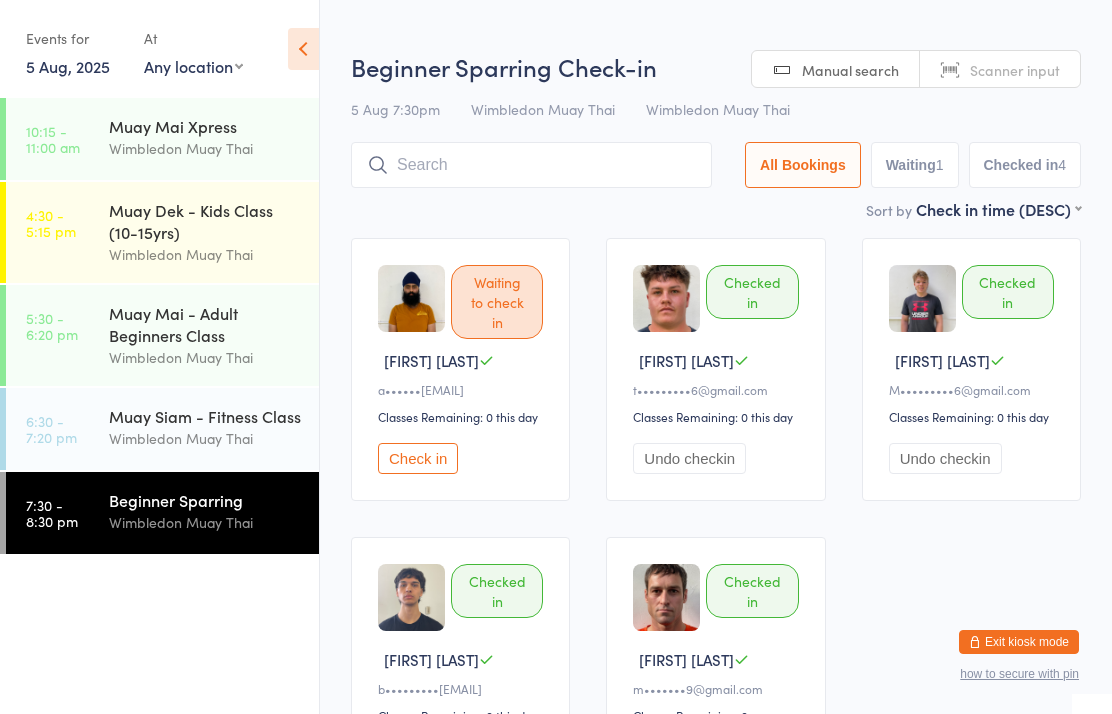 click on "Check in" at bounding box center (418, 458) 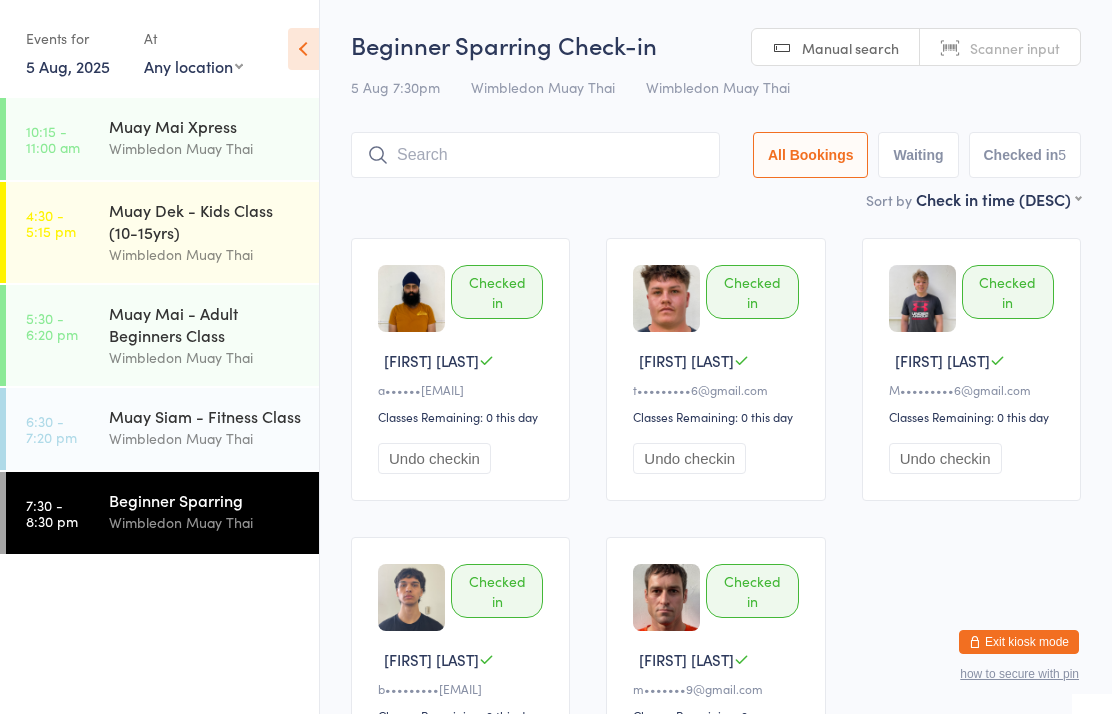 click on "Wimbledon Muay Thai" at bounding box center [205, 522] 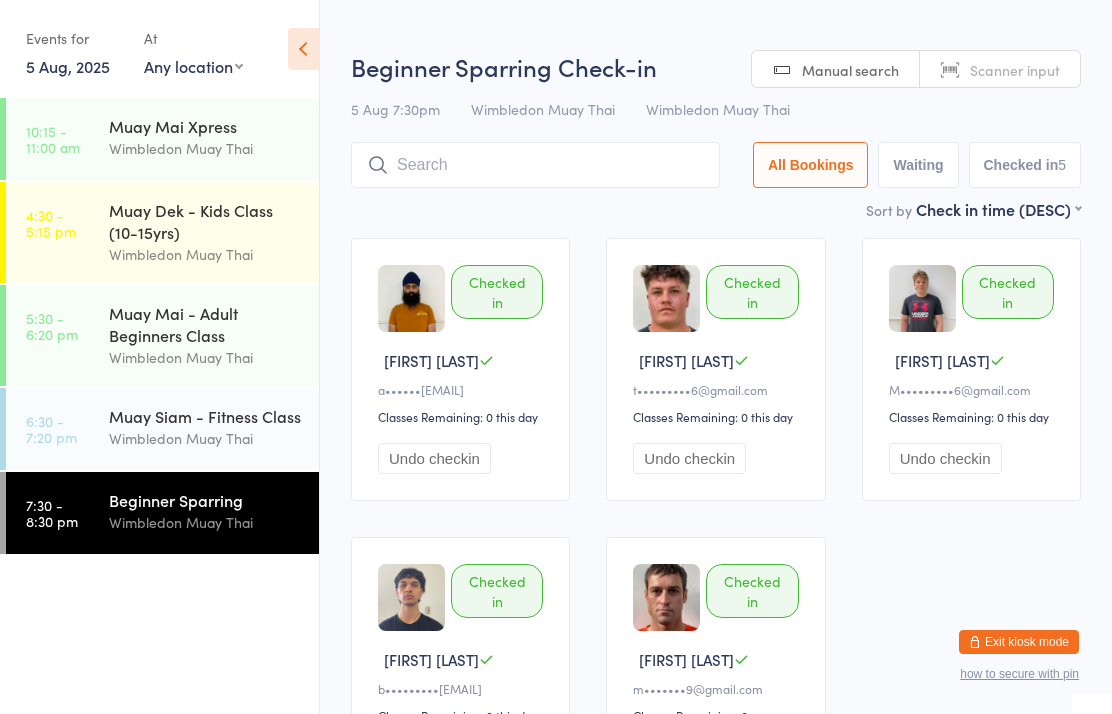 click at bounding box center [535, 165] 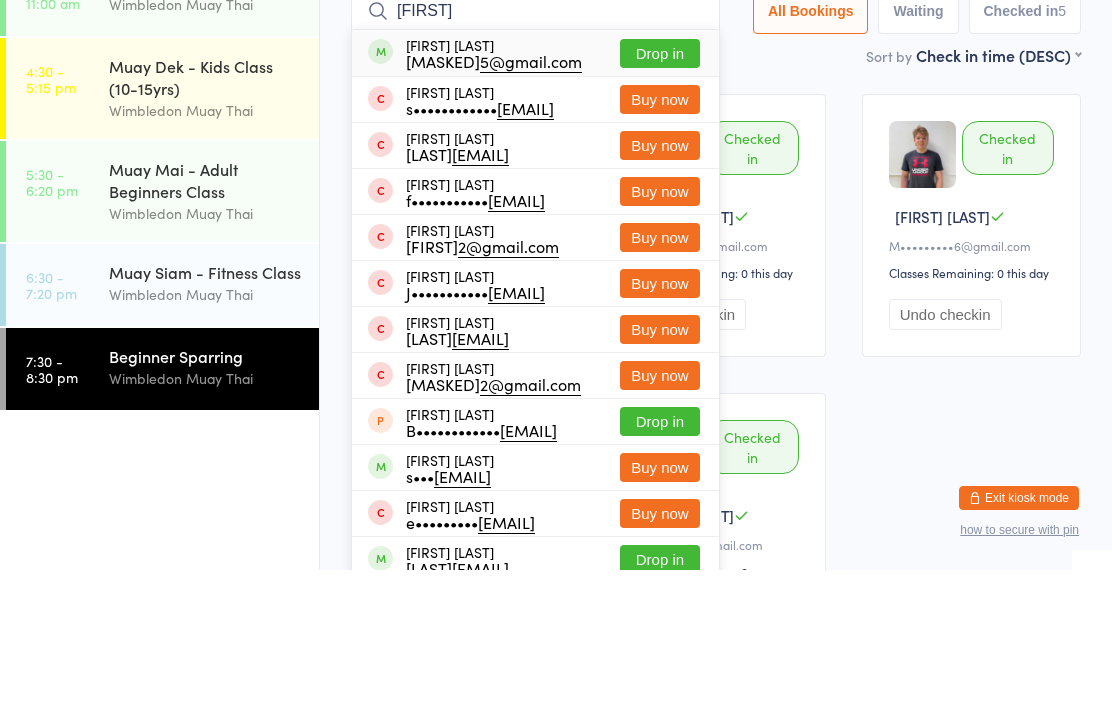 type on "[FIRST]" 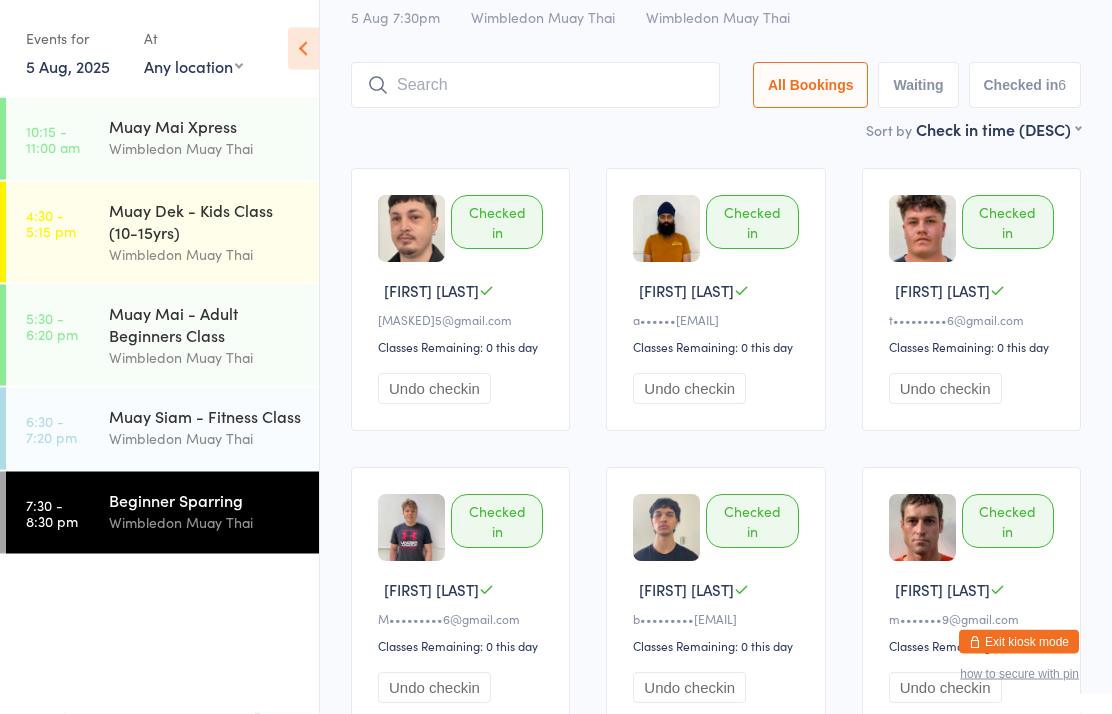 scroll, scrollTop: 0, scrollLeft: 0, axis: both 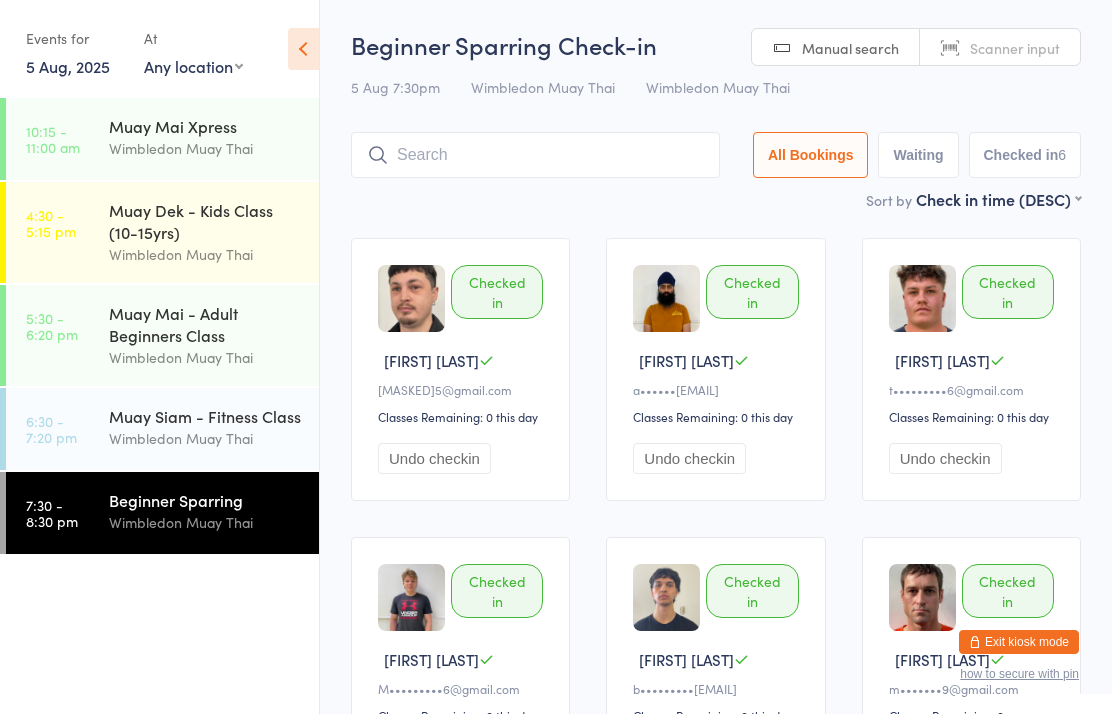 click at bounding box center (535, 155) 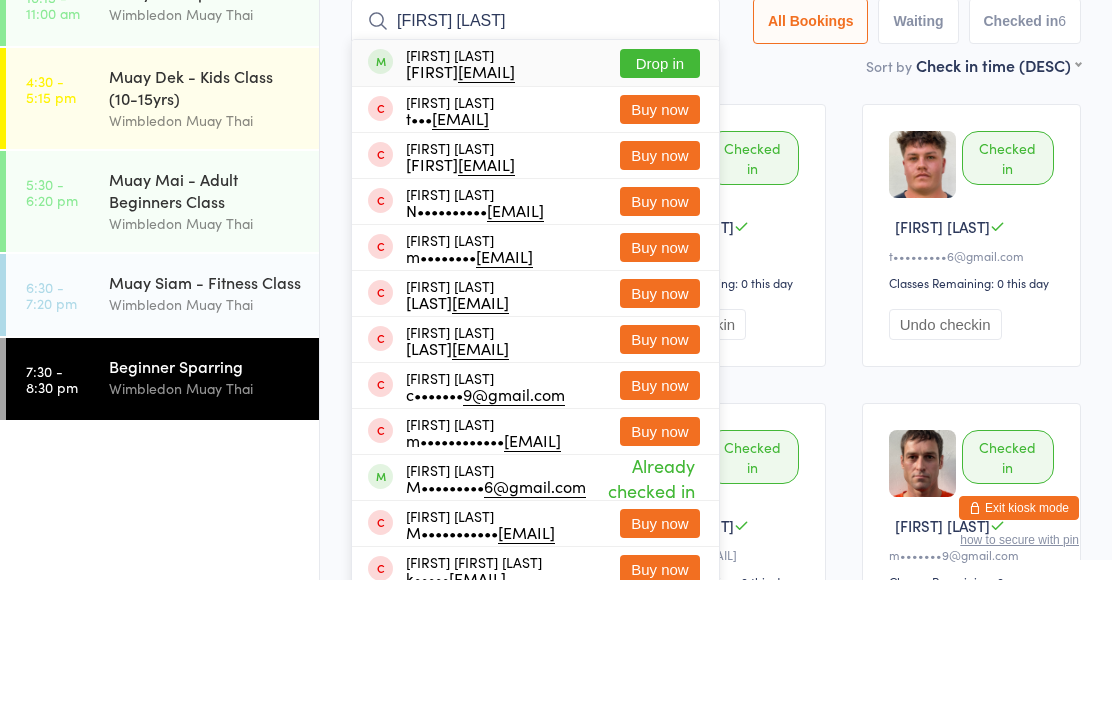 type on "[FIRST] [LAST]" 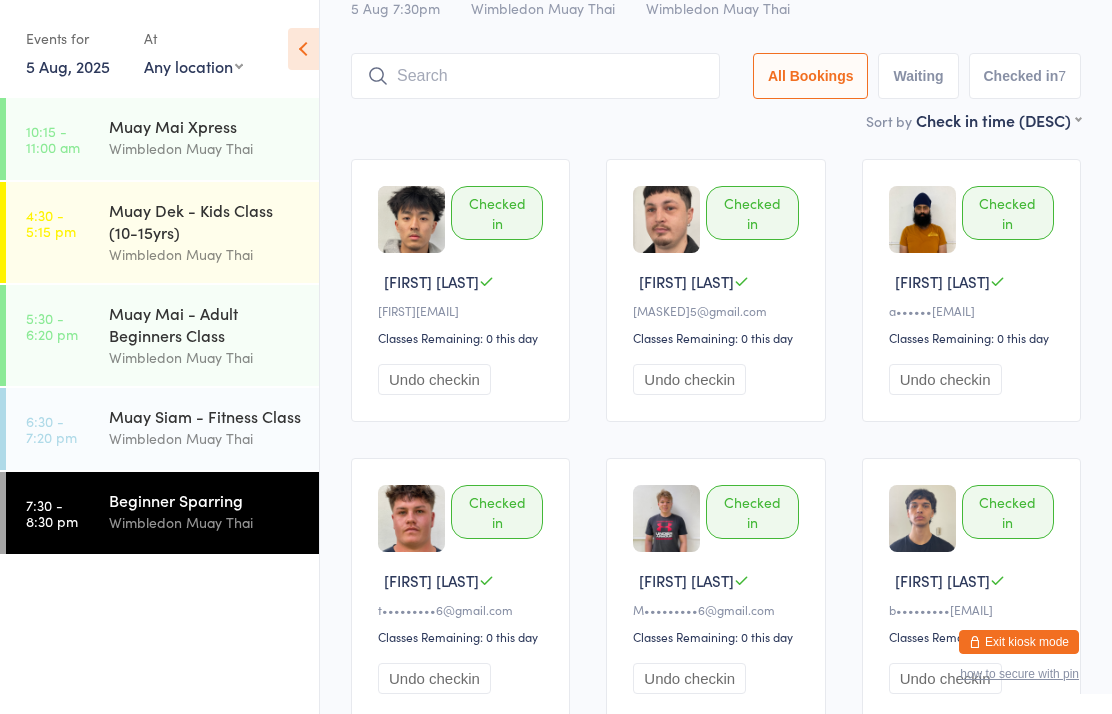 scroll, scrollTop: 77, scrollLeft: 0, axis: vertical 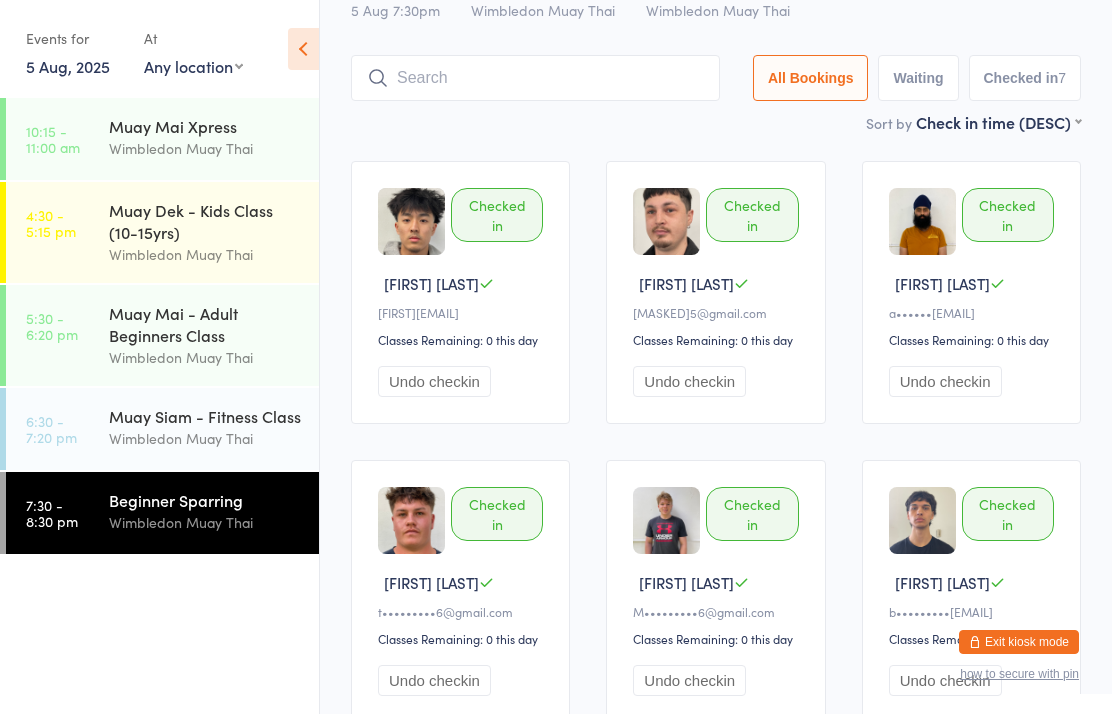 click at bounding box center [535, 78] 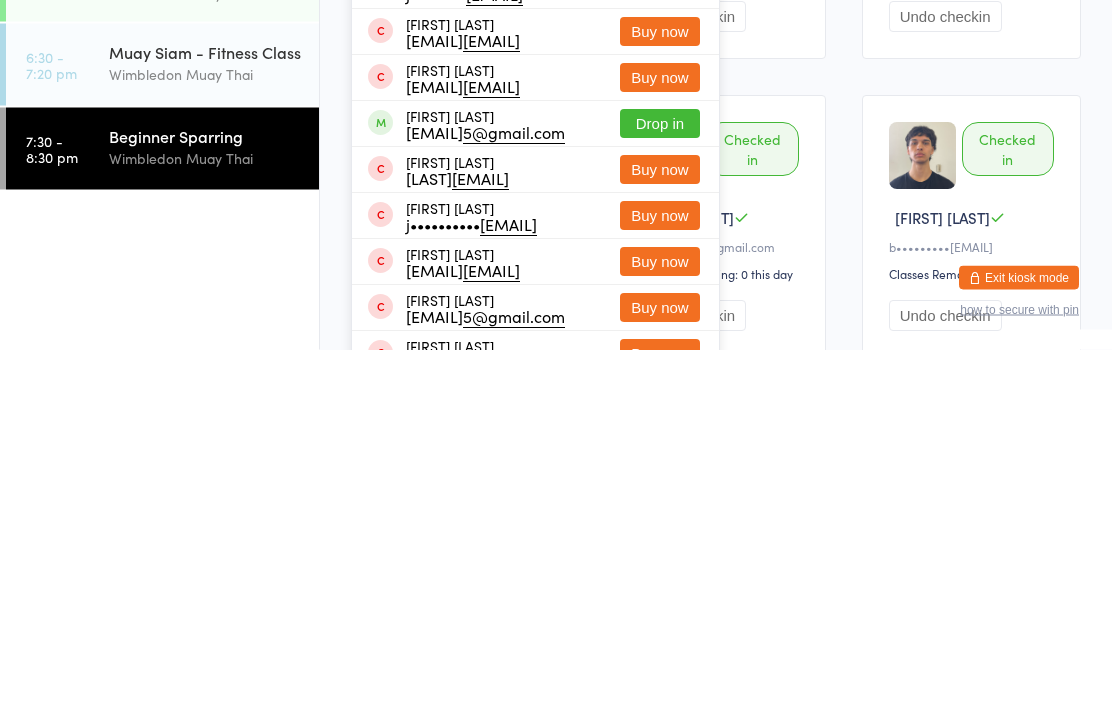 type on "[FIRST]" 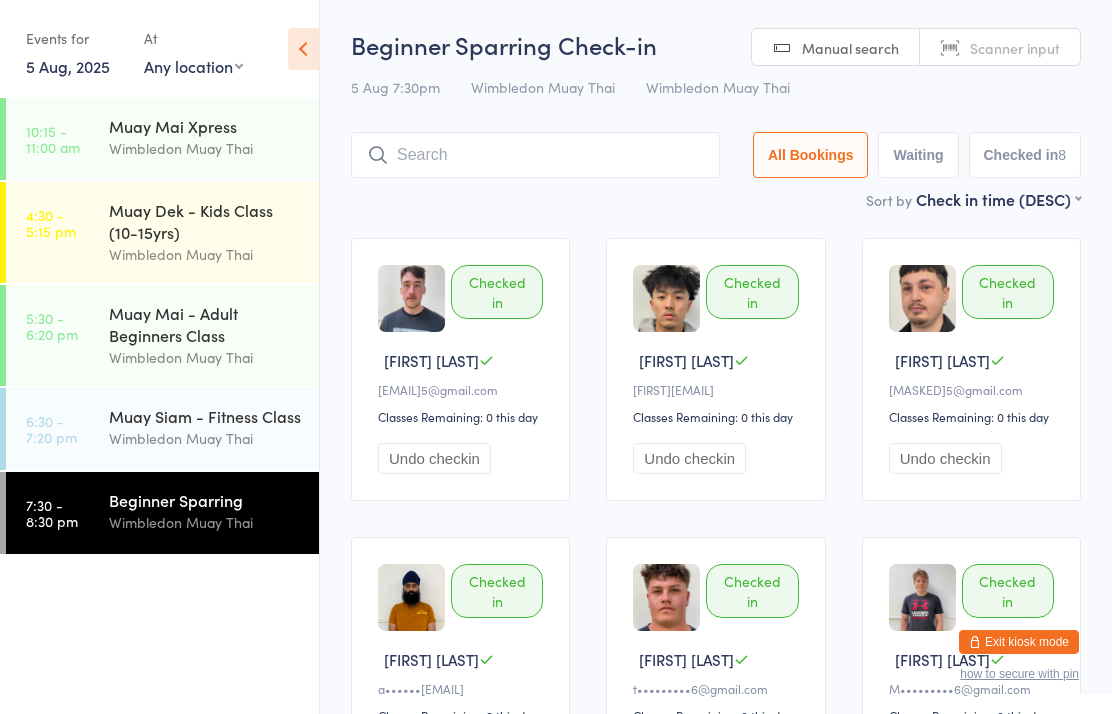 scroll, scrollTop: 561, scrollLeft: 0, axis: vertical 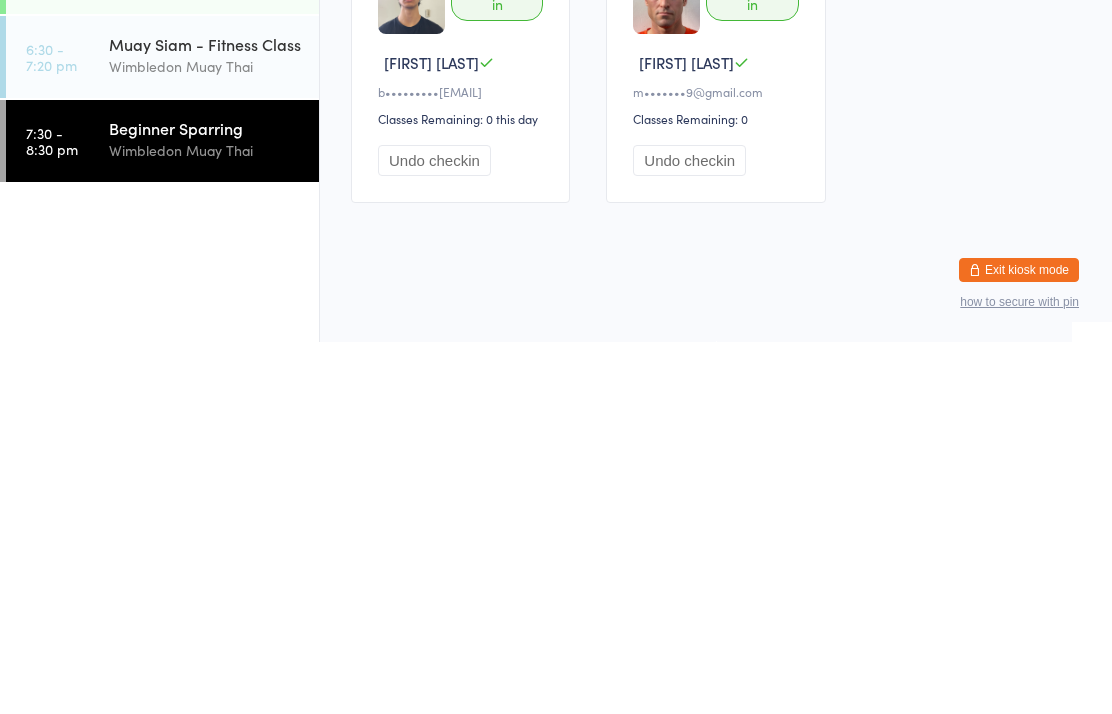 click on "Beginner Sparring" at bounding box center [205, 500] 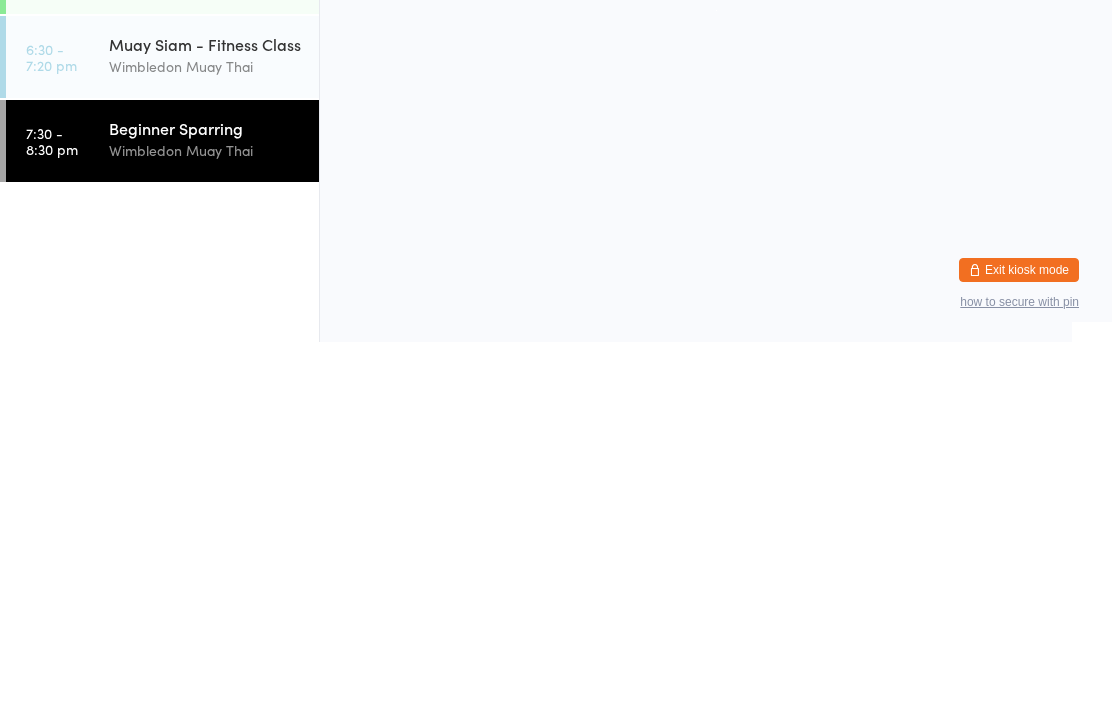 scroll, scrollTop: 0, scrollLeft: 0, axis: both 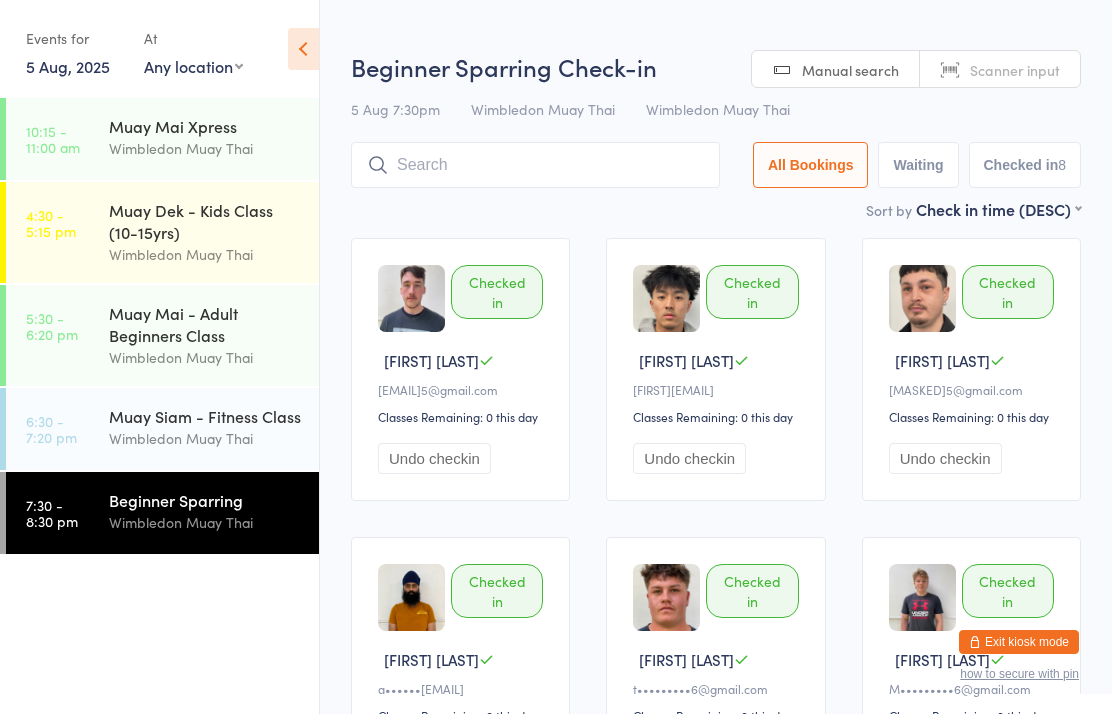 click at bounding box center [535, 165] 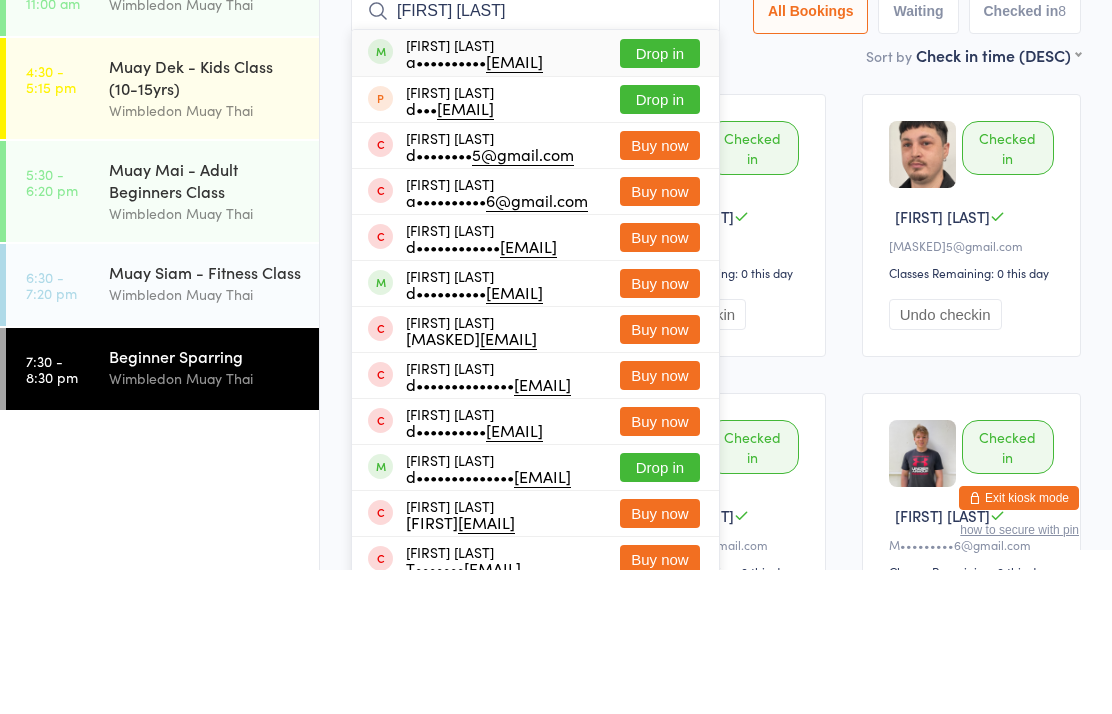 type on "[FIRST] [LAST]" 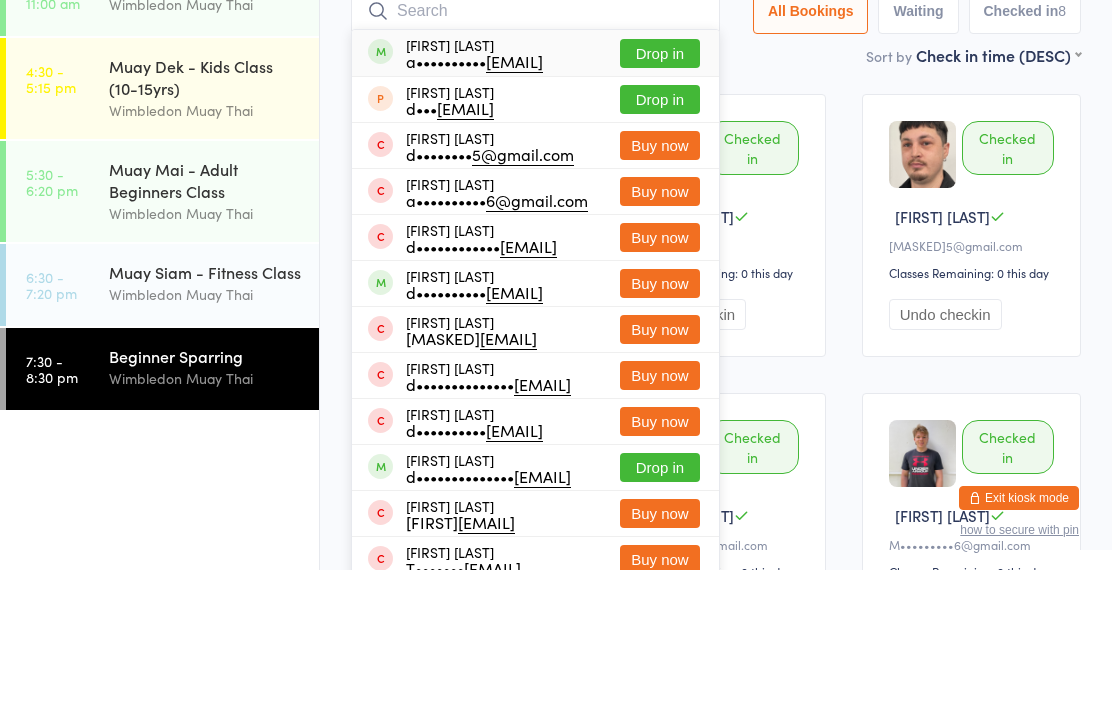 scroll, scrollTop: 144, scrollLeft: 0, axis: vertical 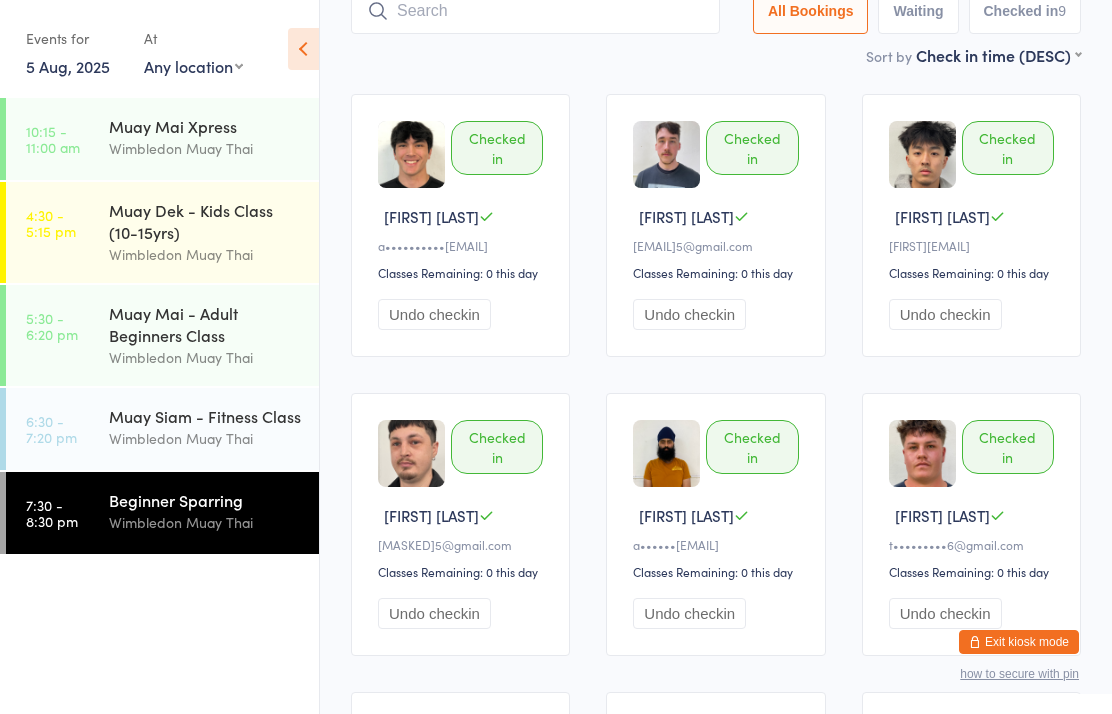 click on "Wimbledon Muay Thai" at bounding box center [205, 522] 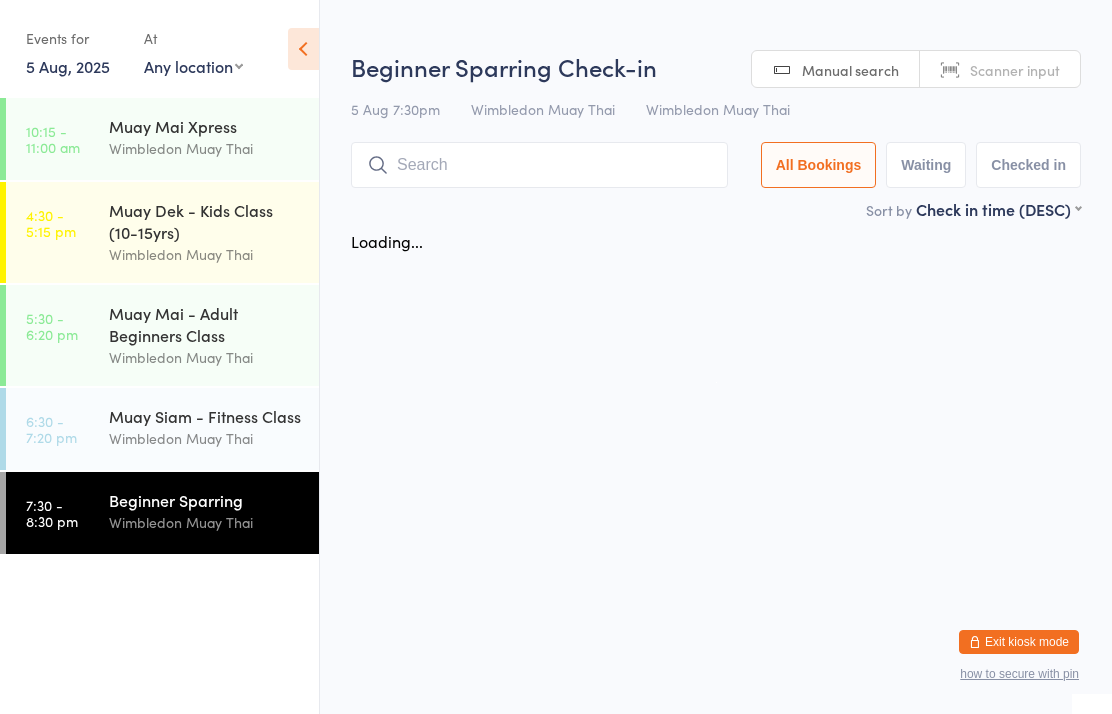 scroll, scrollTop: 0, scrollLeft: 0, axis: both 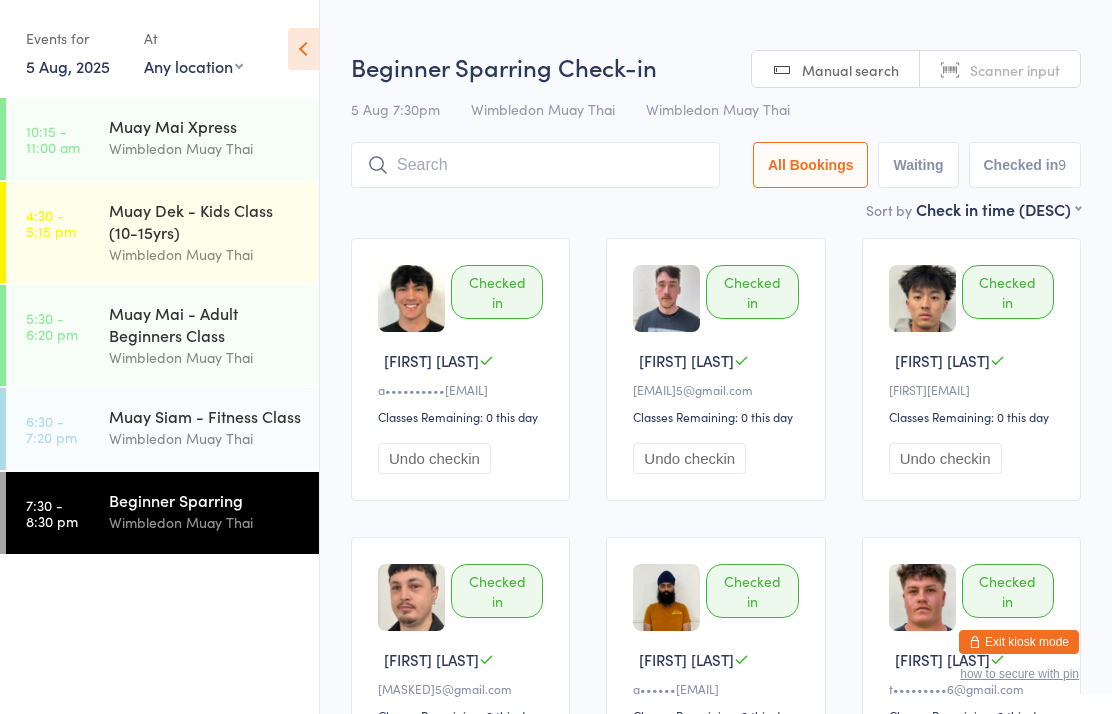 click at bounding box center (535, 165) 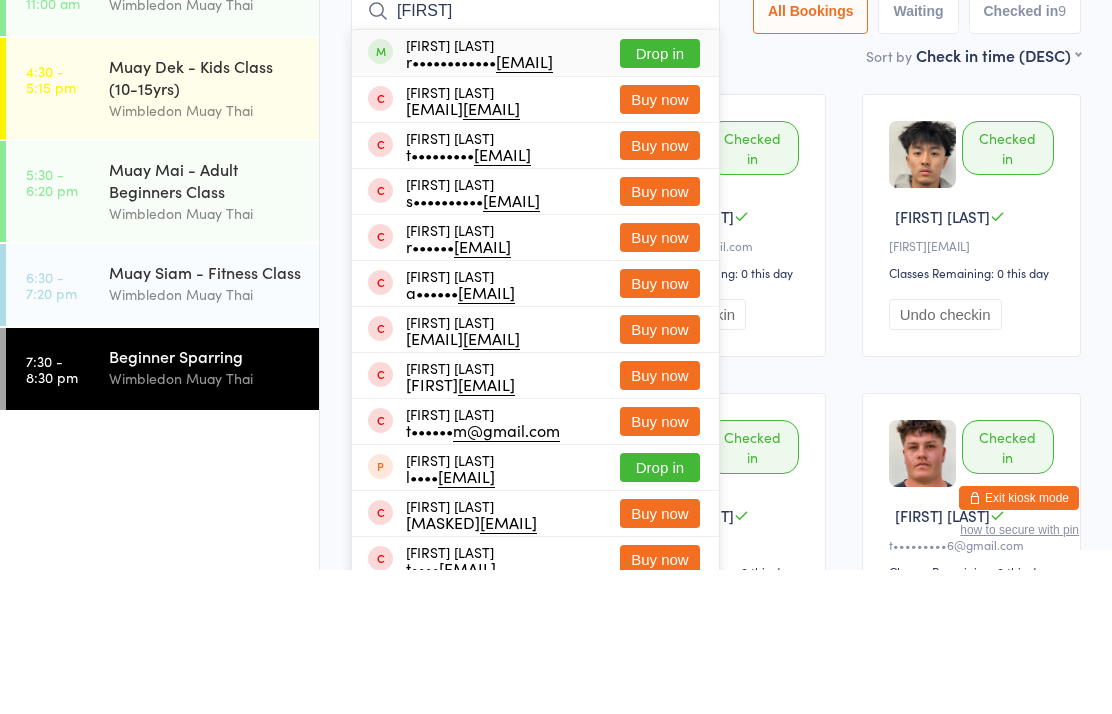 type on "[FIRST]" 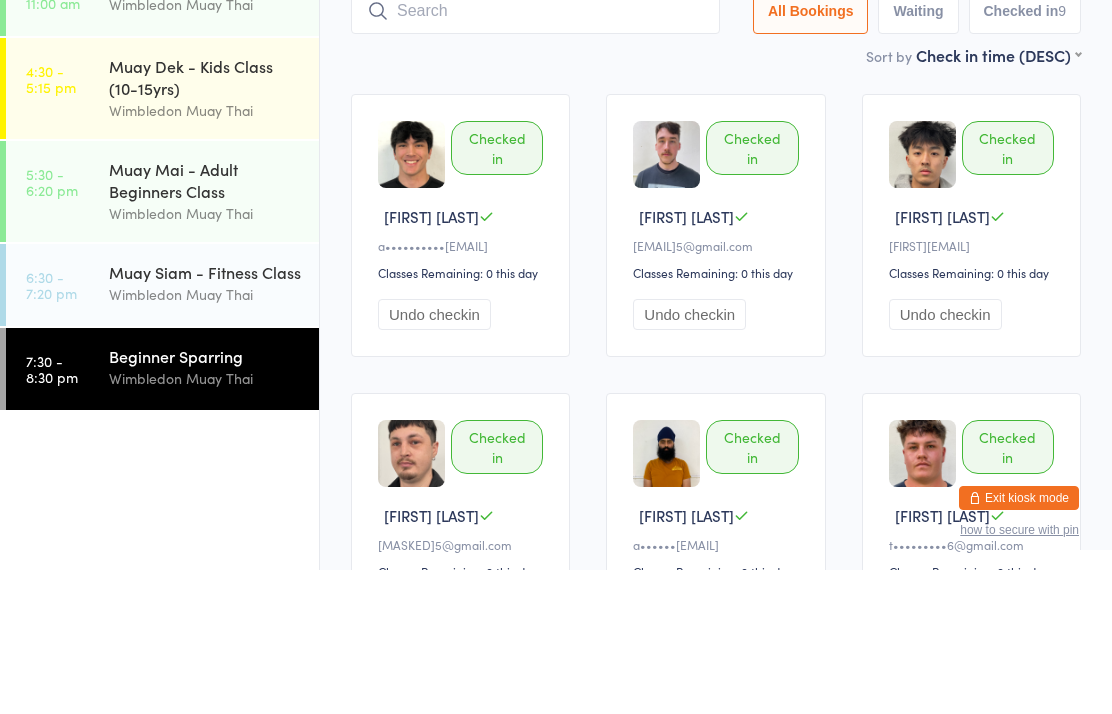 scroll, scrollTop: 144, scrollLeft: 0, axis: vertical 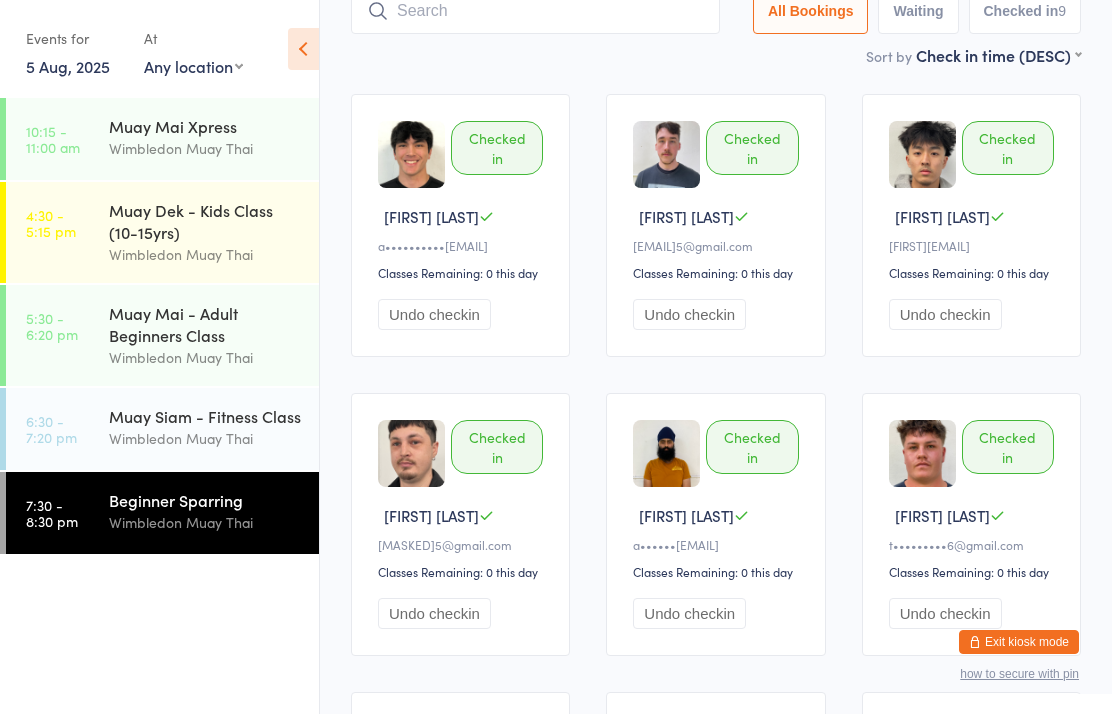 click on "Sort by   Check in time (DESC) First name (ASC) First name (DESC) Last name (ASC) Last name (DESC) Check in time (ASC) Check in time (DESC)" at bounding box center (716, 55) 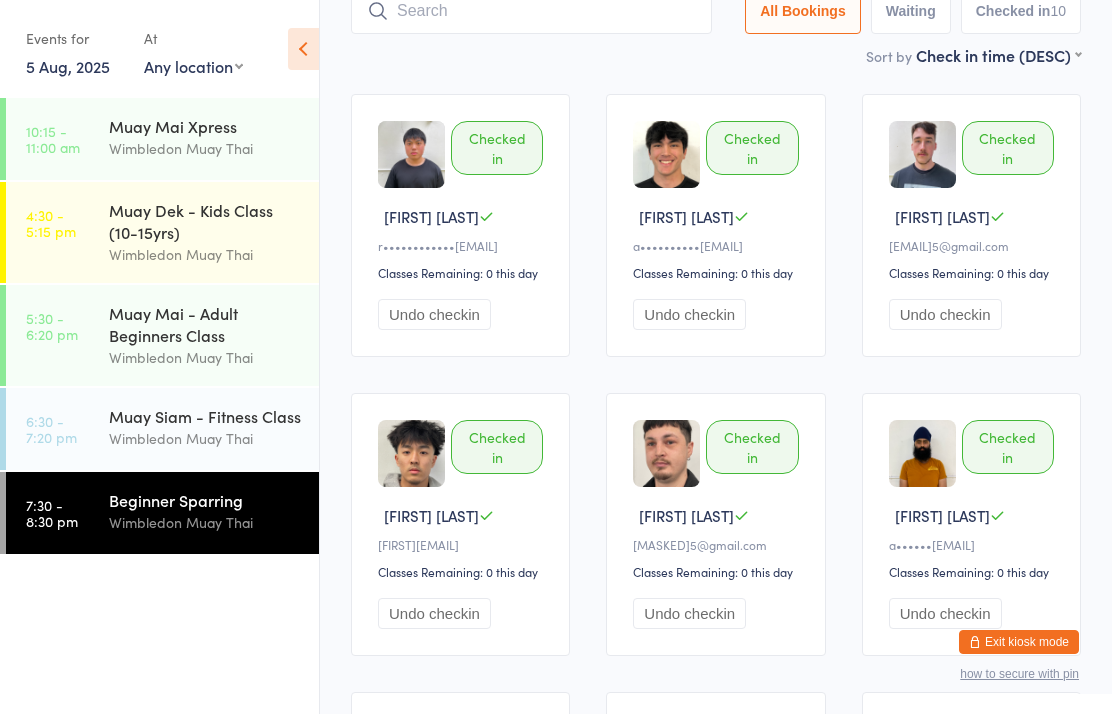 click on "Beginner Sparring" at bounding box center (205, 500) 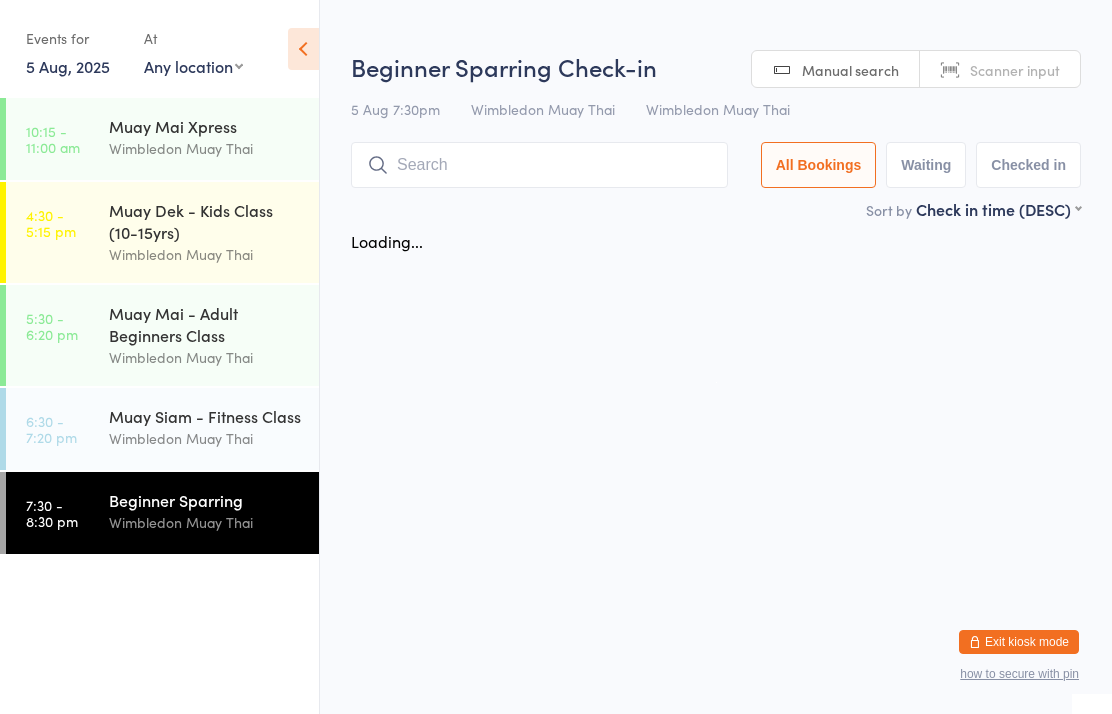 scroll, scrollTop: 0, scrollLeft: 0, axis: both 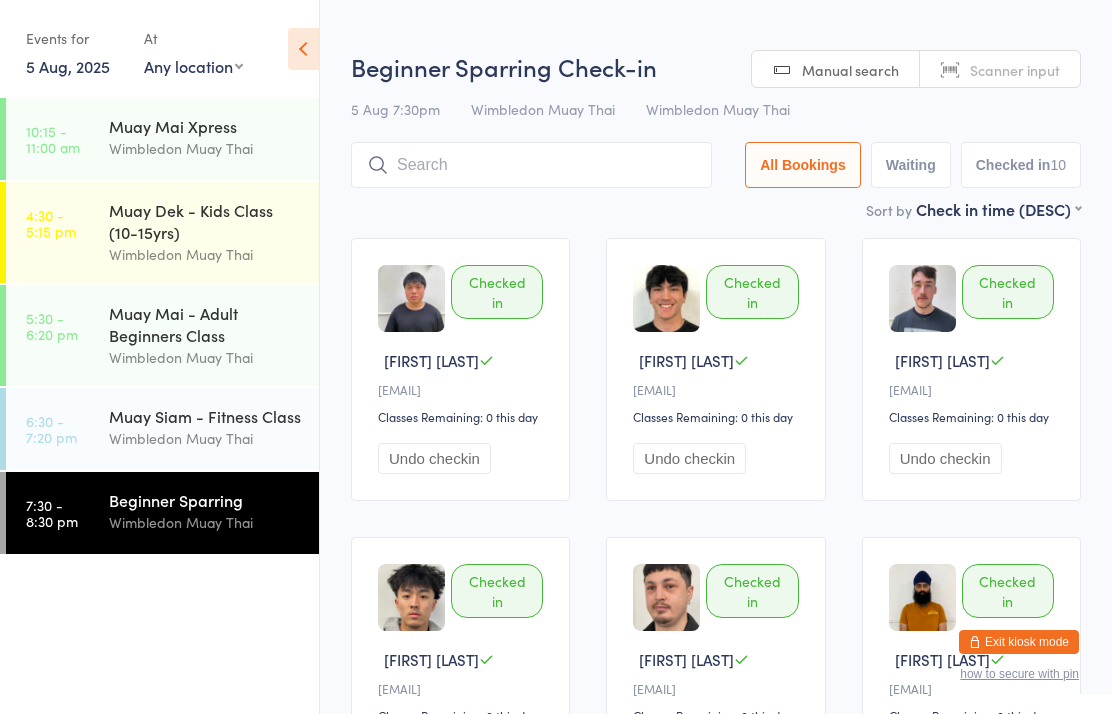 click on "[TIME] - [TIME] [ACTIVITY] [LOCATION]" at bounding box center [162, 513] 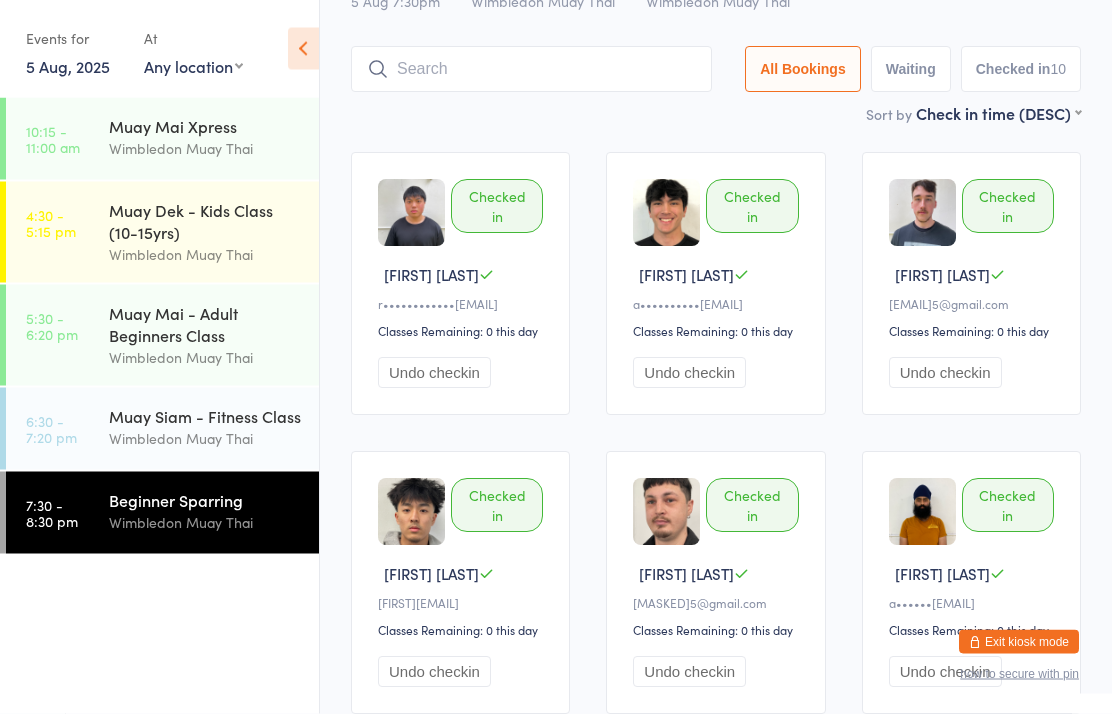 scroll, scrollTop: 0, scrollLeft: 0, axis: both 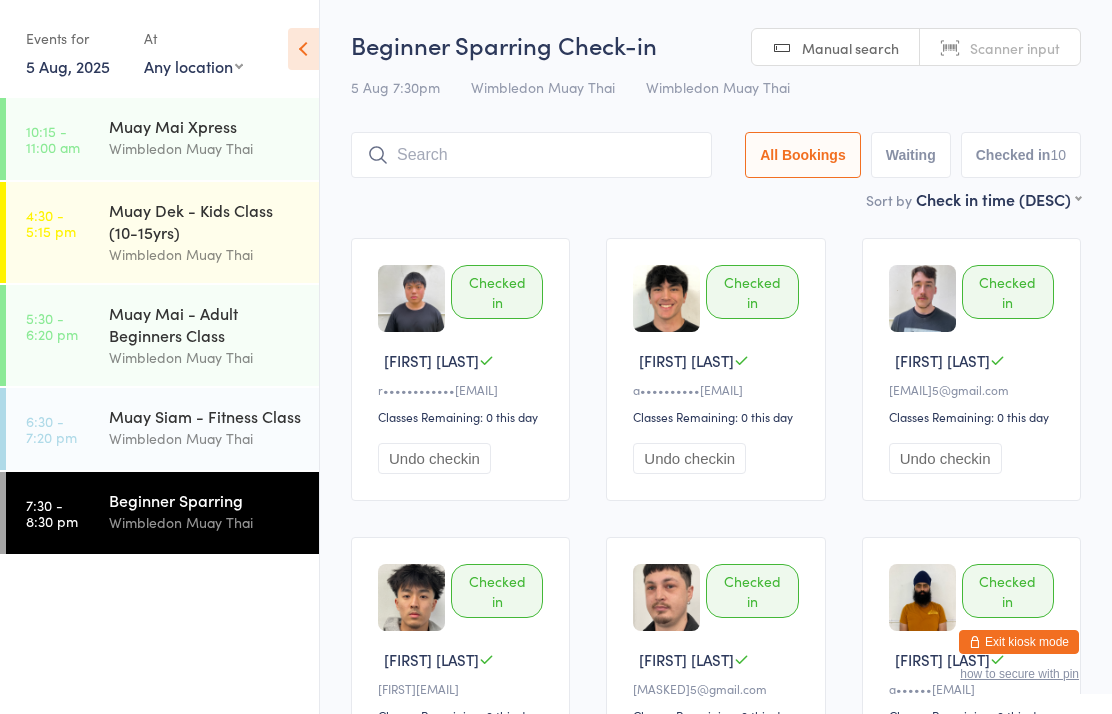 click at bounding box center [531, 155] 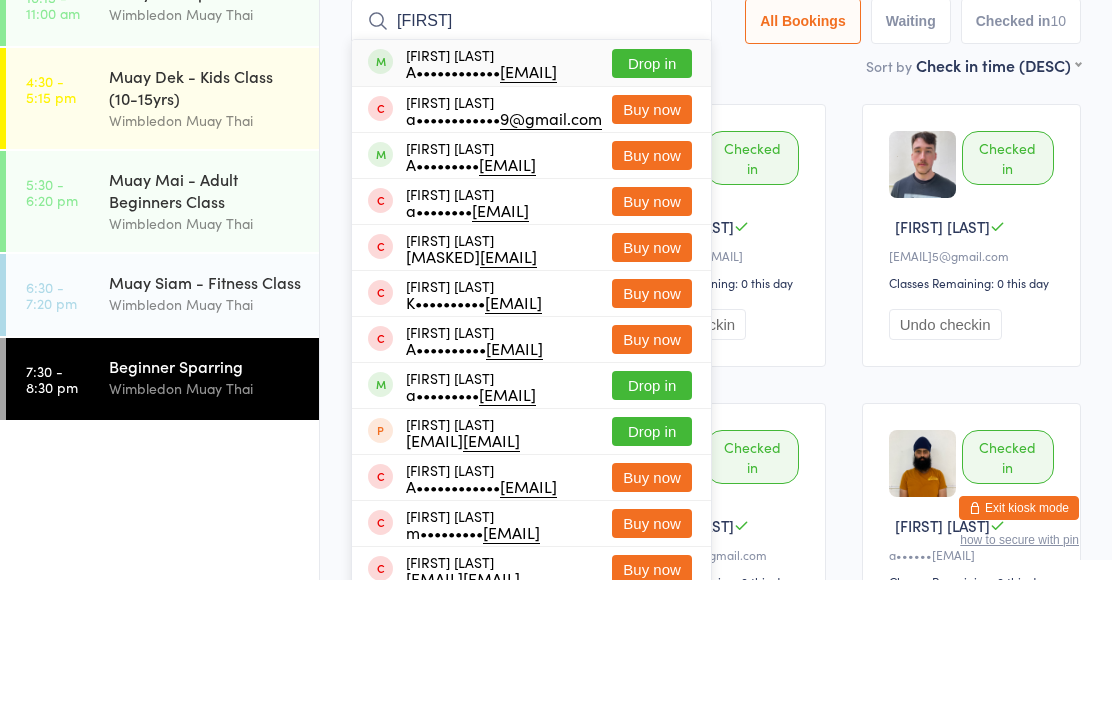type on "[FIRST]" 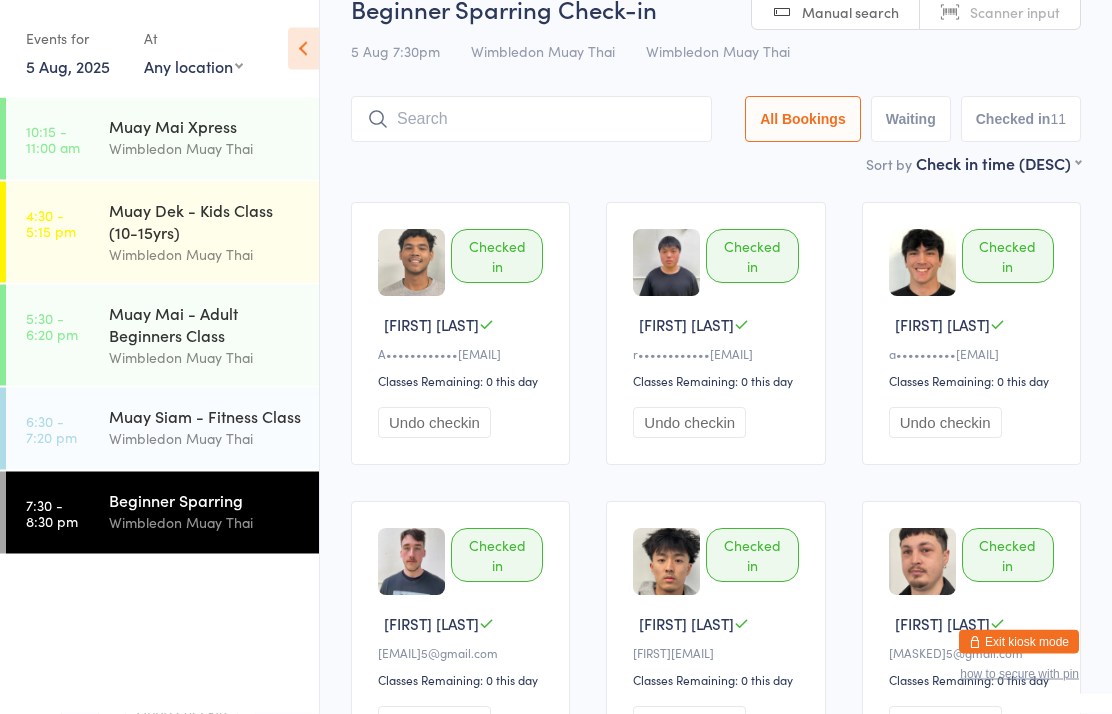 scroll, scrollTop: 0, scrollLeft: 0, axis: both 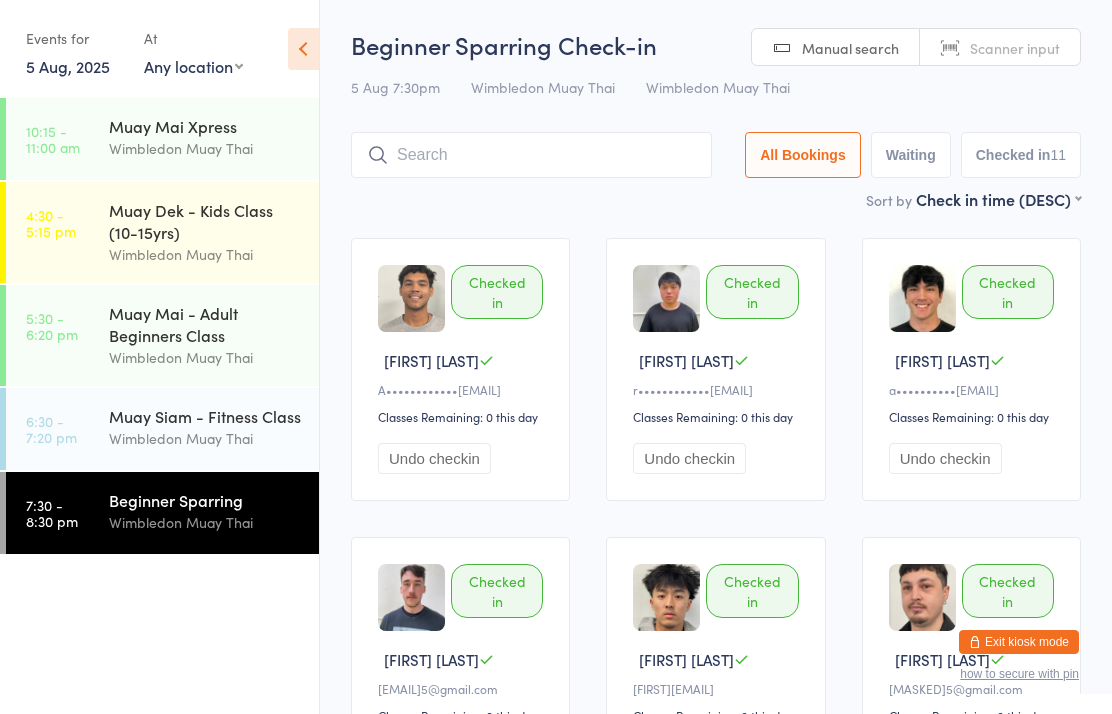 click at bounding box center [531, 155] 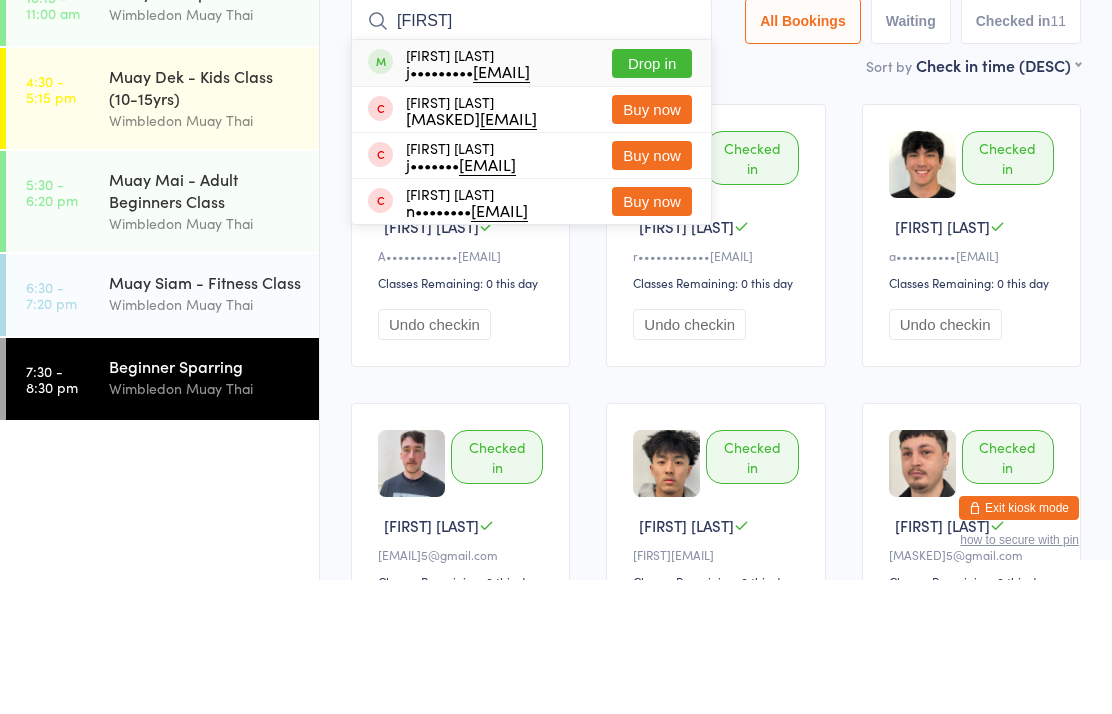 type on "[FIRST]" 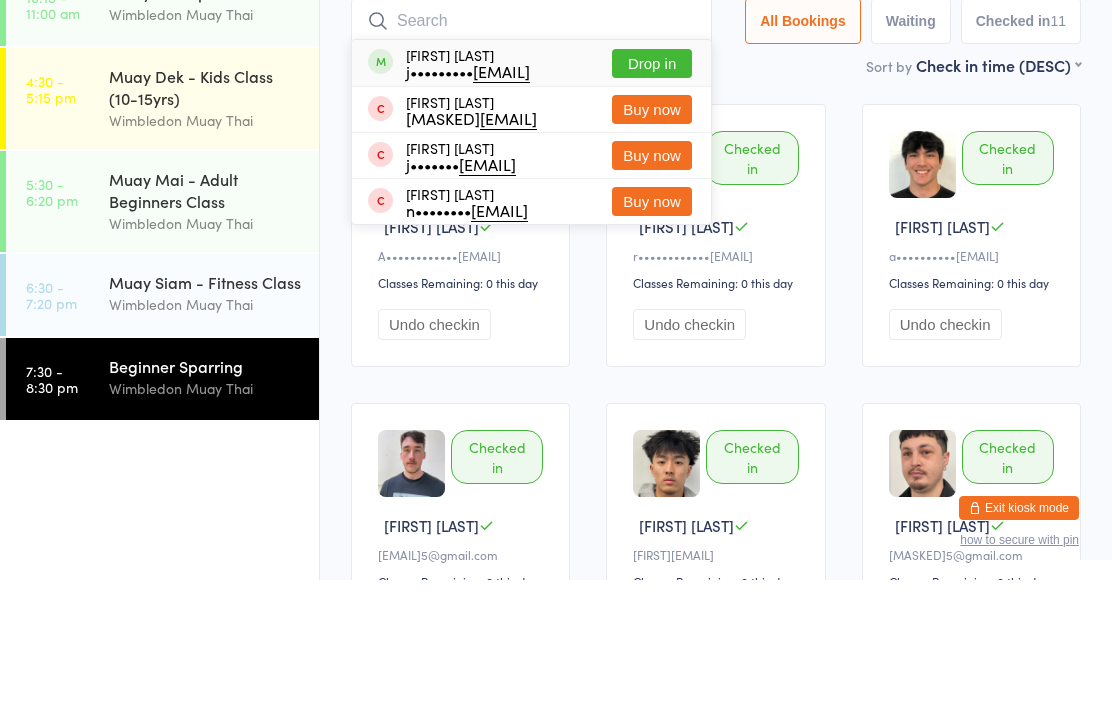 scroll, scrollTop: 134, scrollLeft: 0, axis: vertical 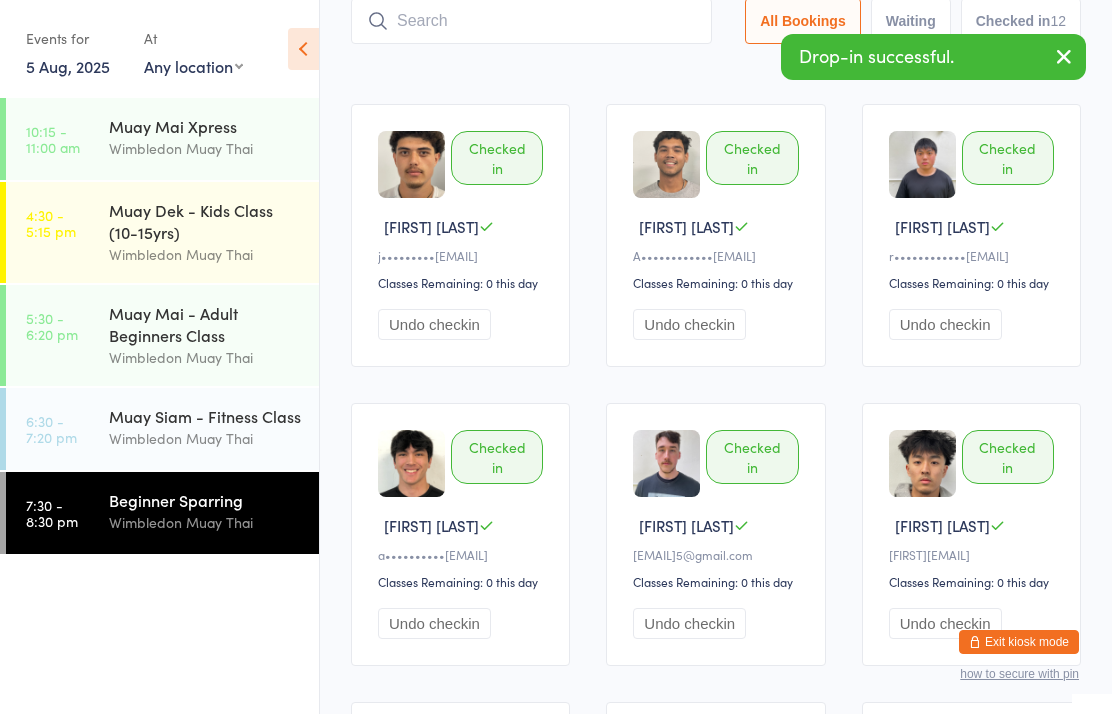 click at bounding box center (531, 21) 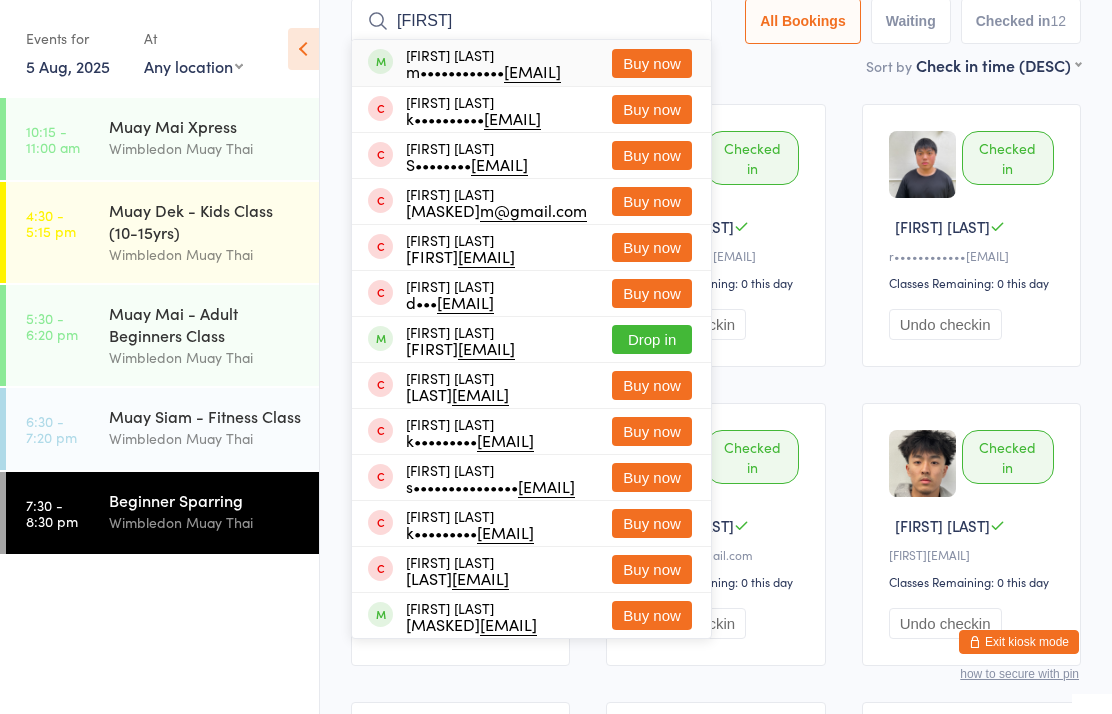 type on "[FIRST]" 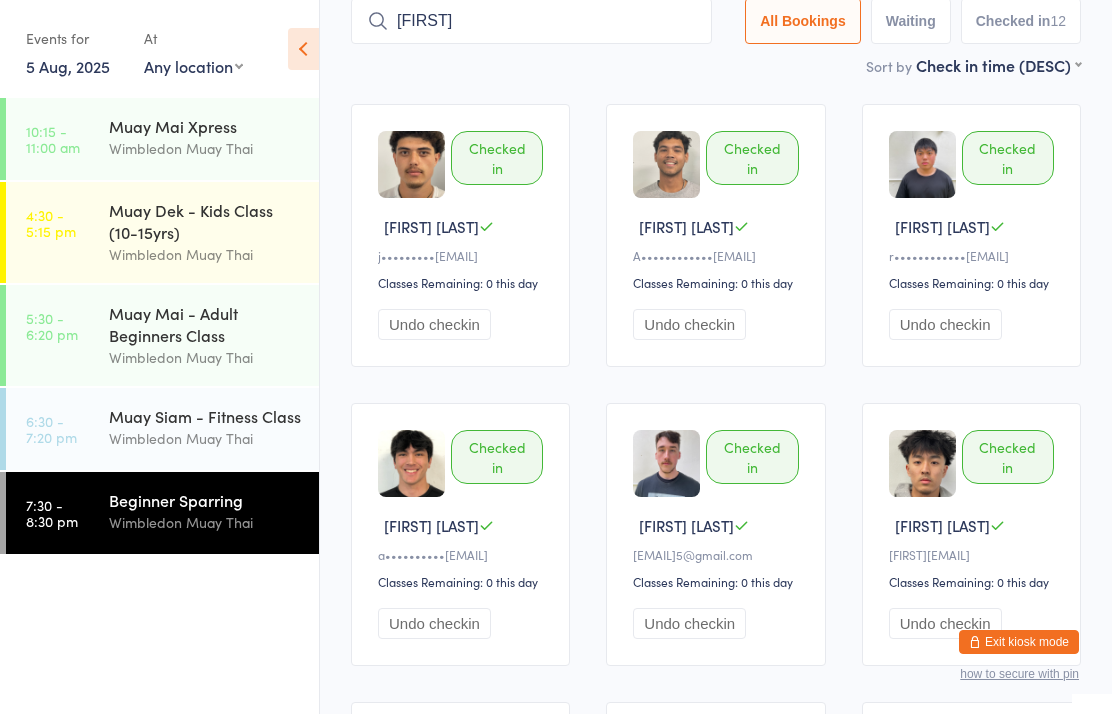type 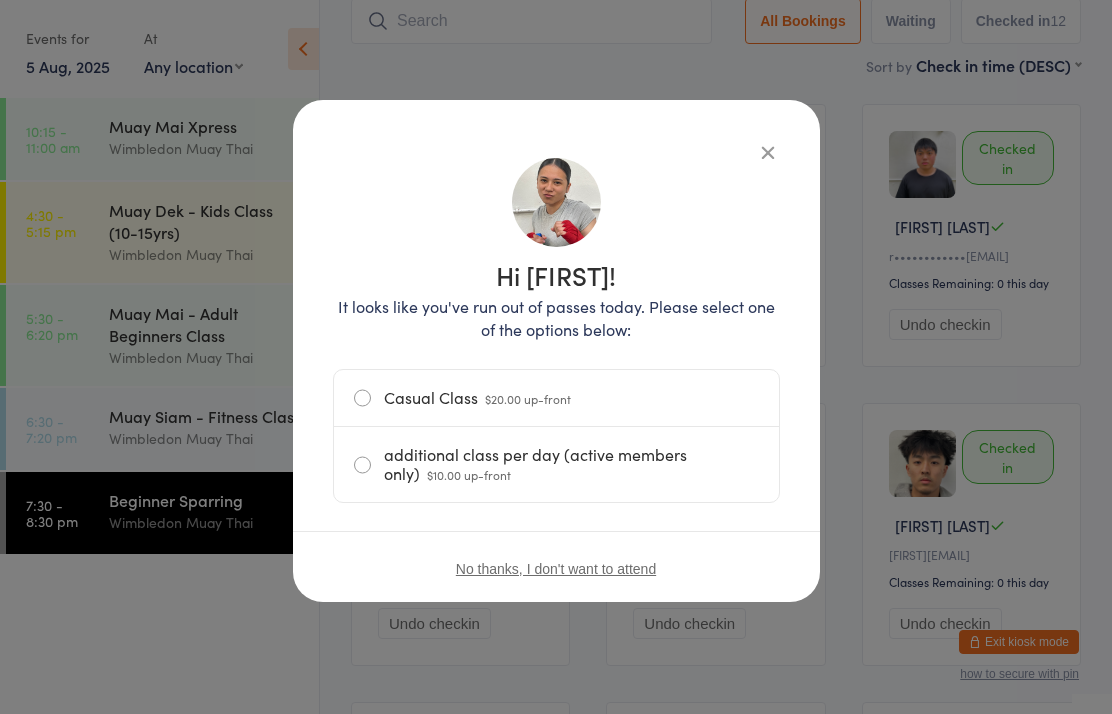 click on "additional class per day (active members only)  $10.00 up-front" at bounding box center [556, 464] 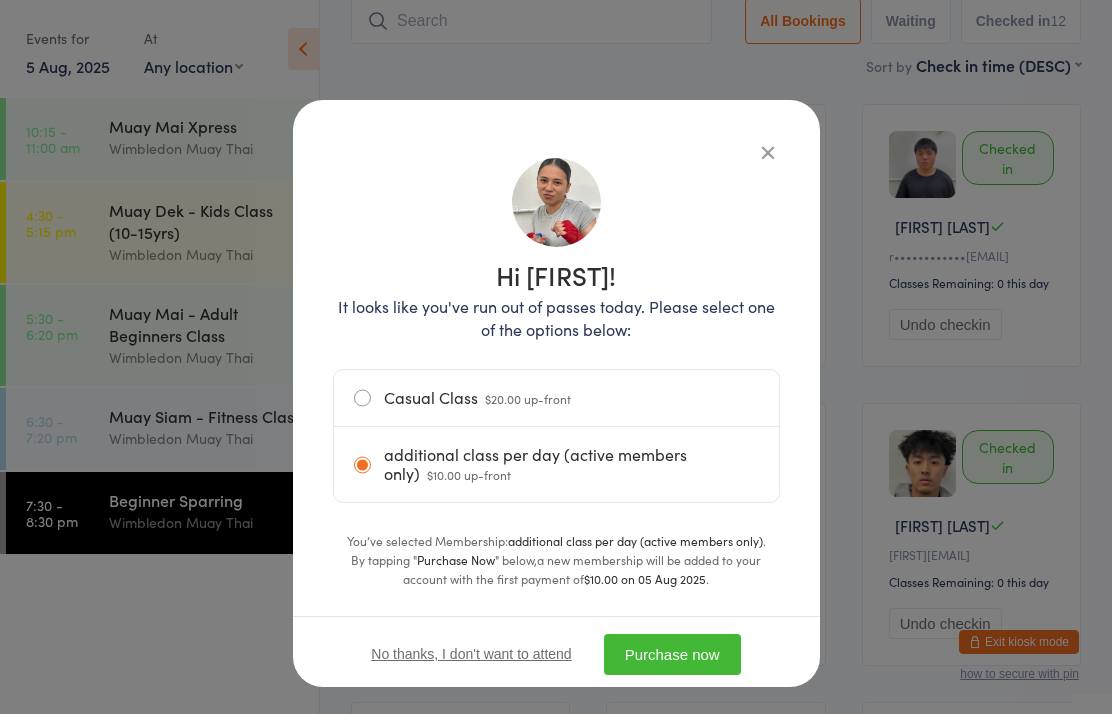 click on "Purchase now" at bounding box center (672, 654) 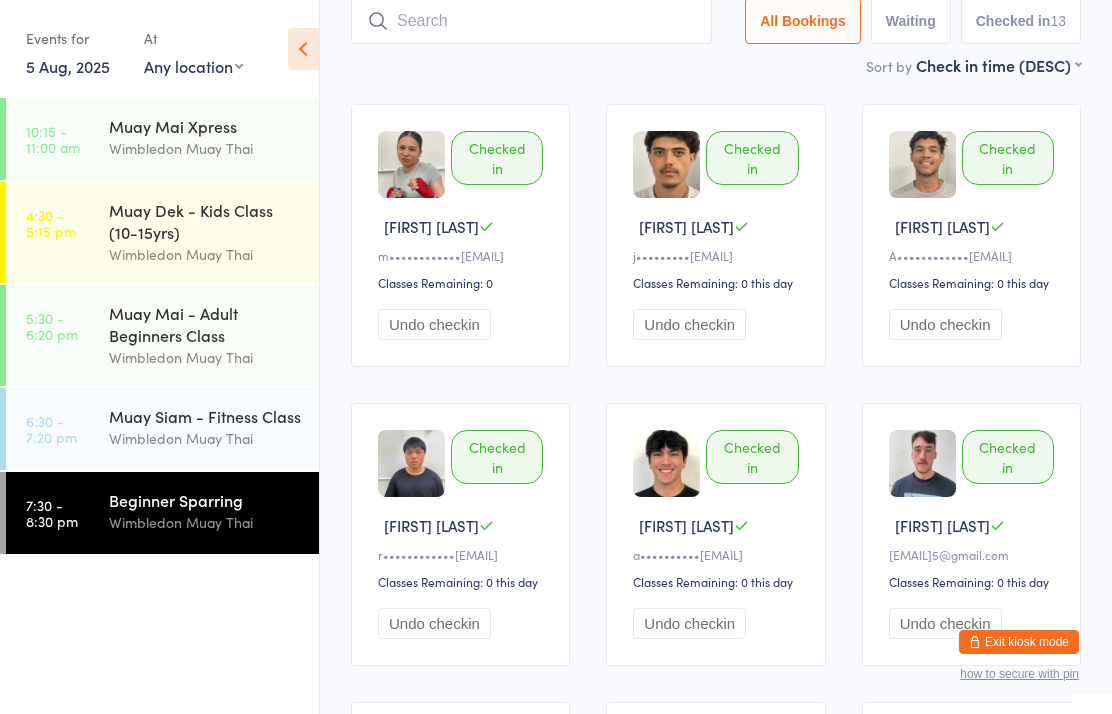 click on "Wimbledon Muay Thai" at bounding box center (205, 522) 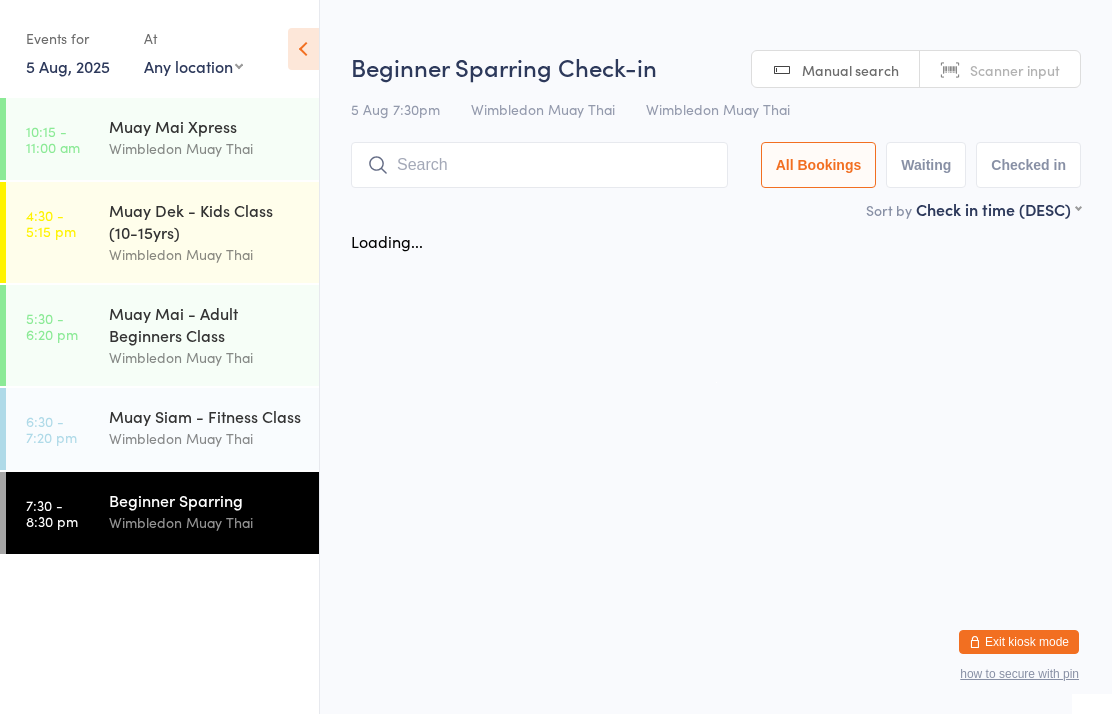 scroll, scrollTop: 0, scrollLeft: 0, axis: both 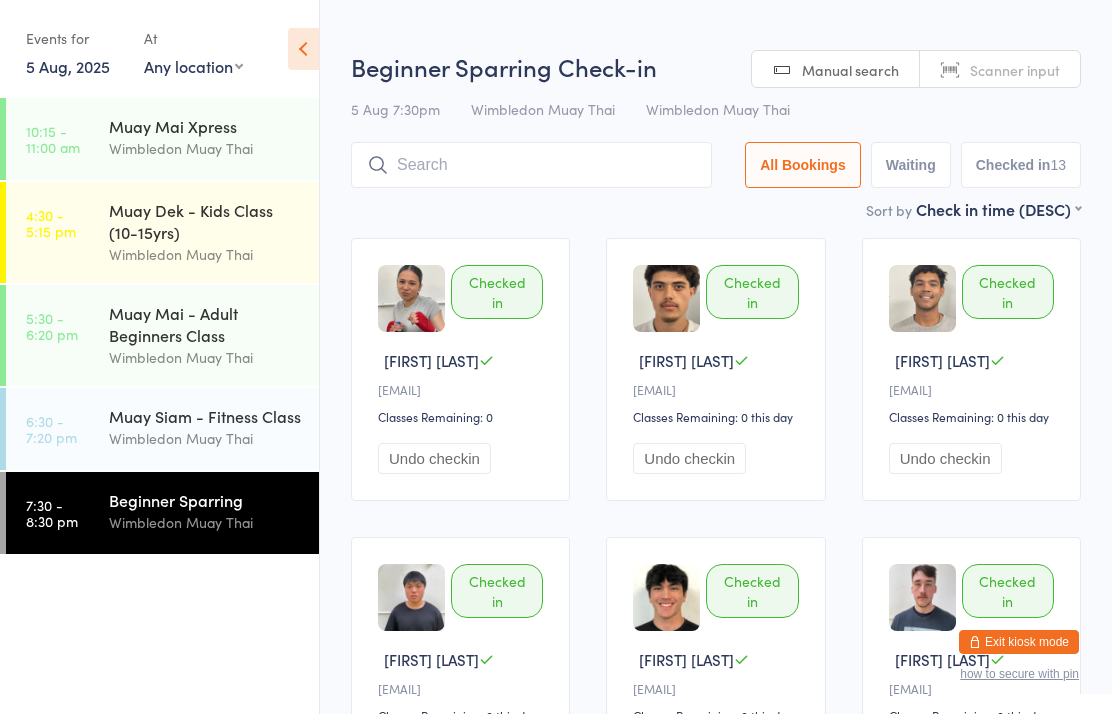 click at bounding box center [531, 165] 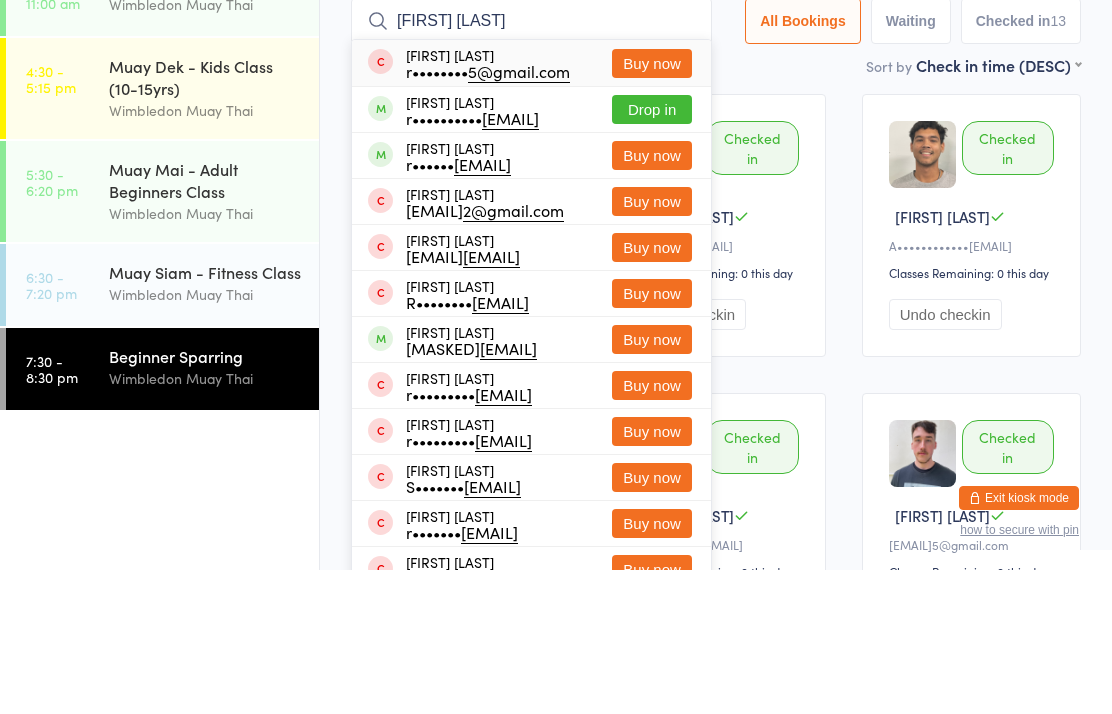 type on "[FIRST] [LAST]" 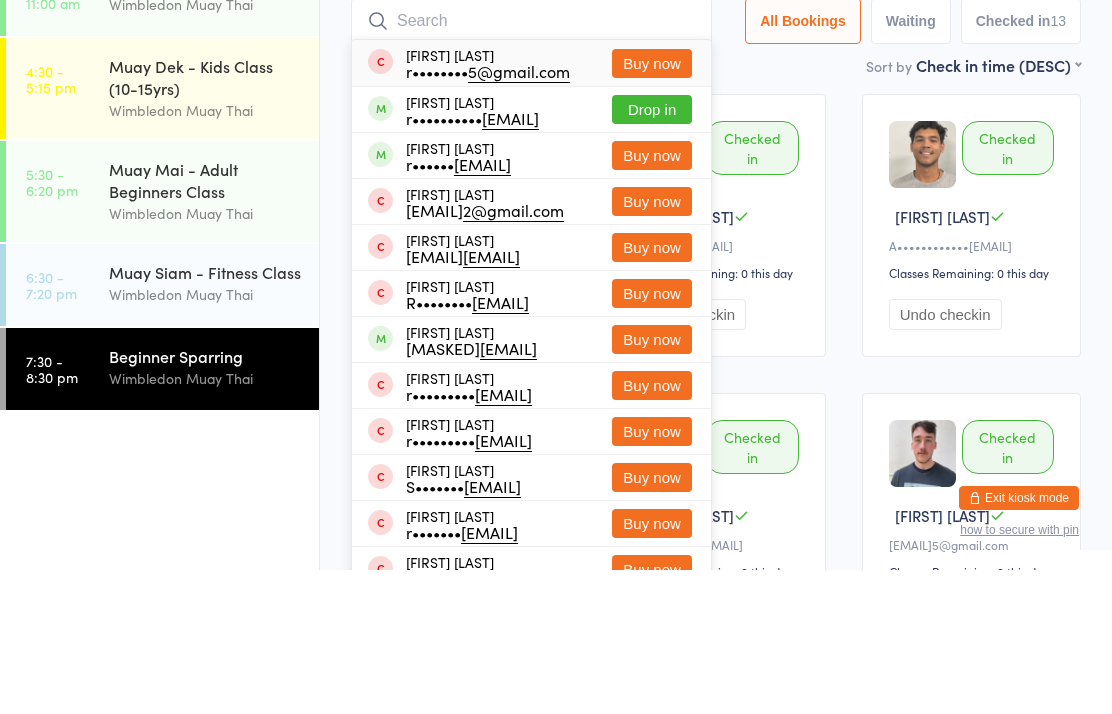 scroll, scrollTop: 144, scrollLeft: 0, axis: vertical 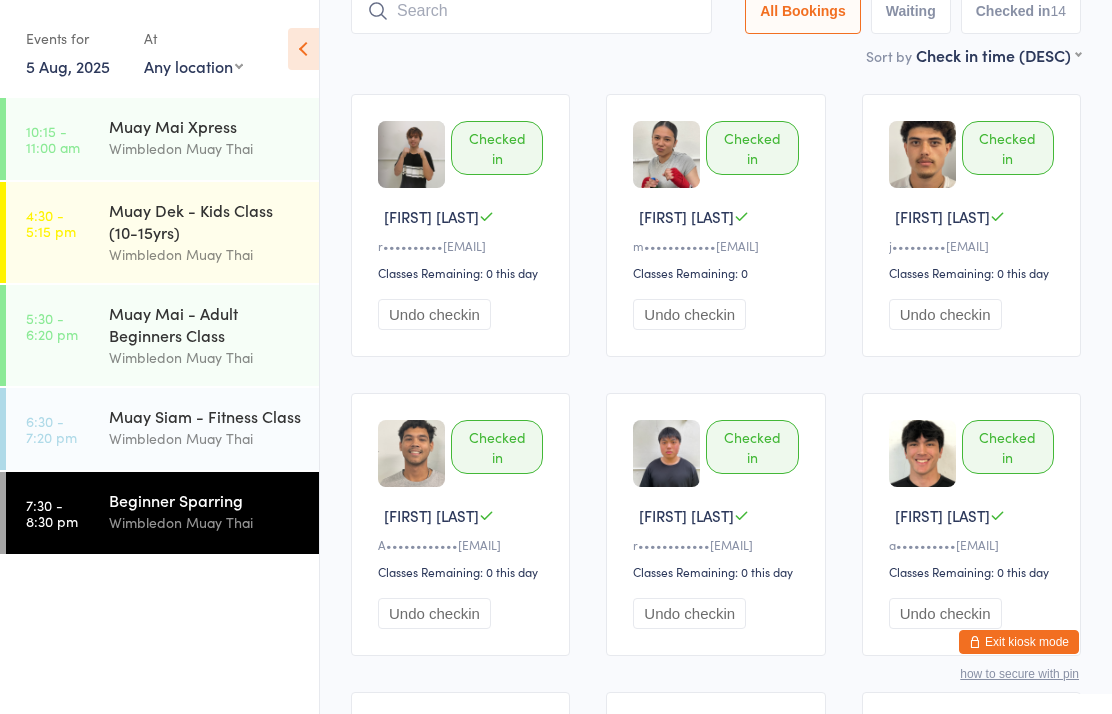 click at bounding box center [531, 11] 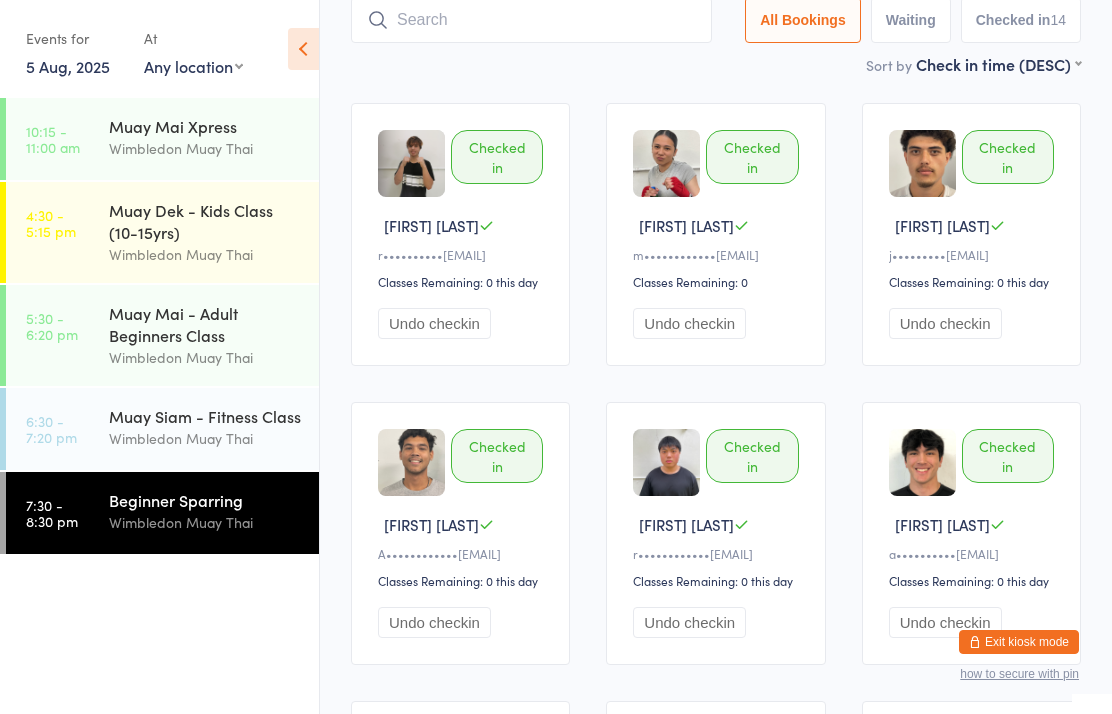 scroll, scrollTop: 134, scrollLeft: 0, axis: vertical 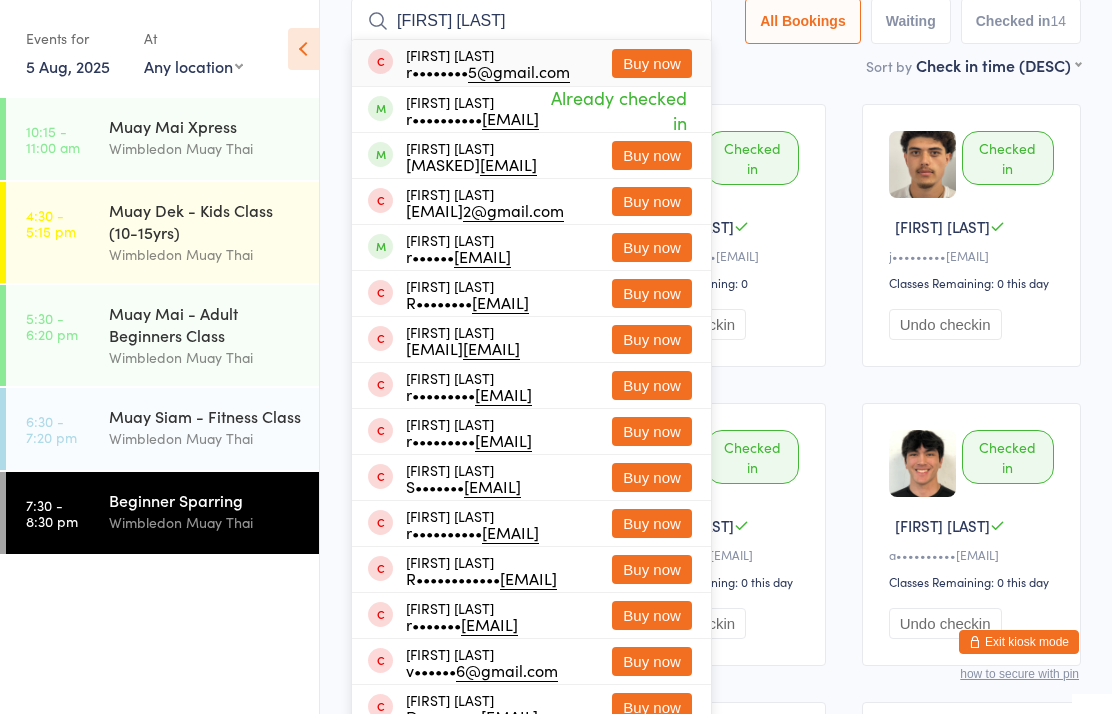 type on "[FIRST] [LAST]" 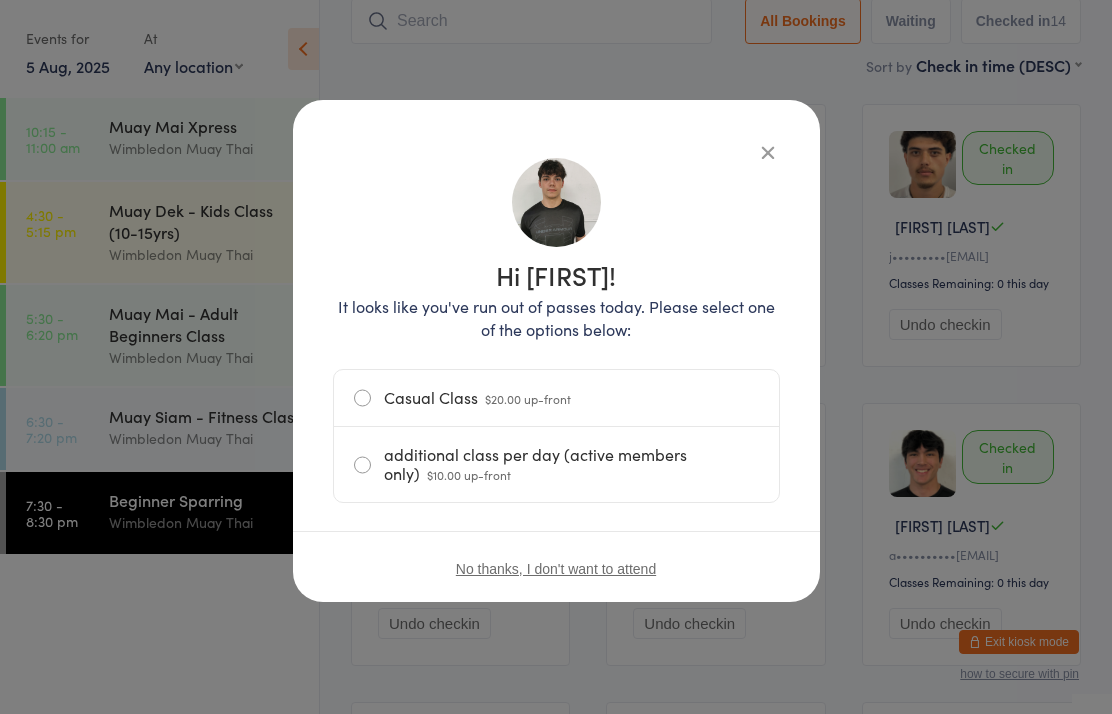 click on "additional class per day (active members only)  $10.00 up-front" at bounding box center [556, 464] 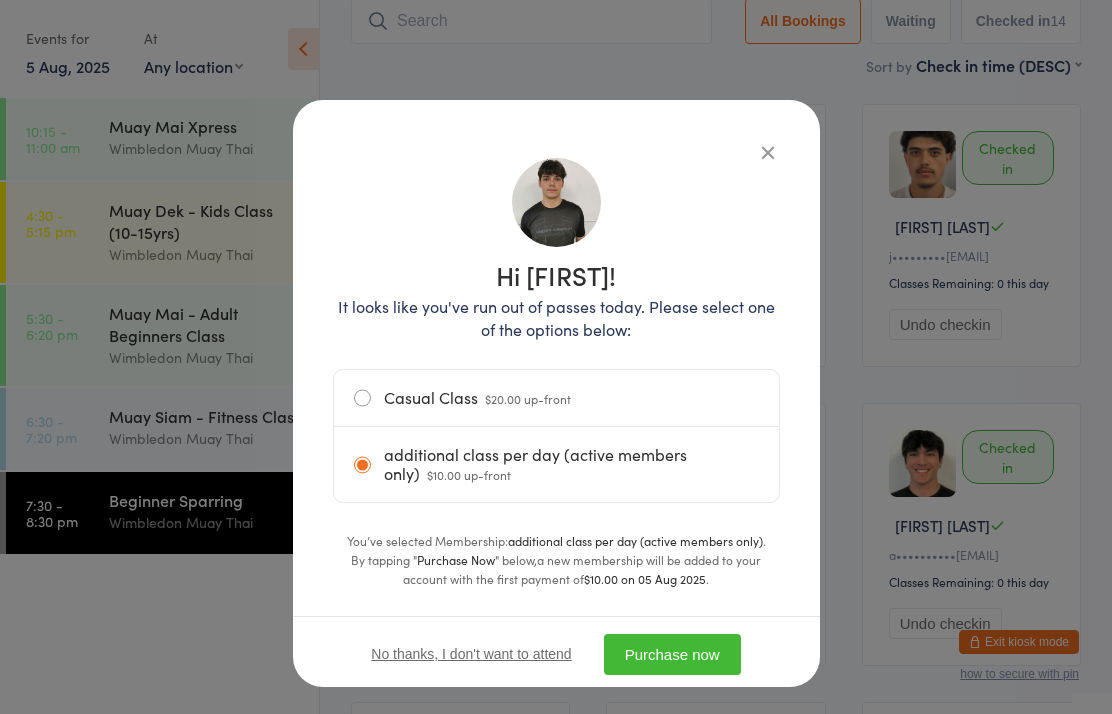 click on "Purchase now" at bounding box center (672, 654) 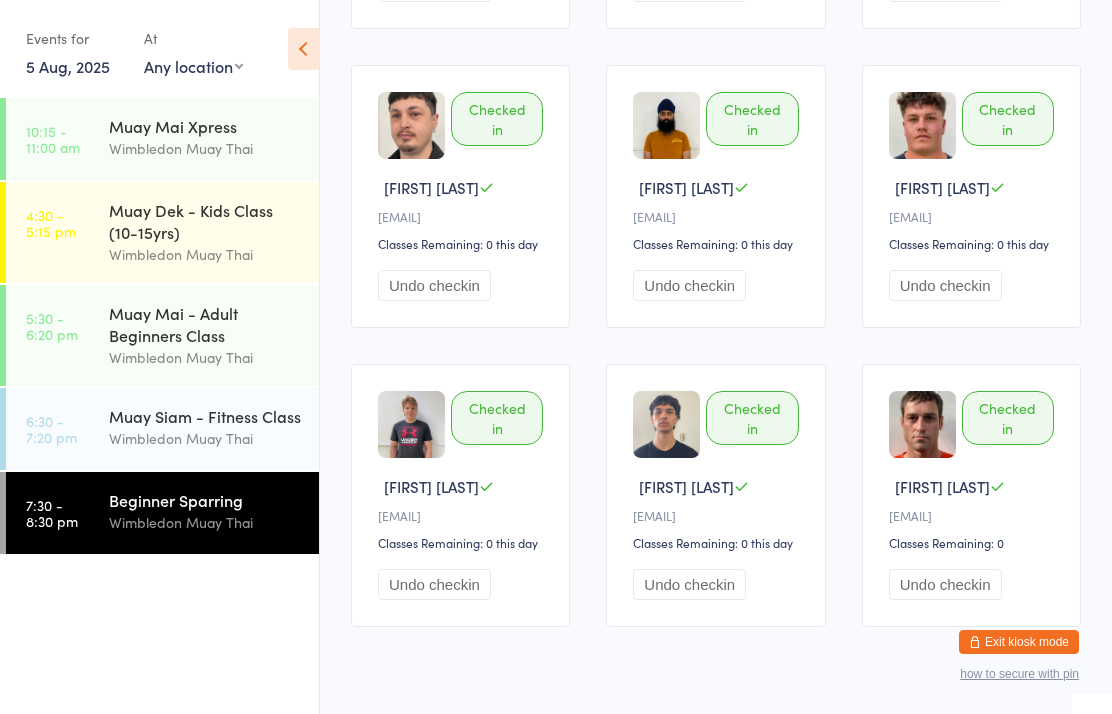 scroll, scrollTop: 1091, scrollLeft: 0, axis: vertical 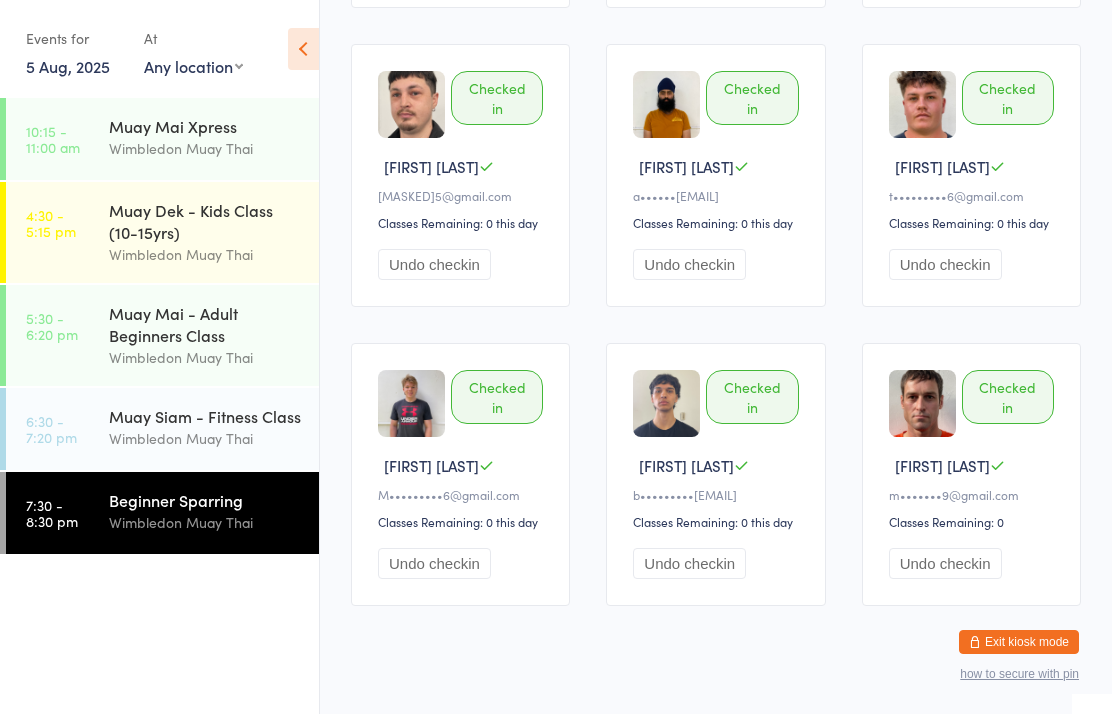 click on "Wimbledon Muay Thai" at bounding box center [205, 522] 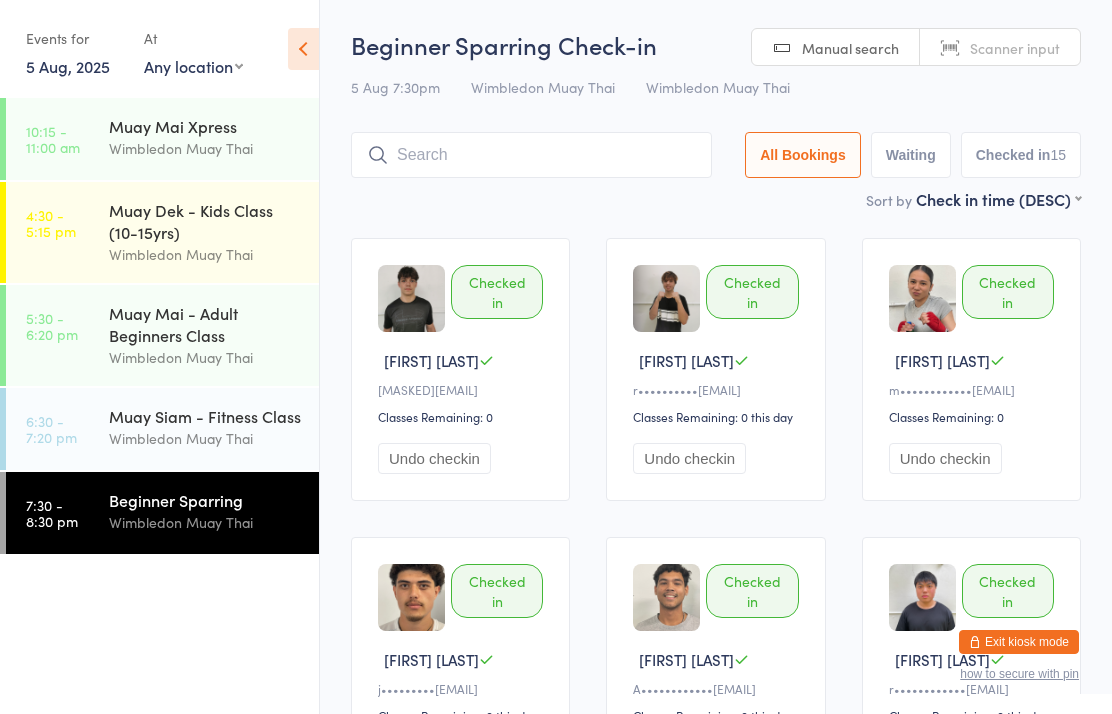 click at bounding box center (531, 155) 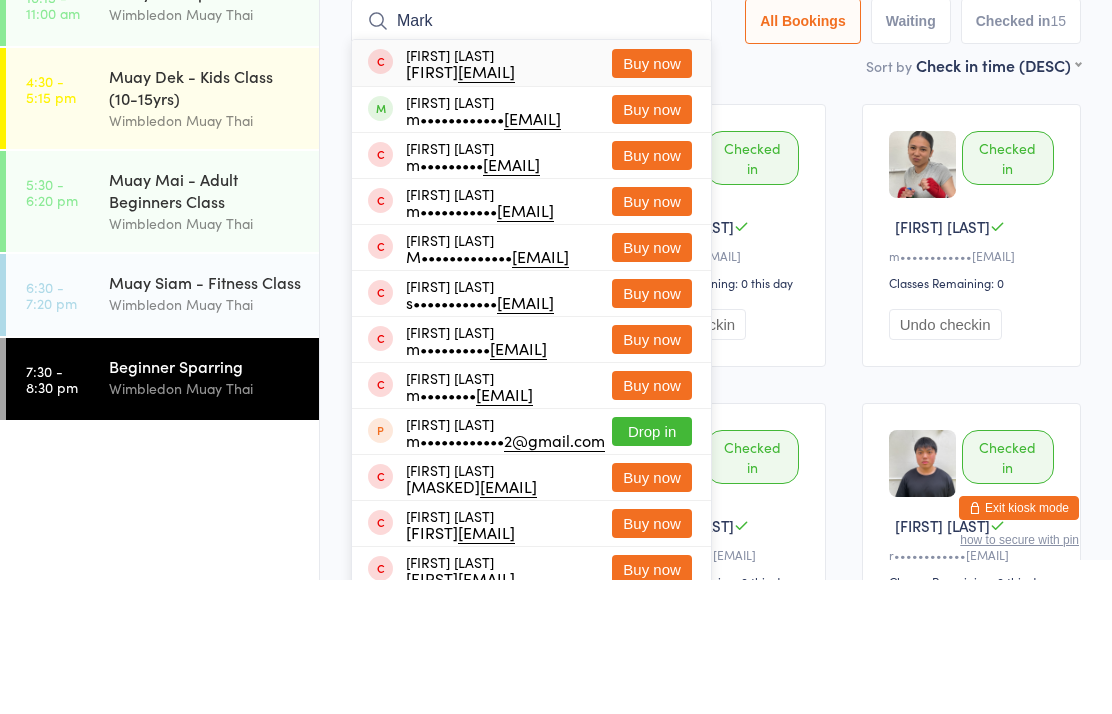 type on "Mark" 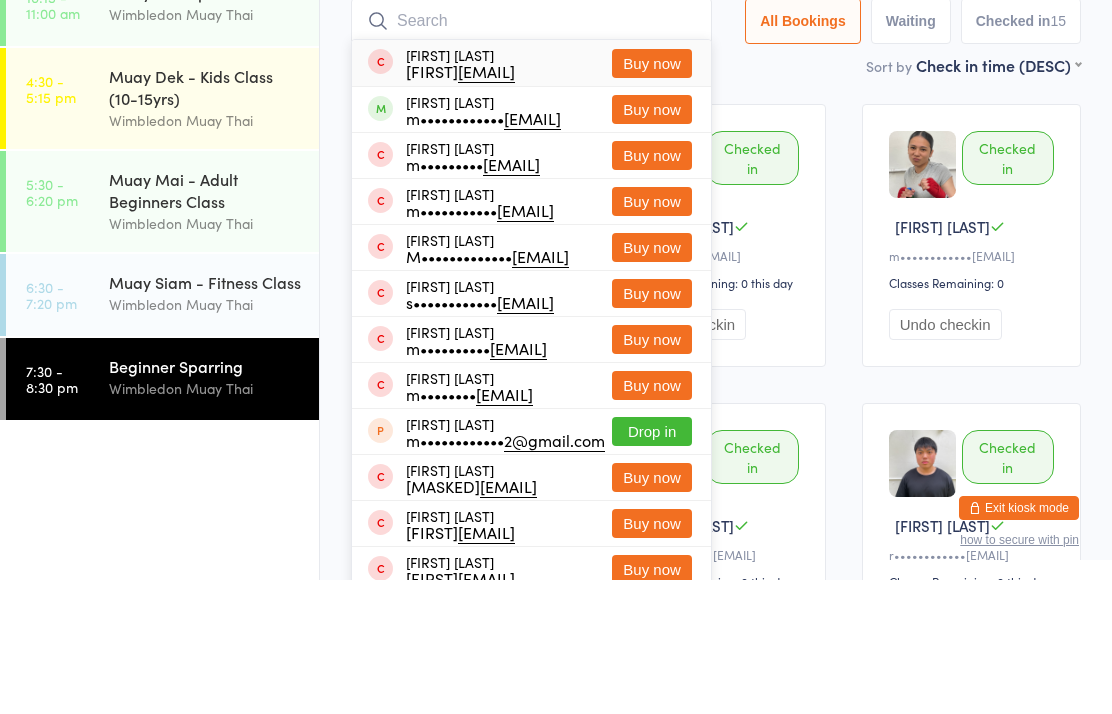 scroll, scrollTop: 134, scrollLeft: 0, axis: vertical 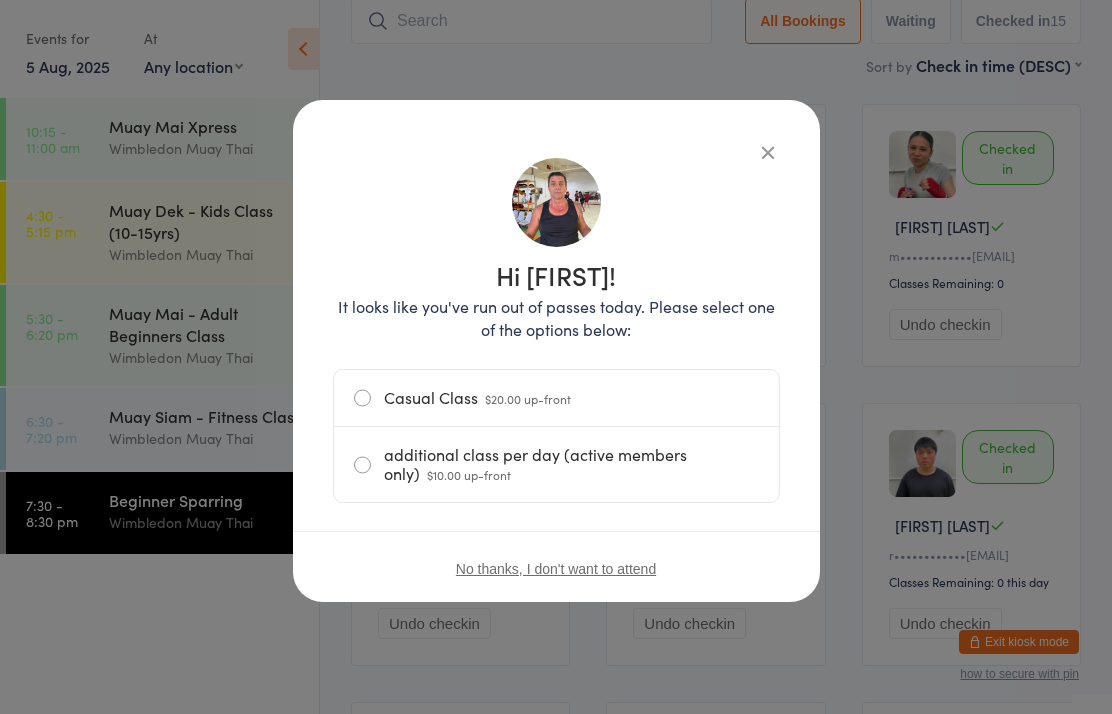 click on "additional class per day (active members only)  $10.00 up-front" at bounding box center [556, 464] 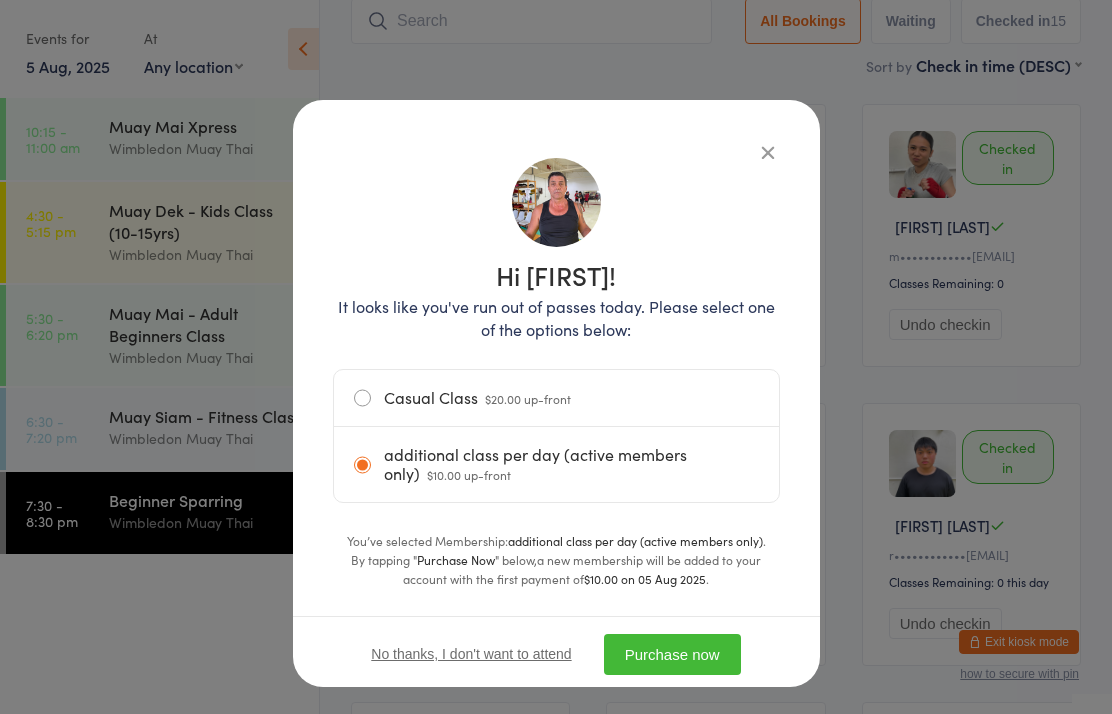 click on "Purchase now" at bounding box center [672, 654] 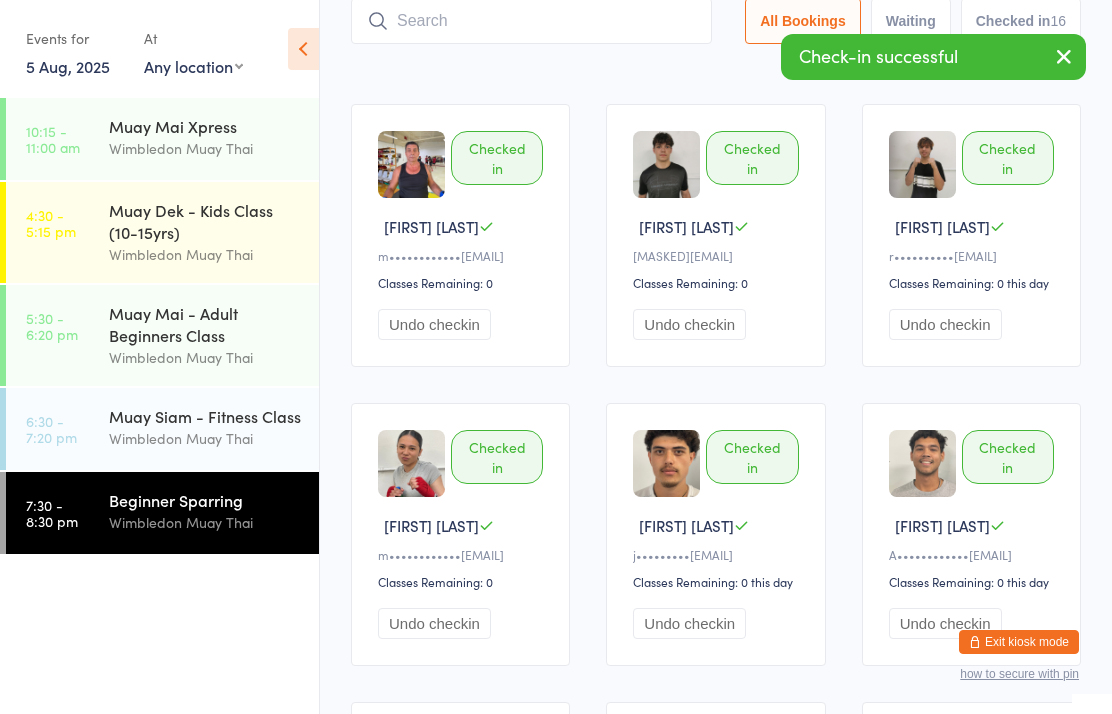 click at bounding box center [531, 21] 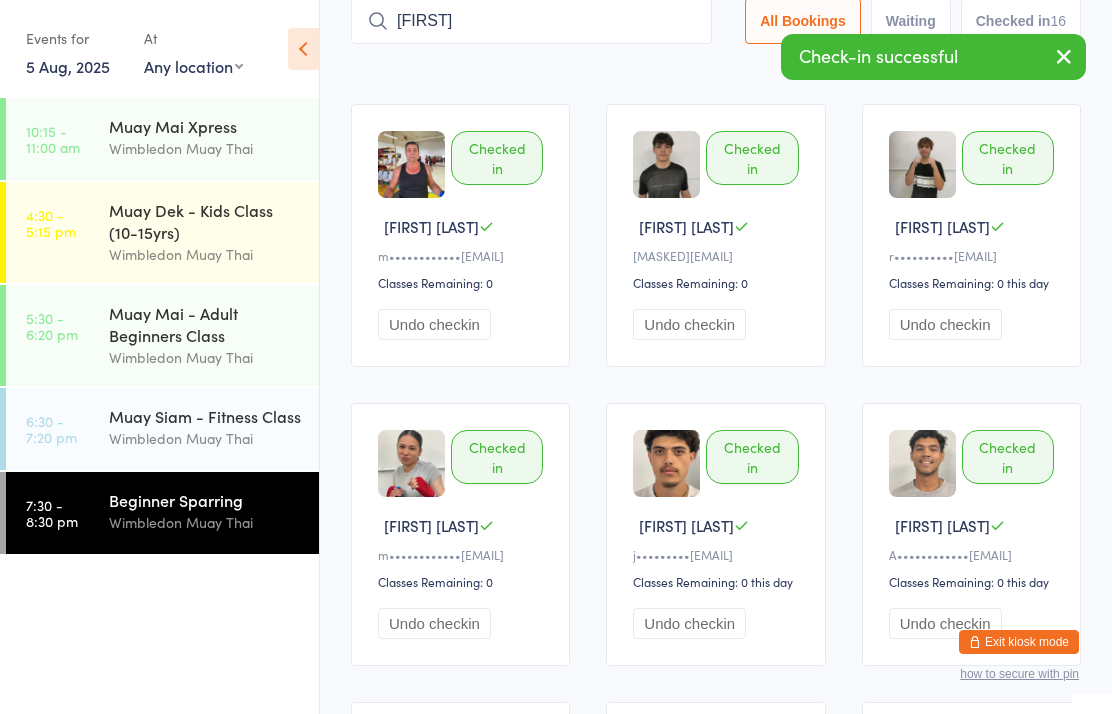 type on "[FIRST]" 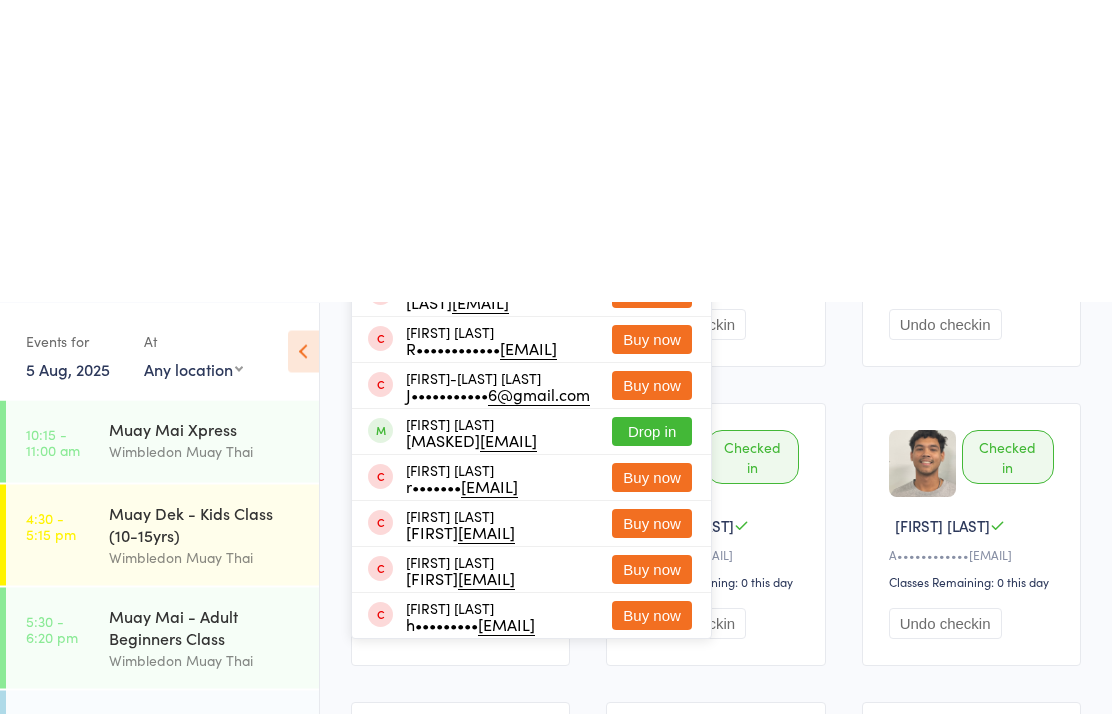 scroll, scrollTop: 513, scrollLeft: 0, axis: vertical 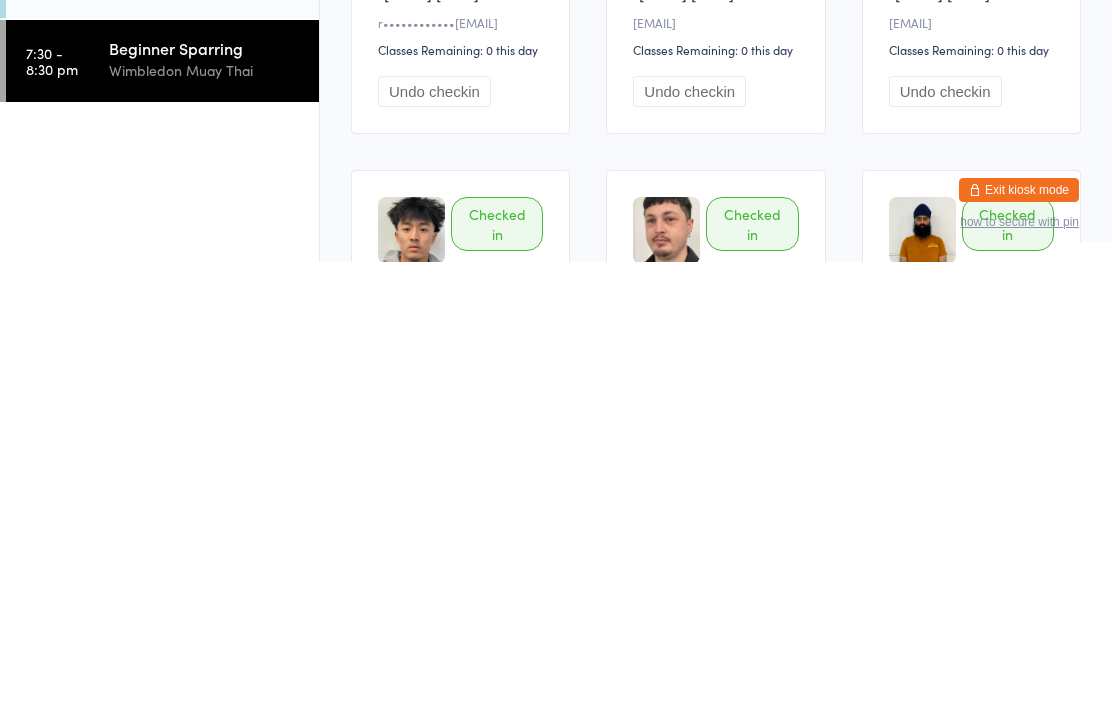 click on "Beginner Sparring Wimbledon Muay Thai" at bounding box center [214, 511] 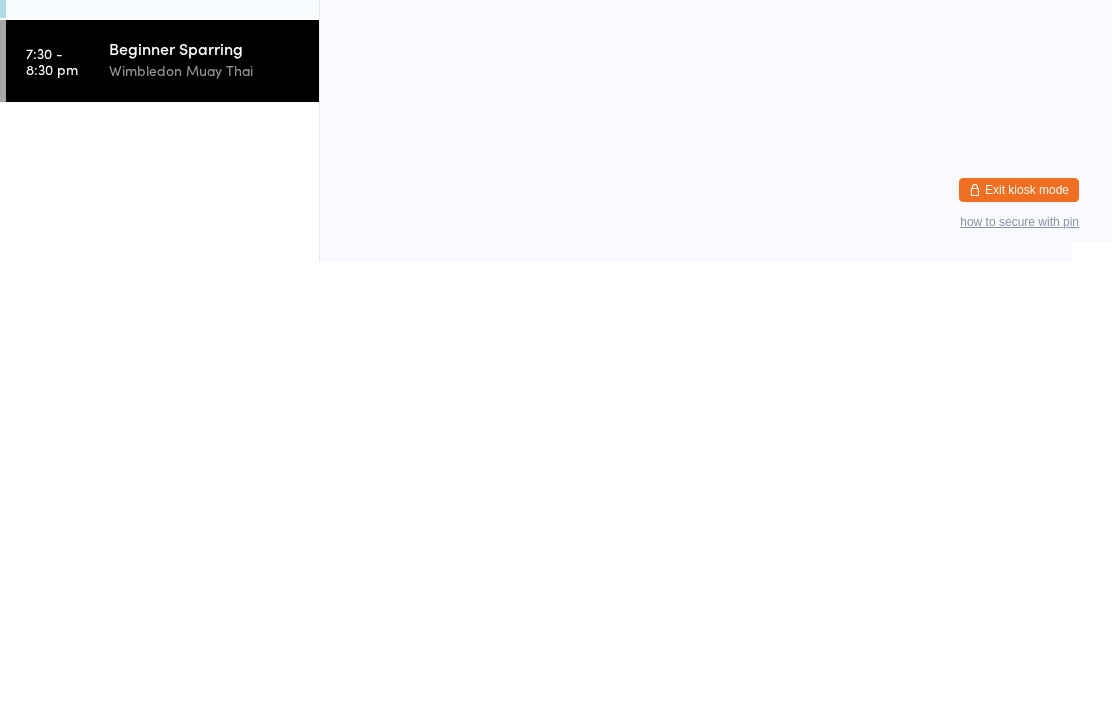 scroll, scrollTop: 0, scrollLeft: 0, axis: both 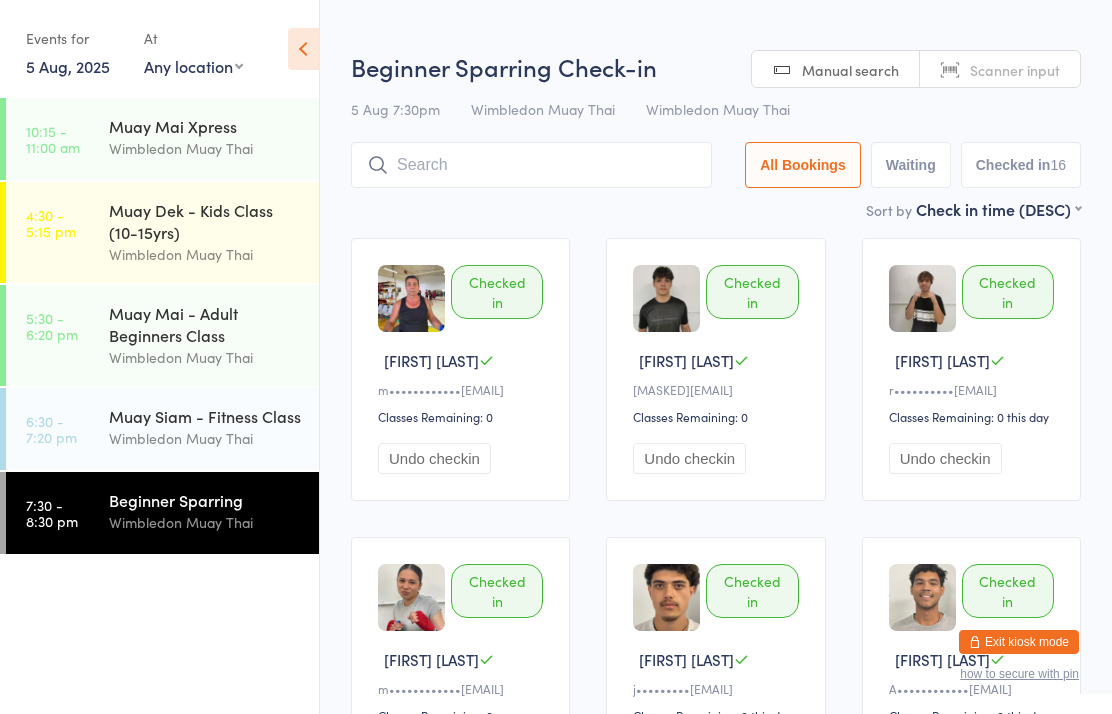 click on "[TIME] - [TIME] [ACTIVITY] [LOCATION]" at bounding box center [162, 513] 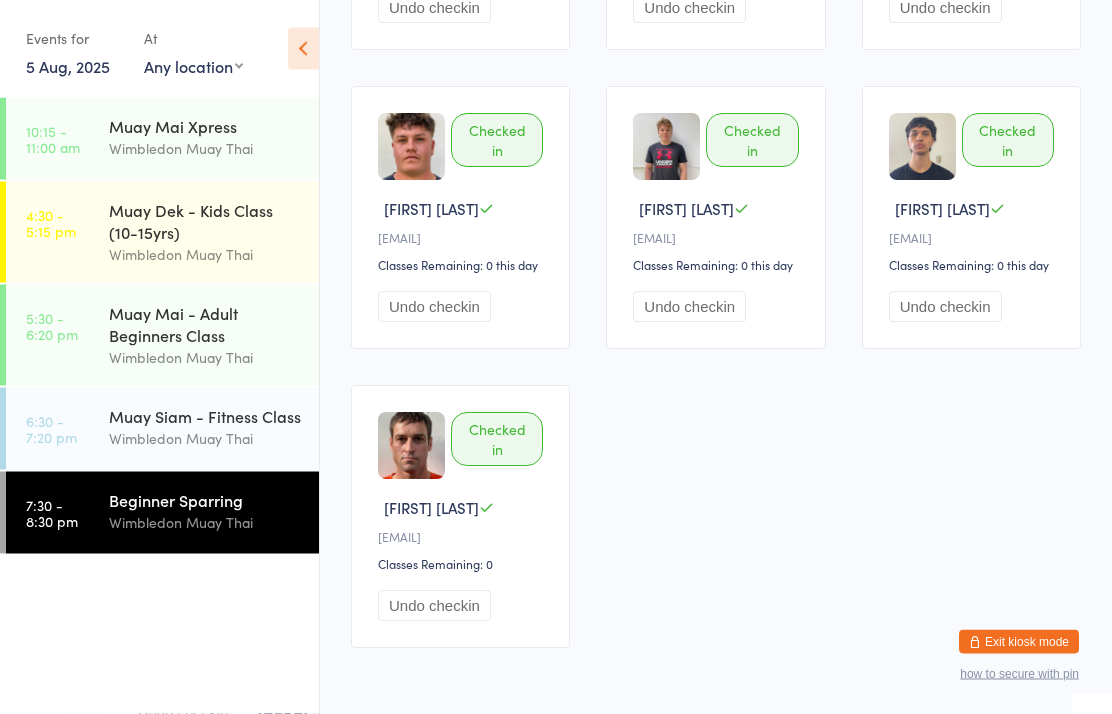 scroll, scrollTop: 1396, scrollLeft: 0, axis: vertical 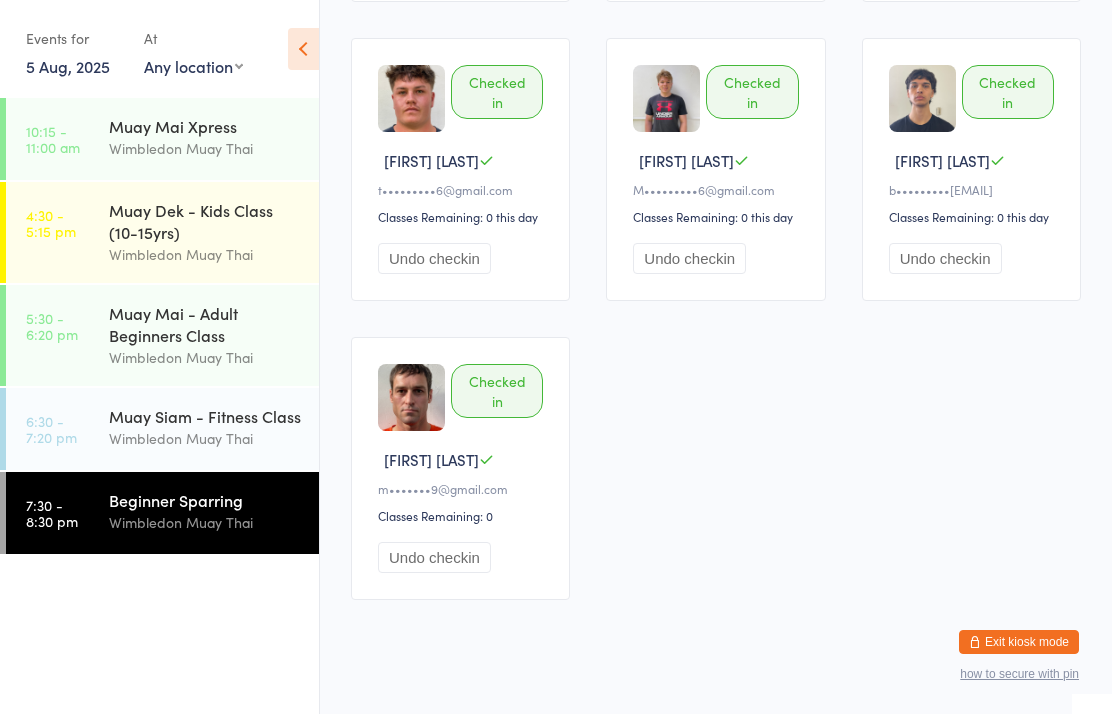 click on "Beginner Sparring" at bounding box center (205, 500) 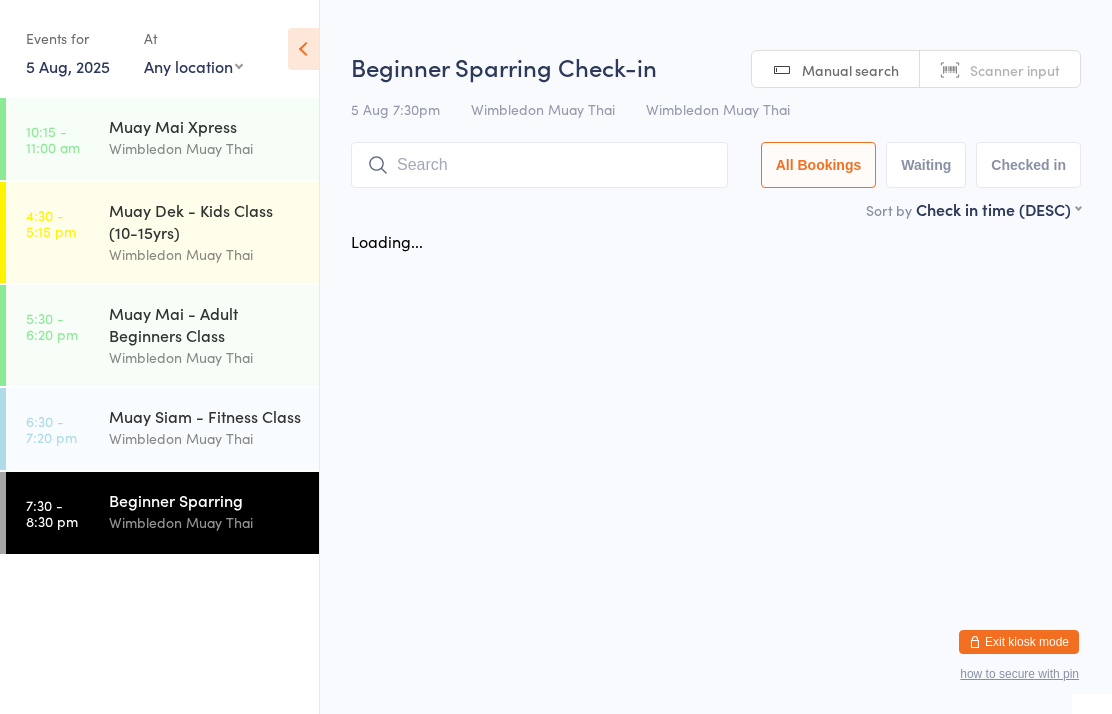 scroll, scrollTop: 0, scrollLeft: 0, axis: both 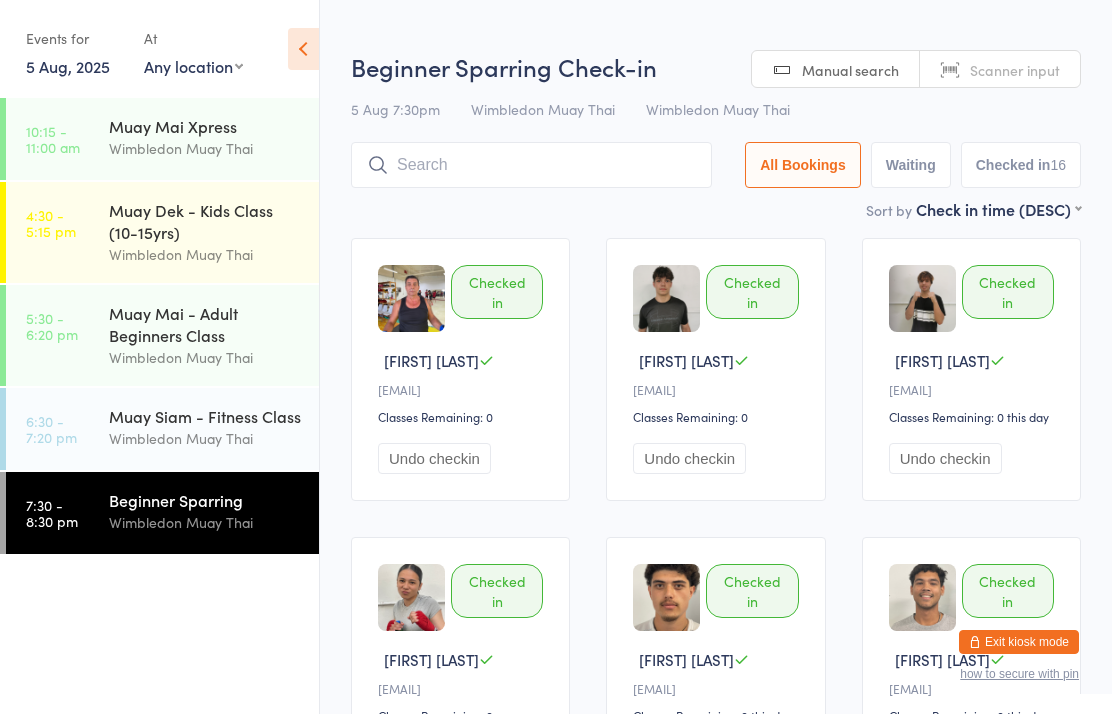 click at bounding box center [531, 165] 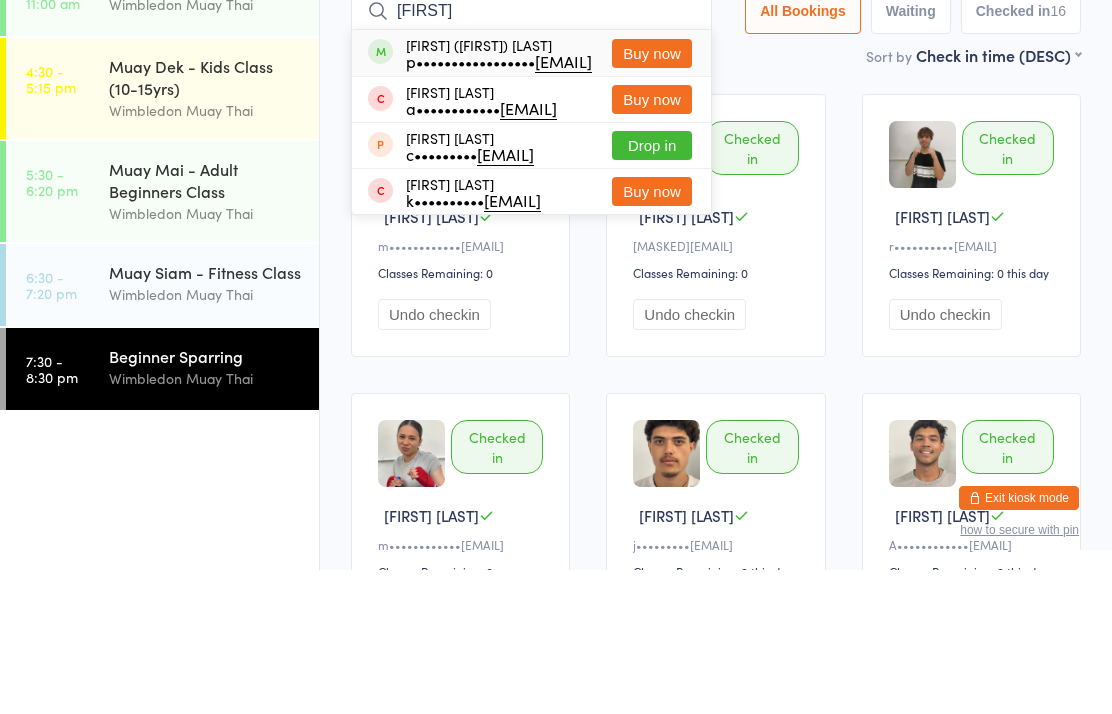type on "[FIRST]" 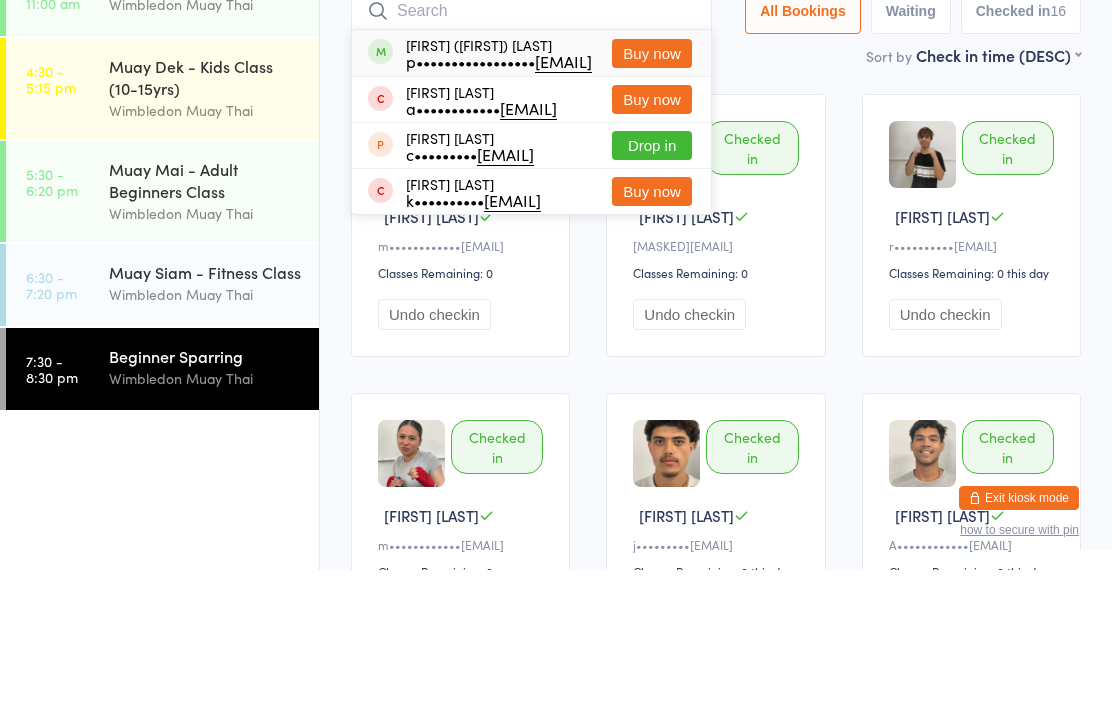 scroll, scrollTop: 144, scrollLeft: 0, axis: vertical 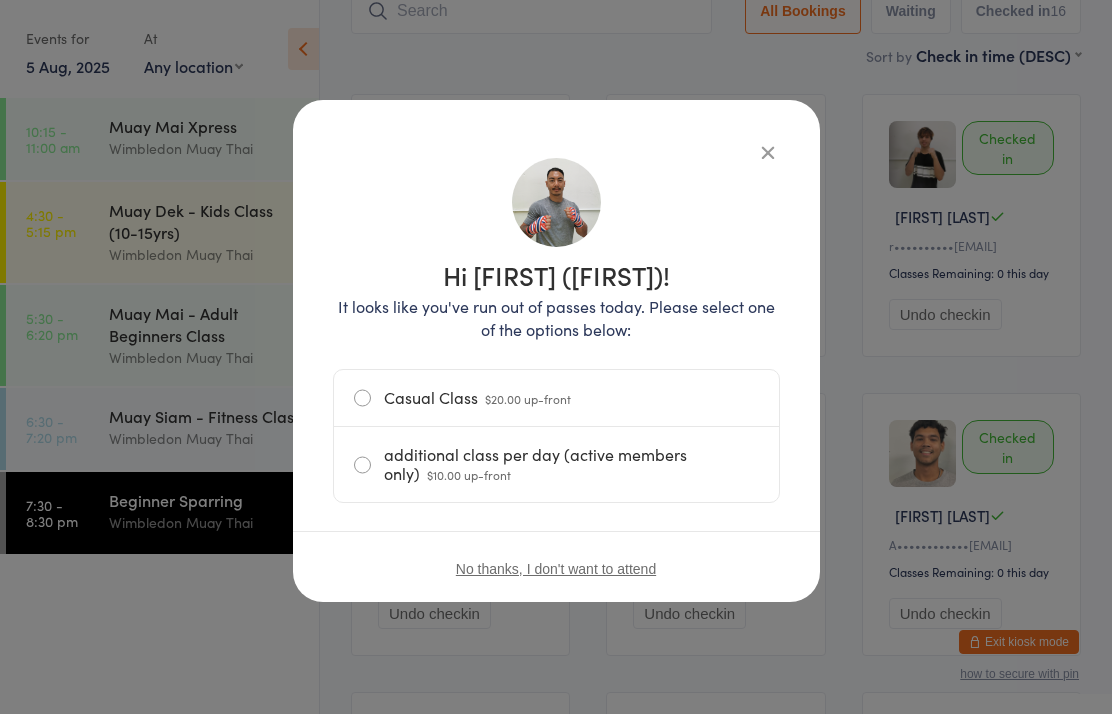 click on "Casual Class  $20.00 up-front" at bounding box center [556, 398] 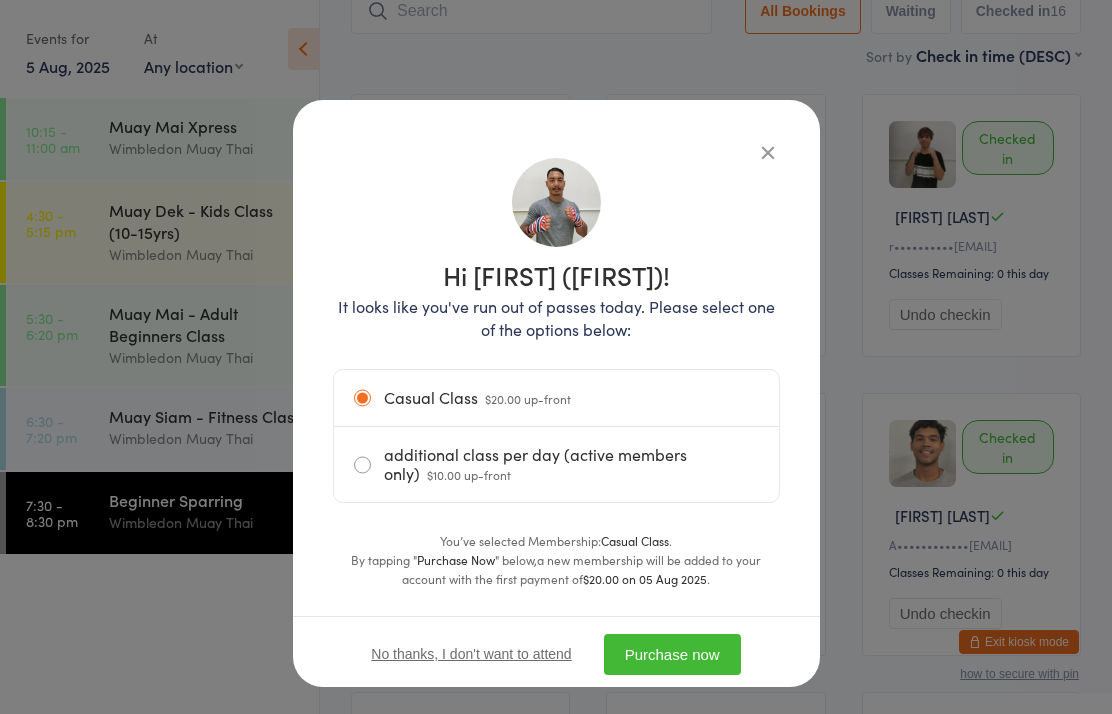 click on "additional class per day (active members only)  $10.00 up-front" at bounding box center [556, 464] 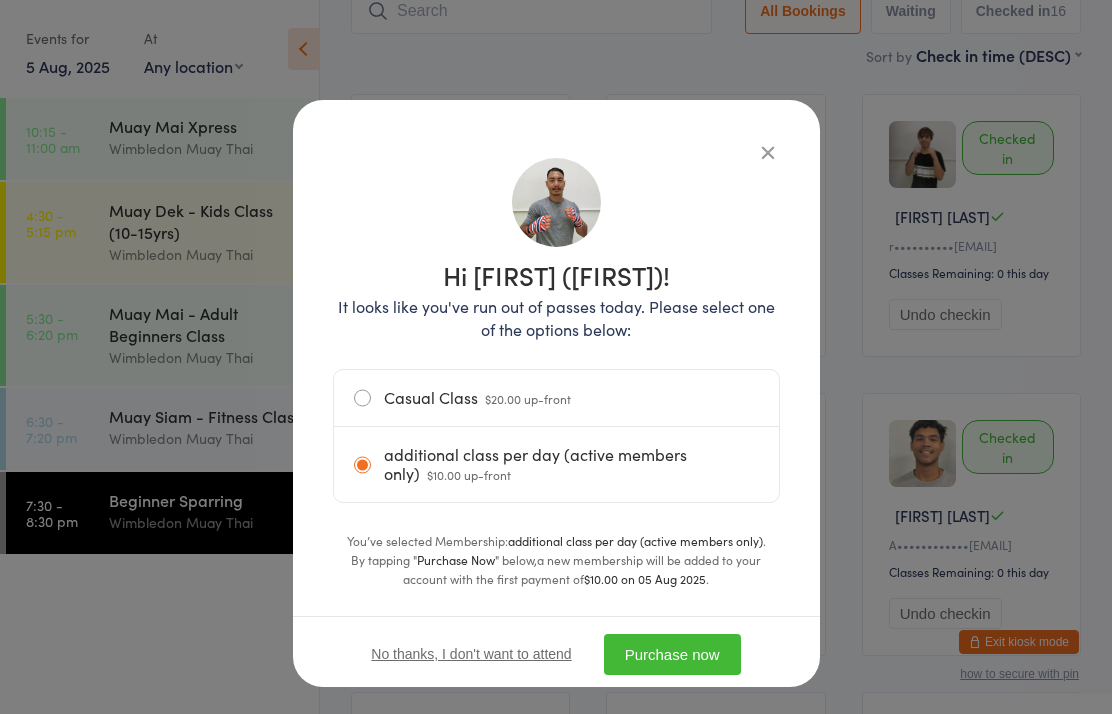click at bounding box center (768, 152) 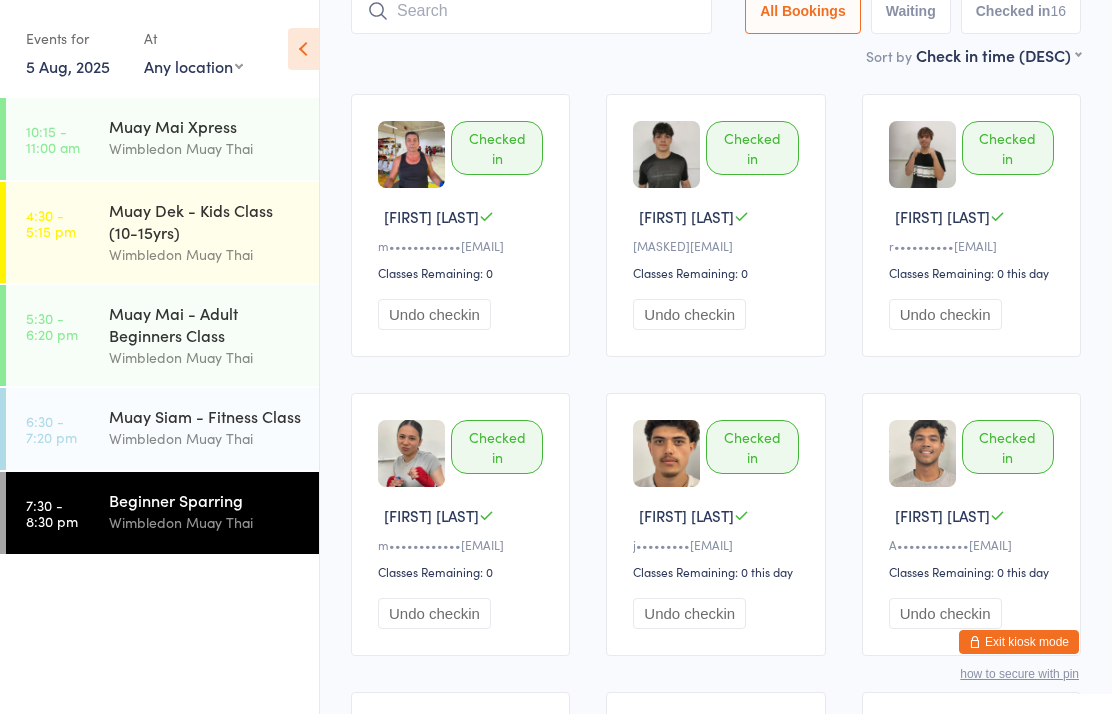 click on "Wimbledon Muay Thai" at bounding box center (205, 522) 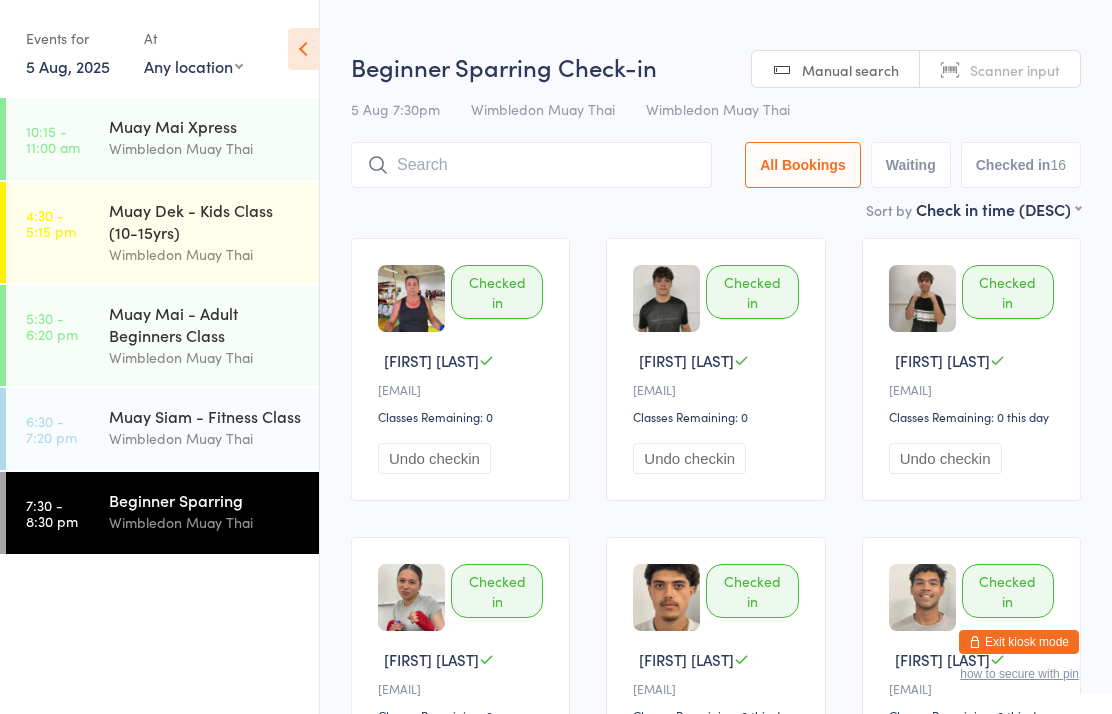 click on "[TIME] - [TIME] [PERIOD]" at bounding box center [52, 513] 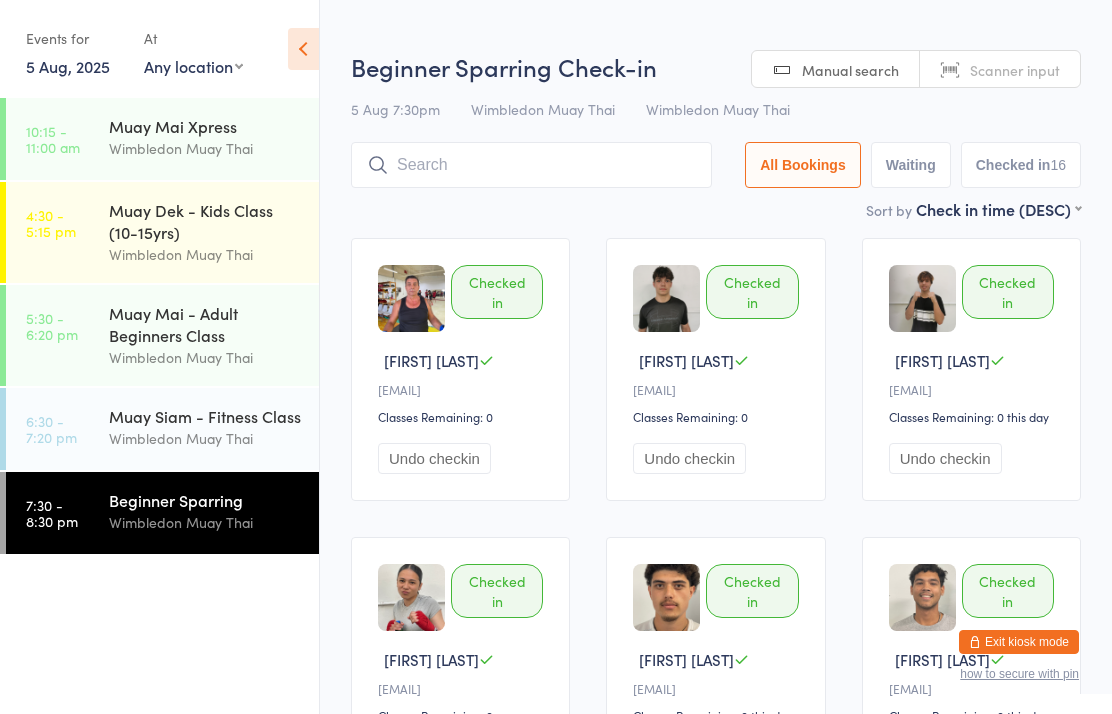 click at bounding box center (531, 165) 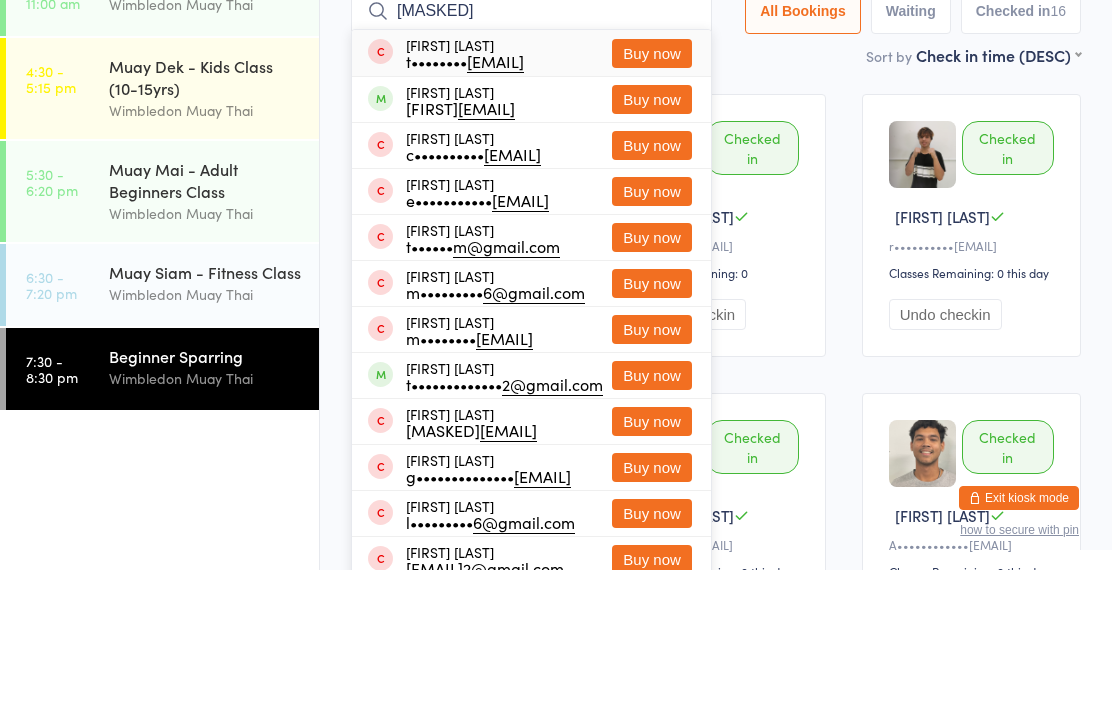 type on "[MASKED]" 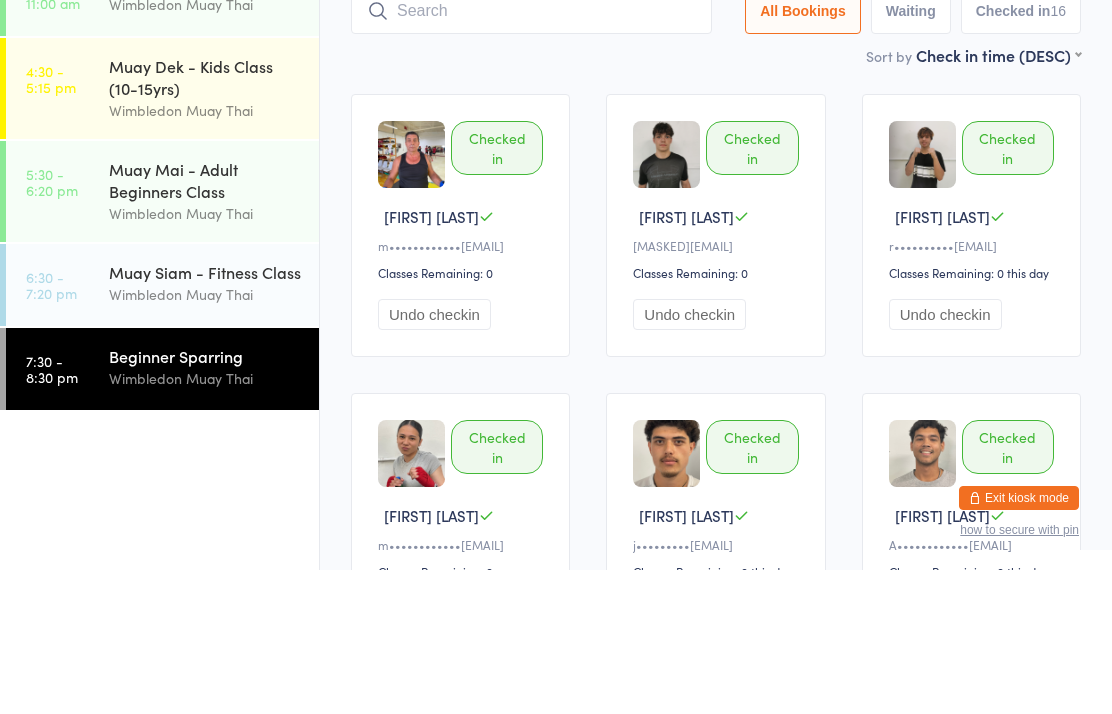 scroll, scrollTop: 144, scrollLeft: 0, axis: vertical 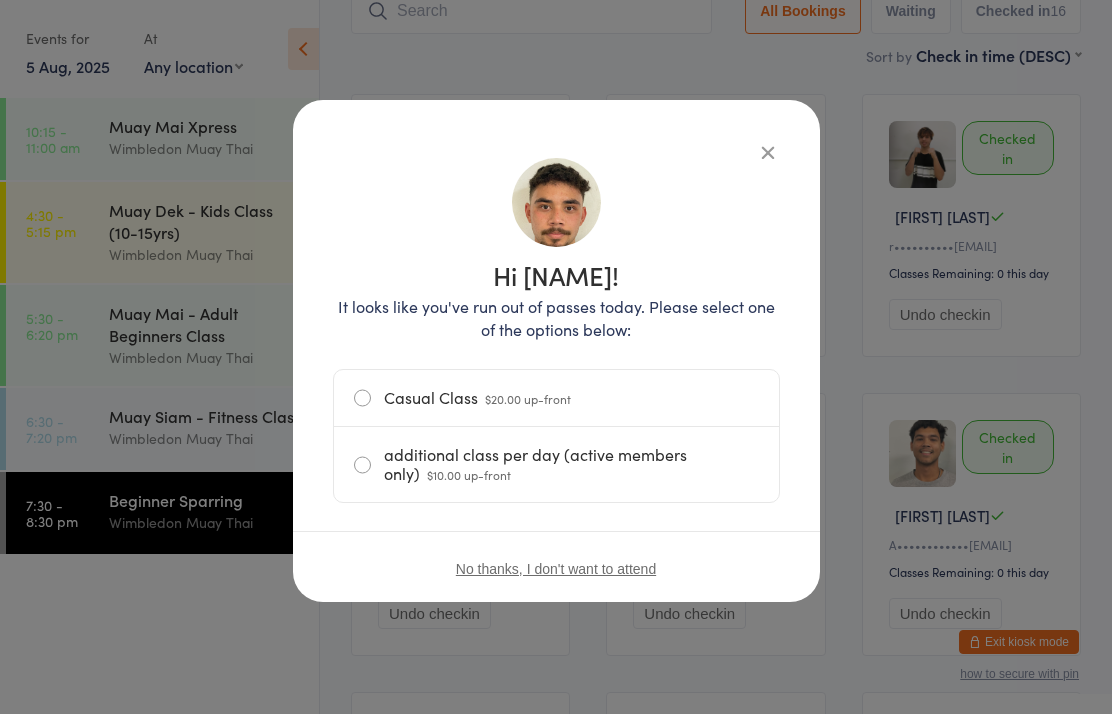 click on "additional class per day (active members only)  $10.00 up-front" at bounding box center [556, 464] 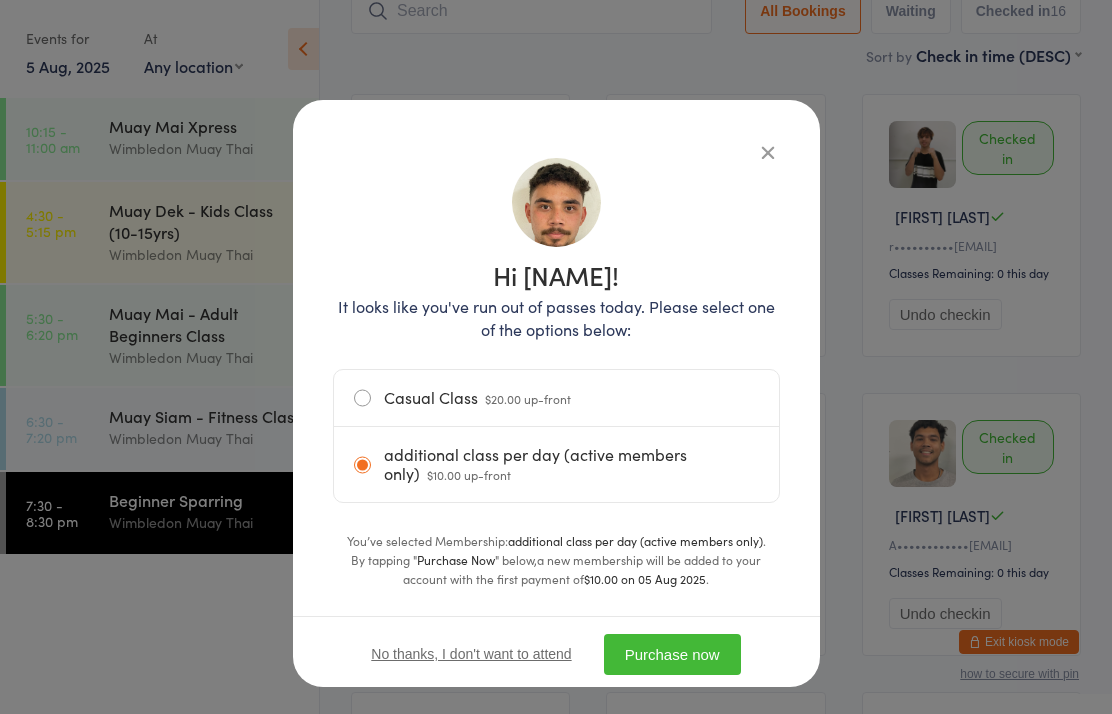 click on "Purchase now" at bounding box center (672, 654) 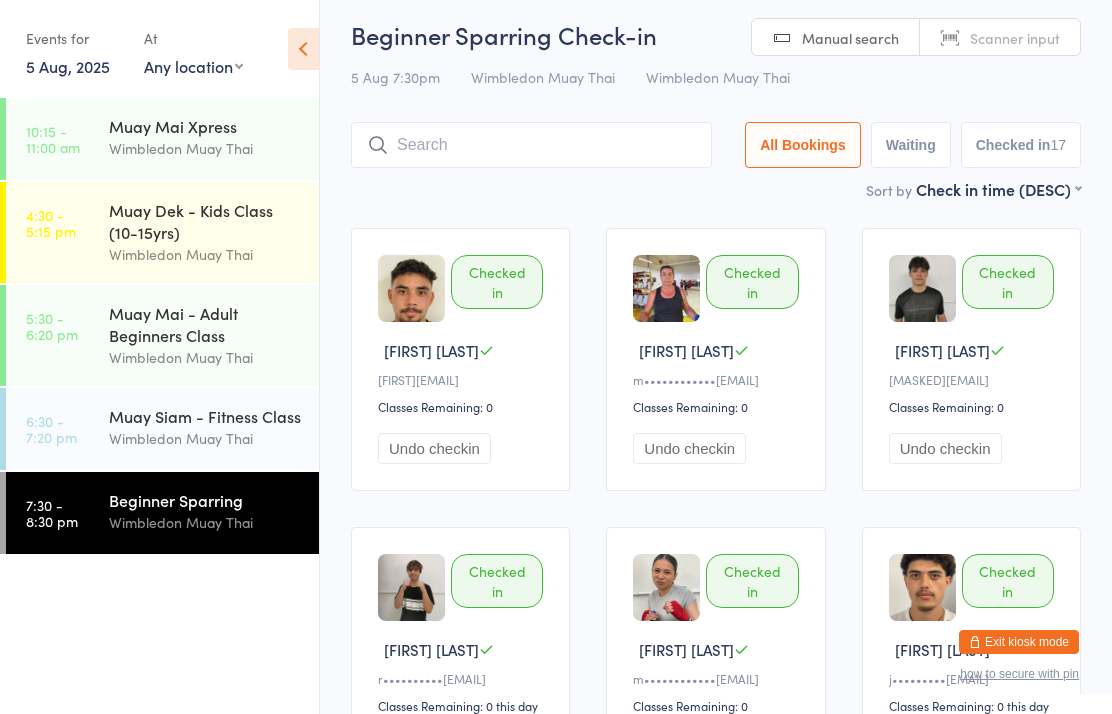 click at bounding box center (531, 145) 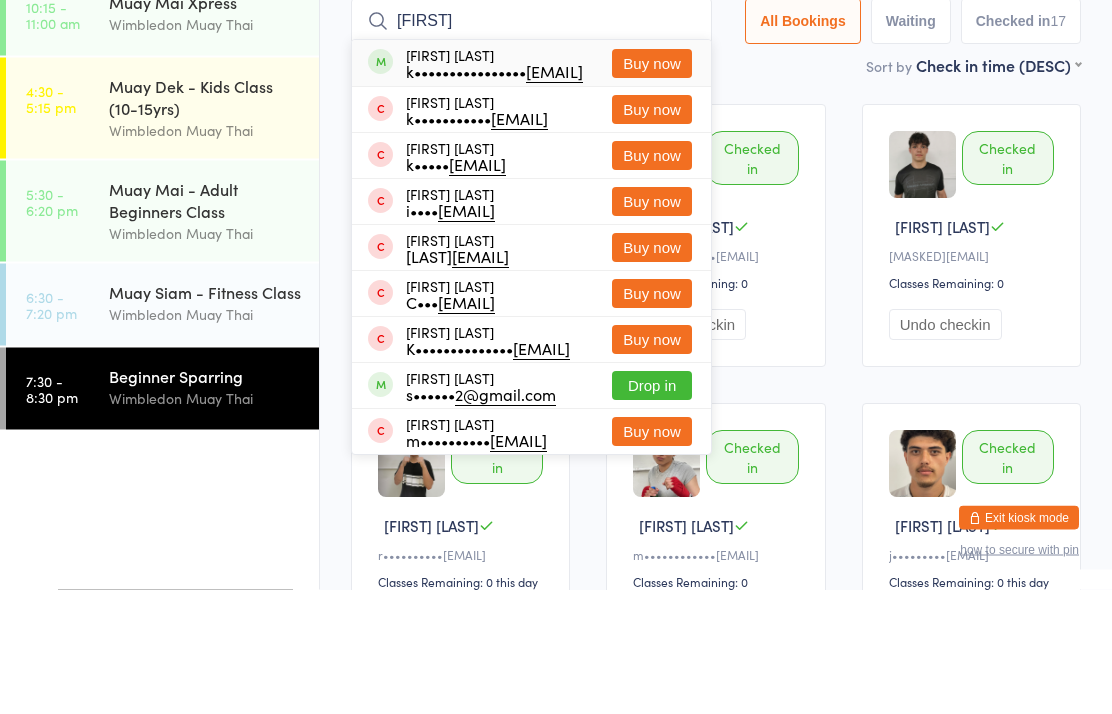 type on "[FIRST]" 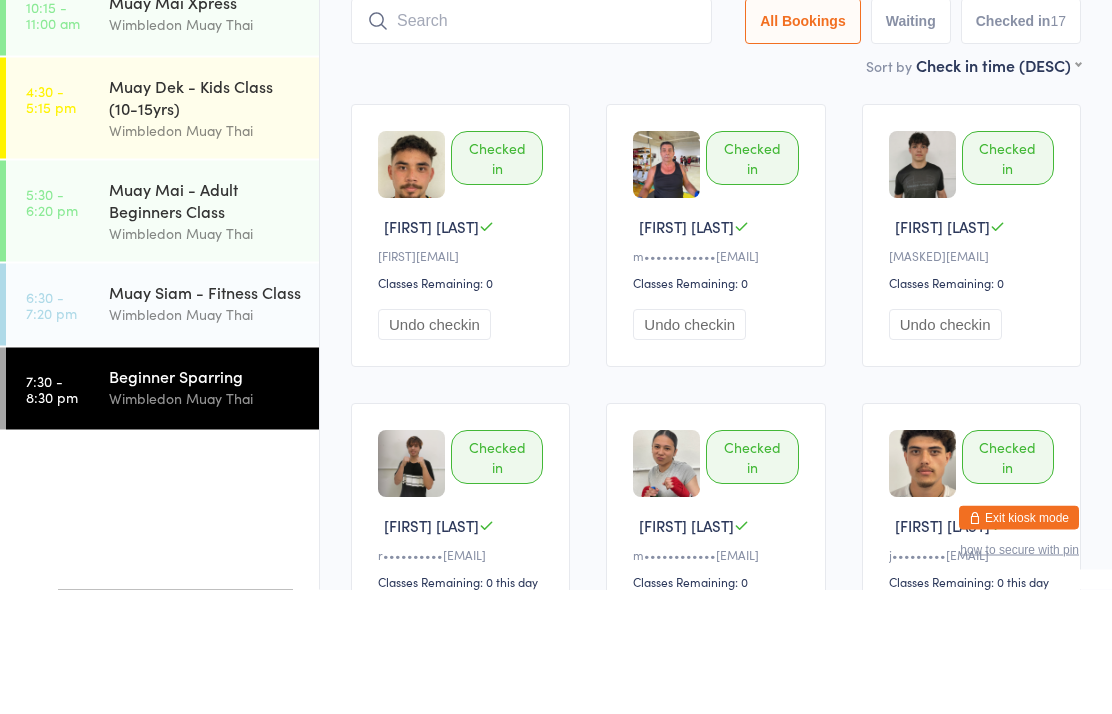 scroll, scrollTop: 134, scrollLeft: 0, axis: vertical 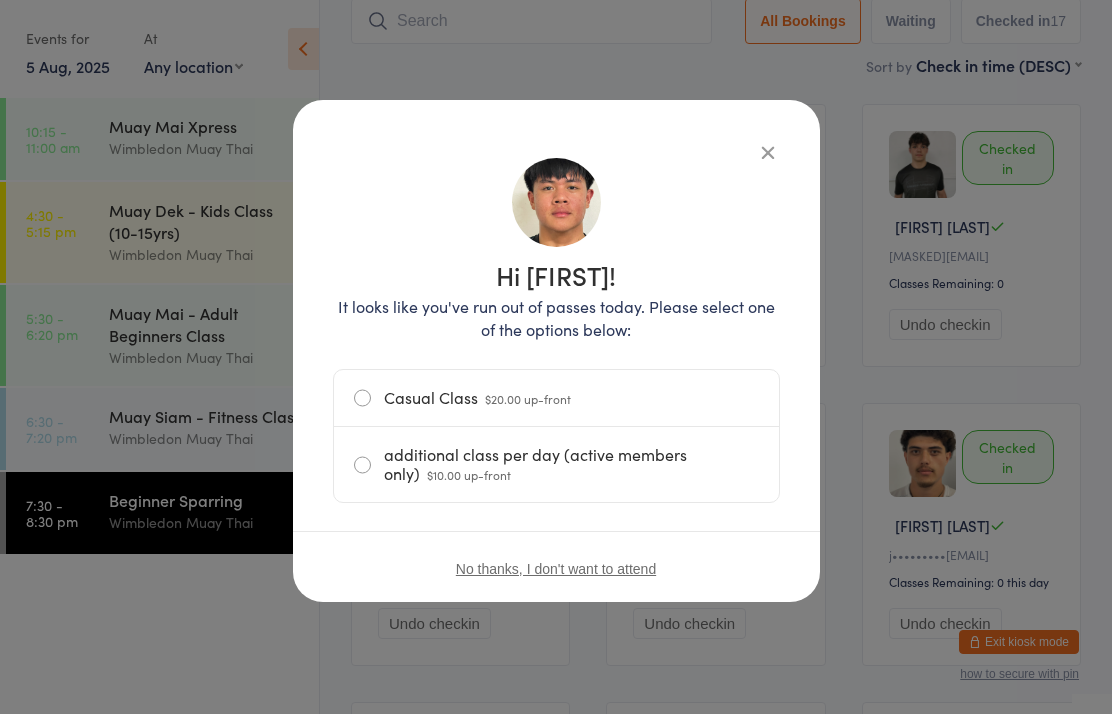 click on "additional class per day (active members only)  $10.00 up-front" at bounding box center [556, 464] 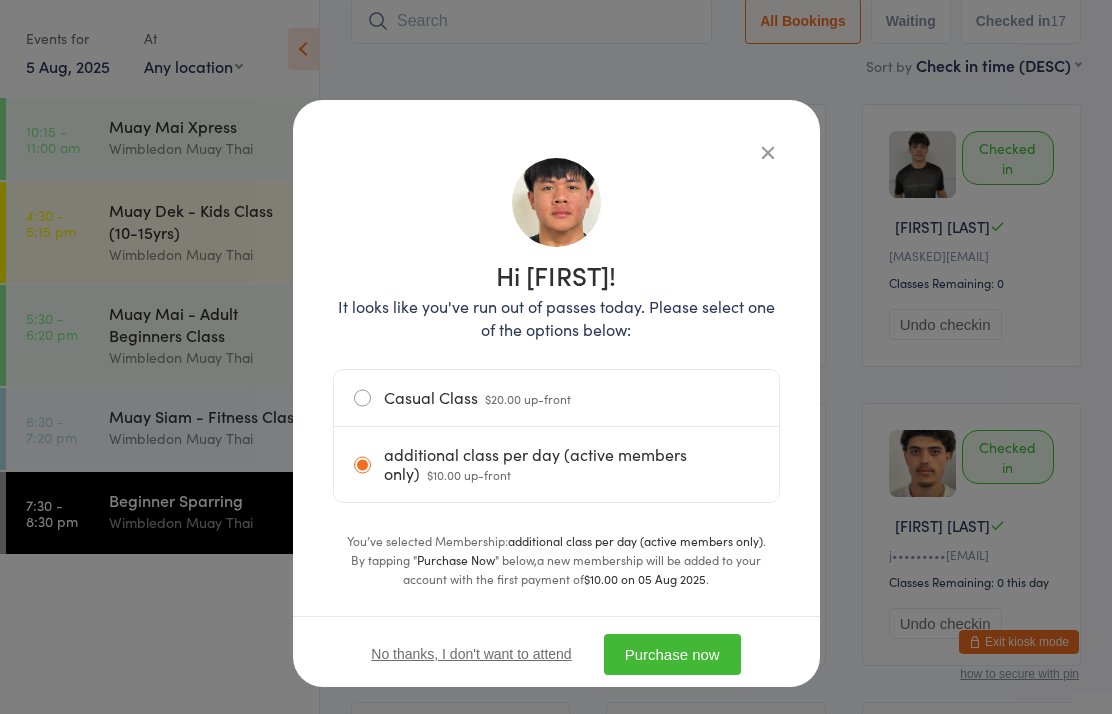 click on "Purchase now" at bounding box center (672, 654) 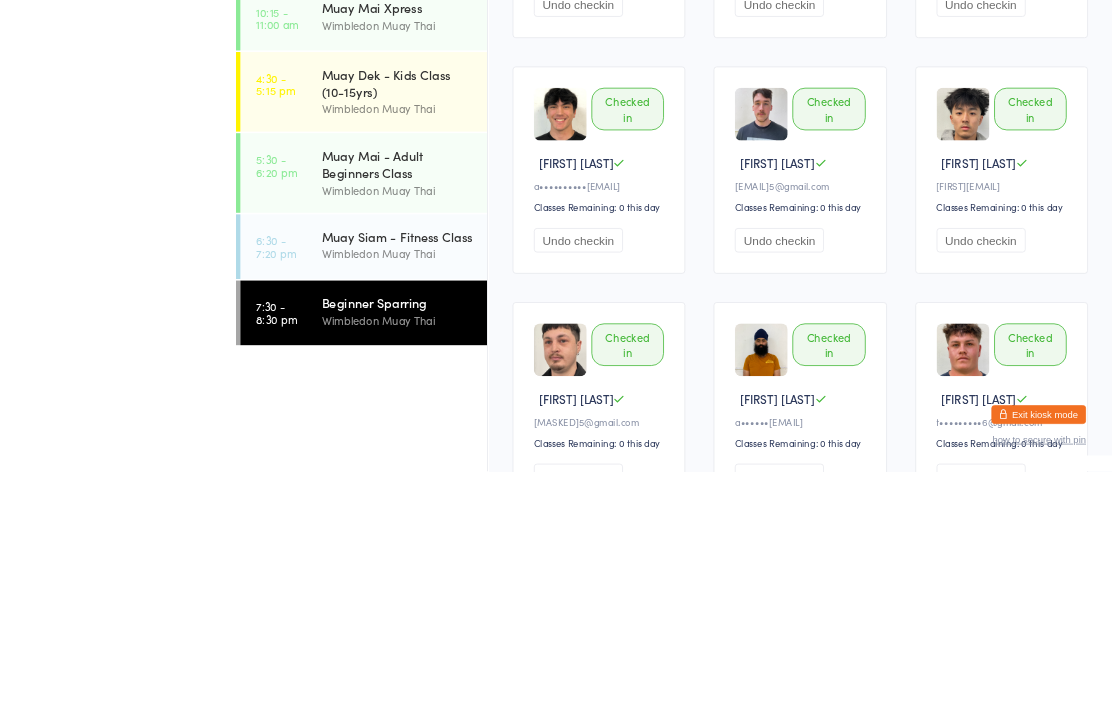 scroll, scrollTop: 1424, scrollLeft: 0, axis: vertical 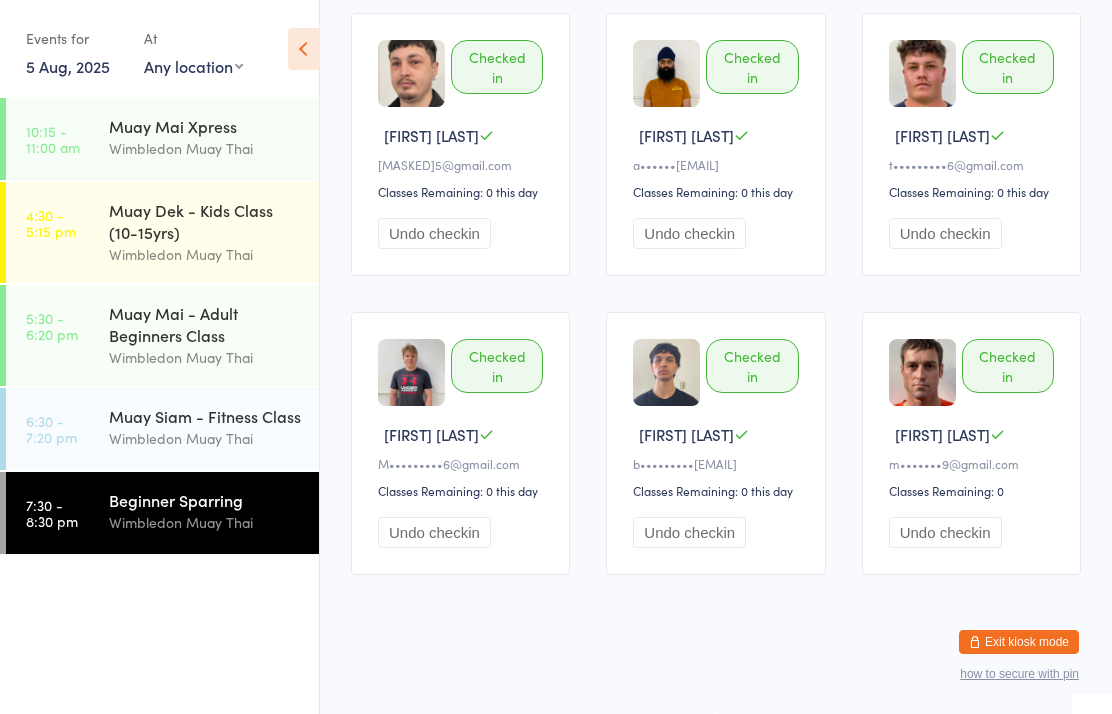 click on "Beginner Sparring" at bounding box center [205, 500] 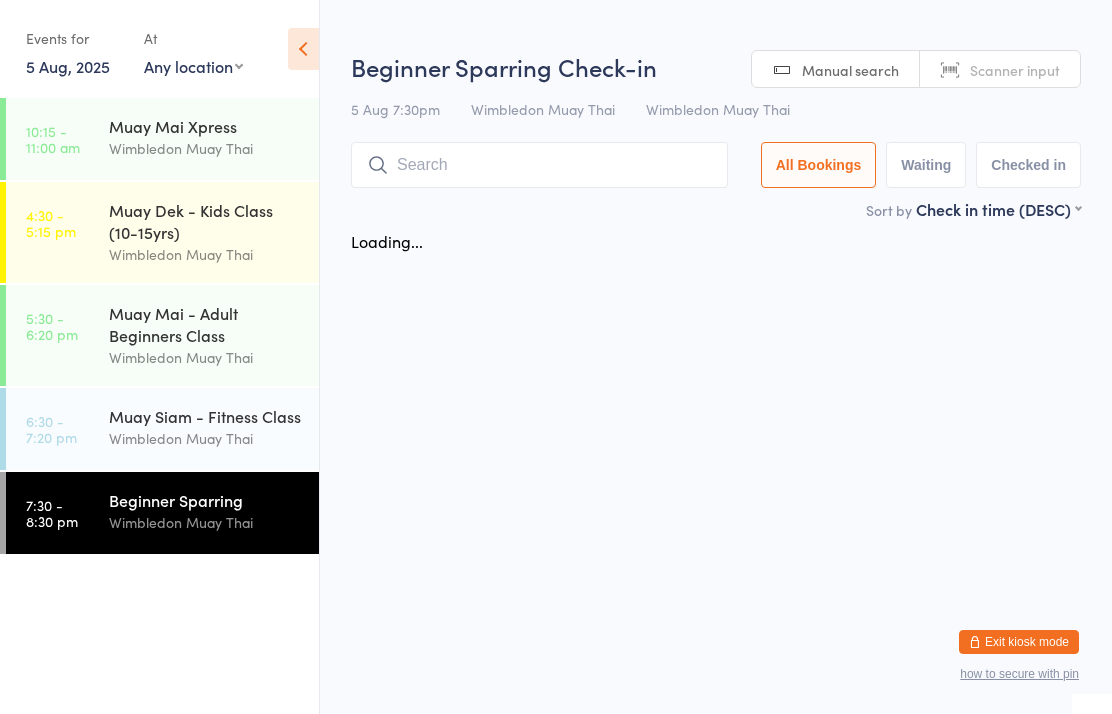 scroll, scrollTop: 0, scrollLeft: 0, axis: both 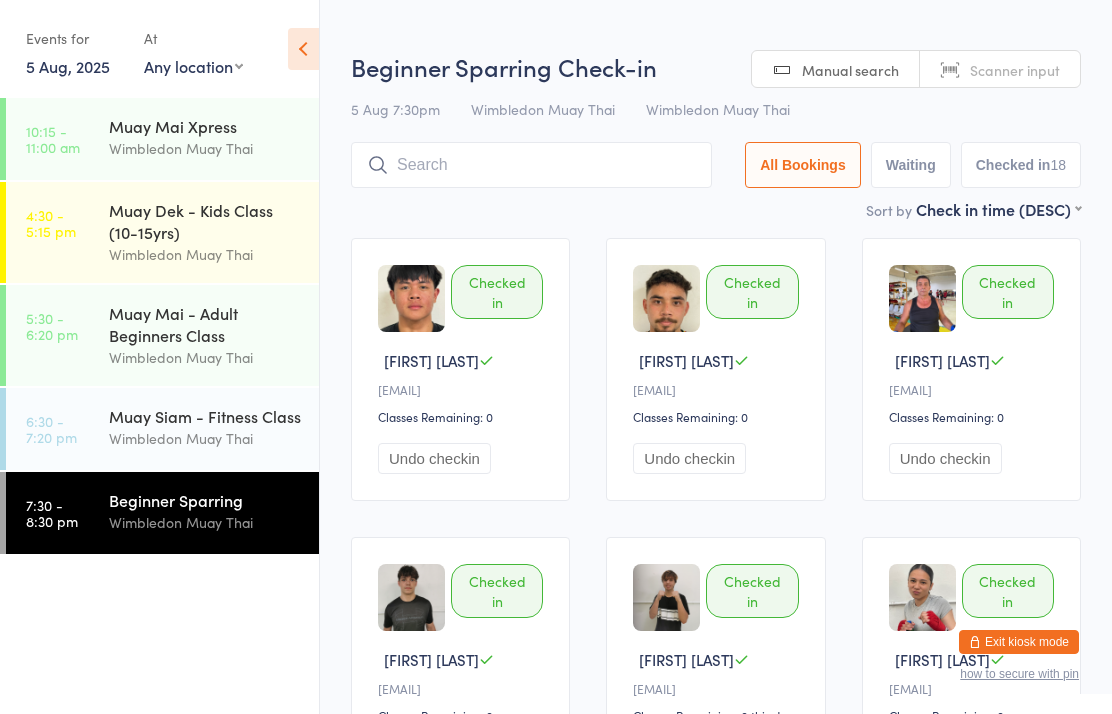 click on "Beginner Sparring" at bounding box center (205, 500) 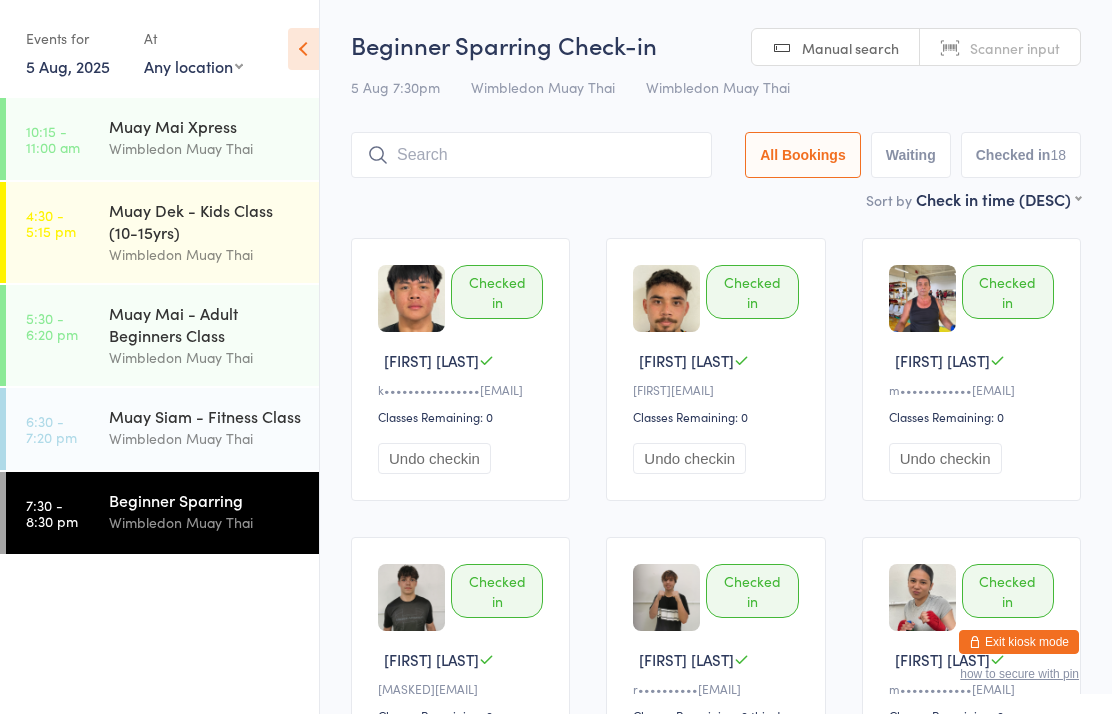 click at bounding box center [531, 155] 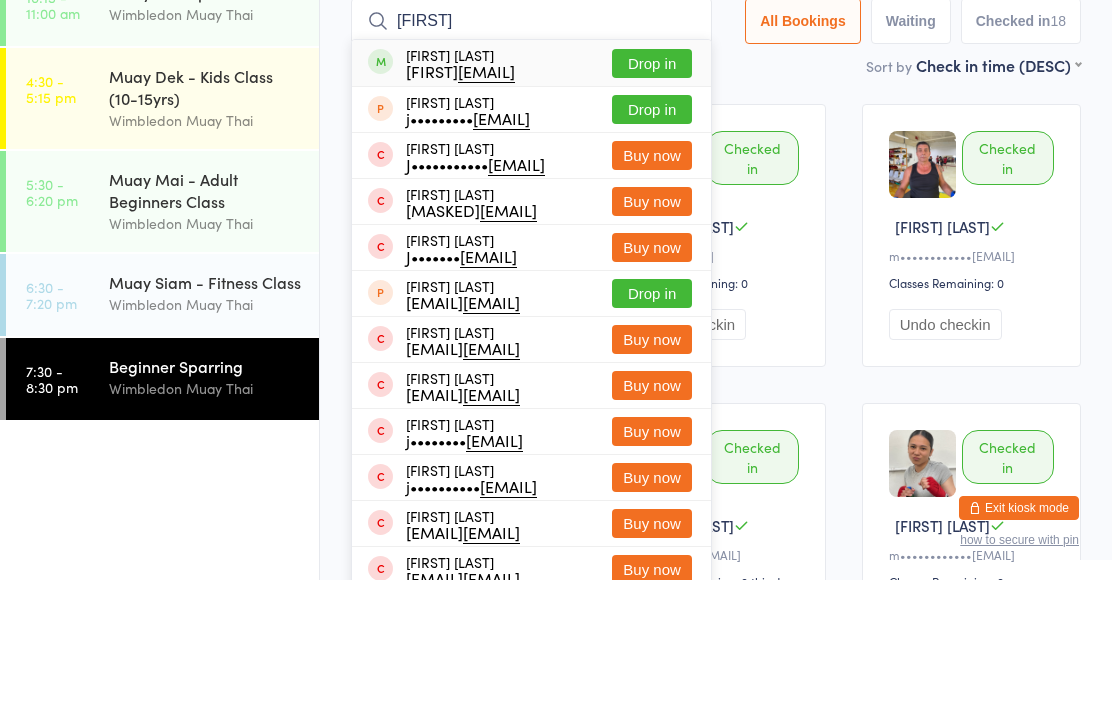 type on "[FIRST]" 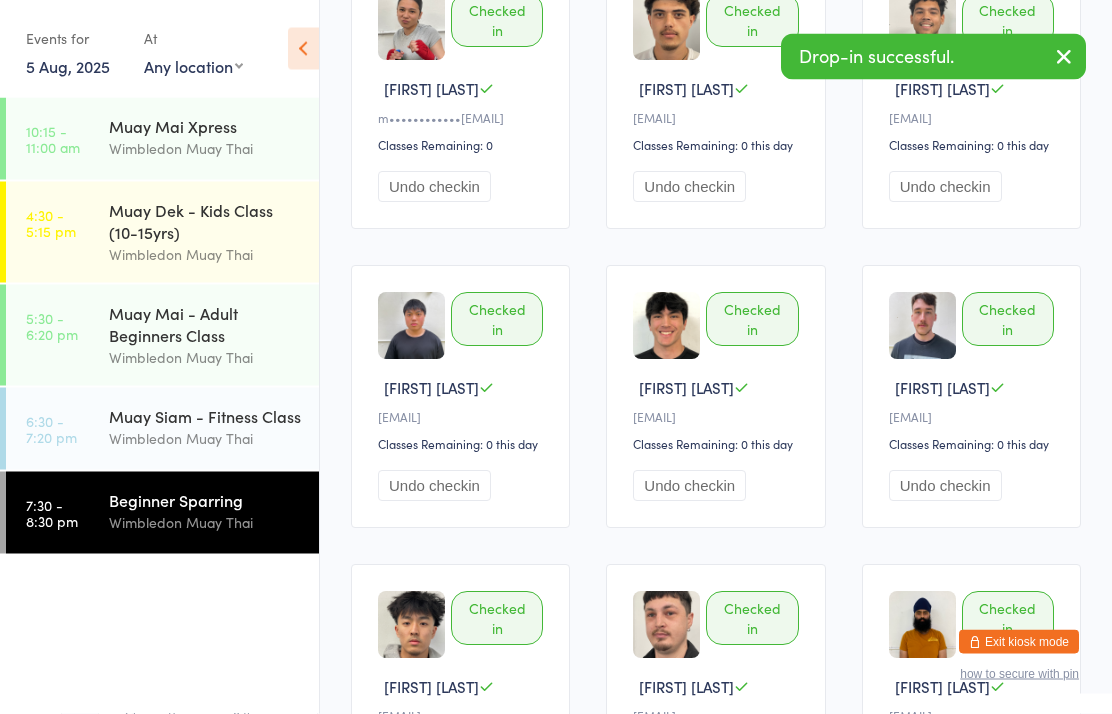 scroll, scrollTop: 871, scrollLeft: 0, axis: vertical 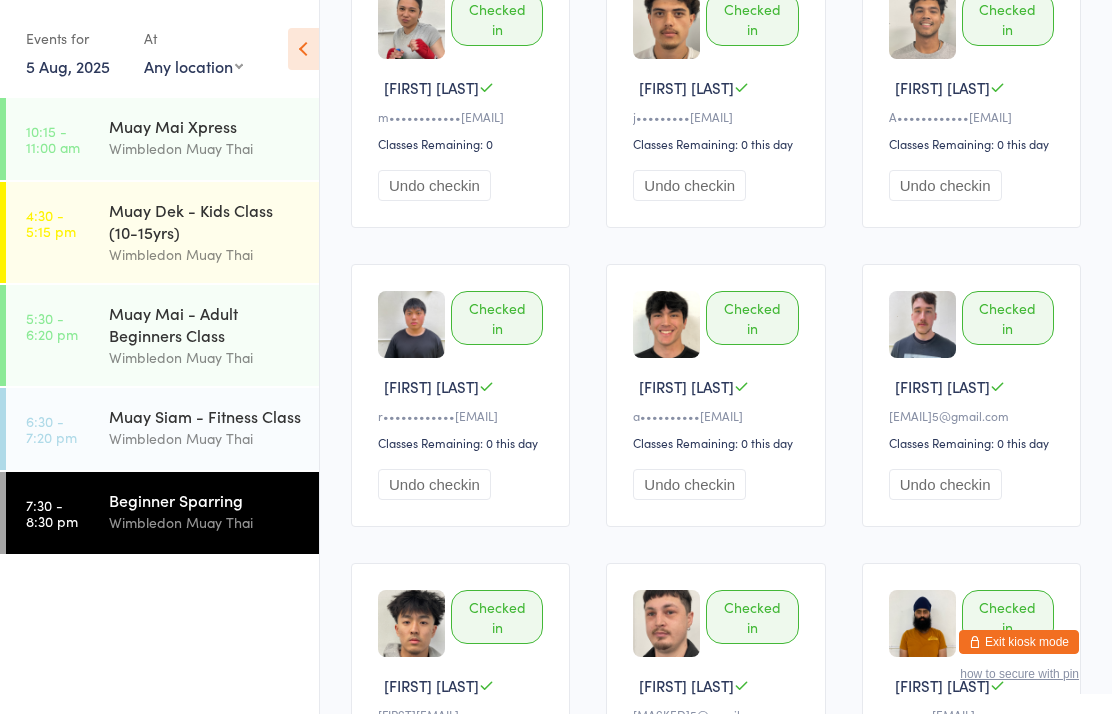 click on "[TIME] - [TIME] [ACTIVITY] [LOCATION]" at bounding box center [162, 513] 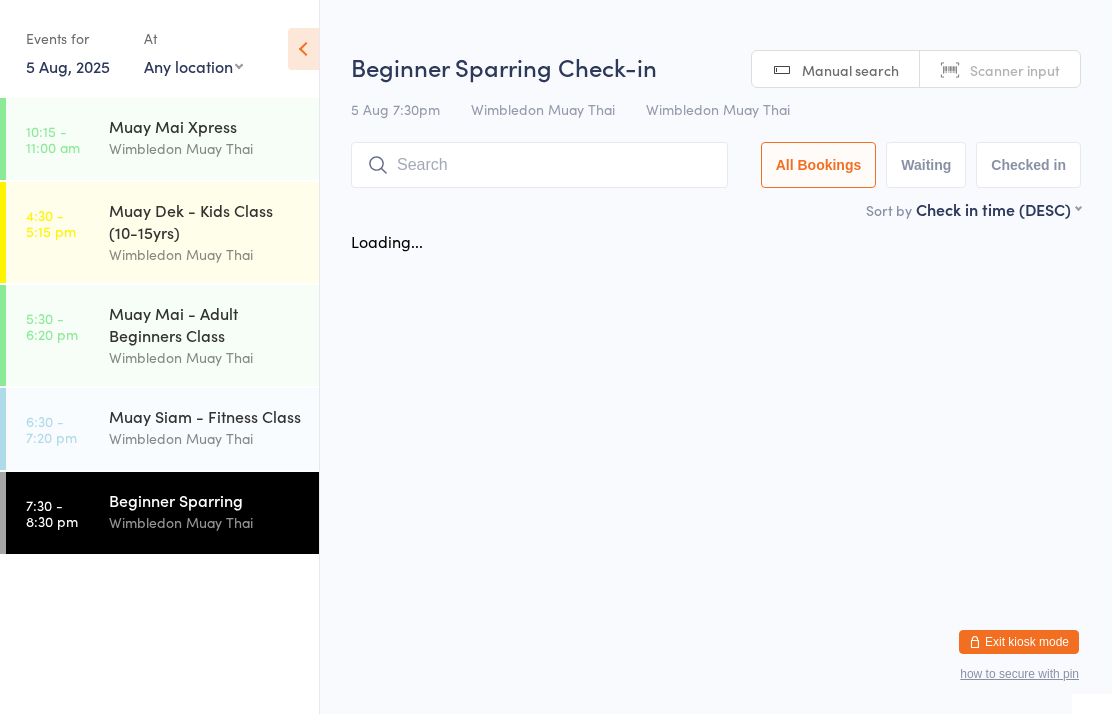 scroll, scrollTop: 0, scrollLeft: 0, axis: both 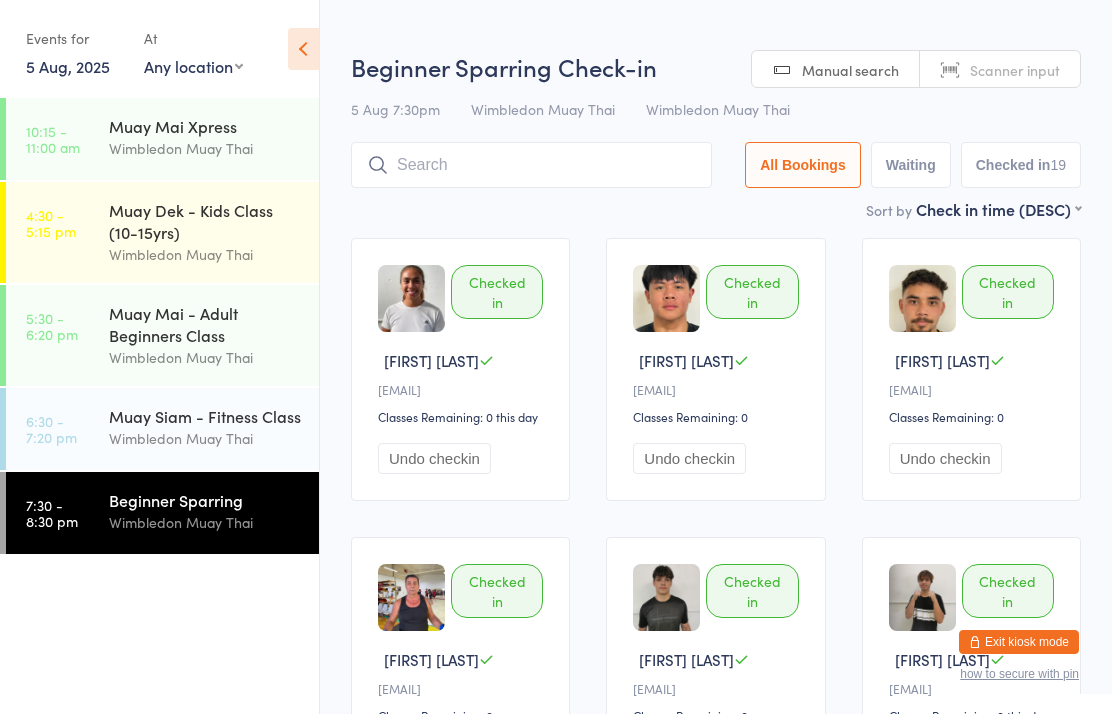 click on "Wimbledon Muay Thai" at bounding box center [205, 522] 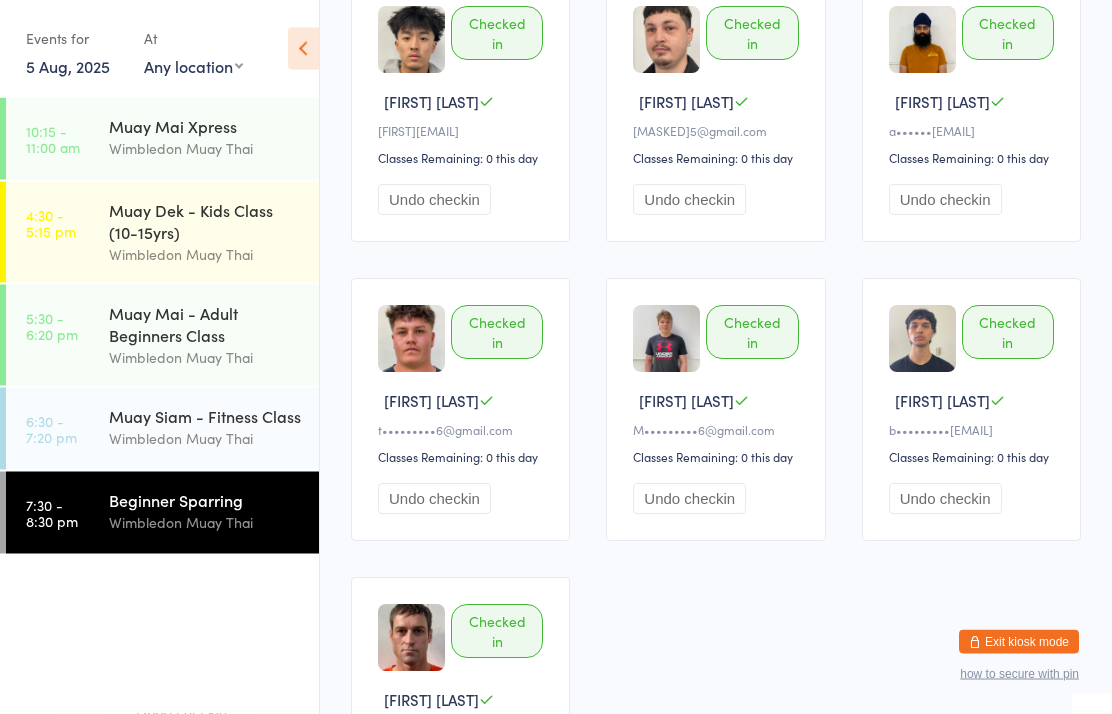 scroll, scrollTop: 1455, scrollLeft: 0, axis: vertical 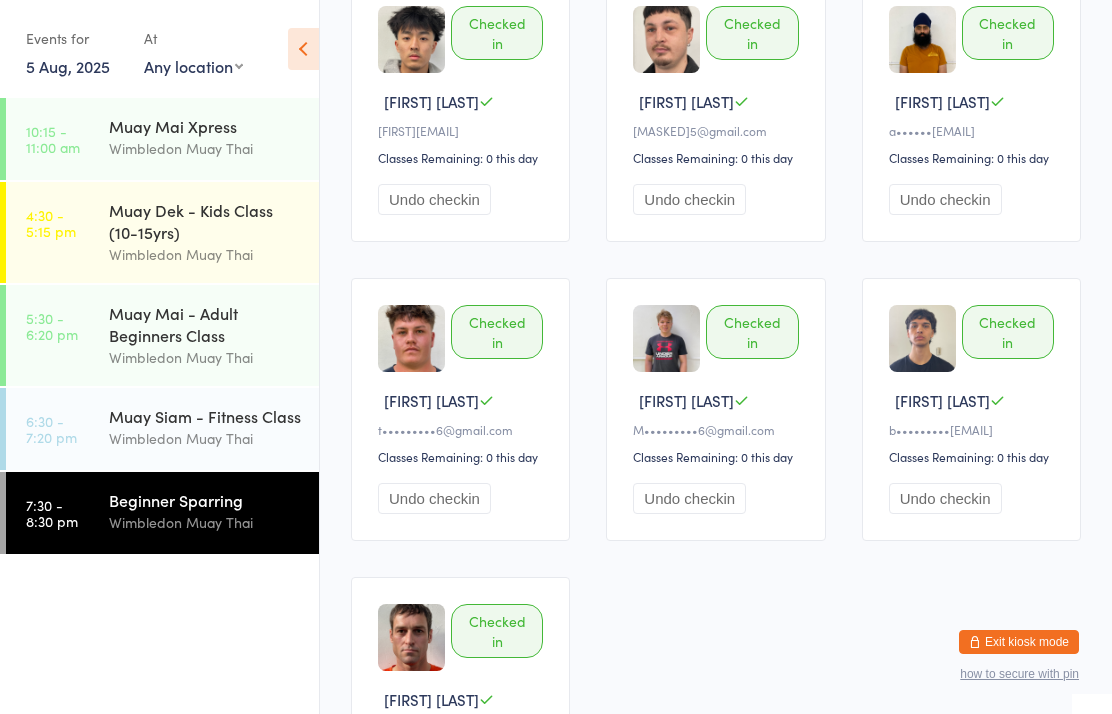 click on "Beginner Sparring Wimbledon Muay Thai" at bounding box center [214, 511] 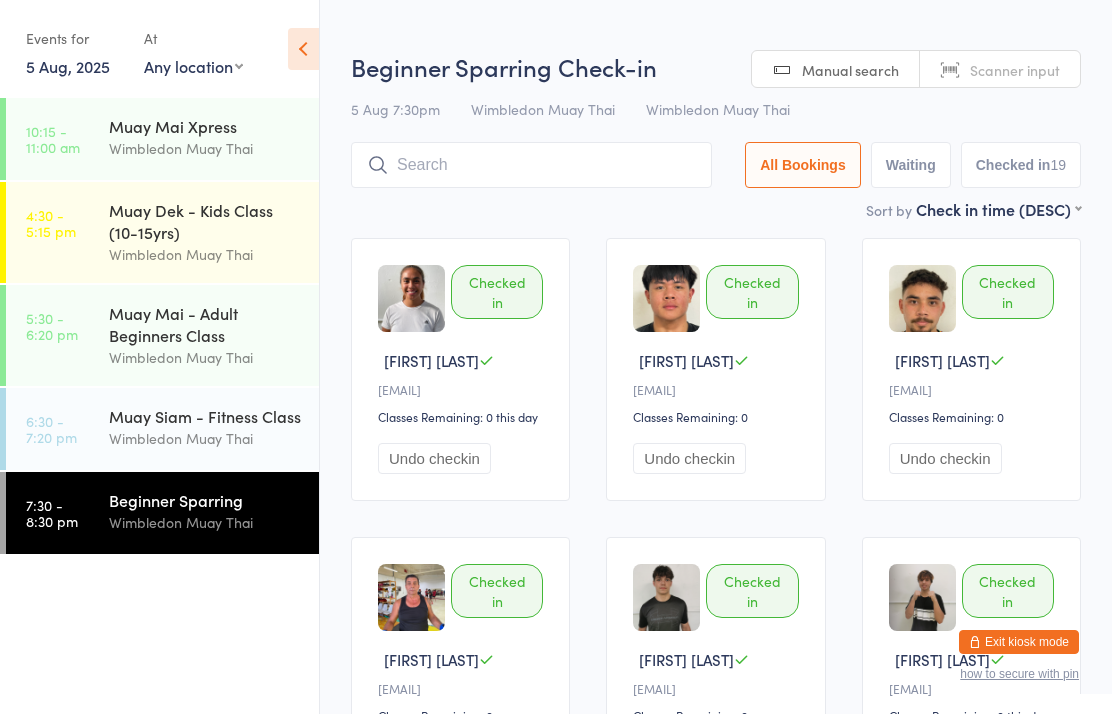 click at bounding box center (531, 165) 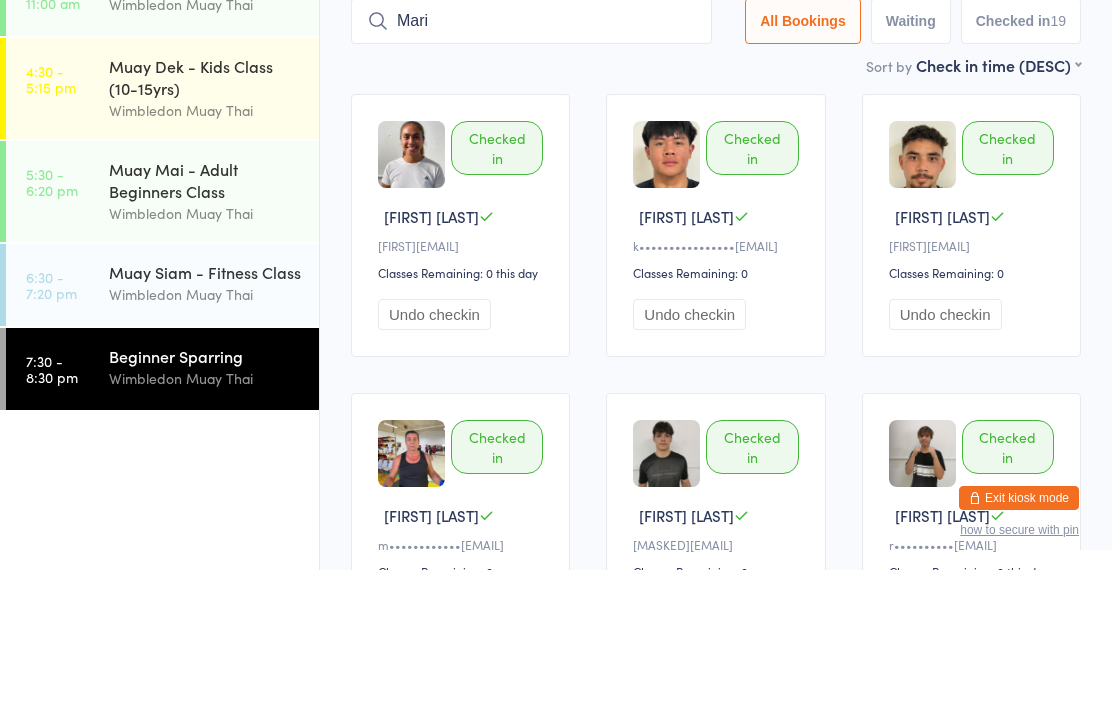 type on "Marin" 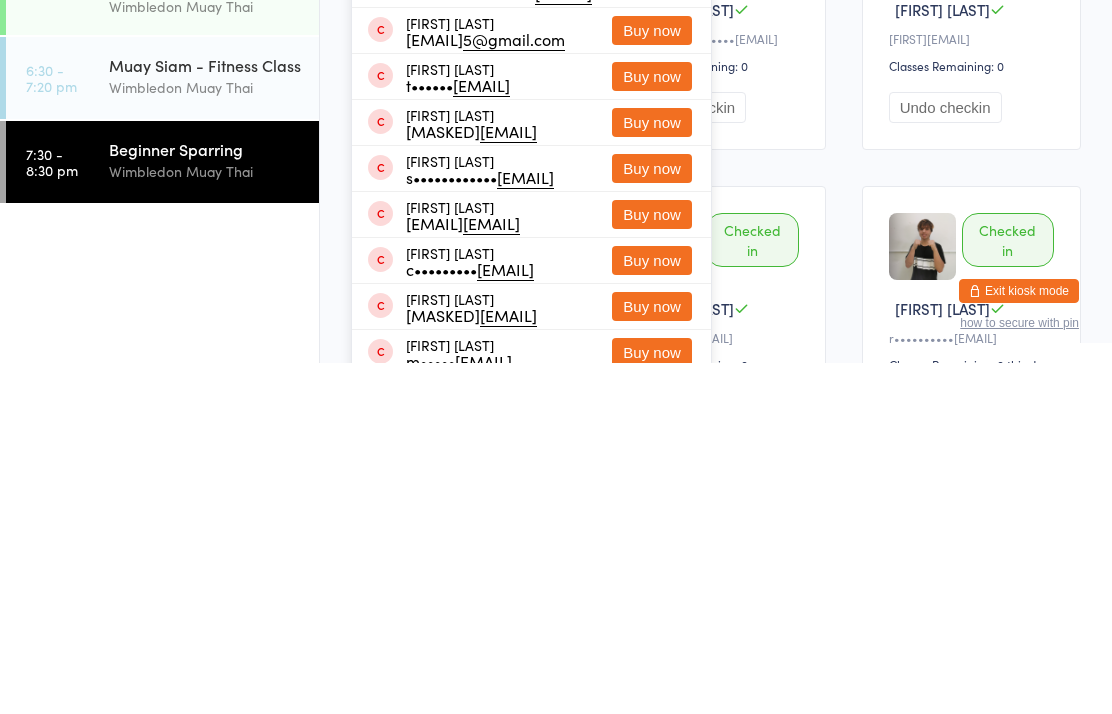 click on "Wimbledon Muay Thai" at bounding box center [205, 522] 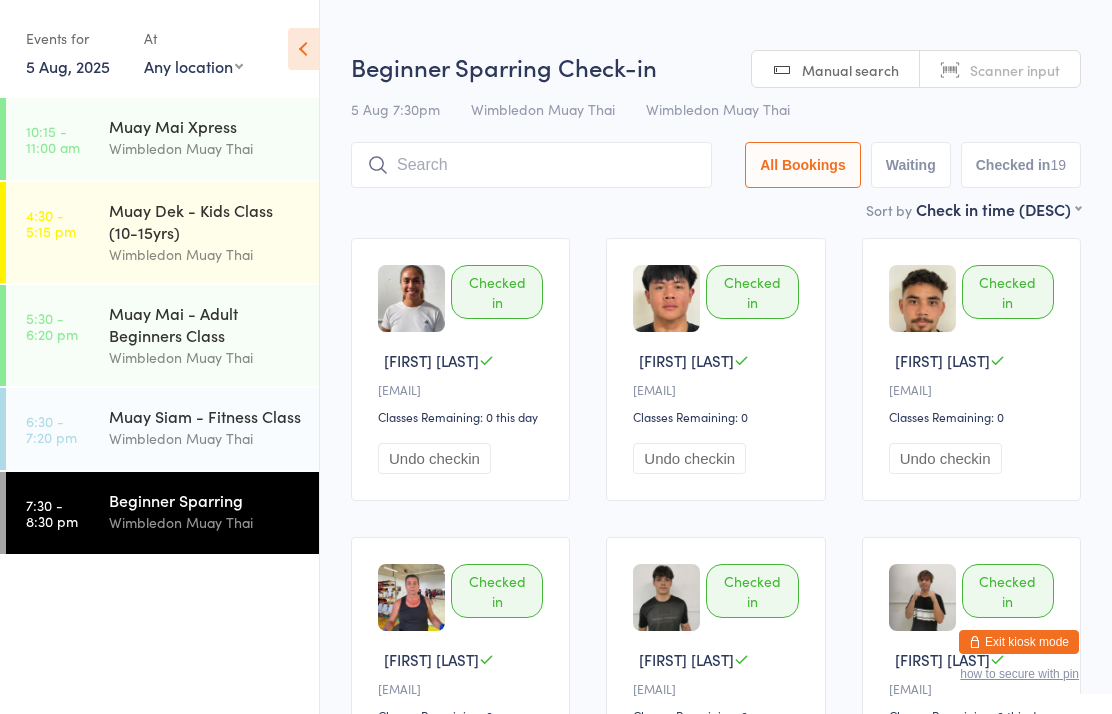 click at bounding box center [531, 165] 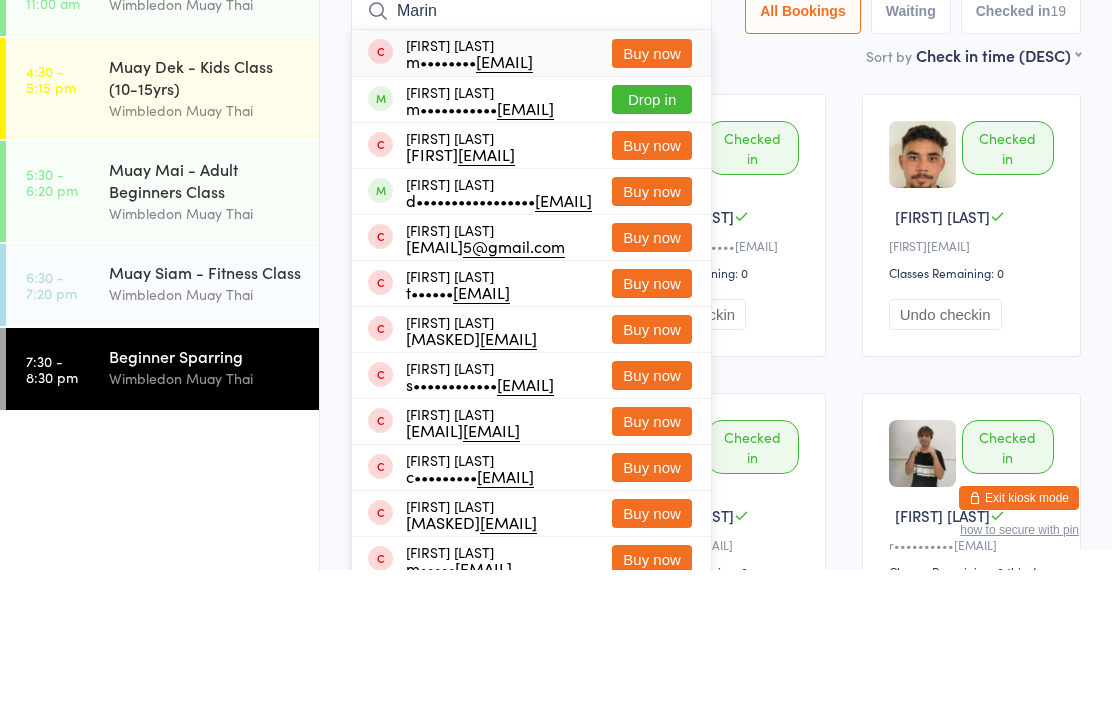 type on "Marin" 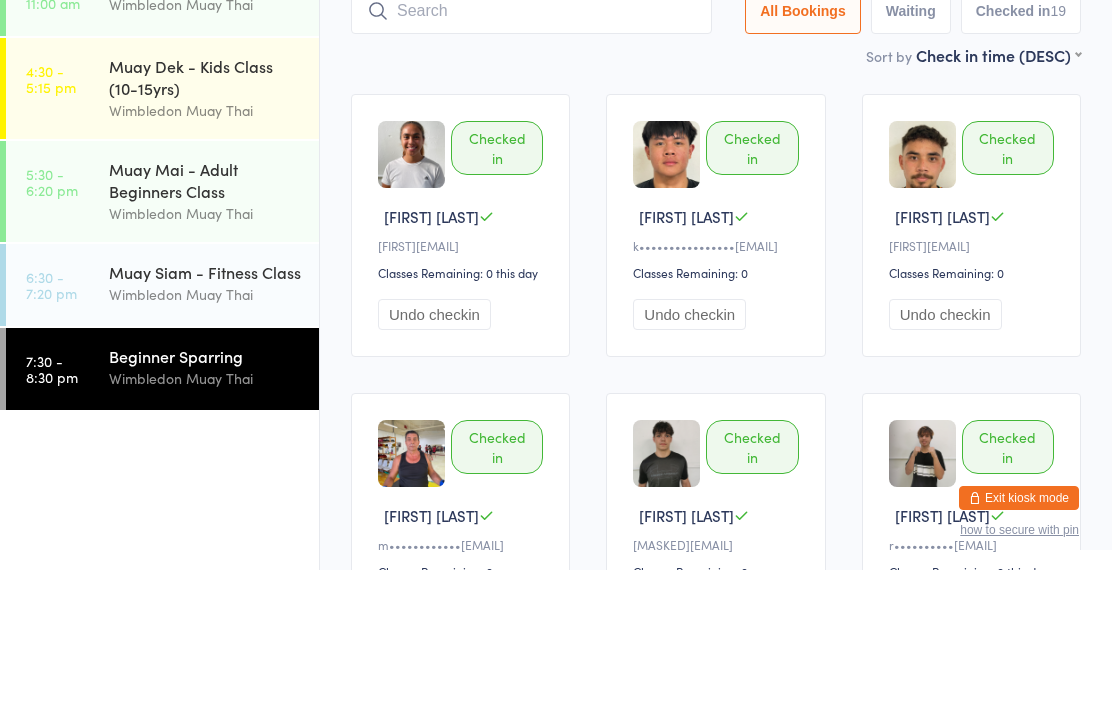 scroll, scrollTop: 144, scrollLeft: 0, axis: vertical 